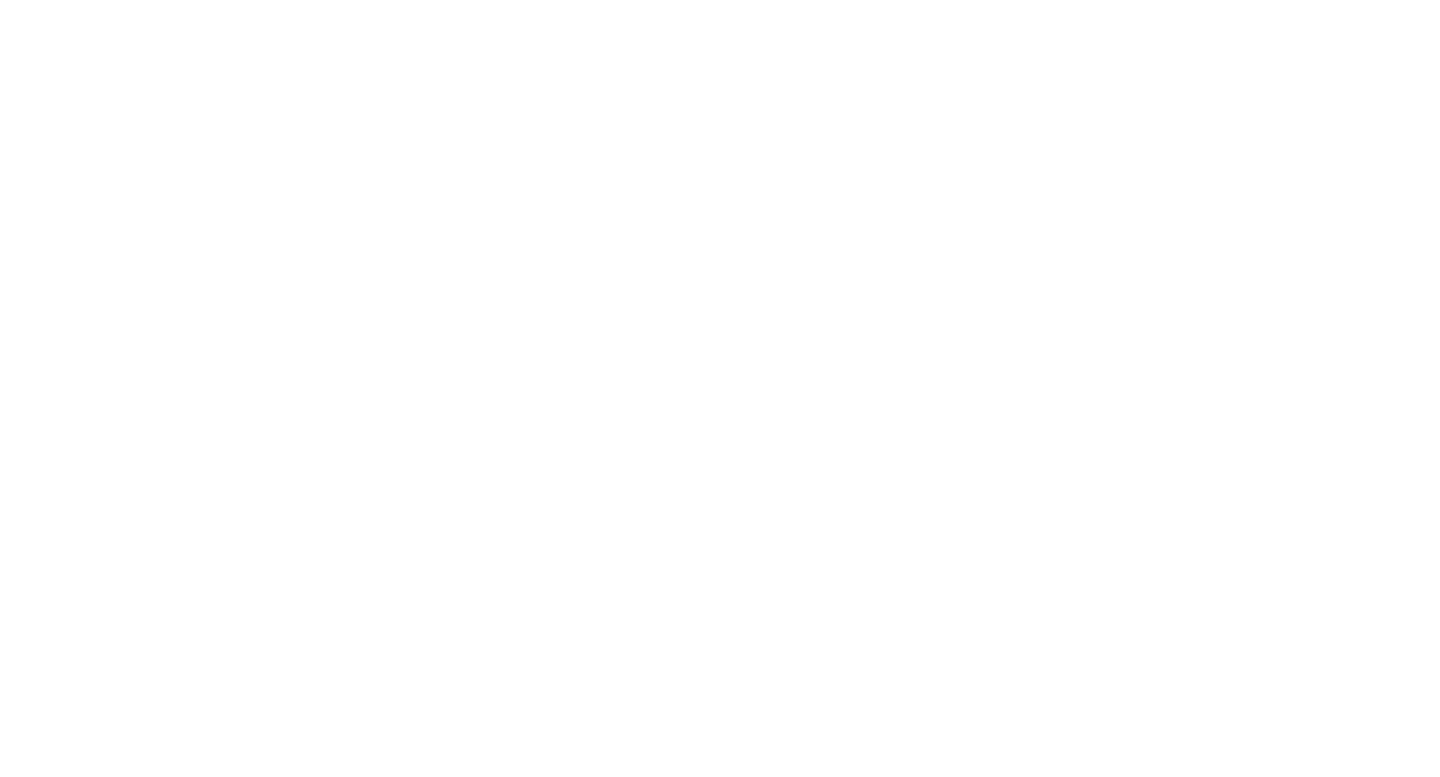 scroll, scrollTop: 0, scrollLeft: 0, axis: both 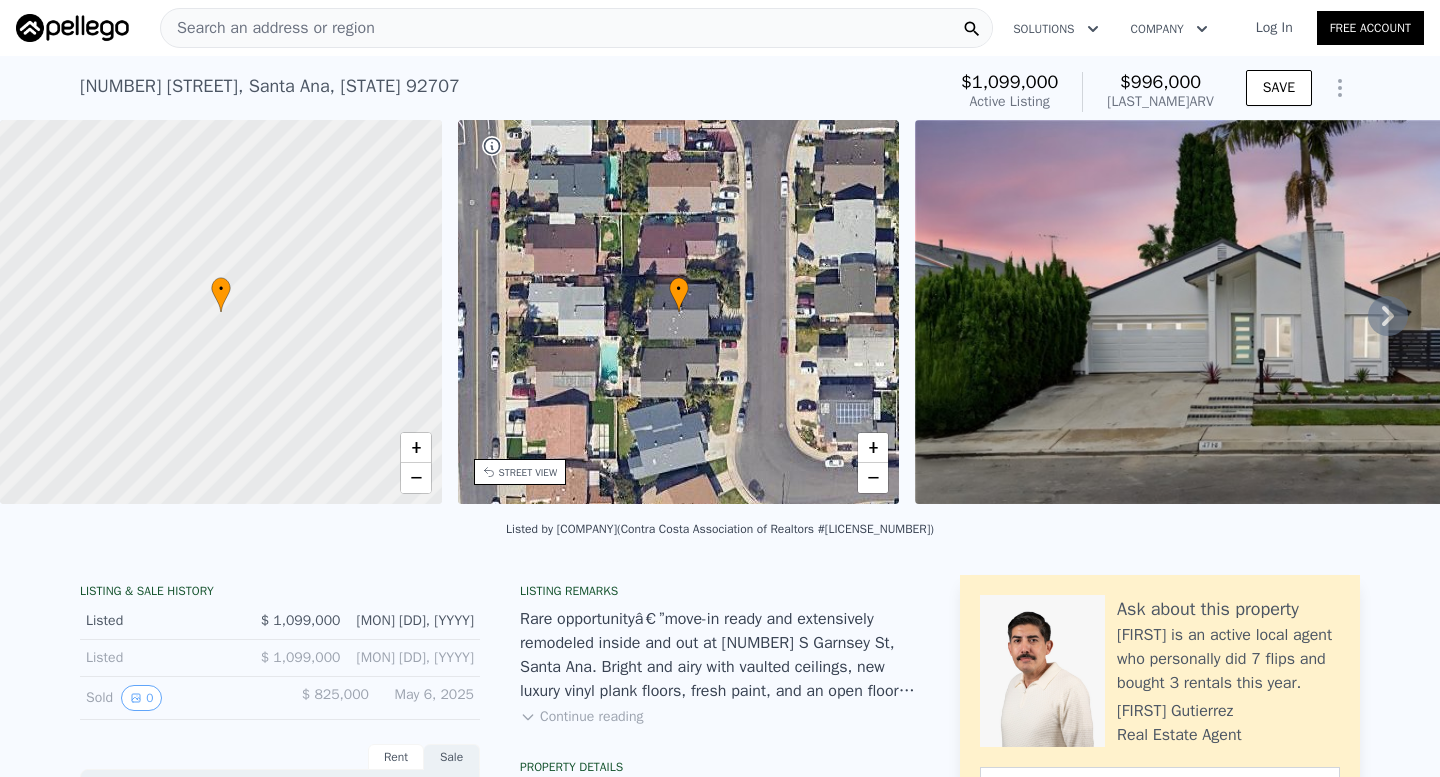 click on "Listed by [COMPANY] ([ASSOCIATION] #[LICENSE])" at bounding box center (720, 535) 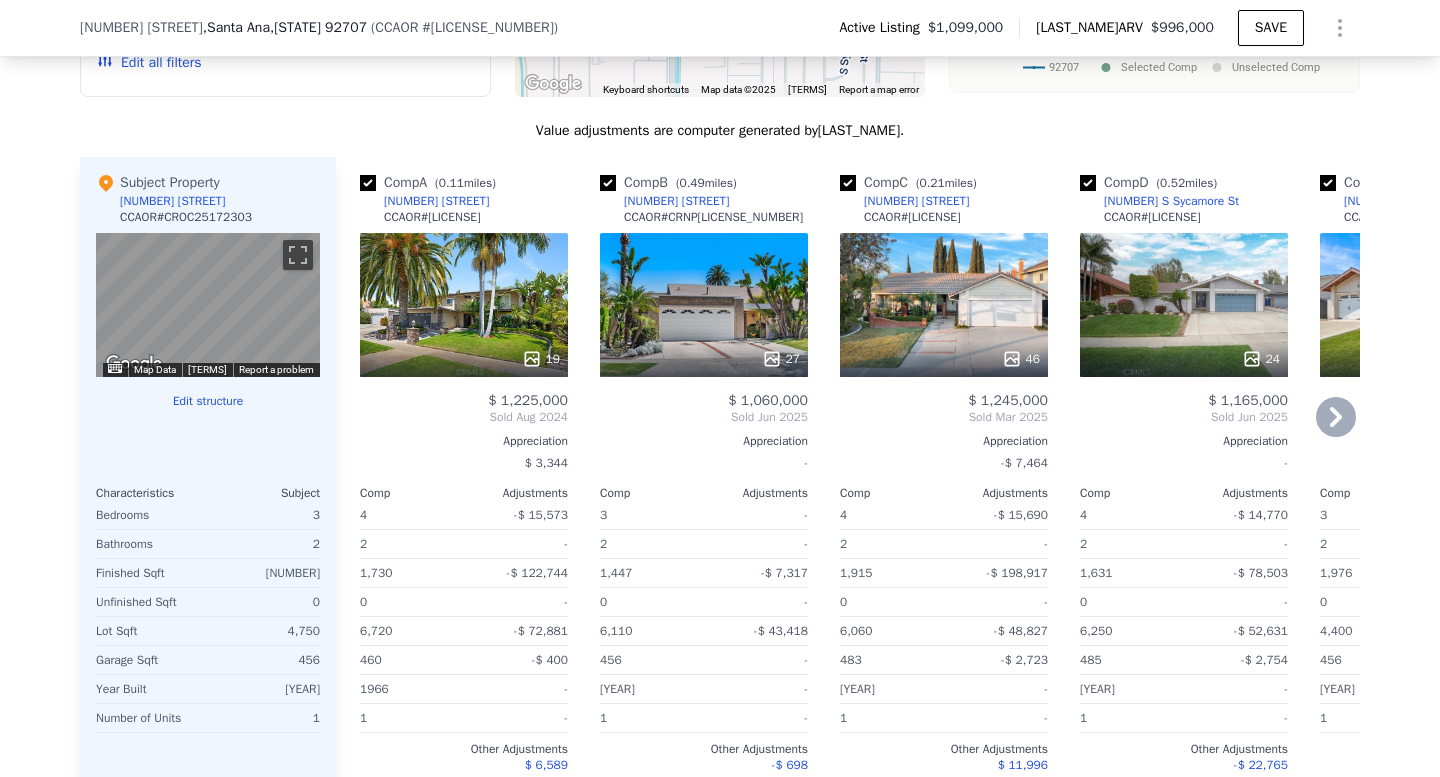 scroll, scrollTop: 1994, scrollLeft: 0, axis: vertical 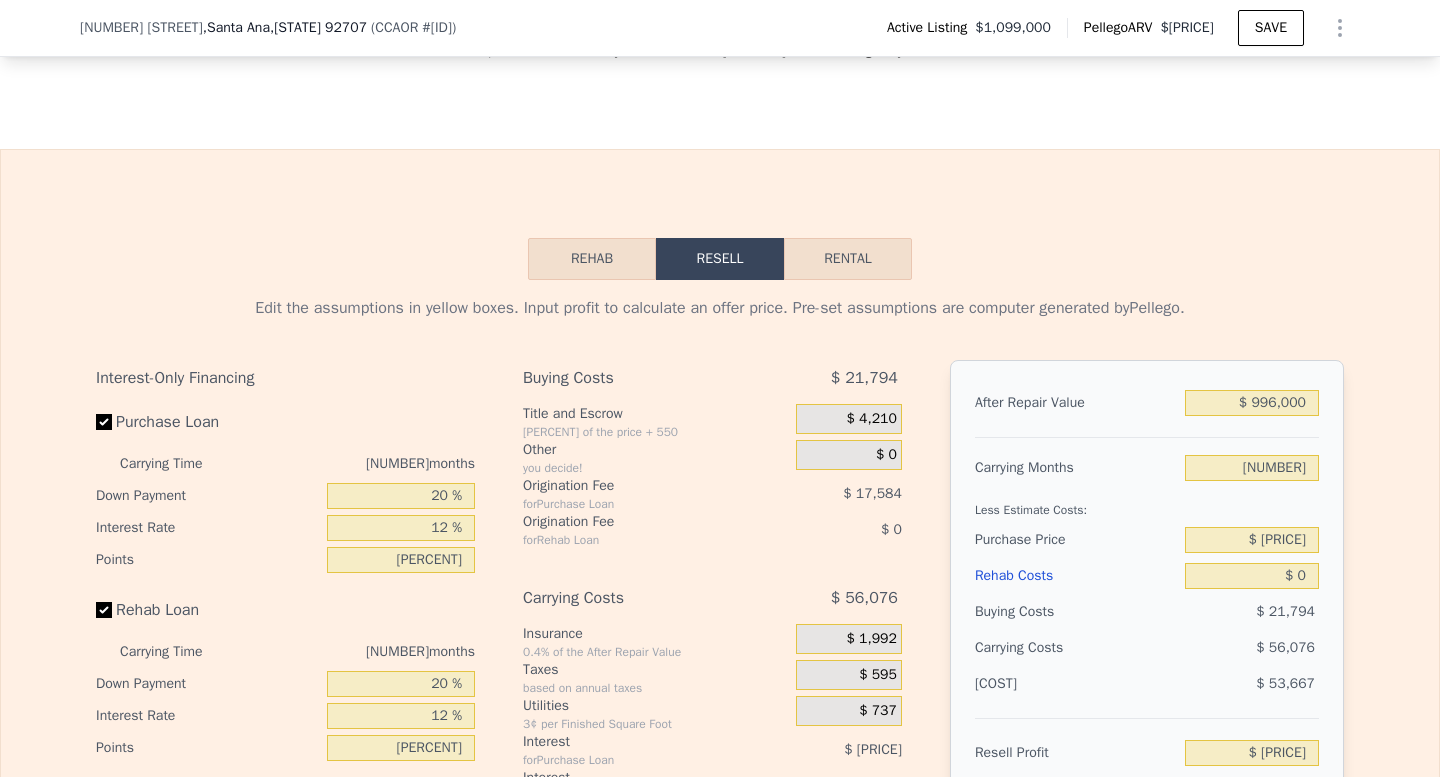 click on "Edit the assumptions in yellow boxes. Input profit to calculate an offer price. Pre-set assumptions are computer generated by Pellego . Interest-Only Financing Purchase Loan Carrying Time 6 months Down Payment 20 % Interest Rate 12 % Points 2 % Rehab Loan Carrying Time 6 months Down Payment 20 % Interest Rate 12 % Points 2 % Buying Costs $ 21,794 Title and Escrow 0.33% of the price + 550 $ 4,210 Other you decide! $ 0 Origination Fee for Purchase Loan $ 17,584 Origination Fee for Rehab Loan $ 0 Carrying Costs $ 56,076 Insurance 0.4% of the After Repair Value $ 1,992 Taxes based on annual taxes $ 595 Utilities 3¢ per Finished Square Foot $ 737 Interest for Purchase Loan $ 52,752 Interest for Rehab Loan $ 0 Selling Costs $ 53,667 Excise Tax 0% of the After Repair Value $ 0 Listing Commission 2.5% of the After Repair Value $ 24,900 Selling Commission 2.5% of the After Repair Value $ 24,900 Title and Escrow 0.33% of the After Repair Value $ 3,867 After Repair Value $ 996,000 Carrying Months 6 $ 1,099,000" at bounding box center [720, 652] 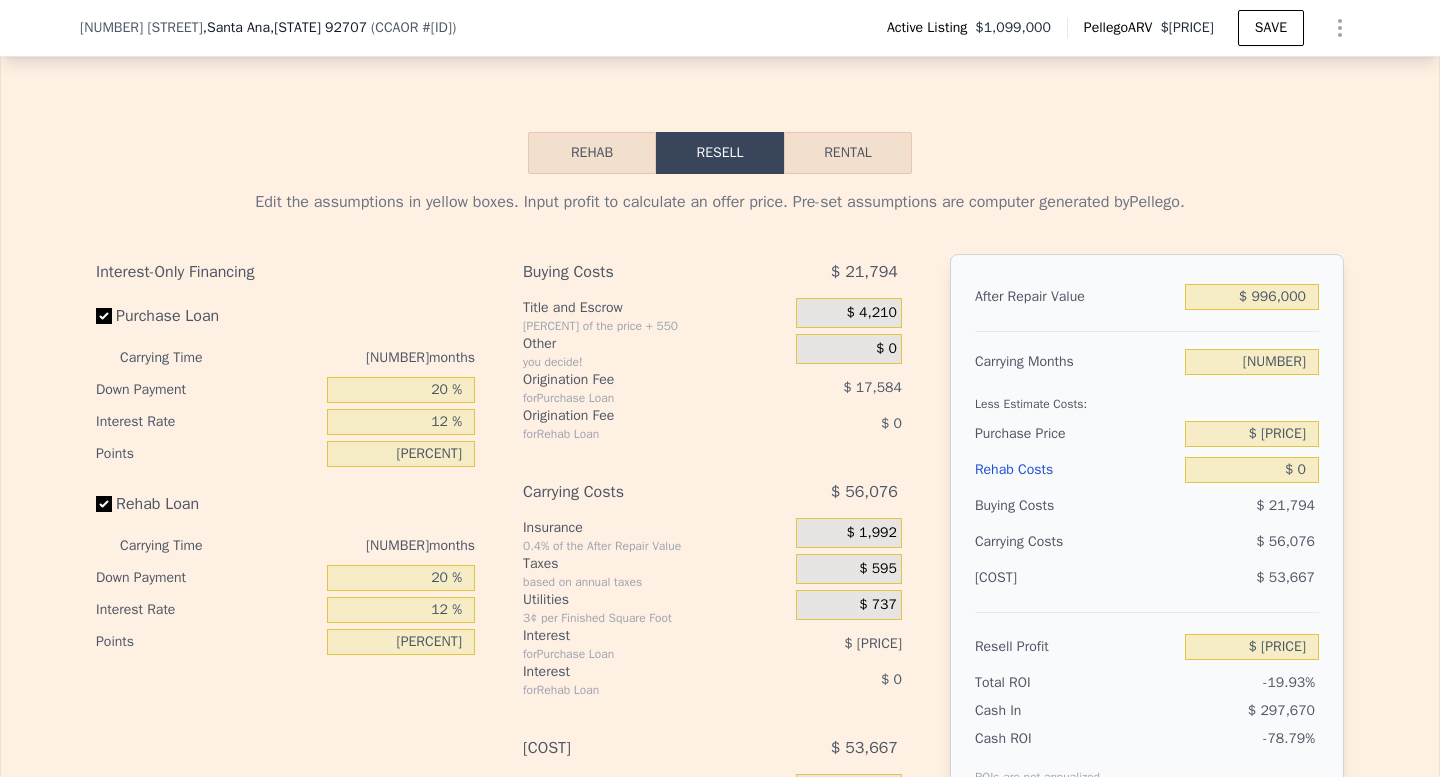 scroll, scrollTop: 2921, scrollLeft: 0, axis: vertical 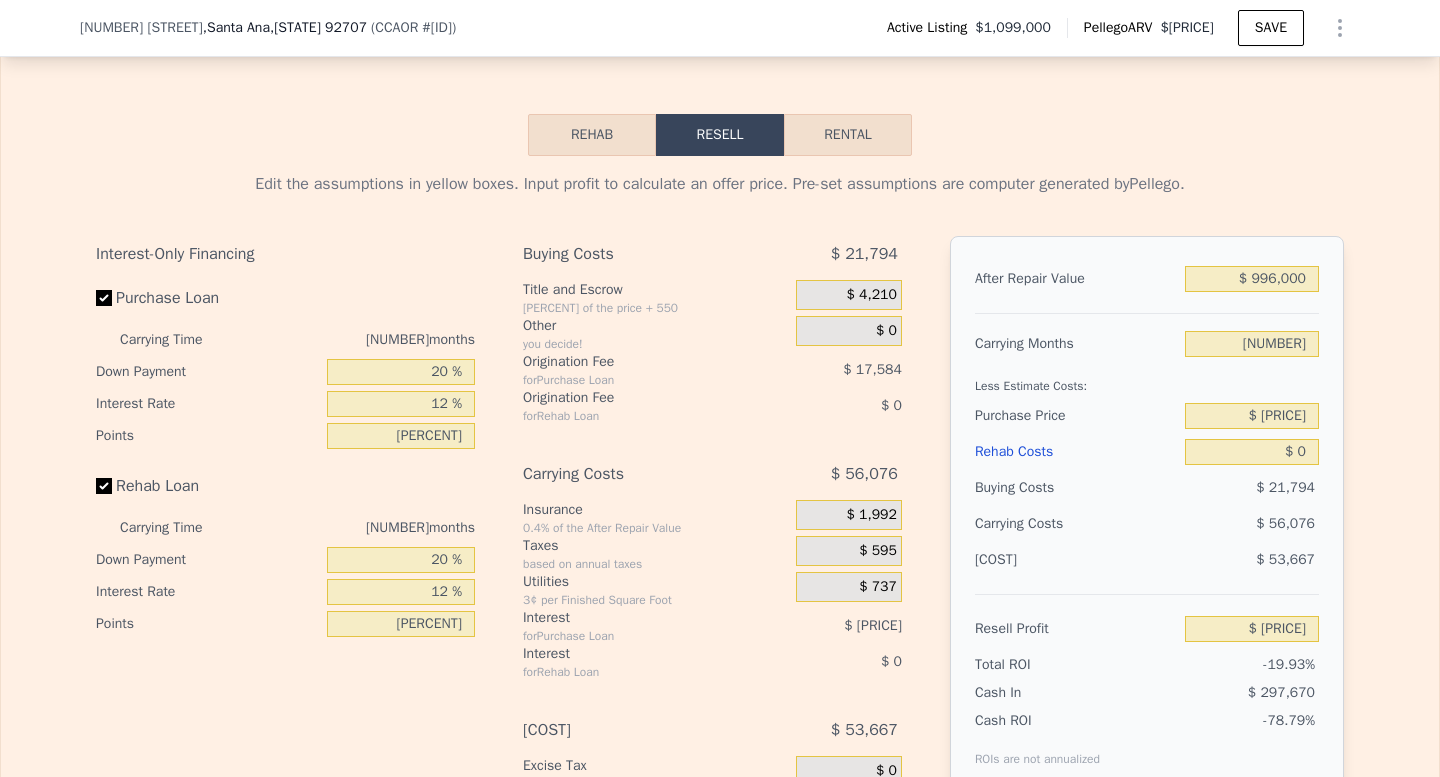 click on "[NUMBER]  months" at bounding box center [366, 340] 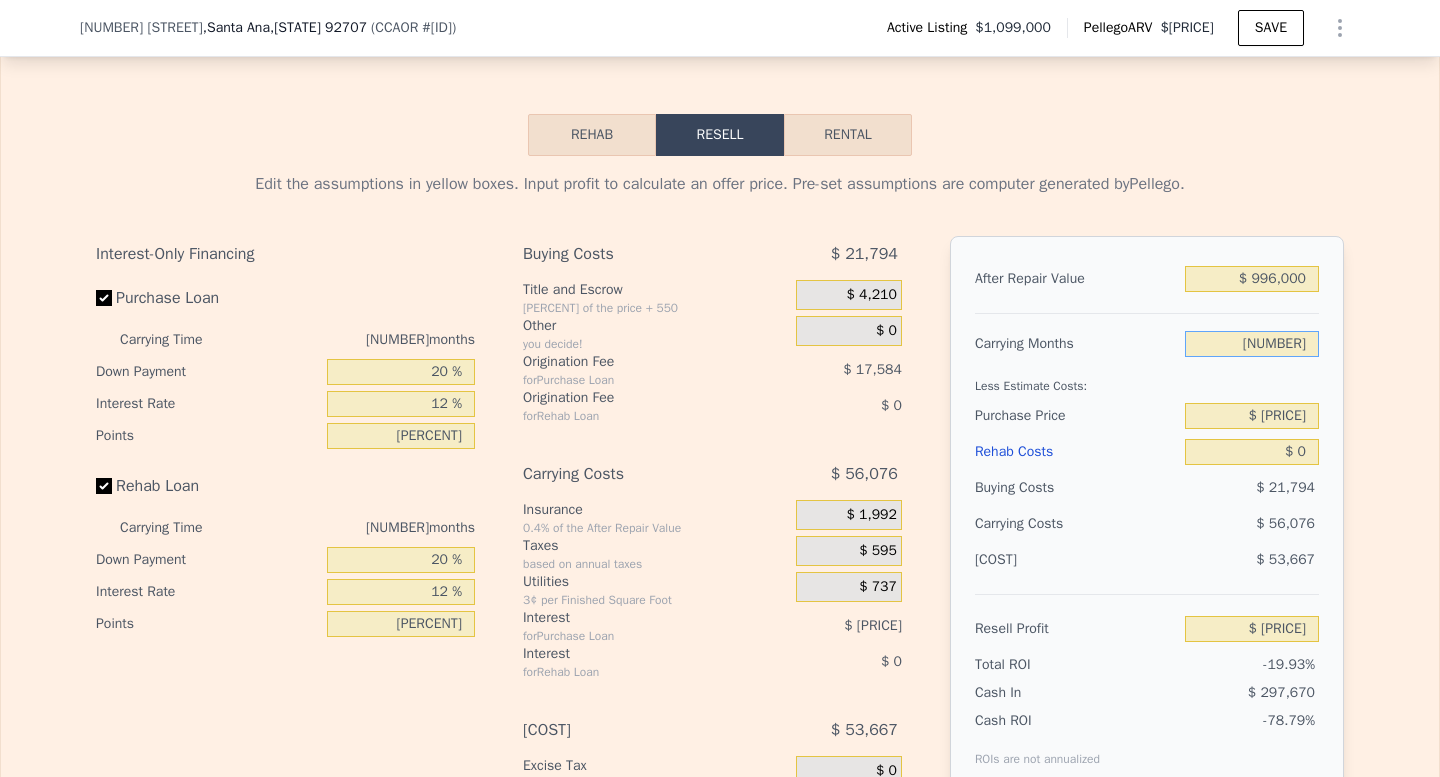 click on "[NUMBER]" at bounding box center [1252, 344] 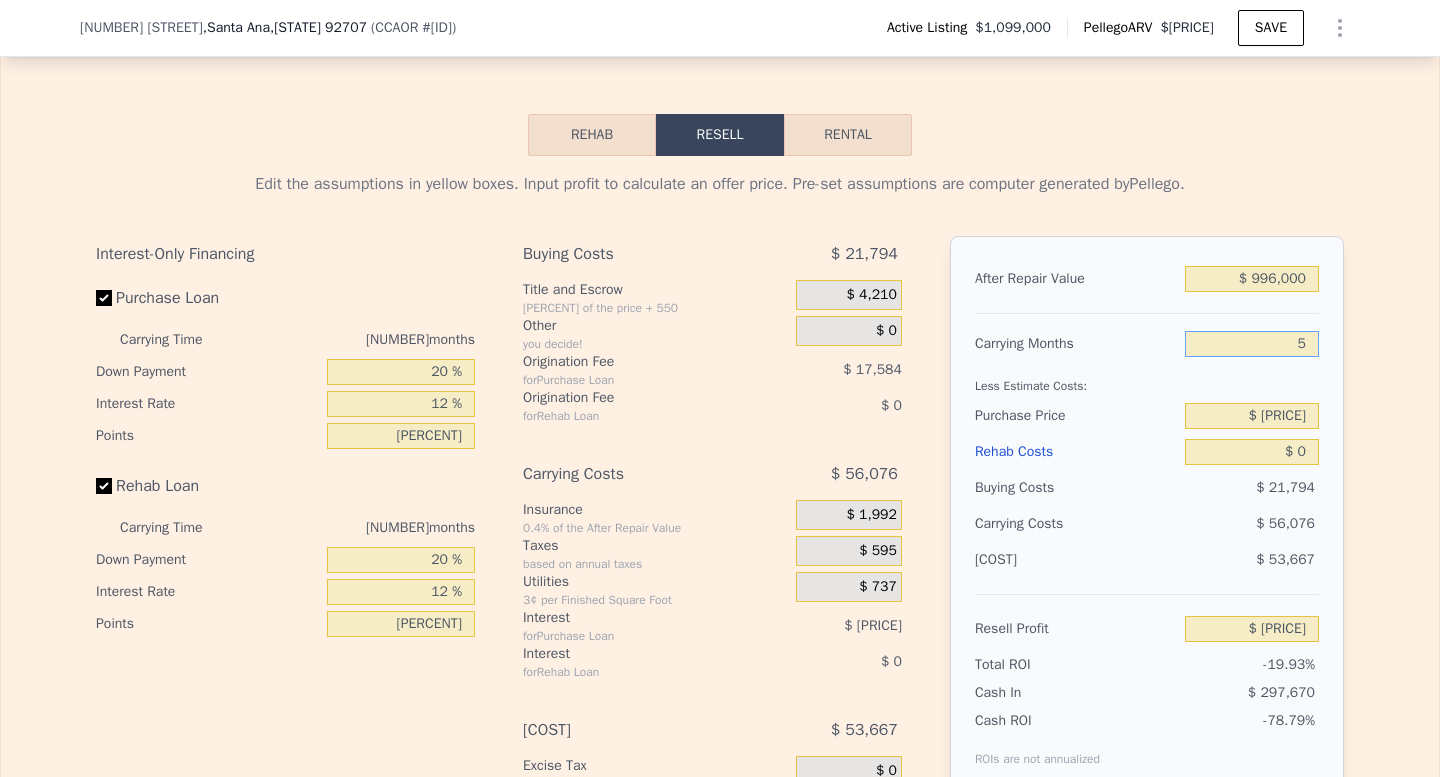 type on "-$ 225,190" 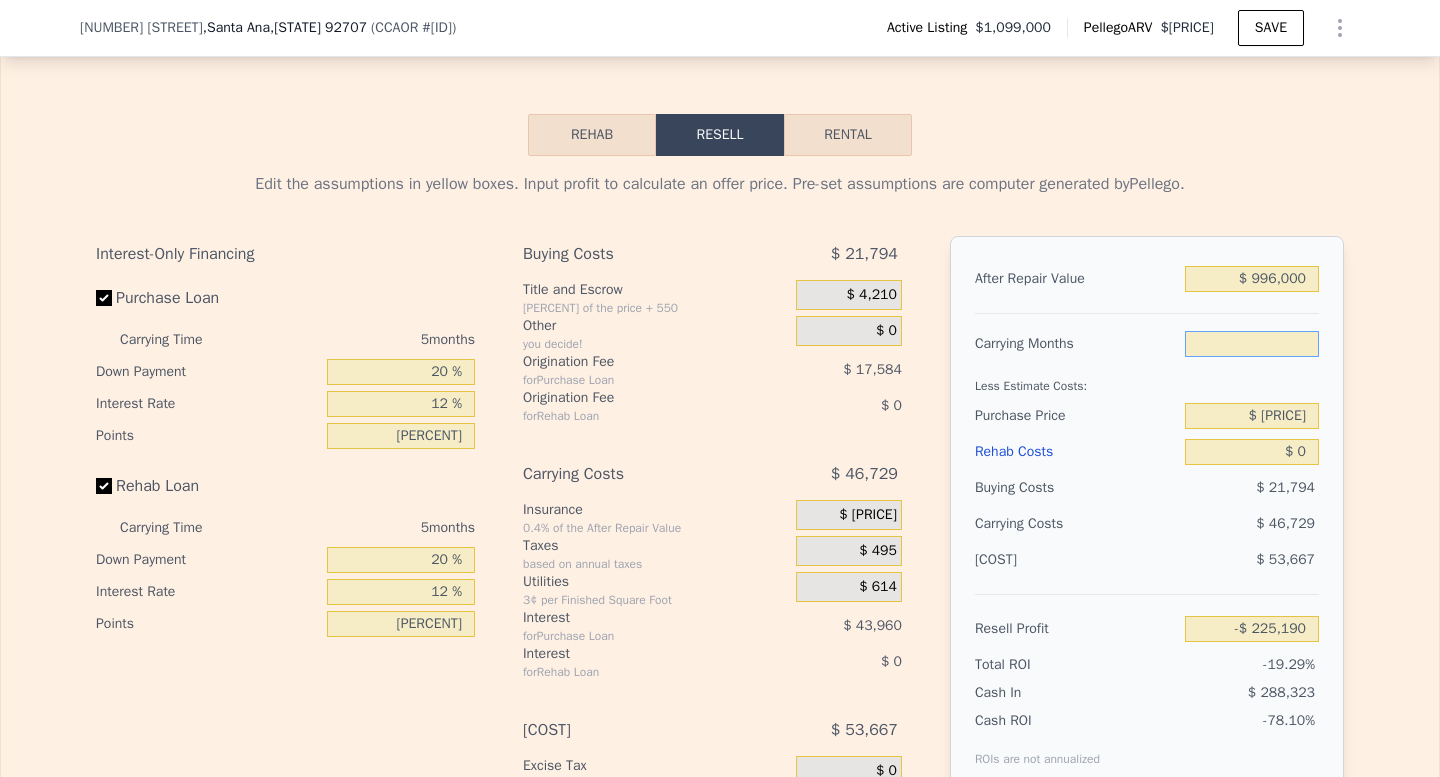 type on "[NUMBER]" 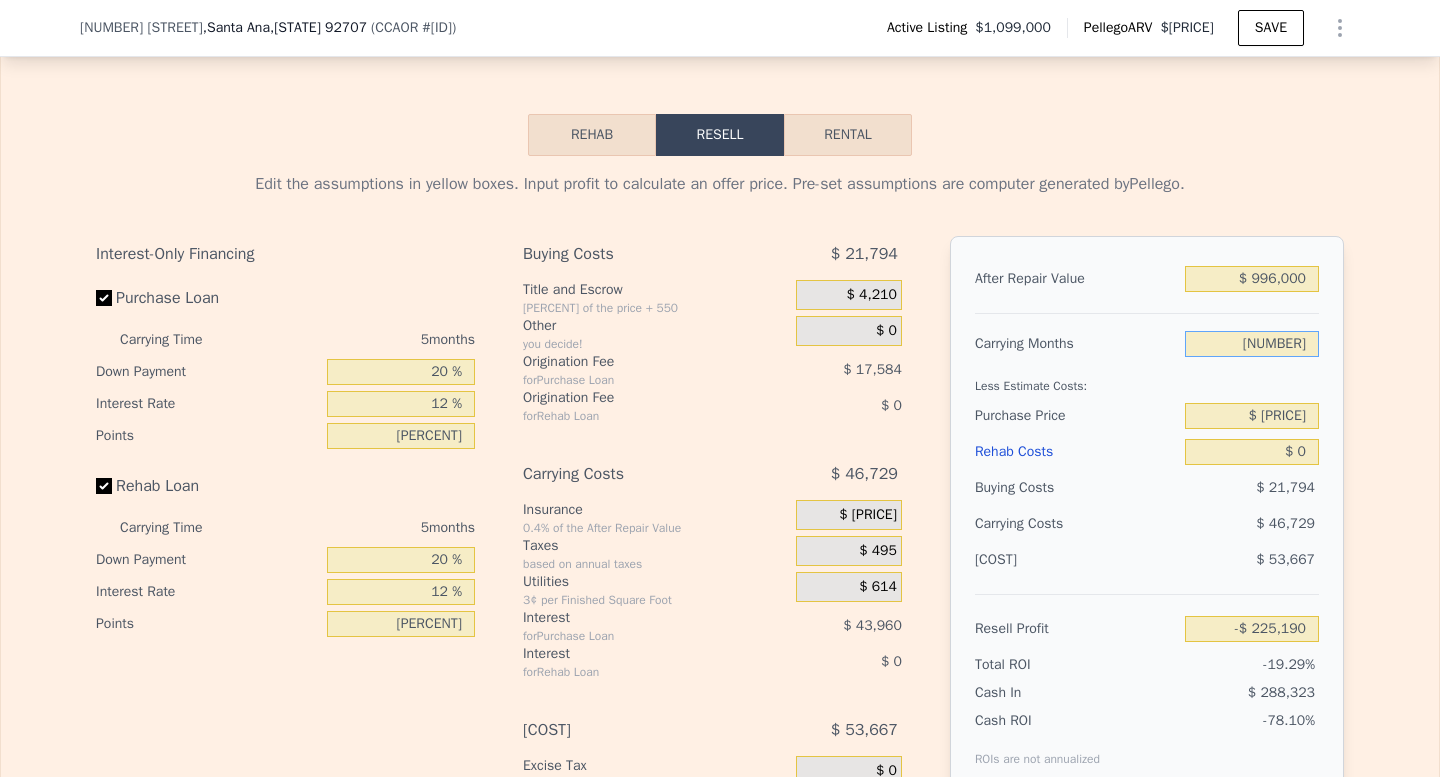 type on "-$ 215,844" 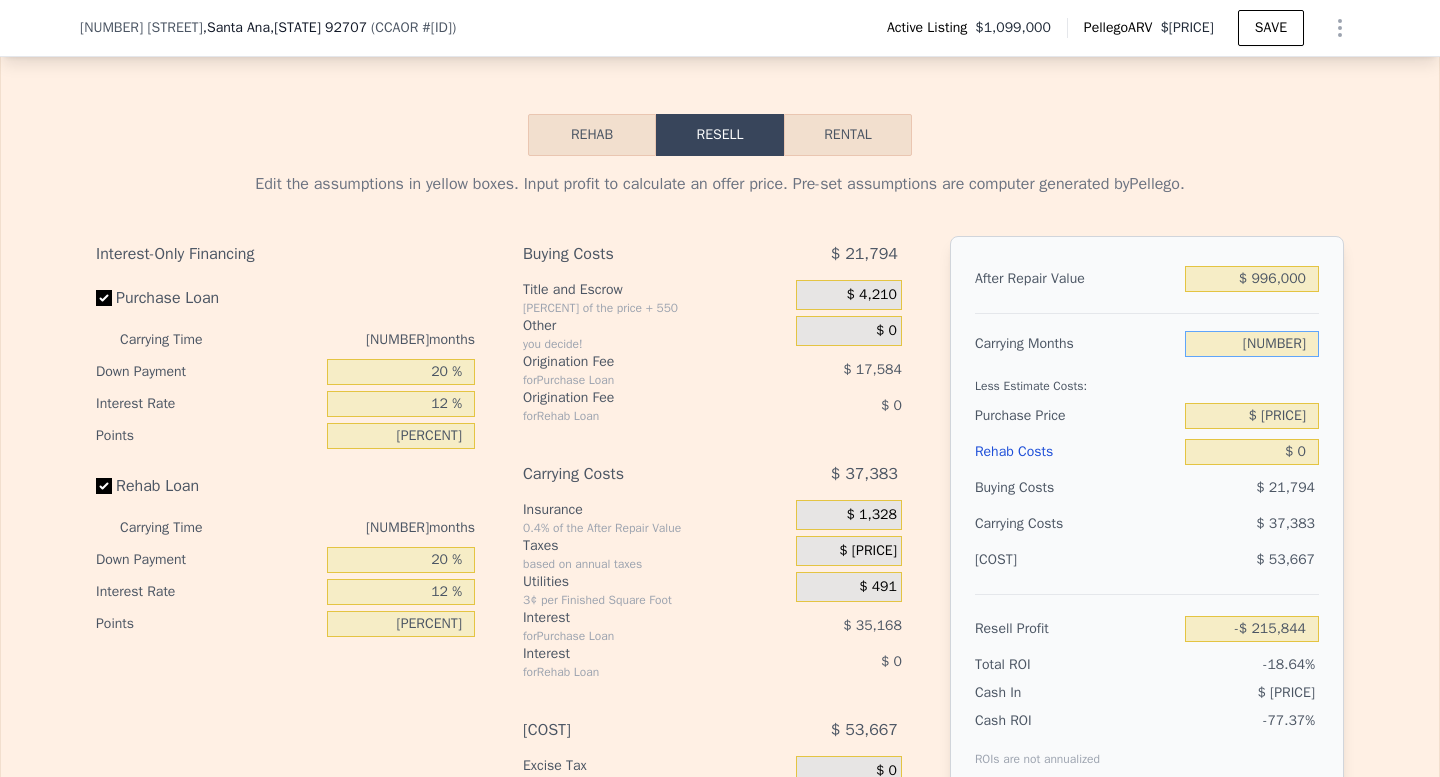 type on "[NUMBER]" 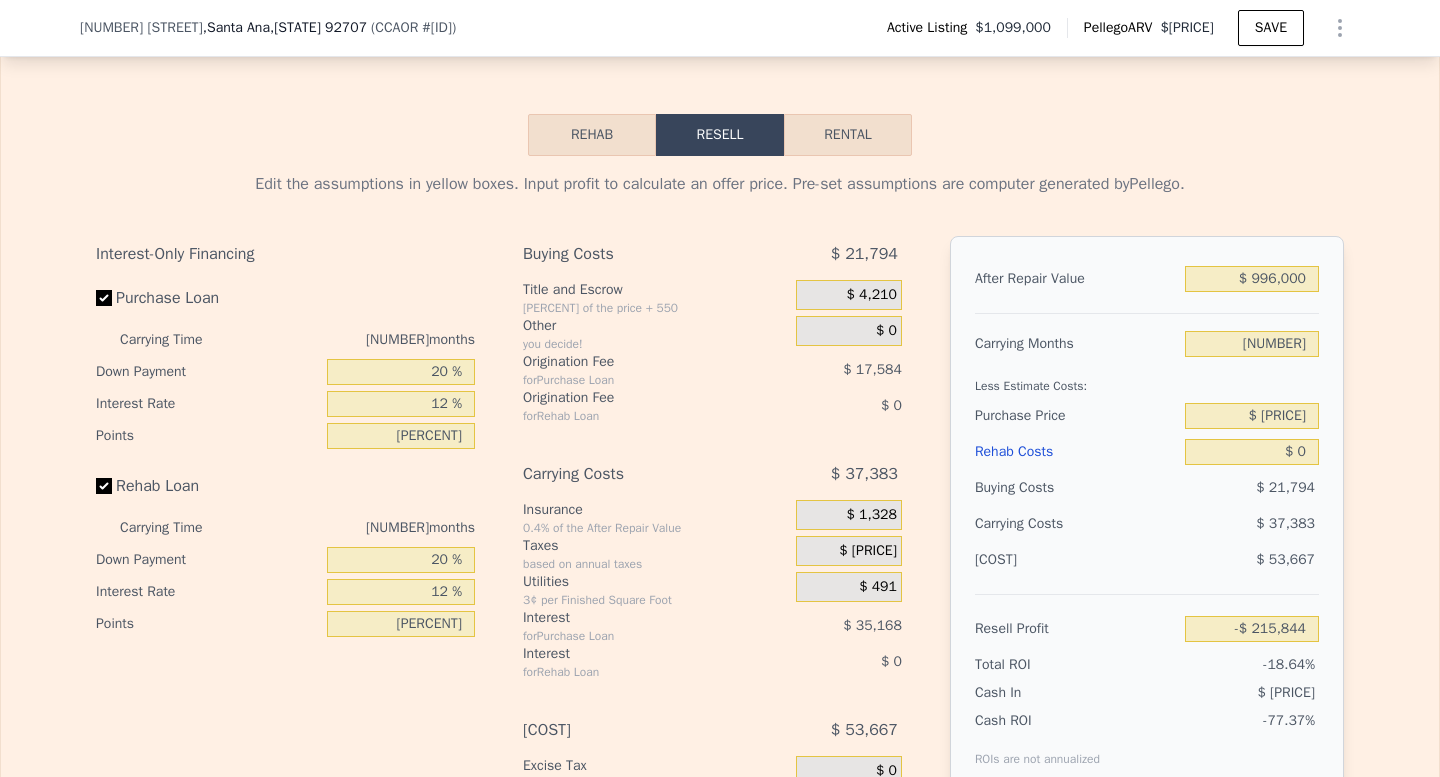 click on "Buying Costs" at bounding box center (634, 254) 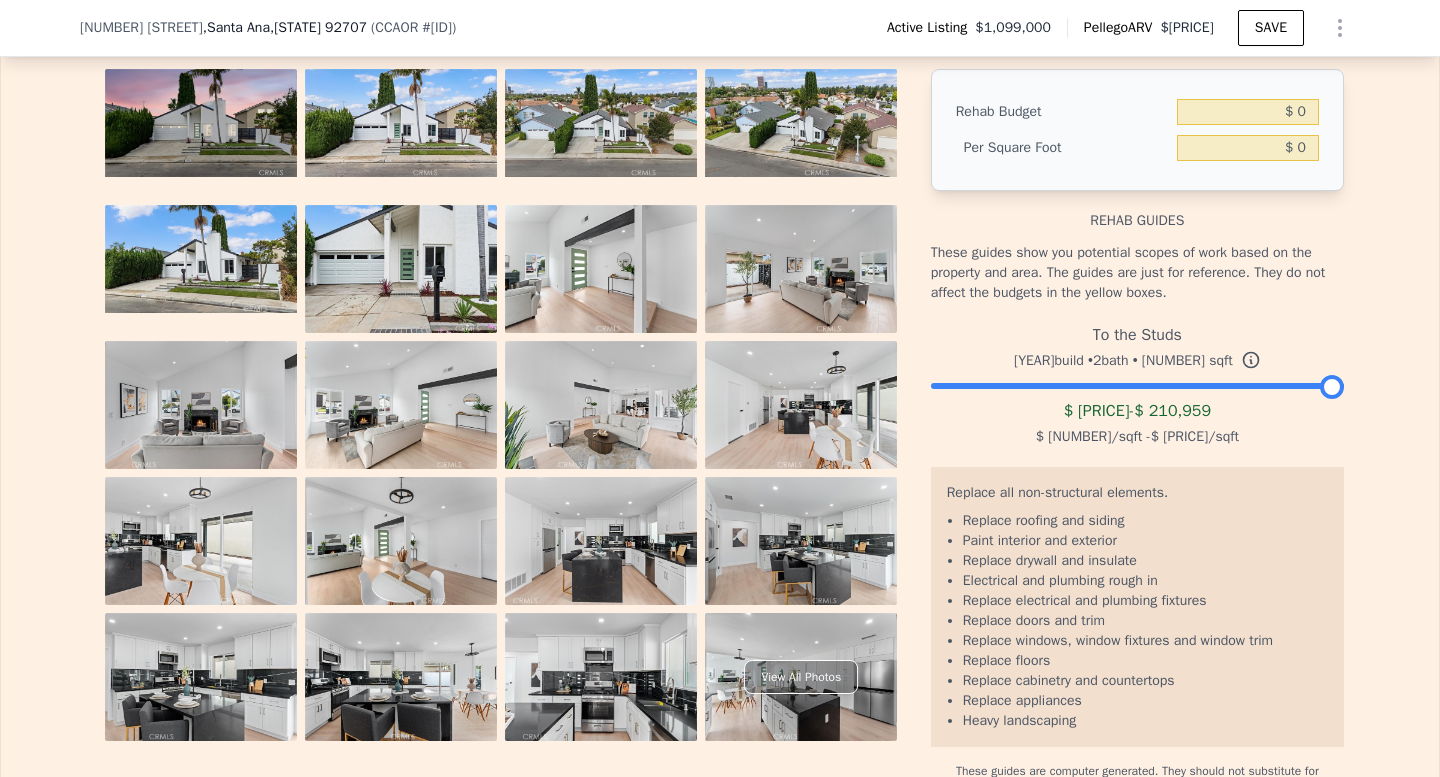 scroll, scrollTop: 3087, scrollLeft: 0, axis: vertical 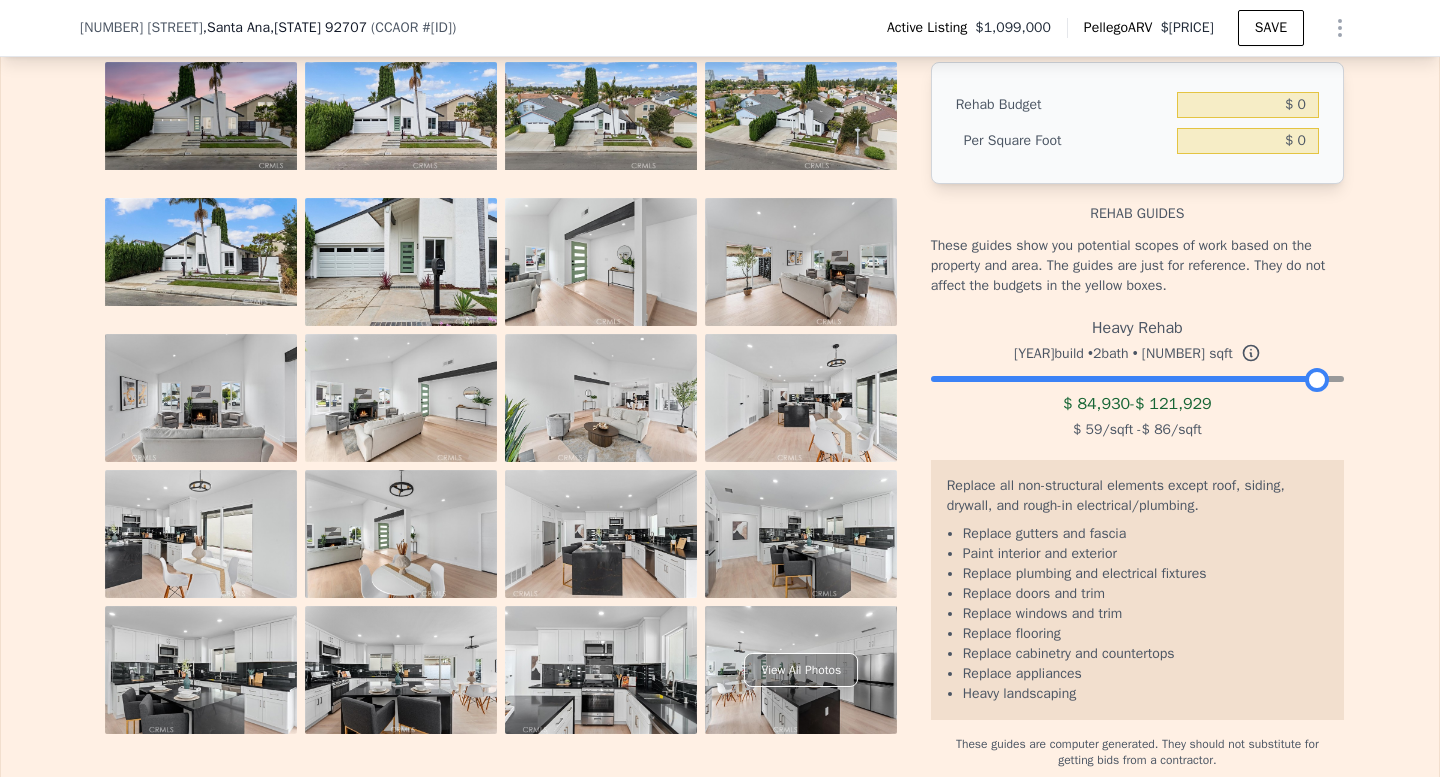 drag, startPoint x: 1325, startPoint y: 403, endPoint x: 1311, endPoint y: 451, distance: 50 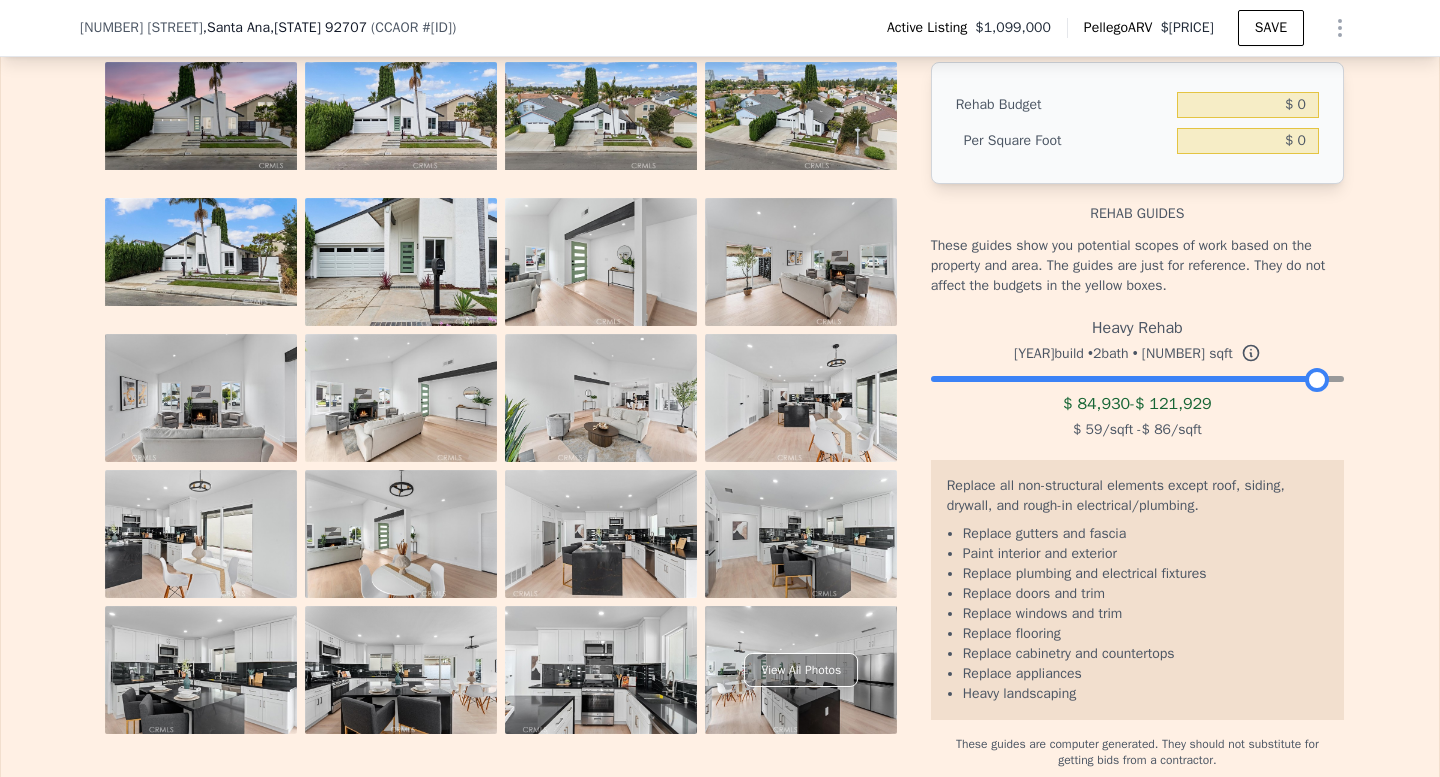 click on "These guides show you potential scopes of work based on the property and area. The guides are just for reference. They do not affect the budgets in the yellow boxes." at bounding box center [1137, 266] 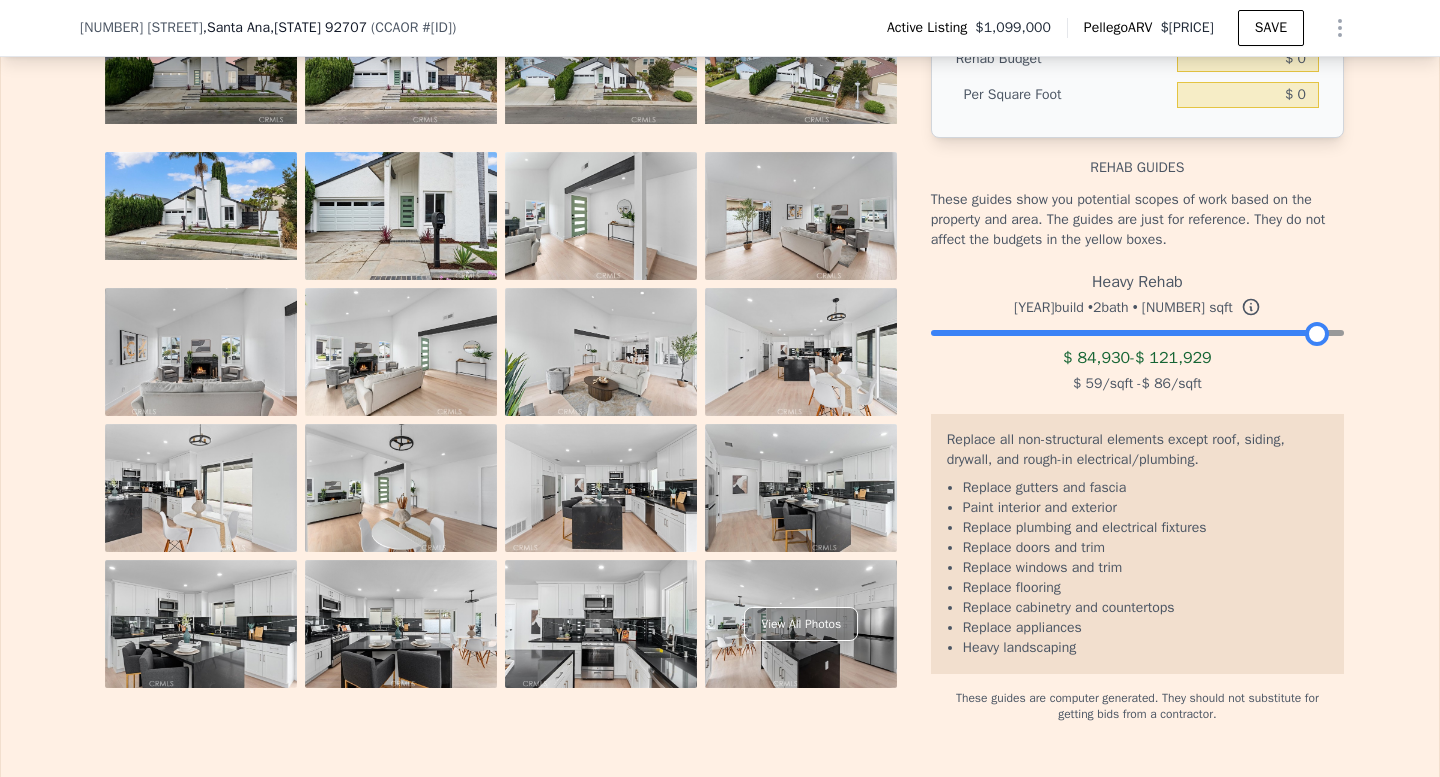 scroll, scrollTop: 3147, scrollLeft: 0, axis: vertical 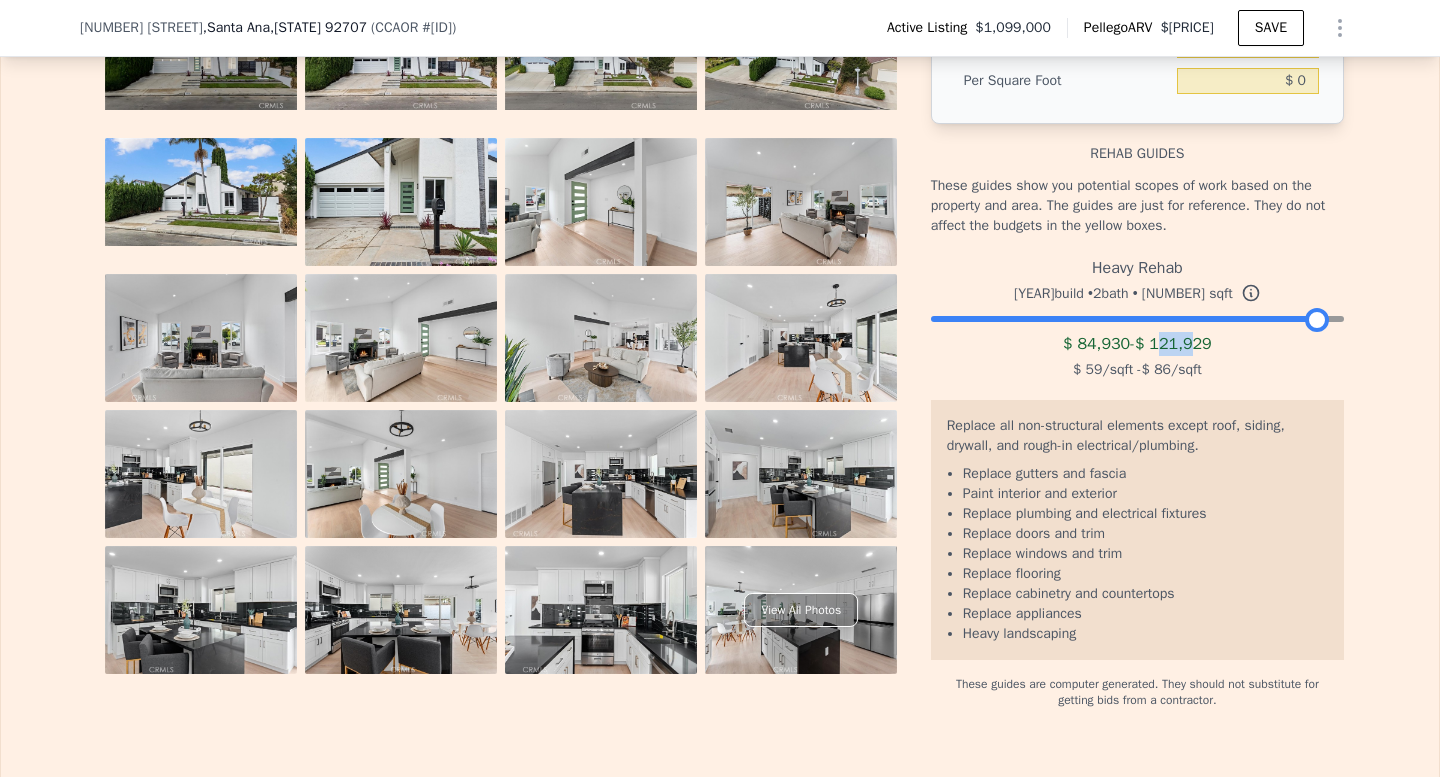 drag, startPoint x: 1158, startPoint y: 378, endPoint x: 1194, endPoint y: 378, distance: 36 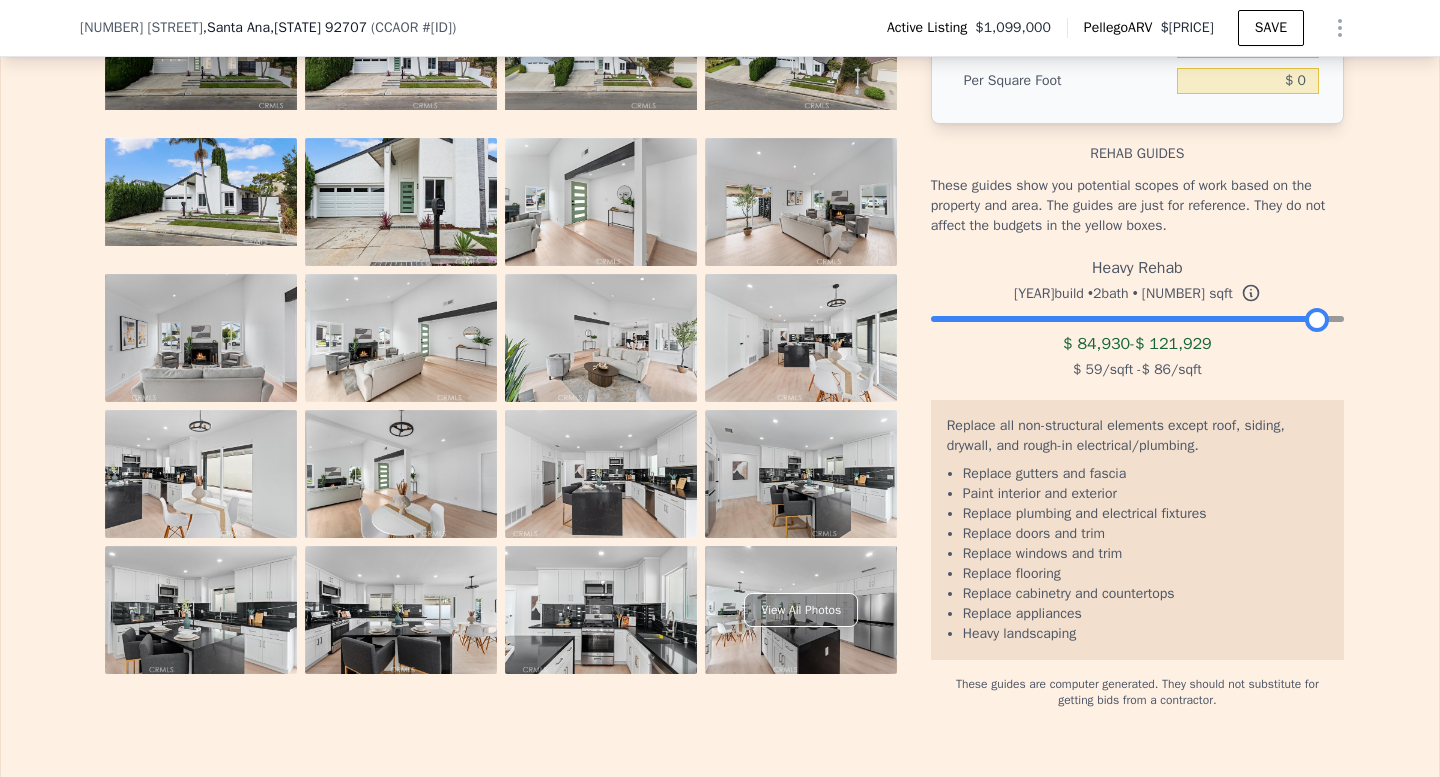 click on "$ [NUMBER]  -  $ [NUMBER]" at bounding box center [1137, 344] 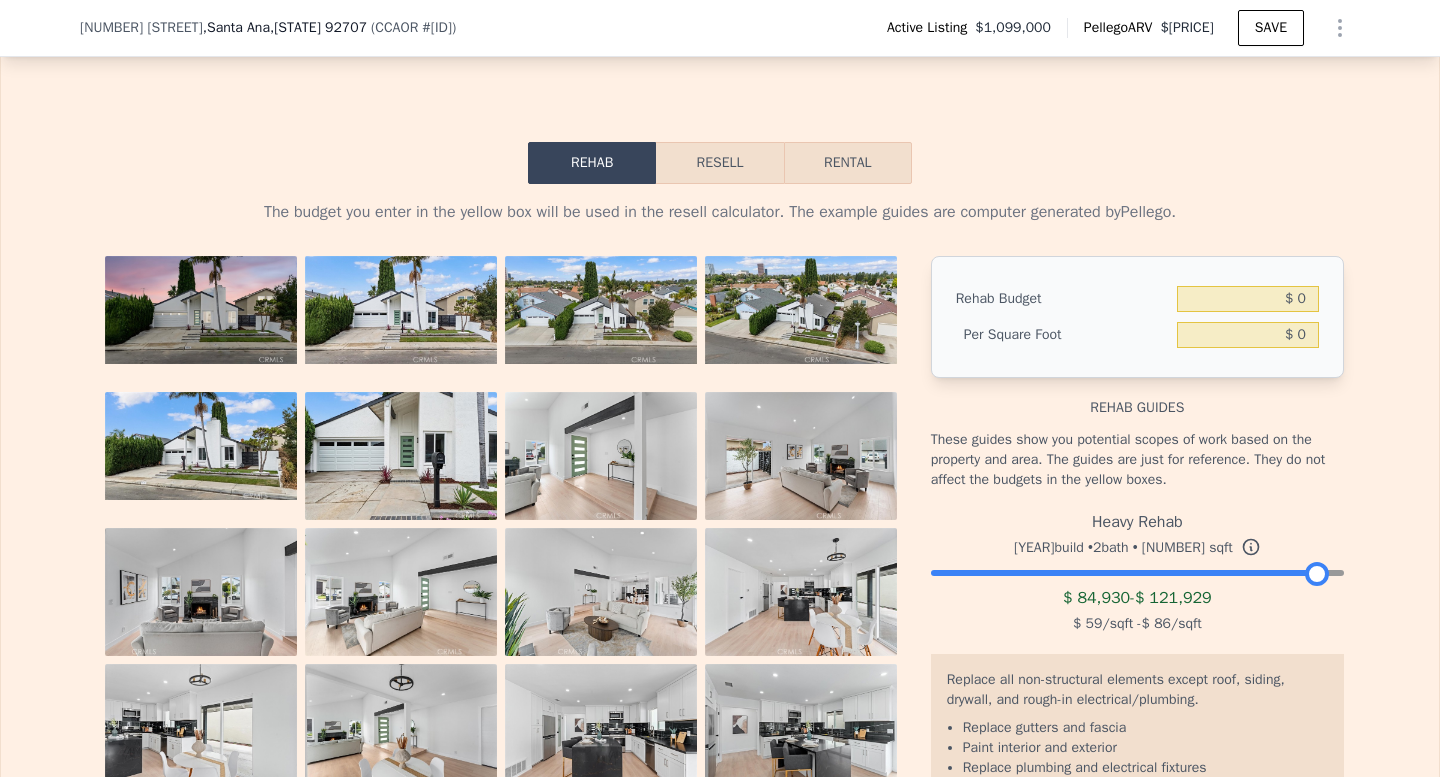 scroll, scrollTop: 2860, scrollLeft: 0, axis: vertical 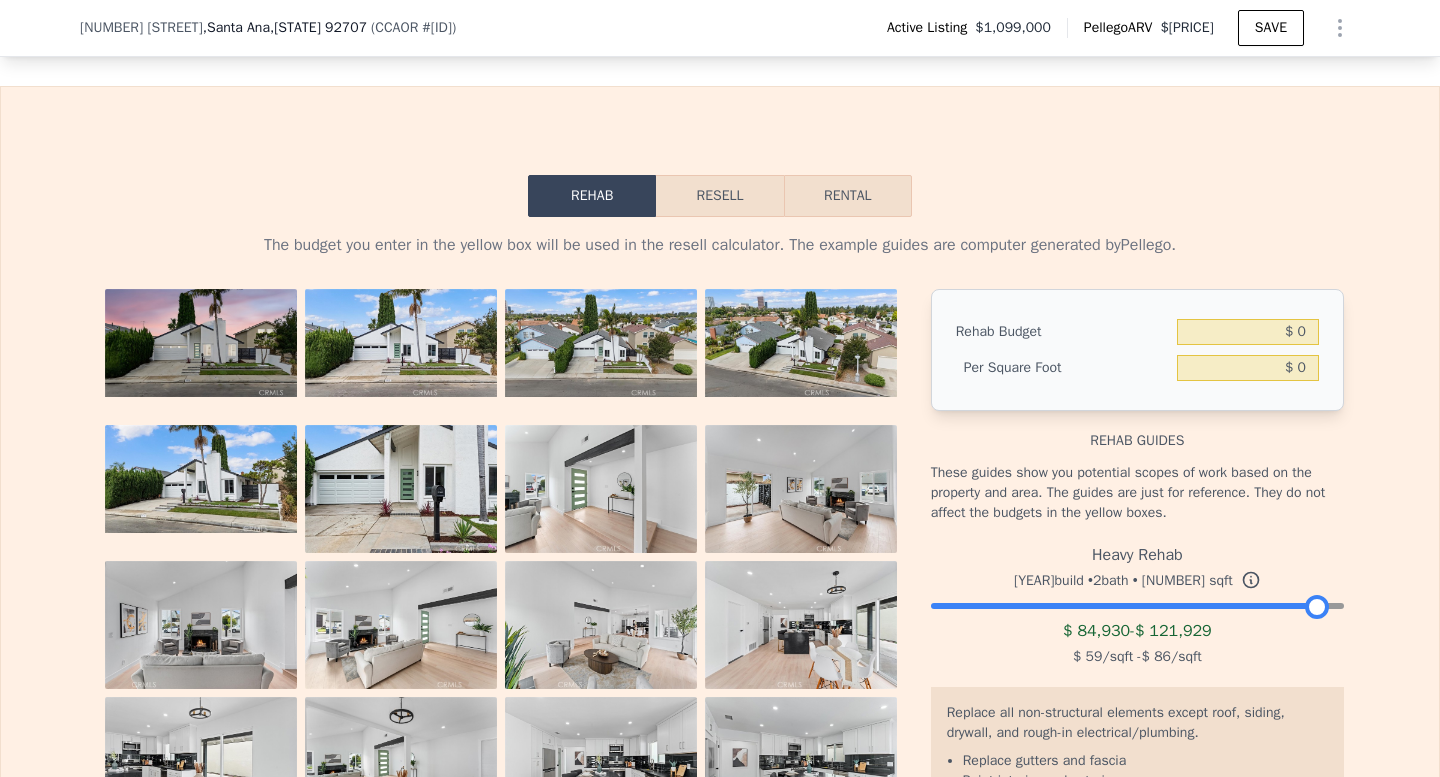 click on "Resell" at bounding box center [719, 196] 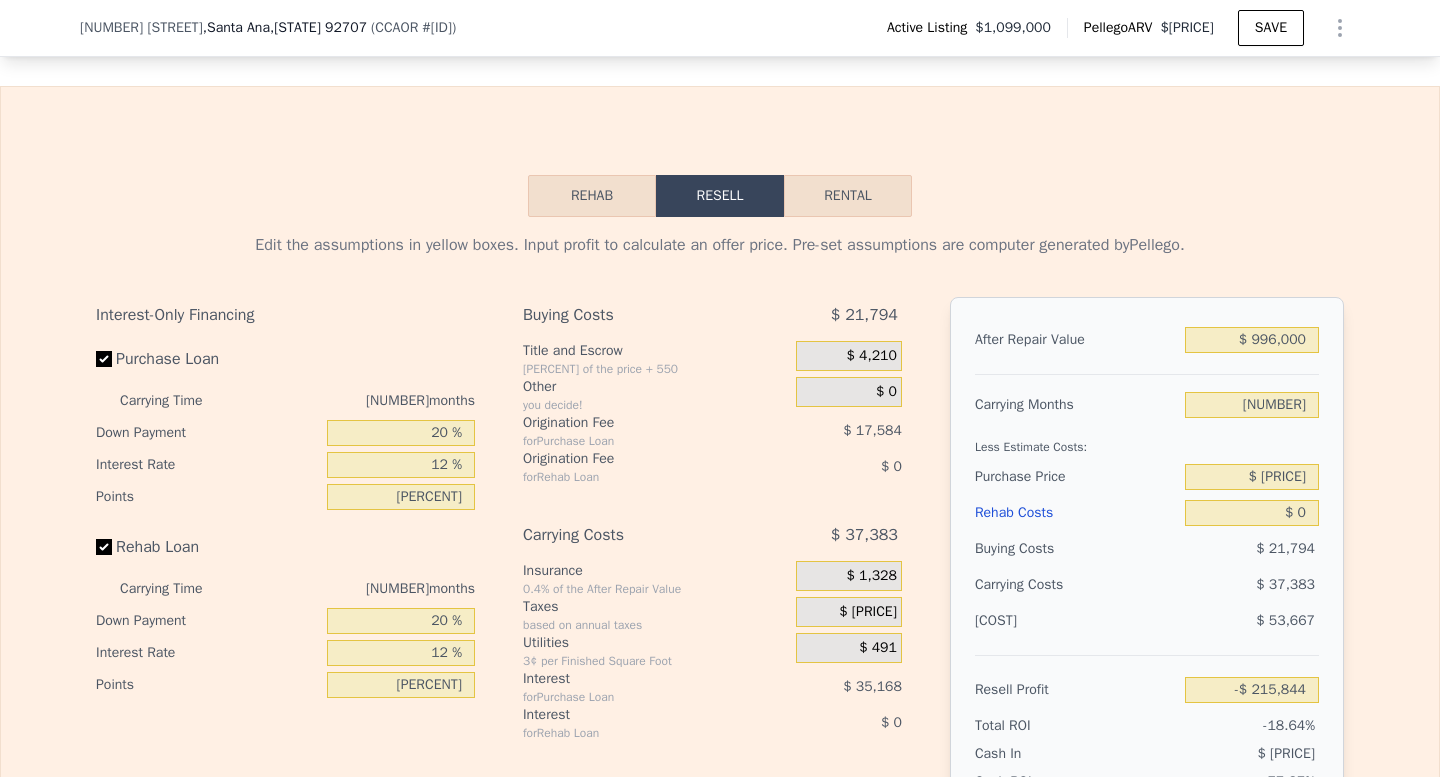 click on "Rehab" at bounding box center [592, 196] 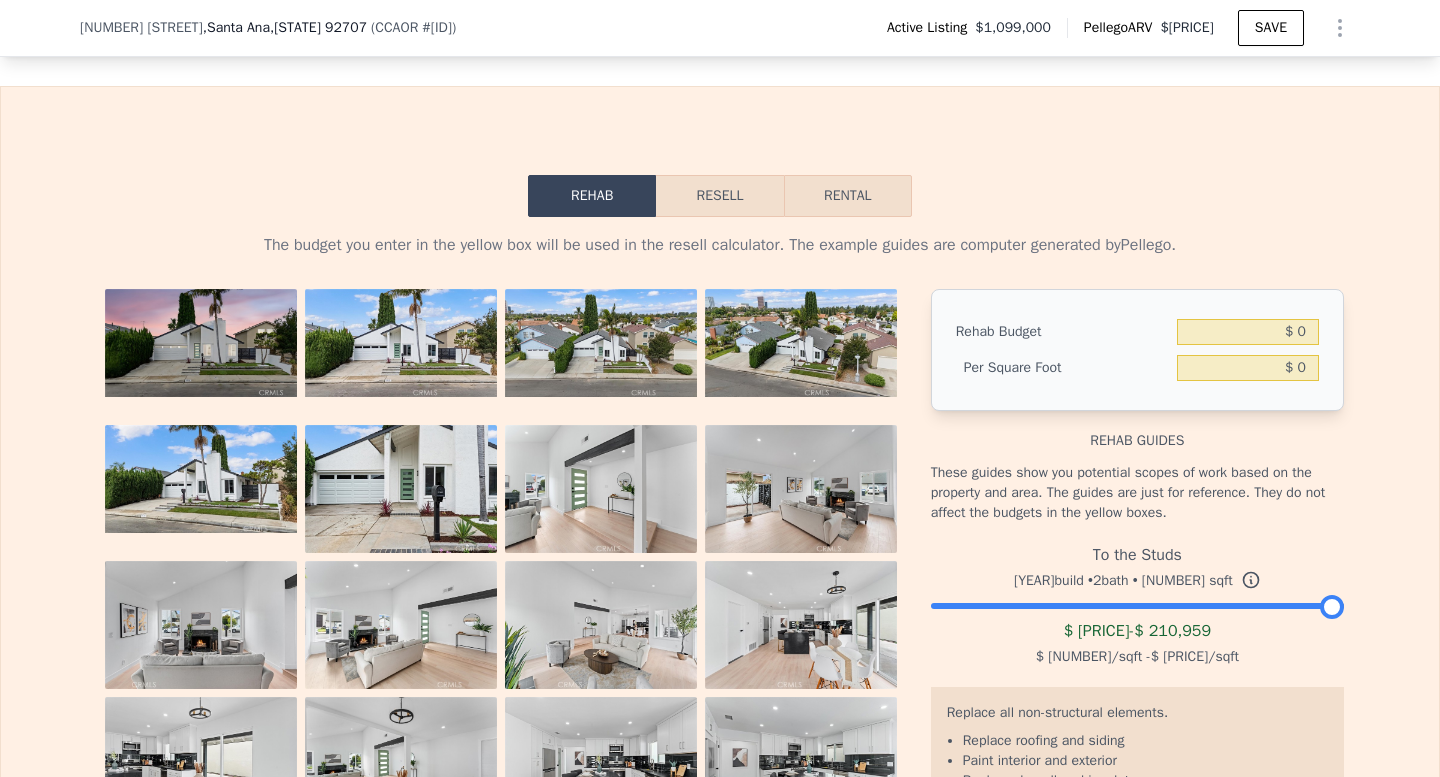 click on "Resell" at bounding box center [719, 196] 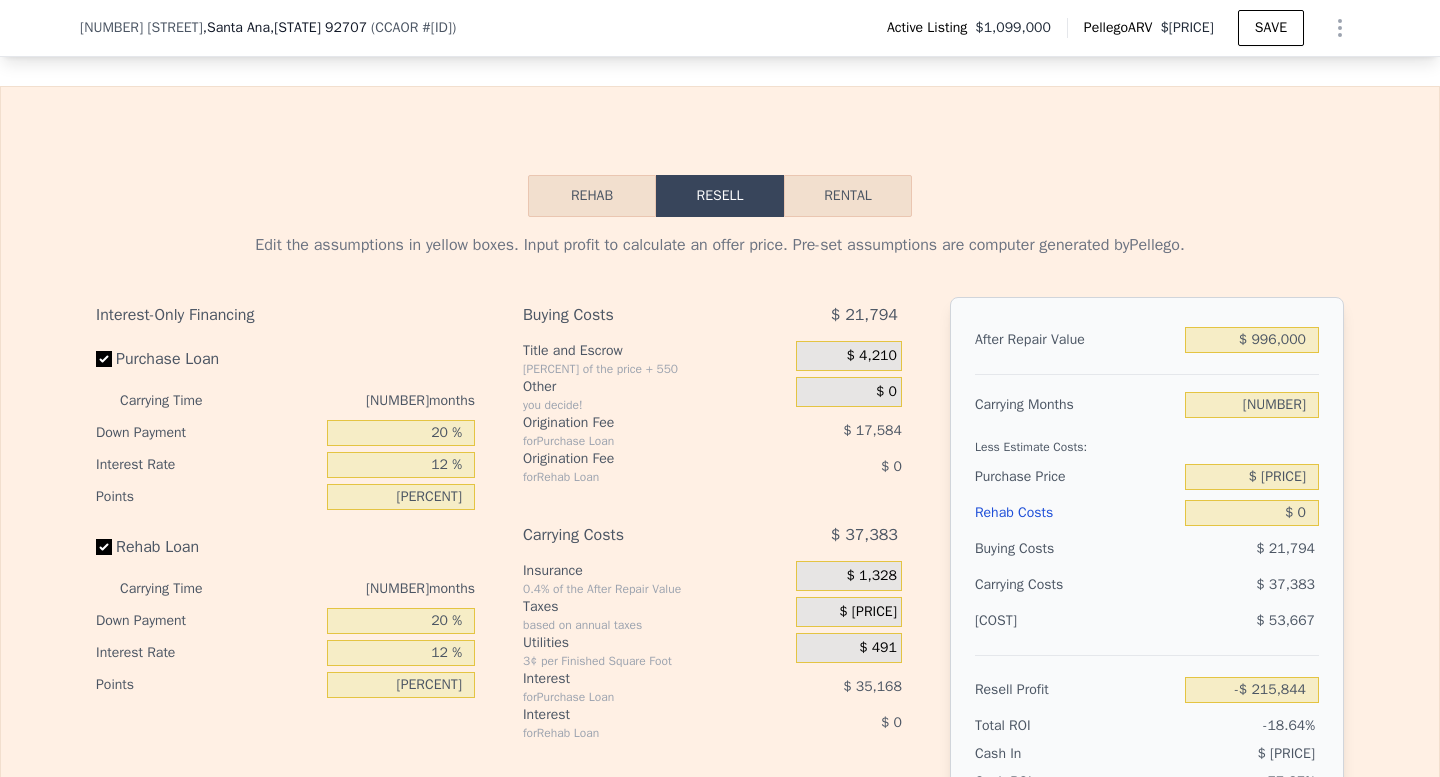scroll, scrollTop: 2932, scrollLeft: 0, axis: vertical 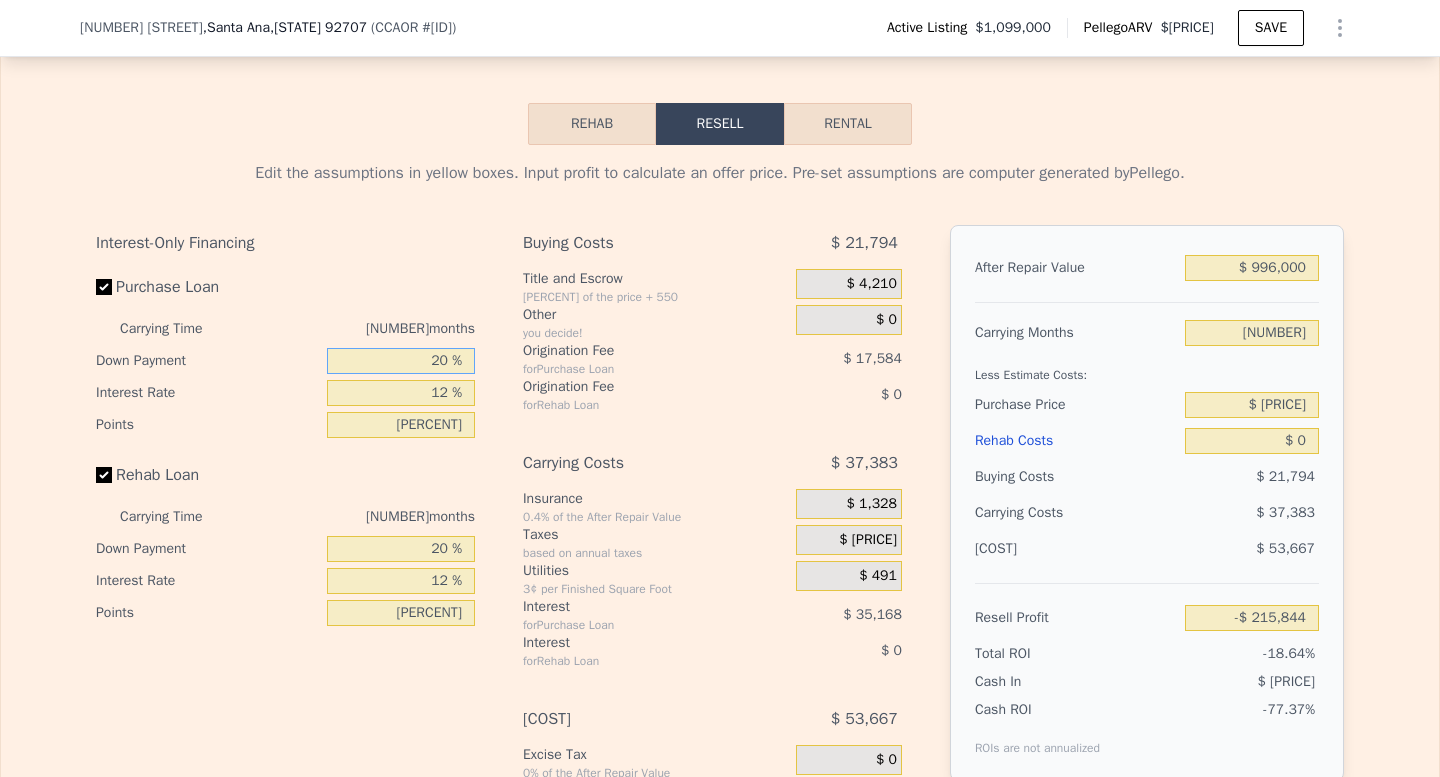 click on "20 %" at bounding box center (401, 361) 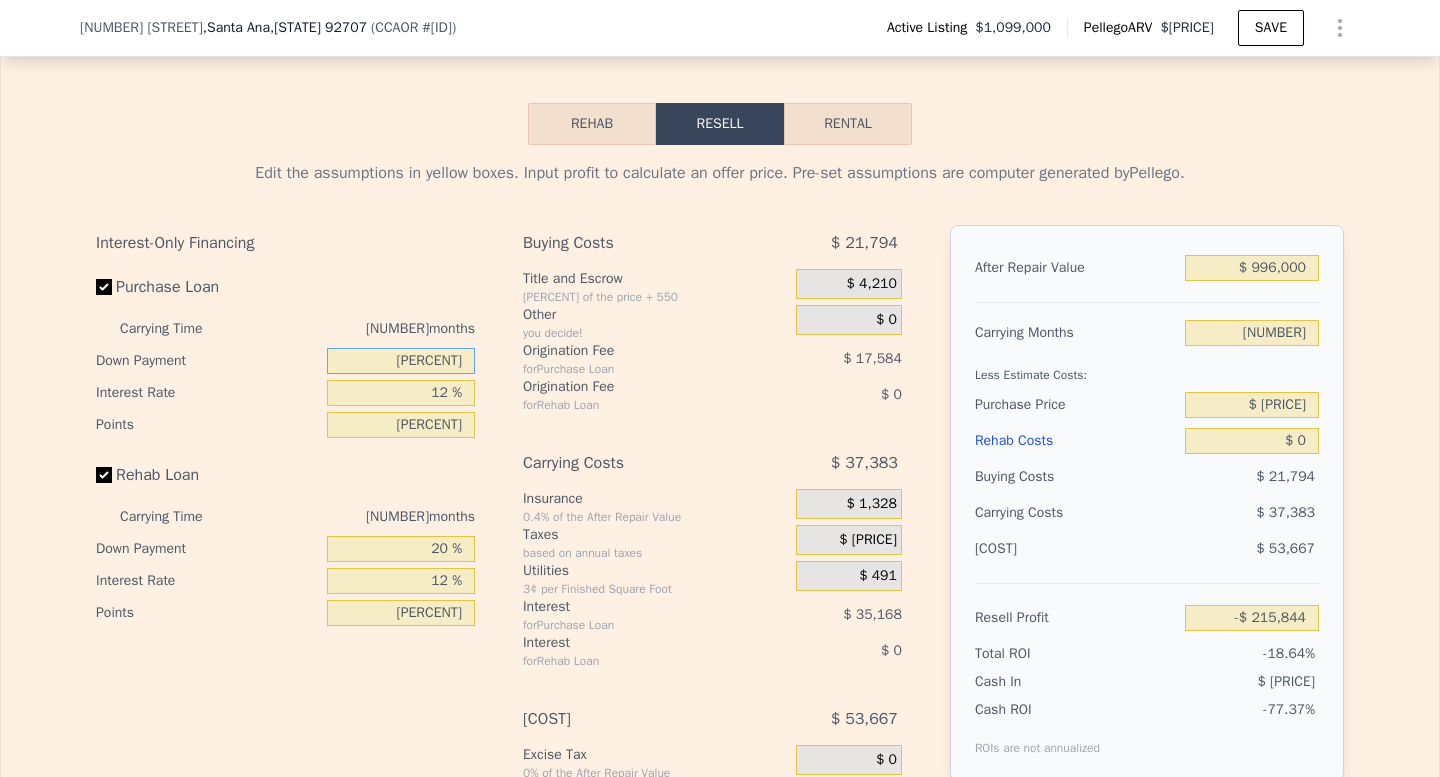 type on "[PERCENT]" 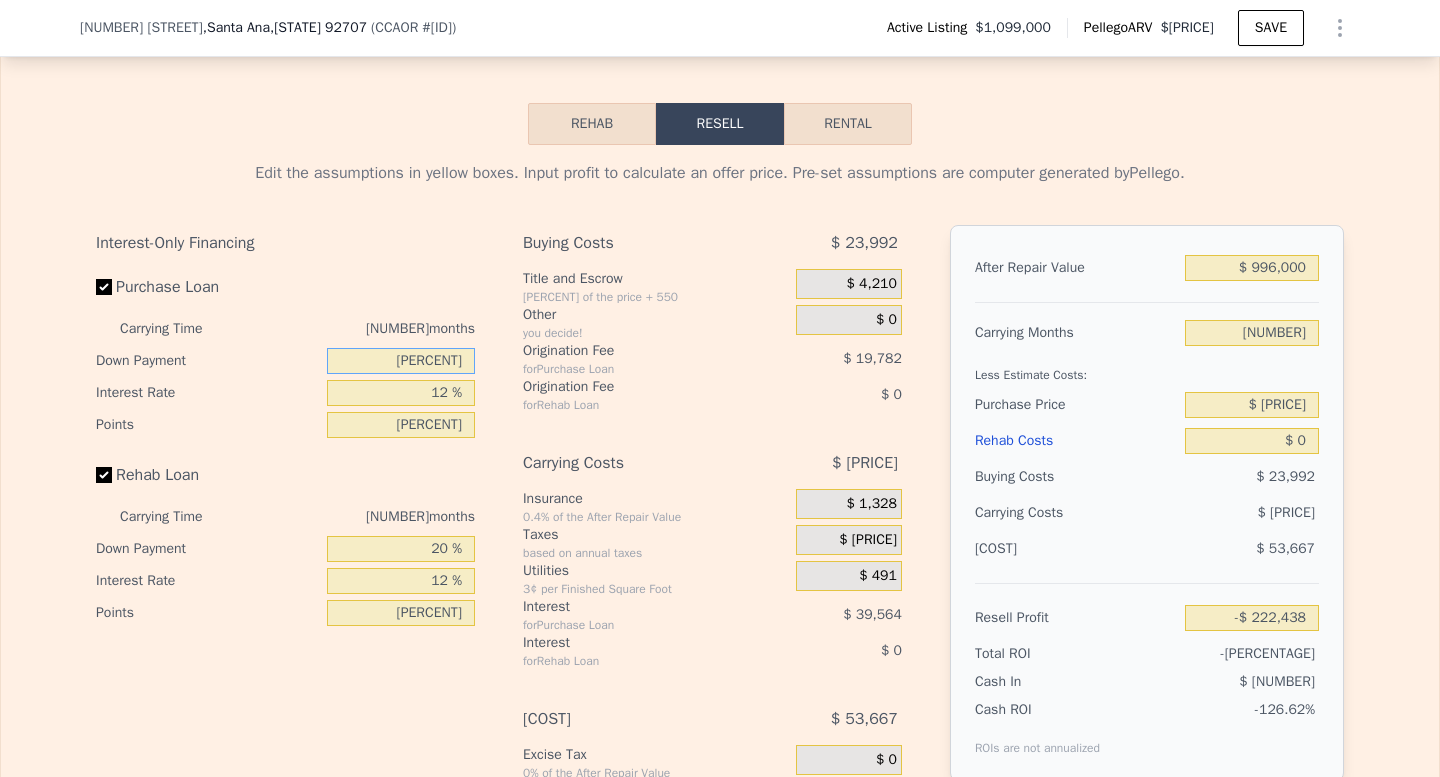 type on "-$ 222,438" 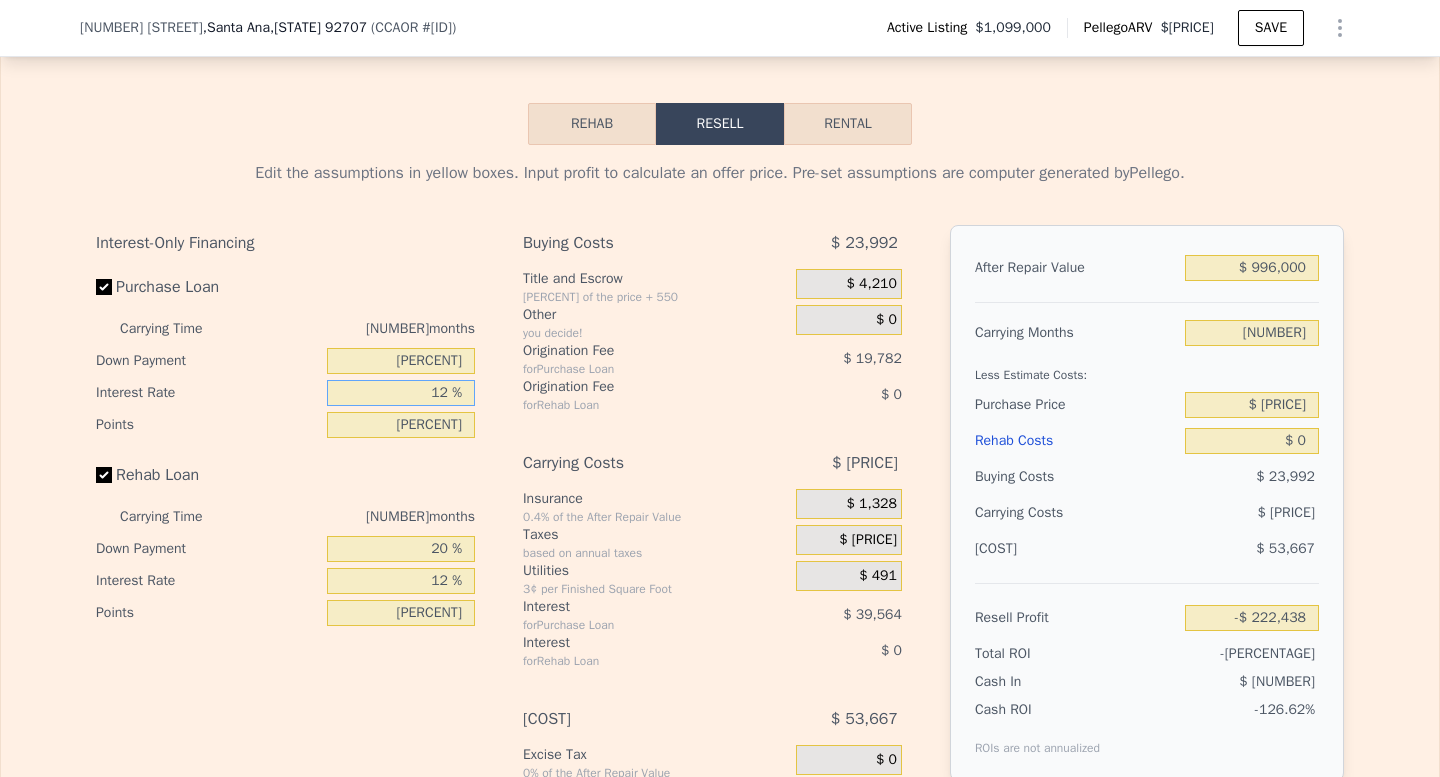 click on "12 %" at bounding box center (401, 393) 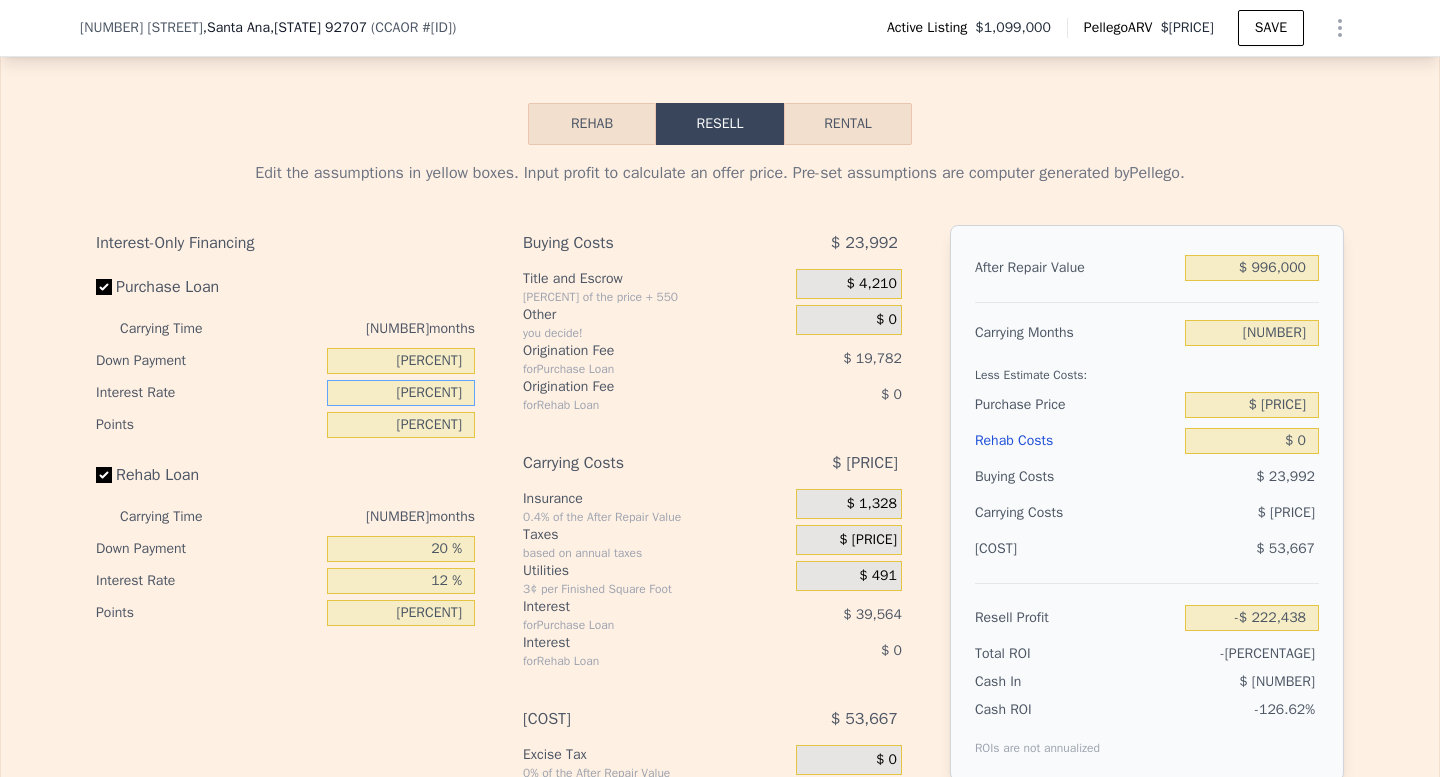 type on "-$ [NUMBER]" 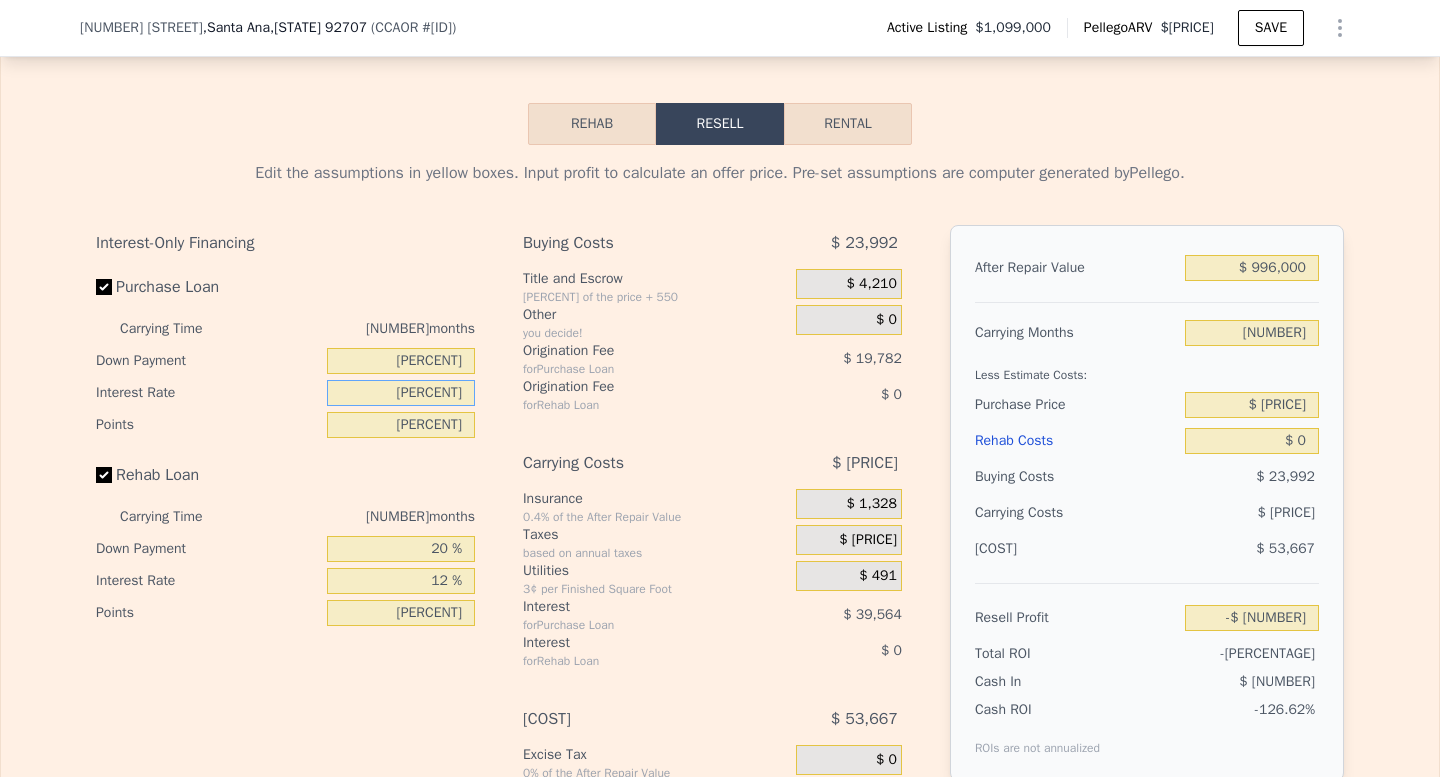 type on "[PERCENT]" 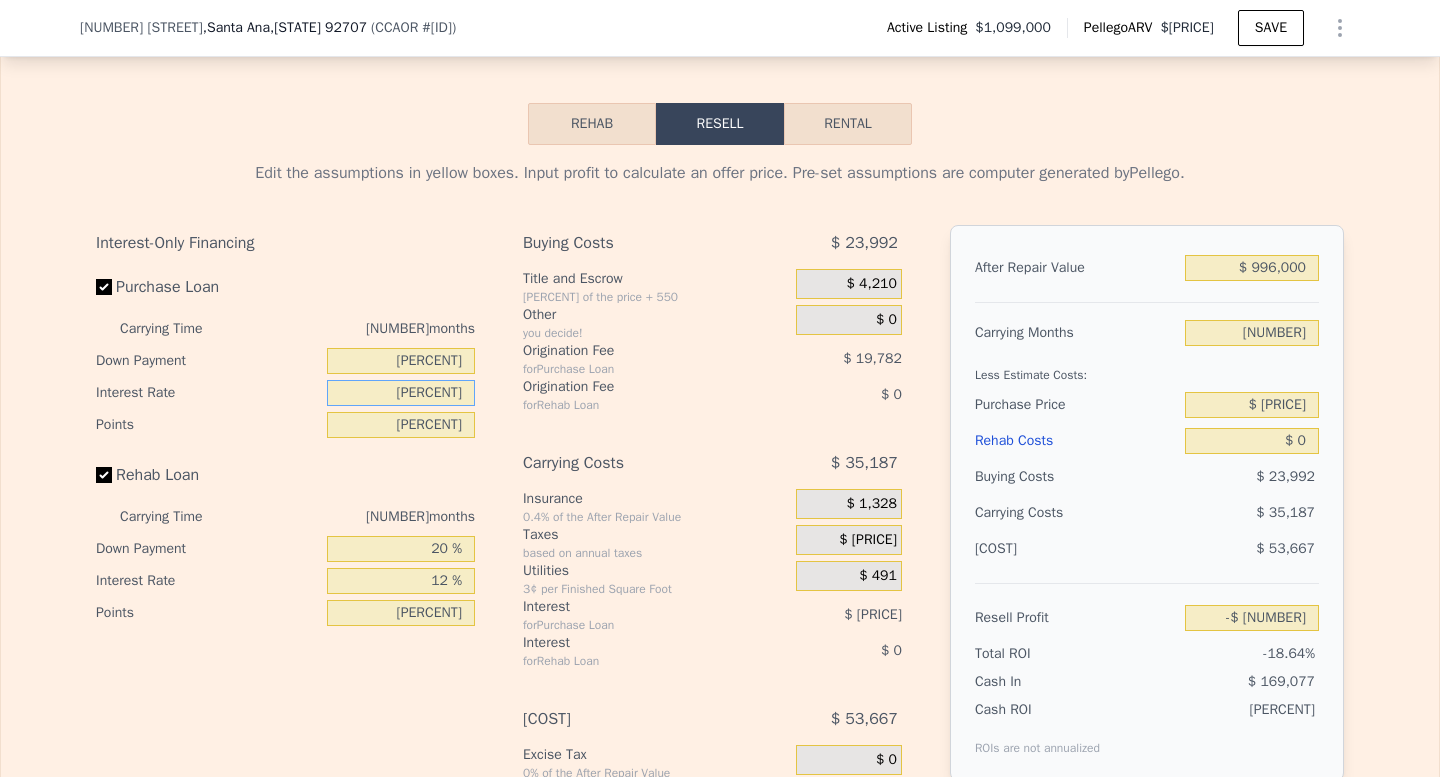 type on "-$ [NUMBER]" 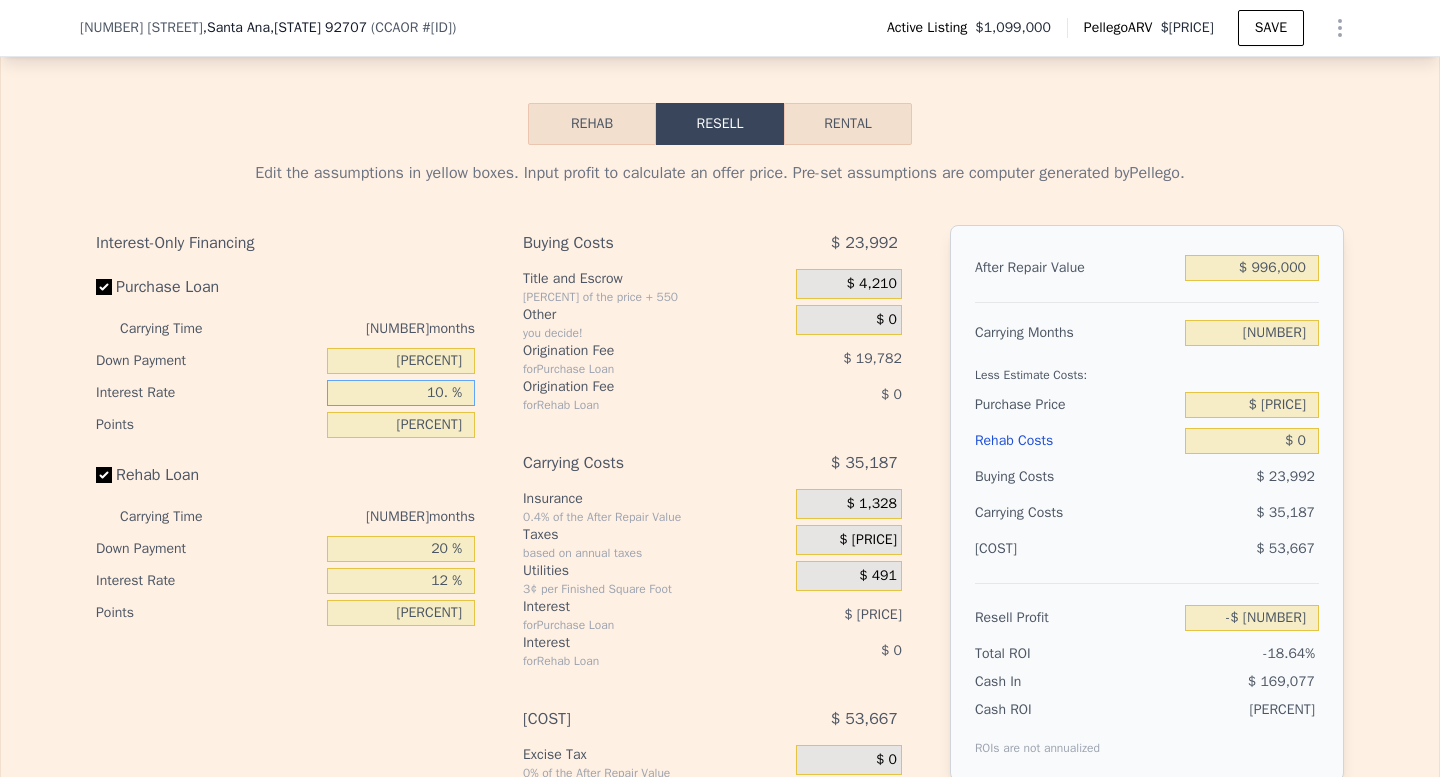 type on "10.5 %" 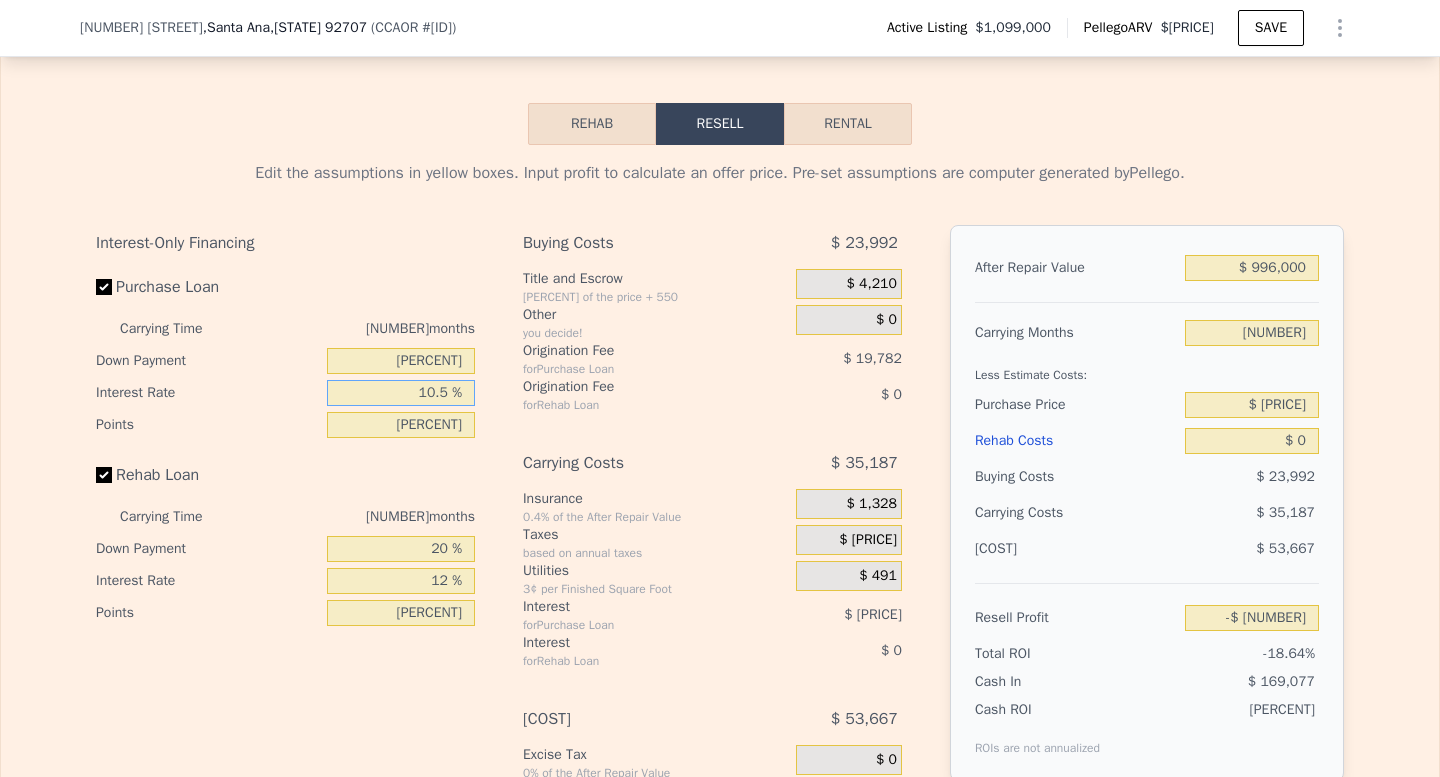 type on "-$ 217,494" 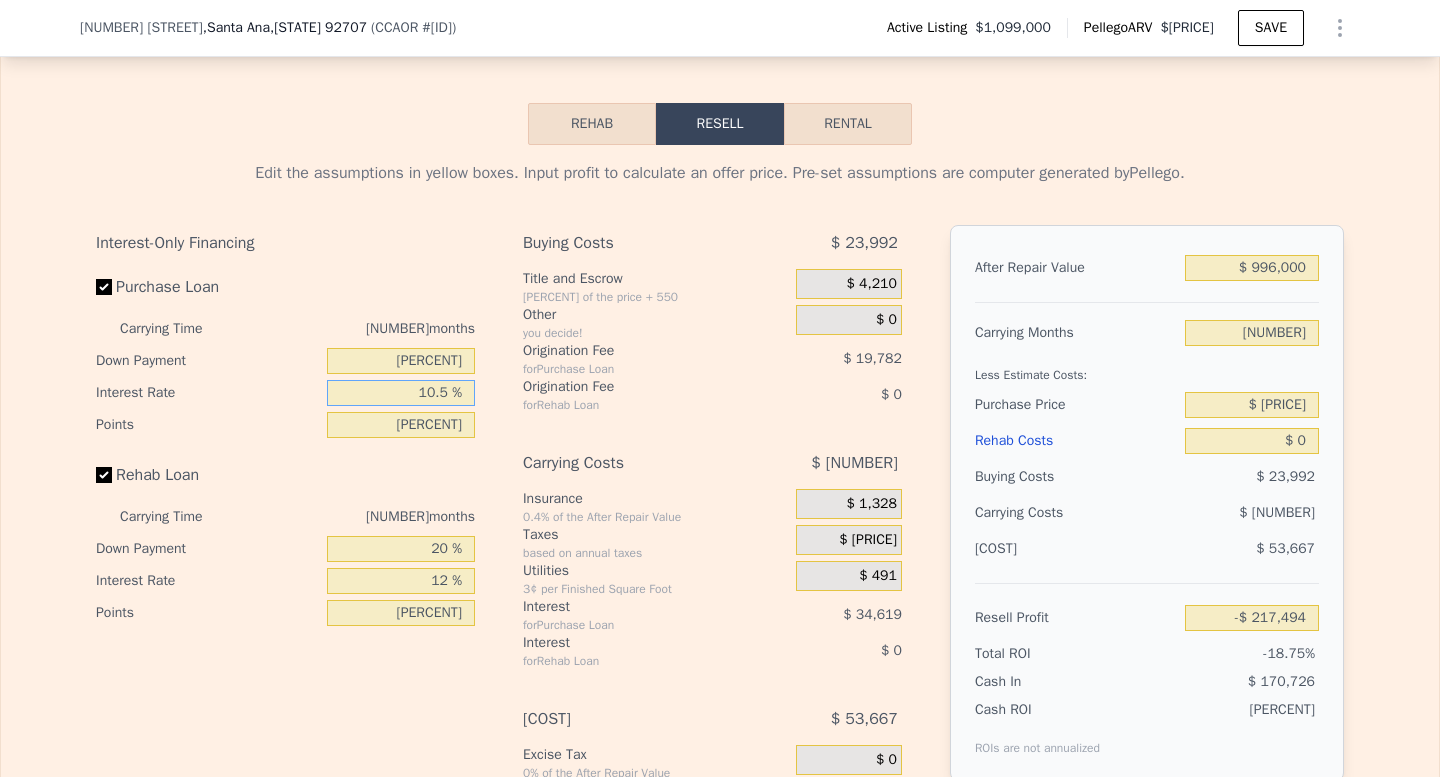 type on "10.5 %" 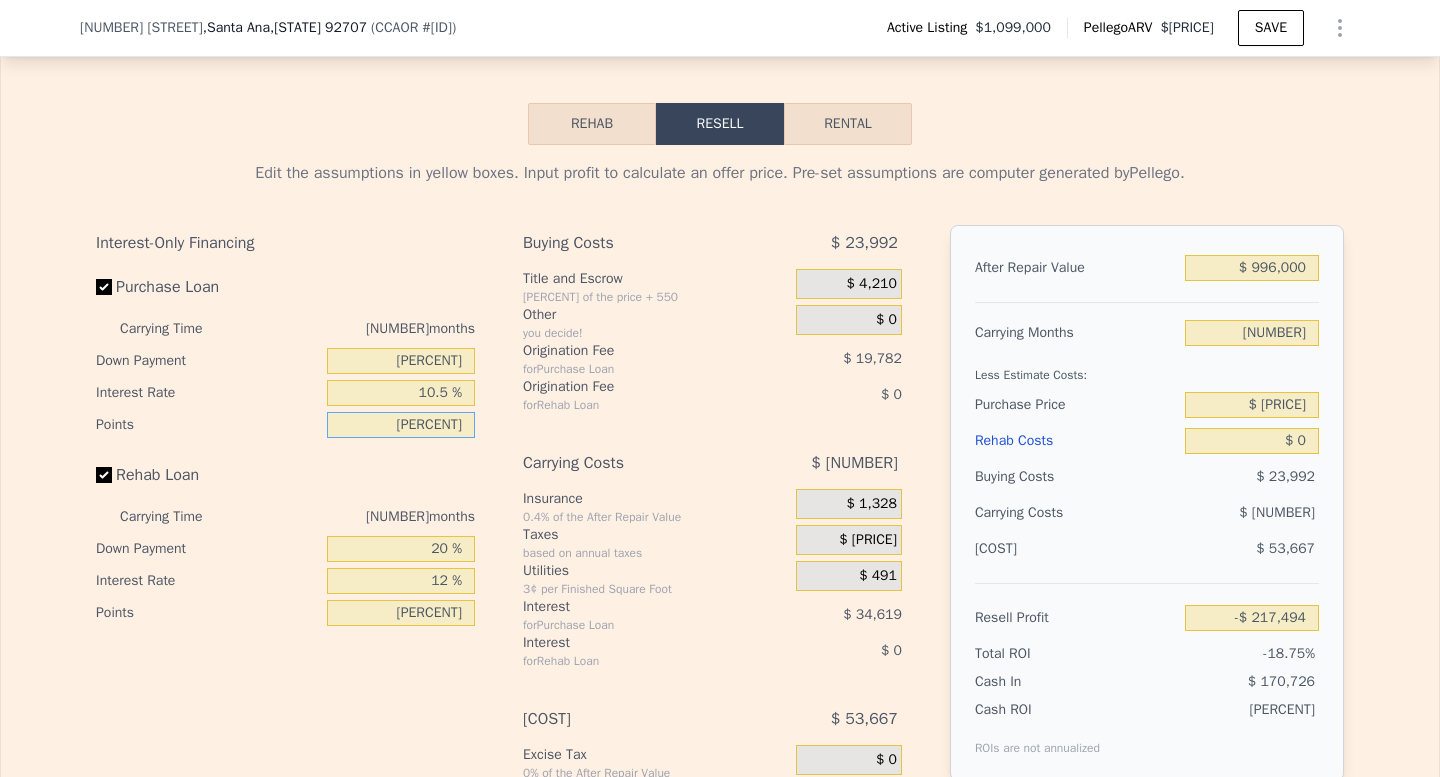 click on "[PERCENT]" at bounding box center (401, 425) 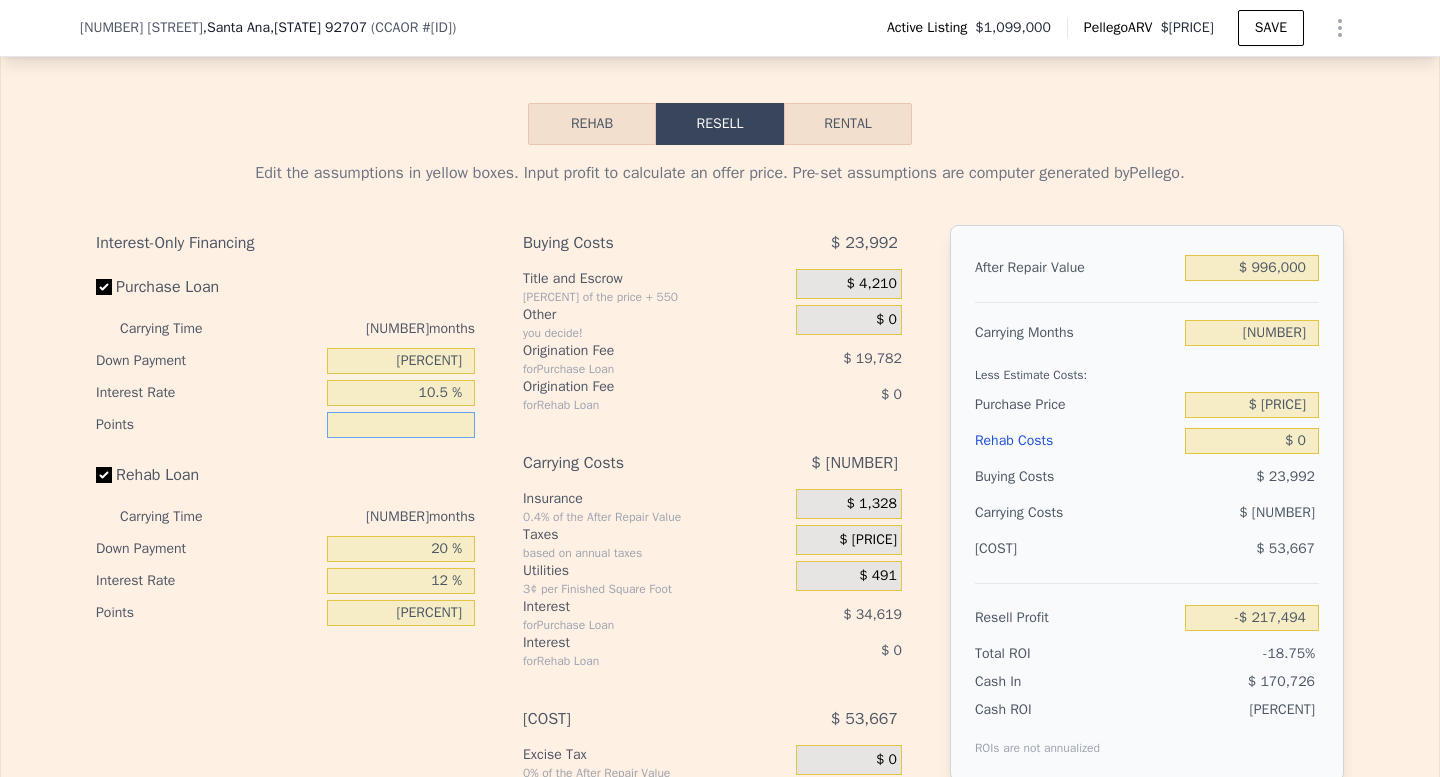 type on "[PERCENT]" 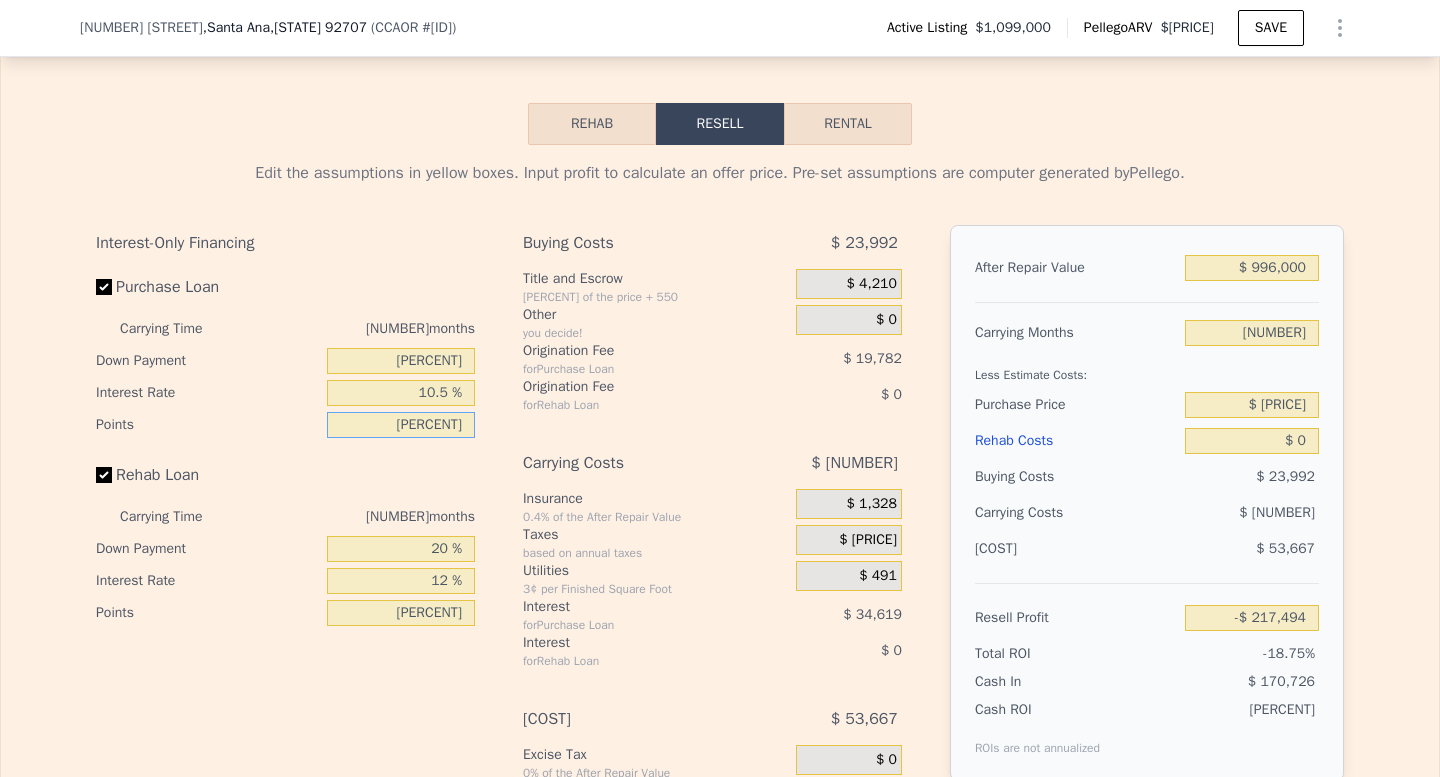 type on "-$ 207,603" 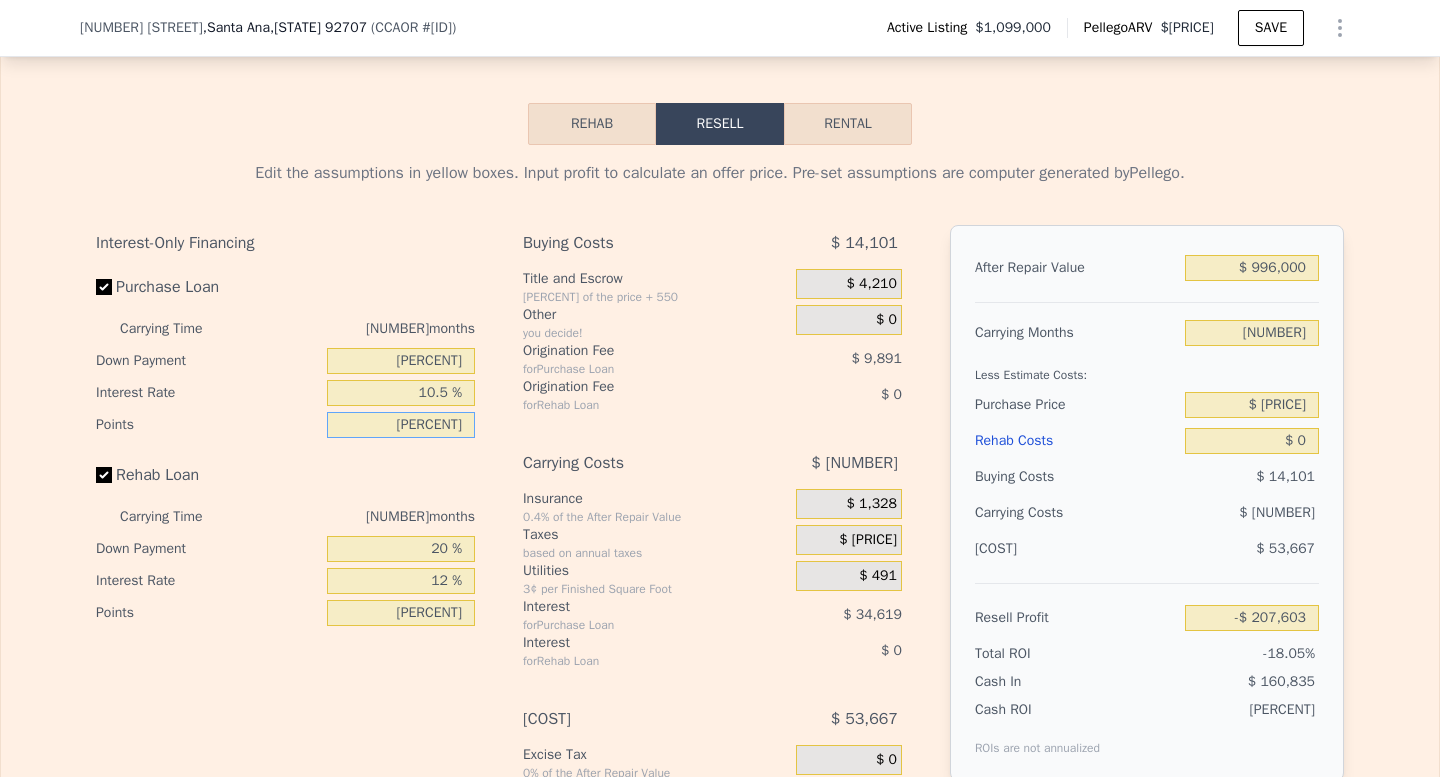 type on "[PERCENT]" 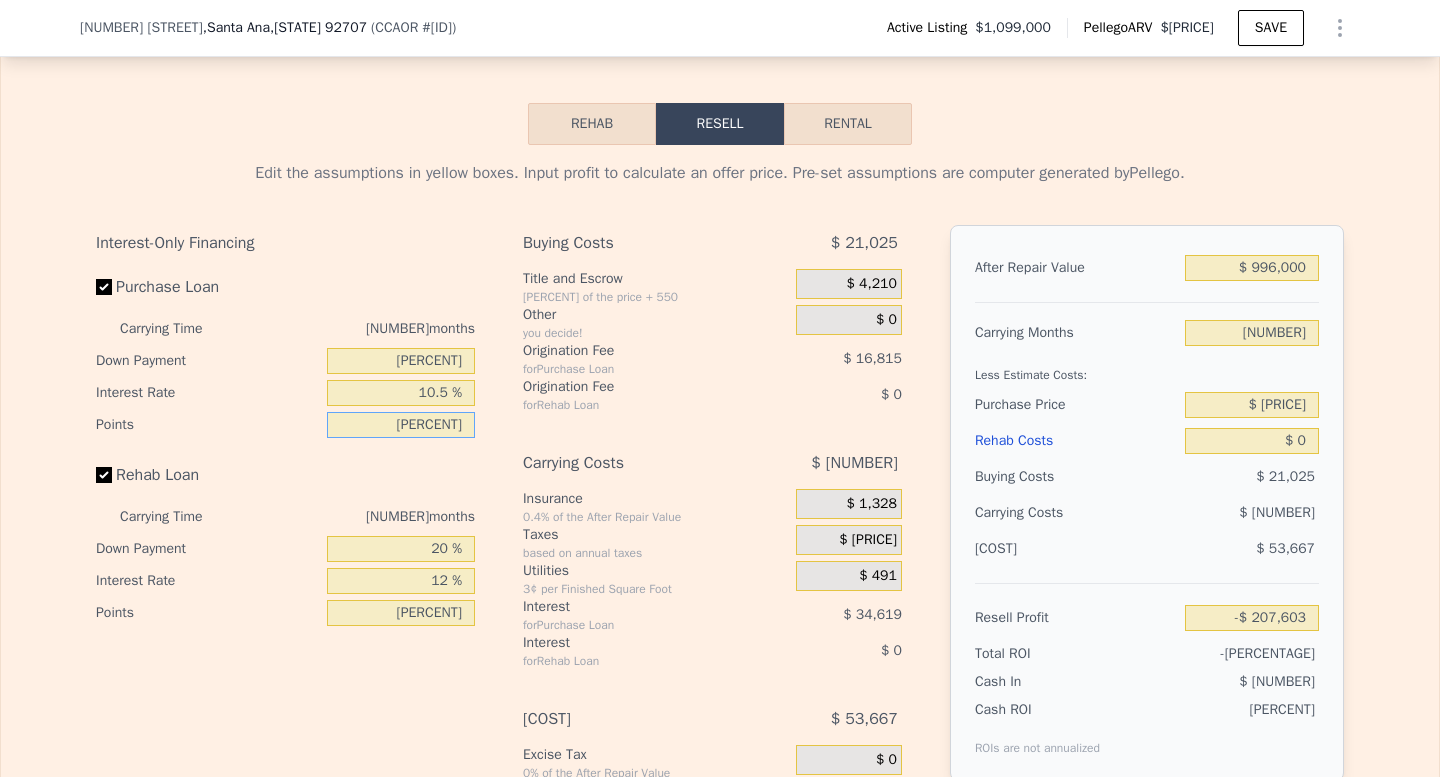 type on "$ [PRICE]" 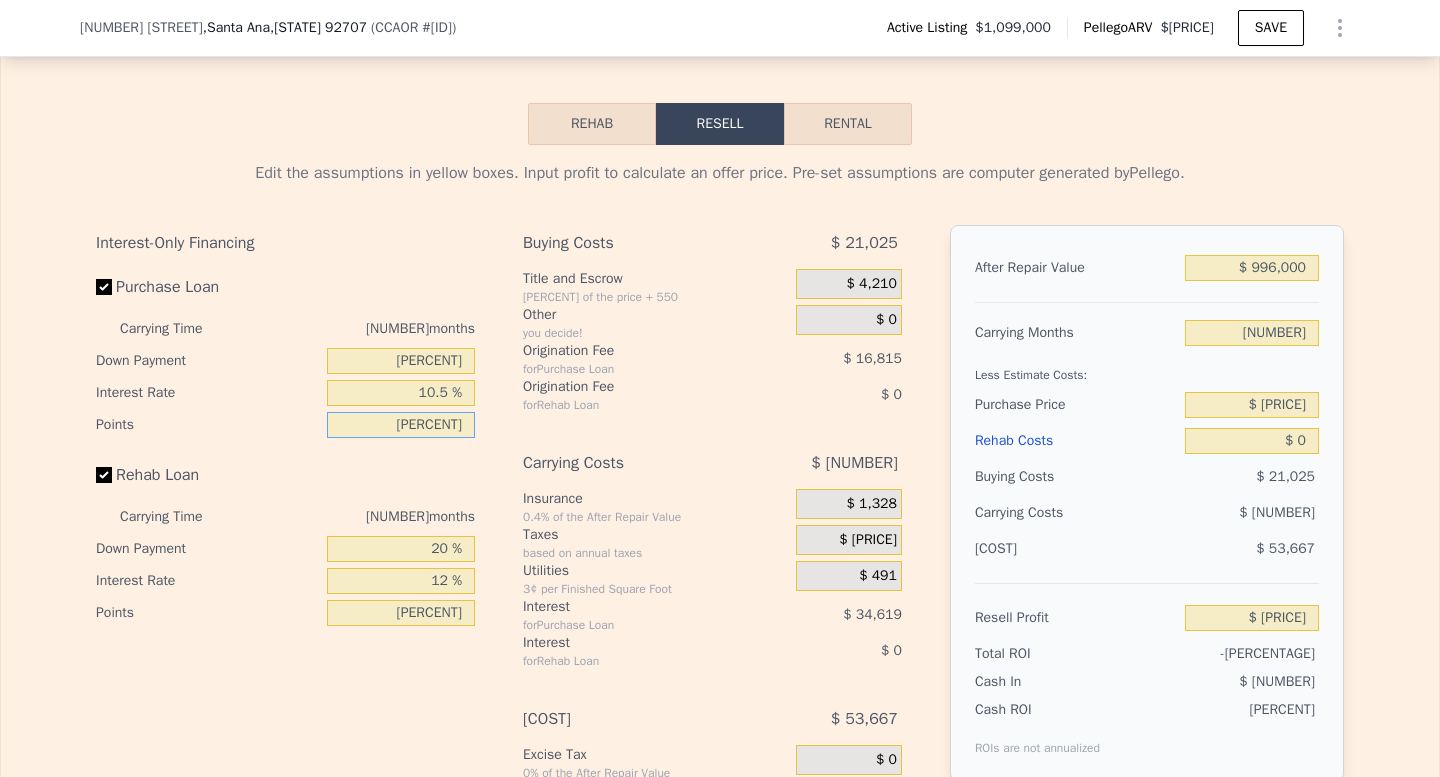 type on "1.75 %" 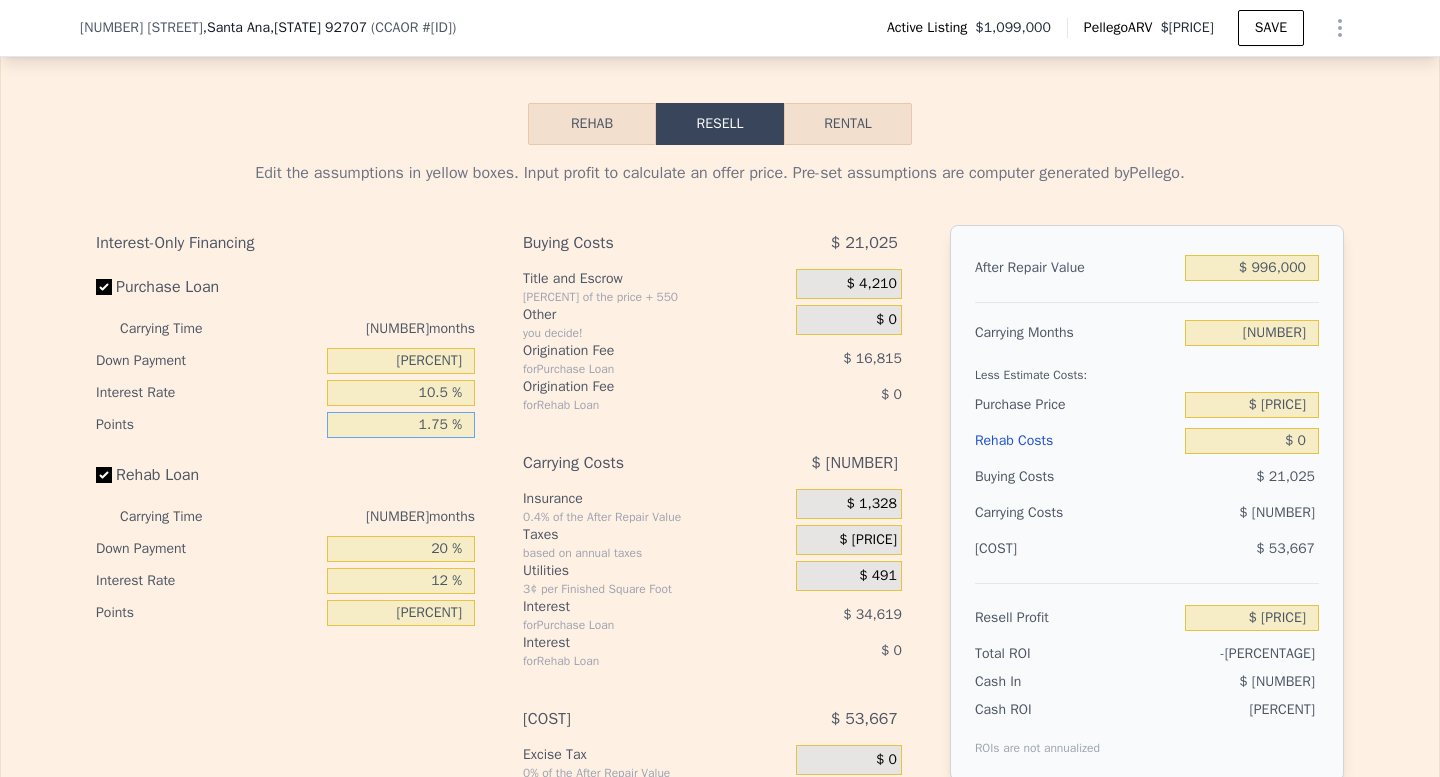 type on "-$ 215,021" 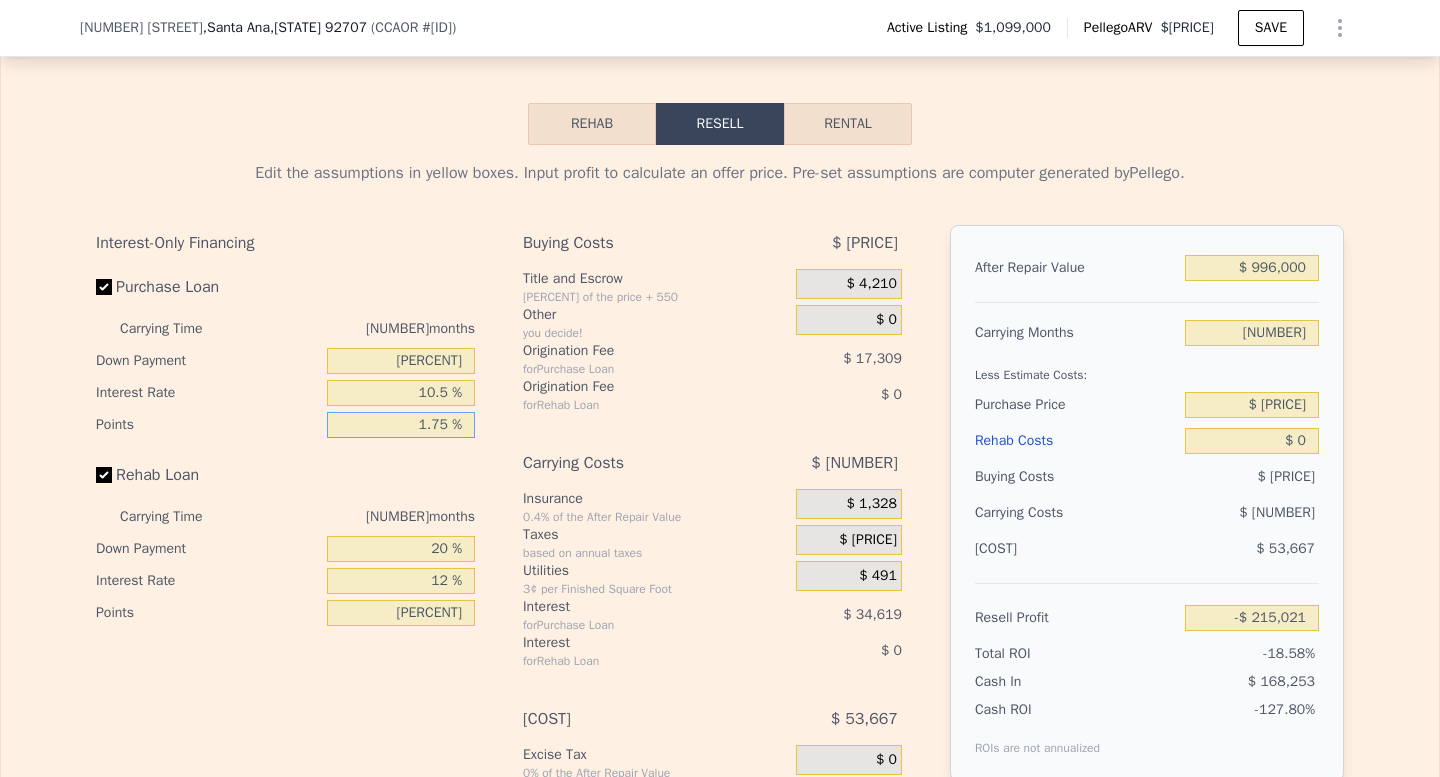 type on "1.75 %" 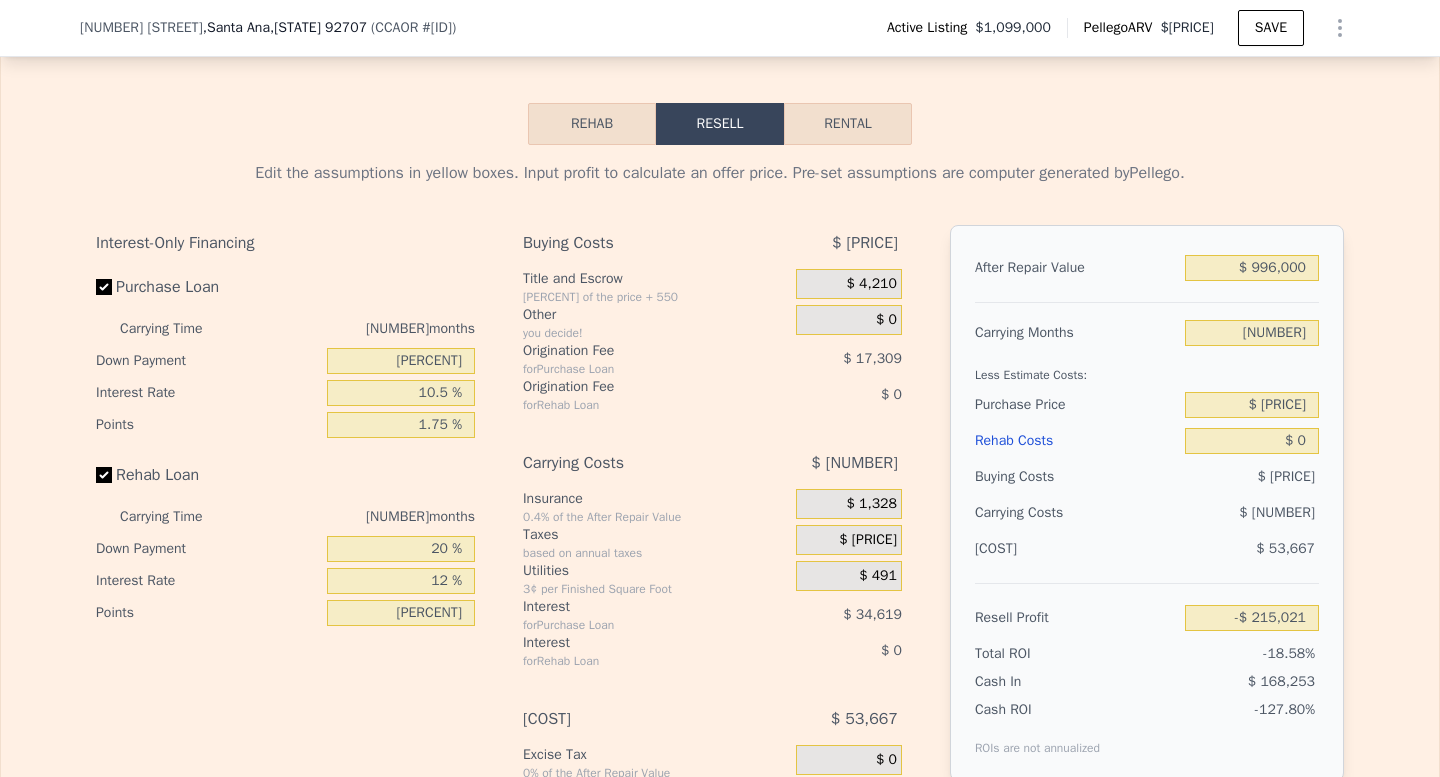 click on "Rehab Loan" at bounding box center (285, 479) 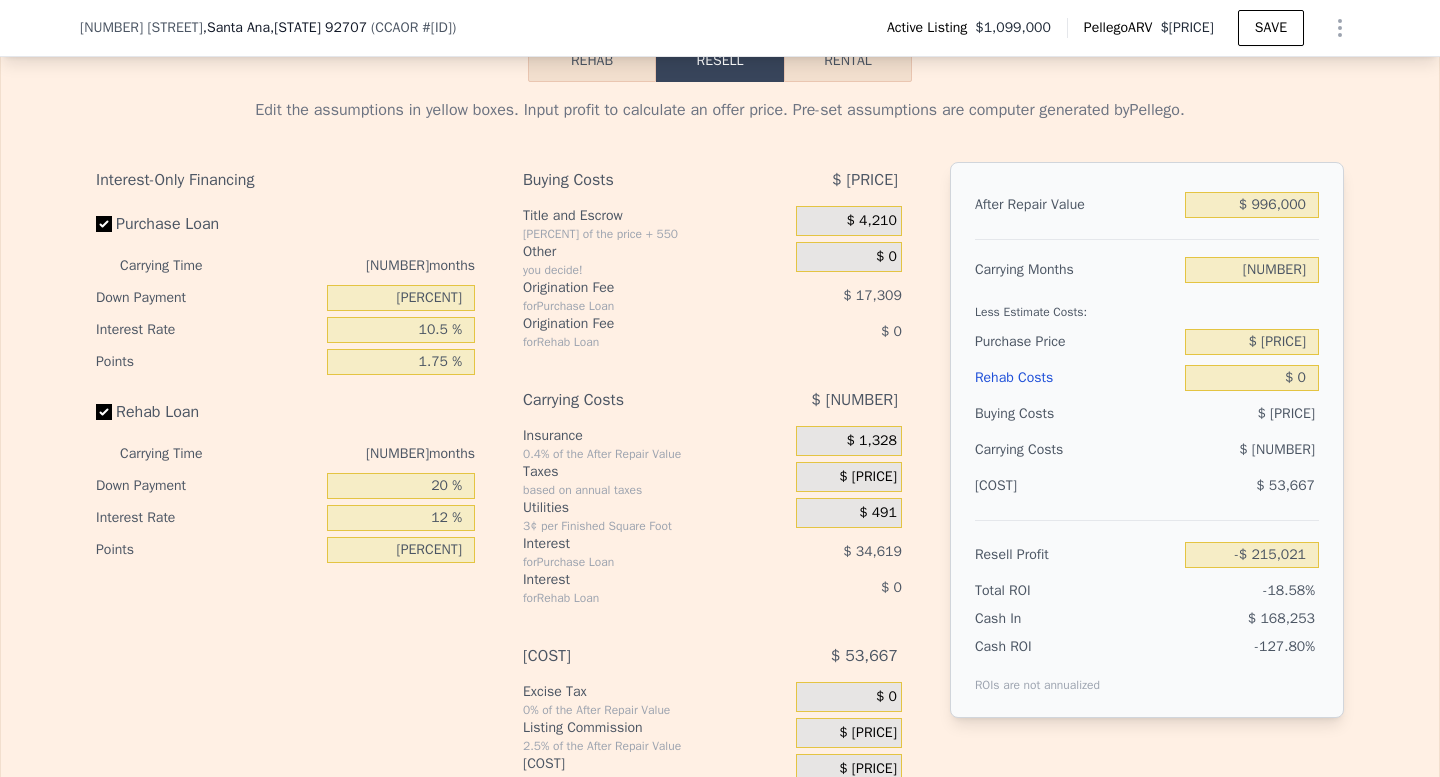 scroll, scrollTop: 2996, scrollLeft: 0, axis: vertical 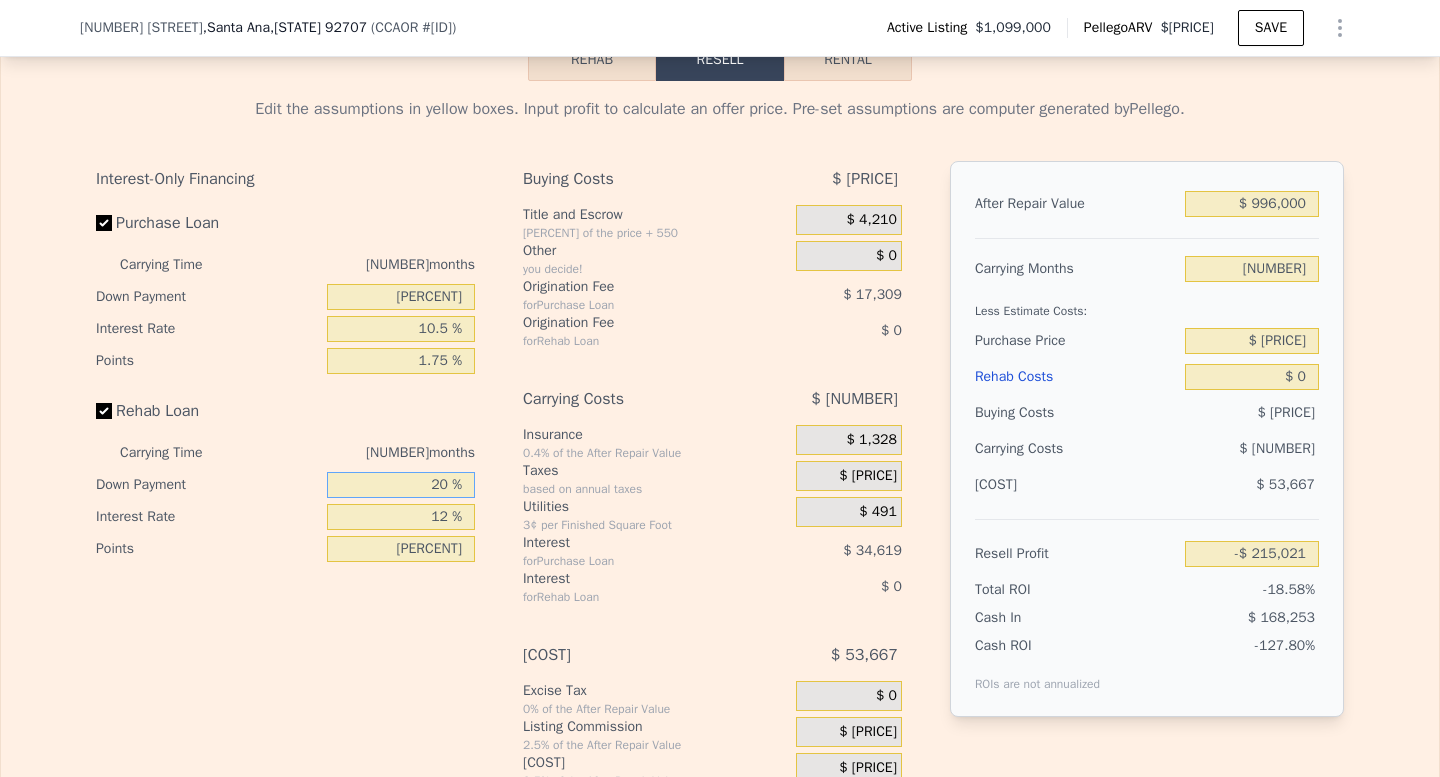 drag, startPoint x: 448, startPoint y: 505, endPoint x: 372, endPoint y: 505, distance: 76 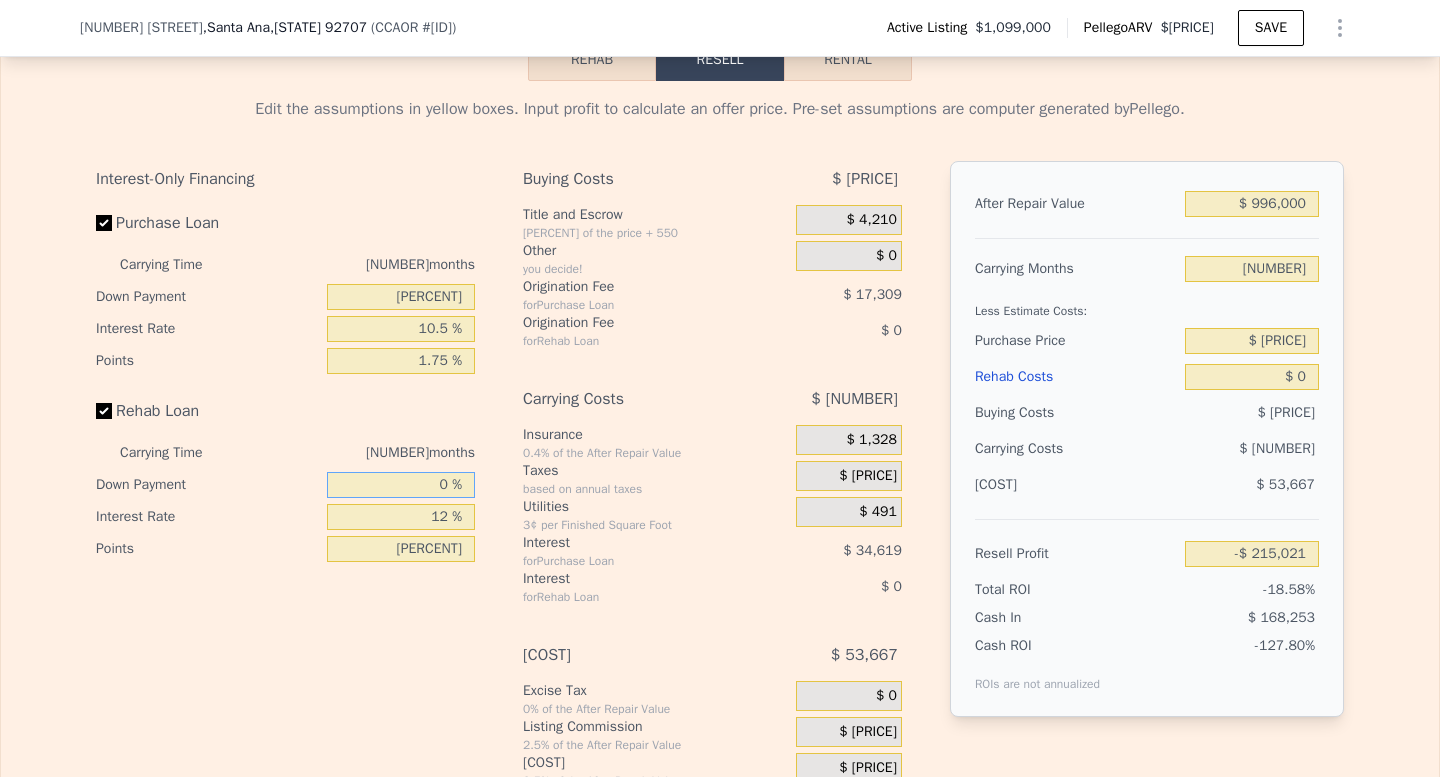 type on "0 %" 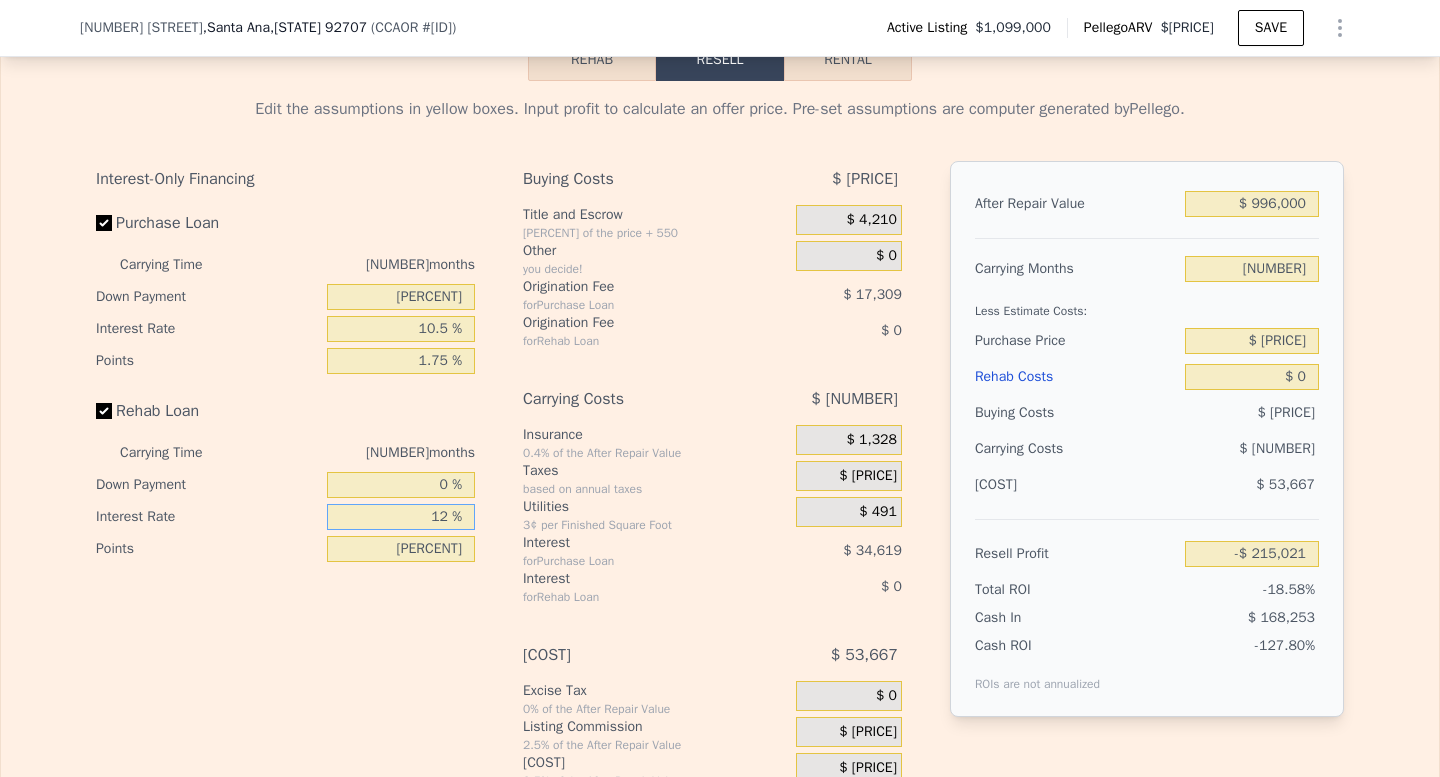 click on "12 %" at bounding box center (401, 517) 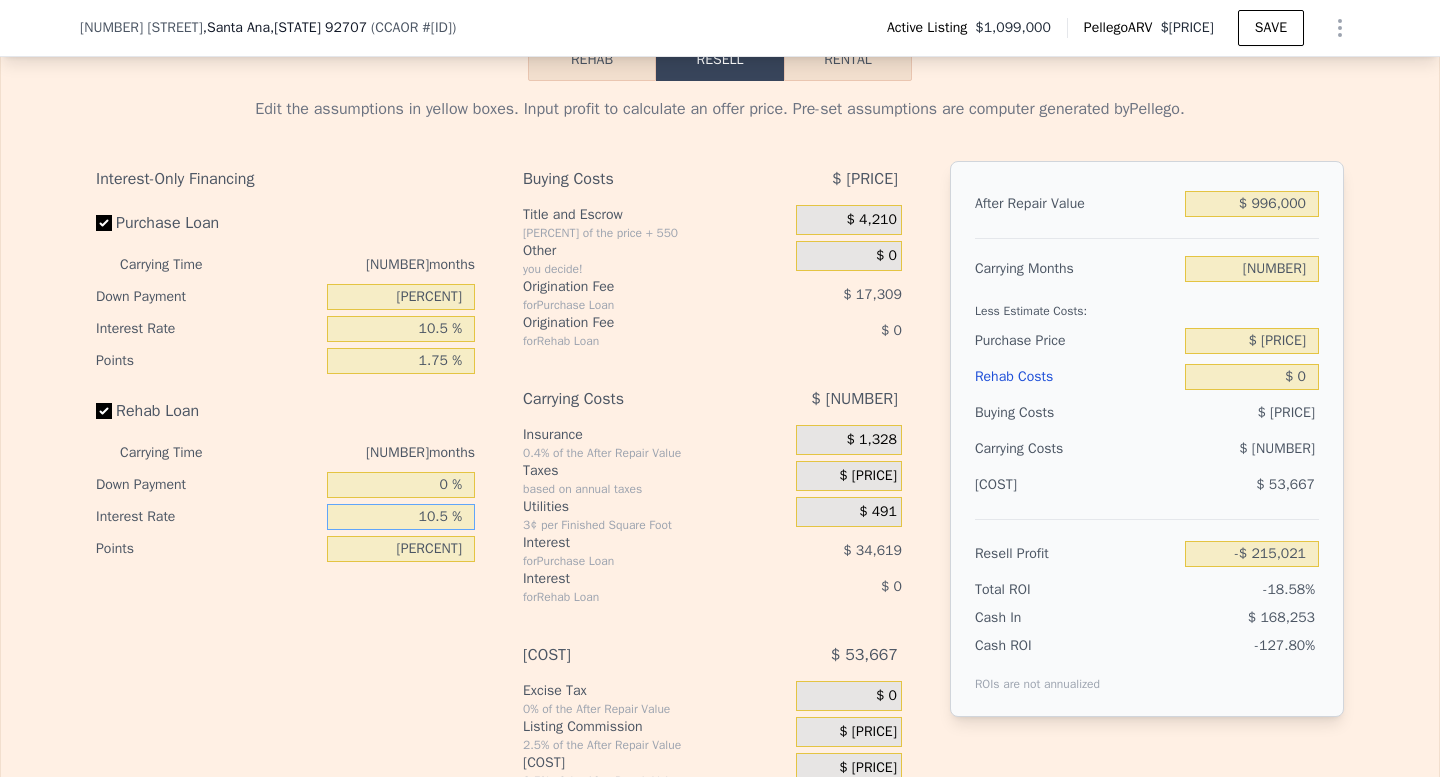 type on "10.5 %" 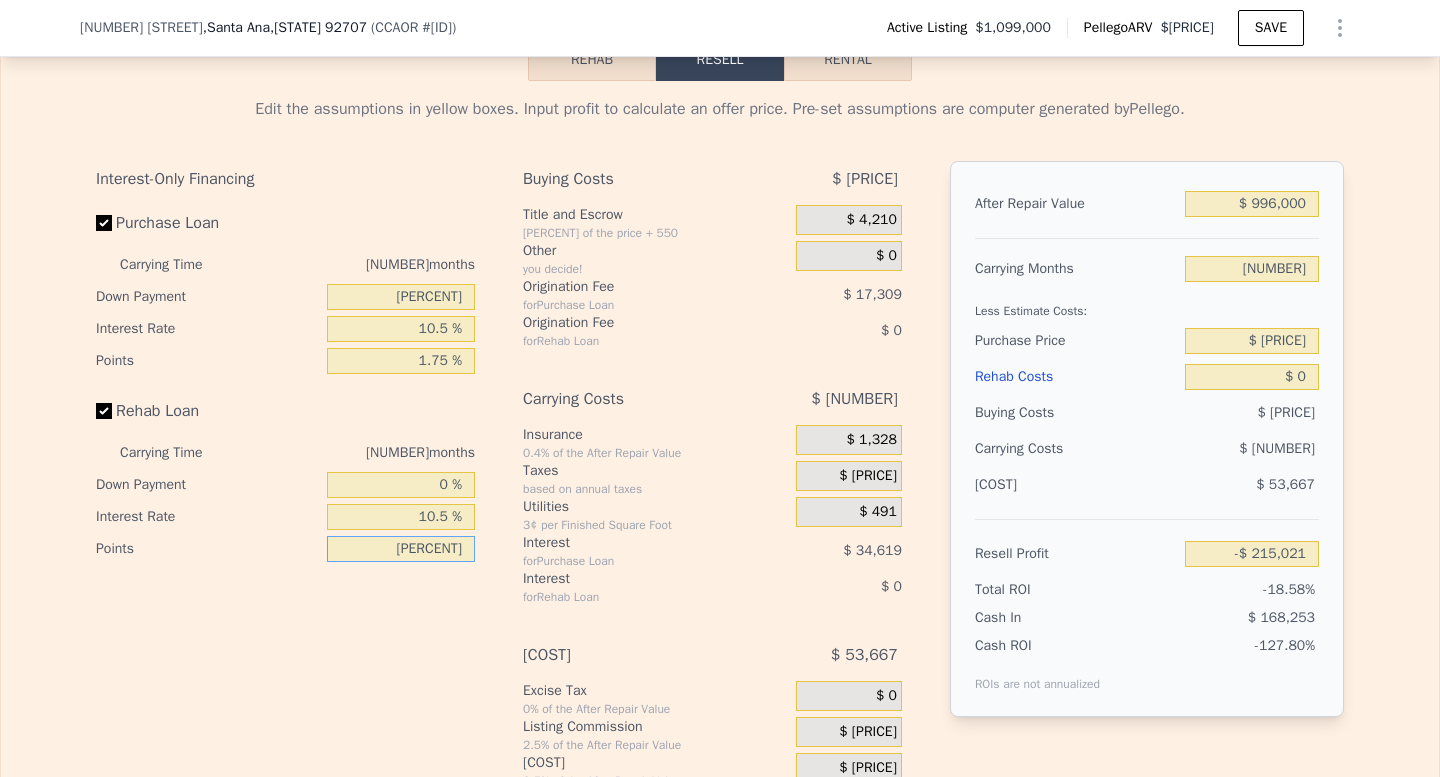 click on "[PERCENT]" at bounding box center (401, 549) 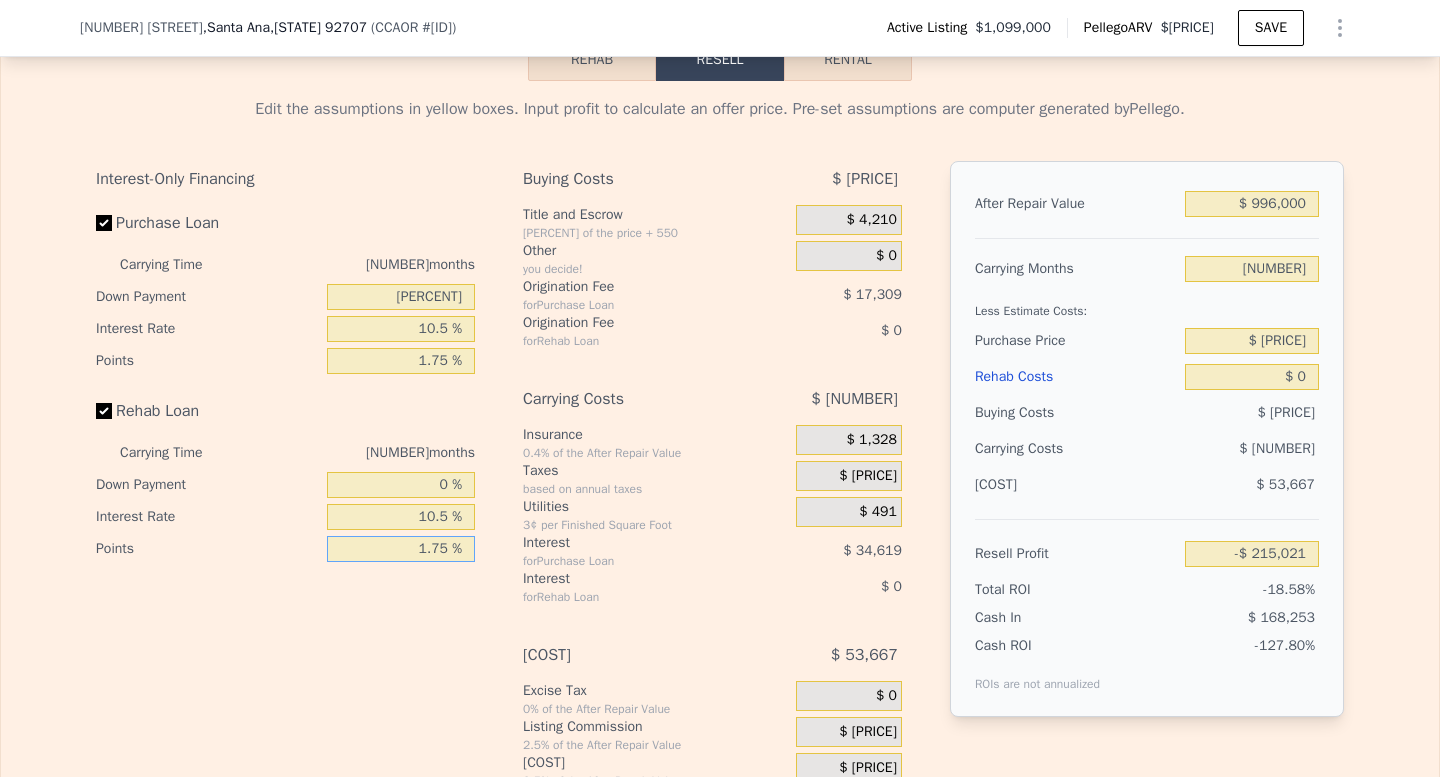 type on "1.75 %" 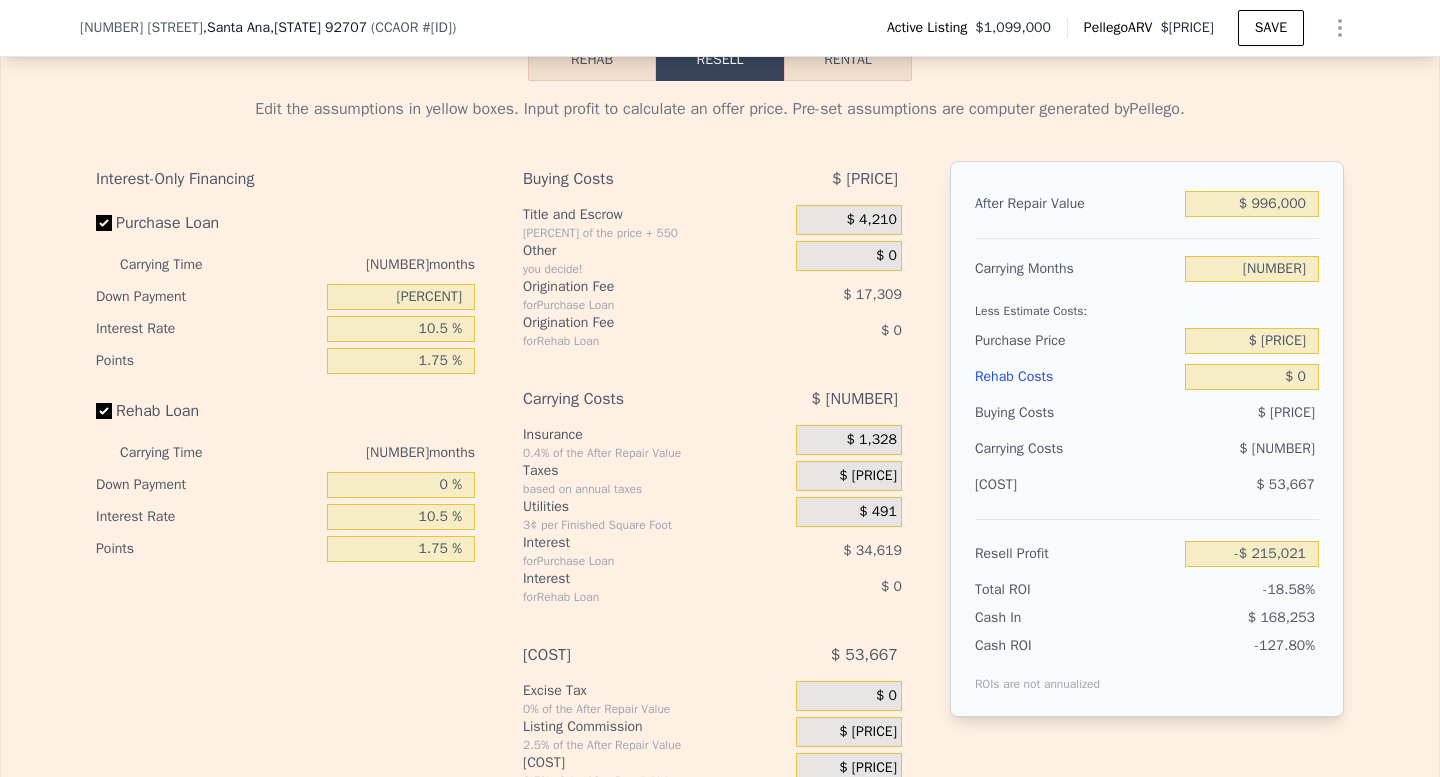 click on "Carrying Costs" at bounding box center (634, 399) 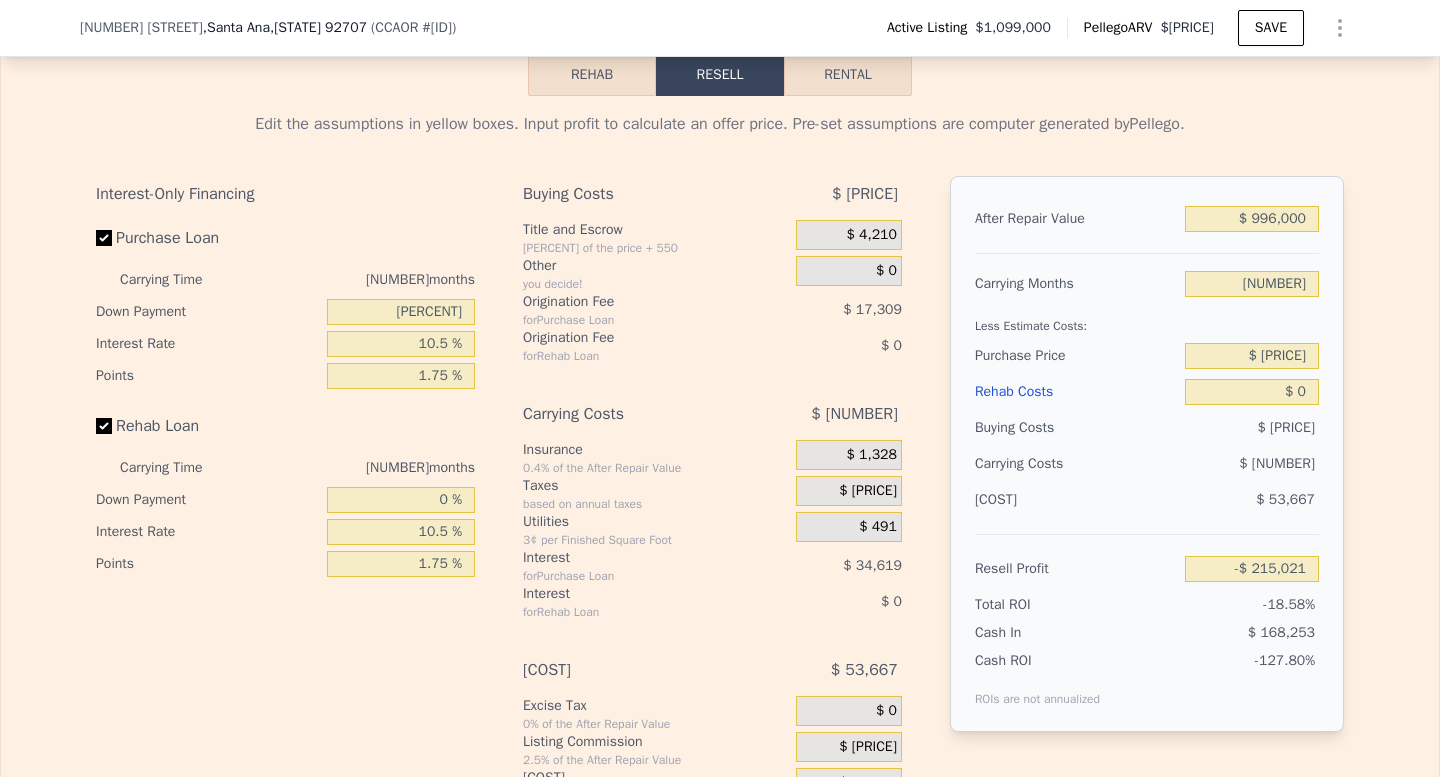 click on "Other" at bounding box center (655, 266) 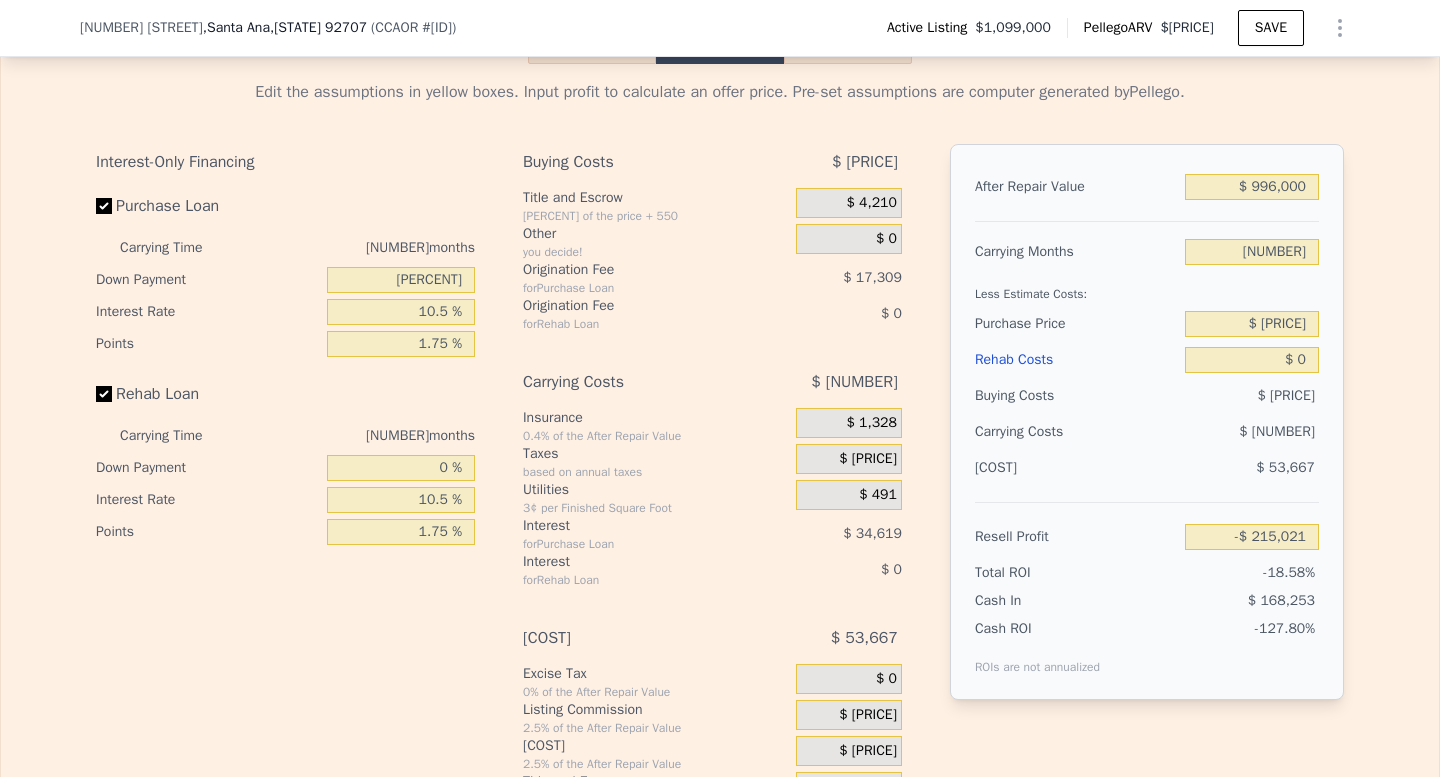 scroll, scrollTop: 2992, scrollLeft: 0, axis: vertical 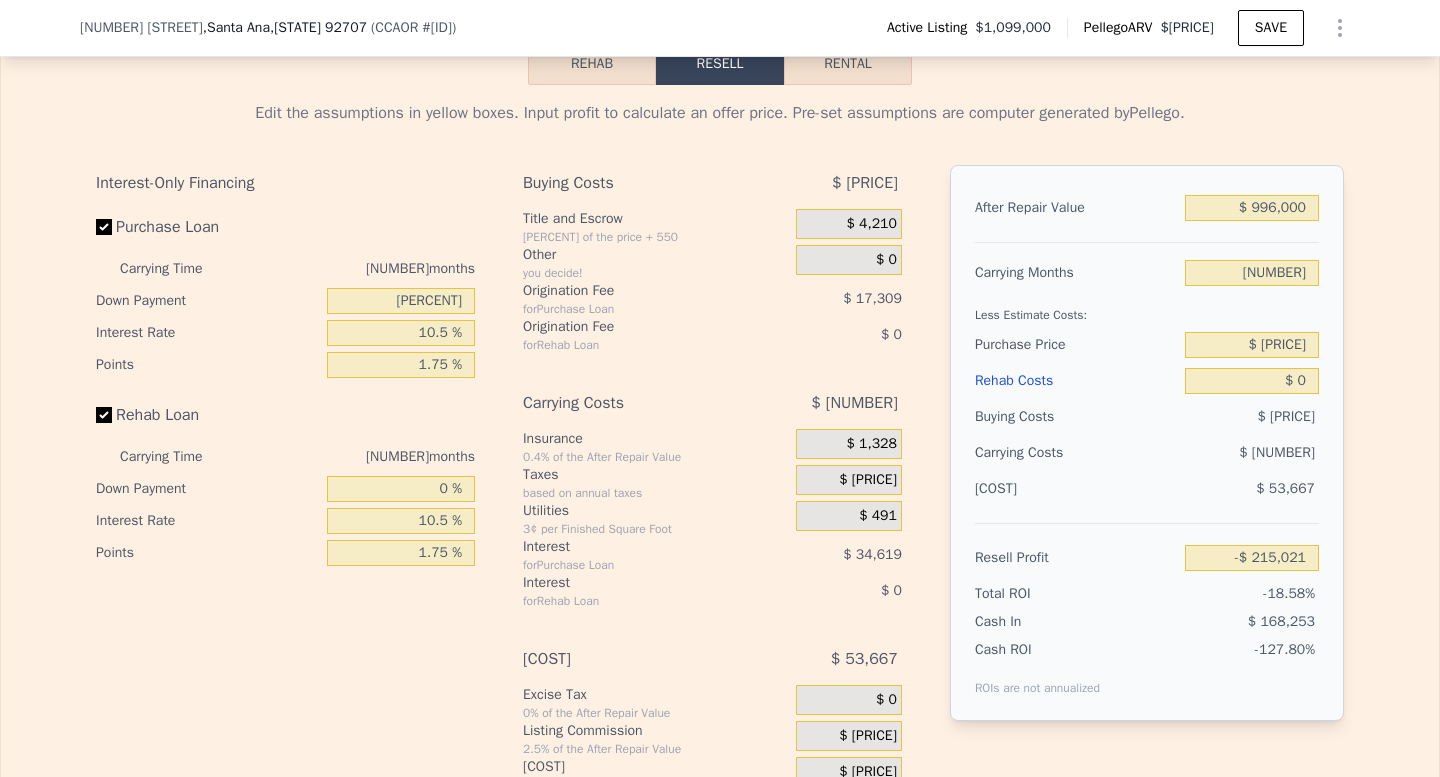 click on "[PERCENT] of the price + 550" at bounding box center [655, 237] 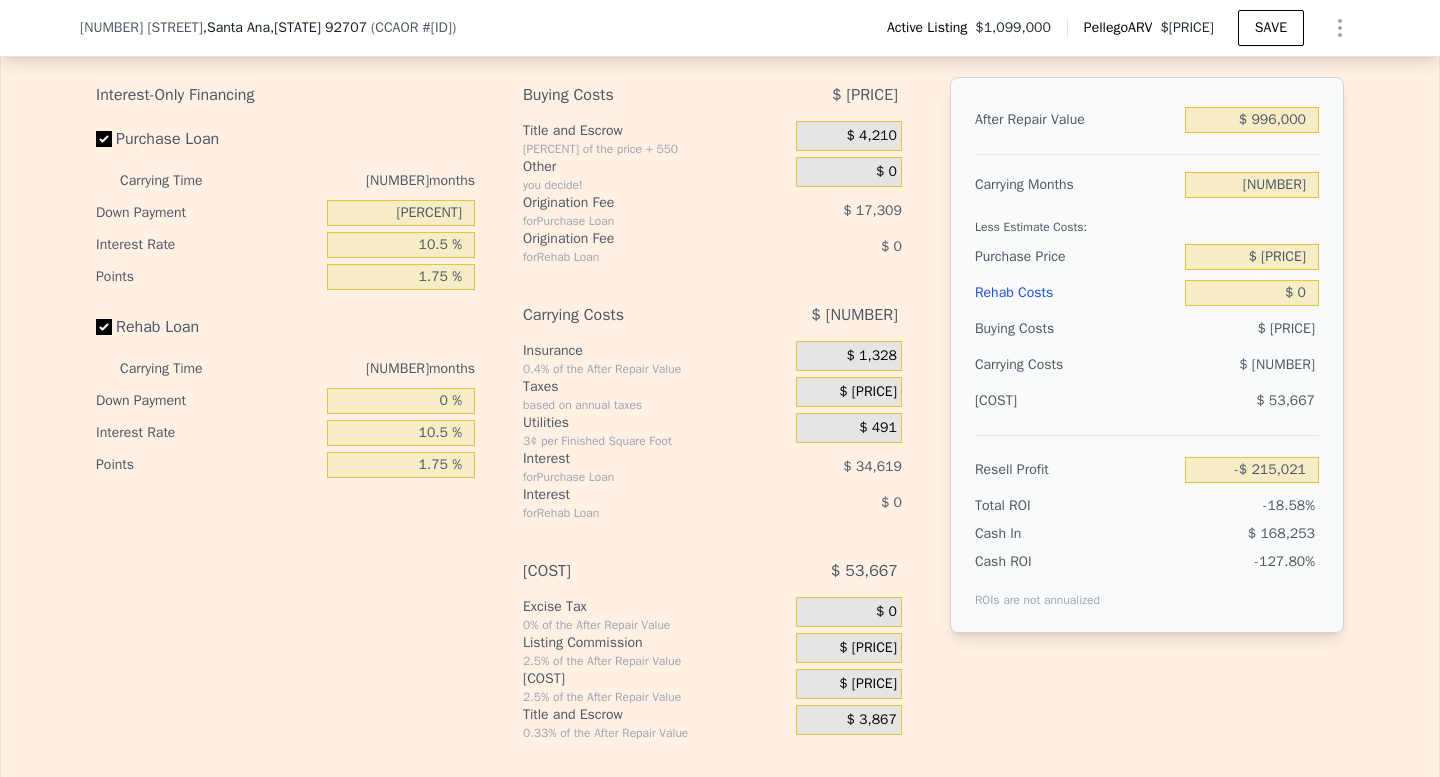 scroll, scrollTop: 3086, scrollLeft: 0, axis: vertical 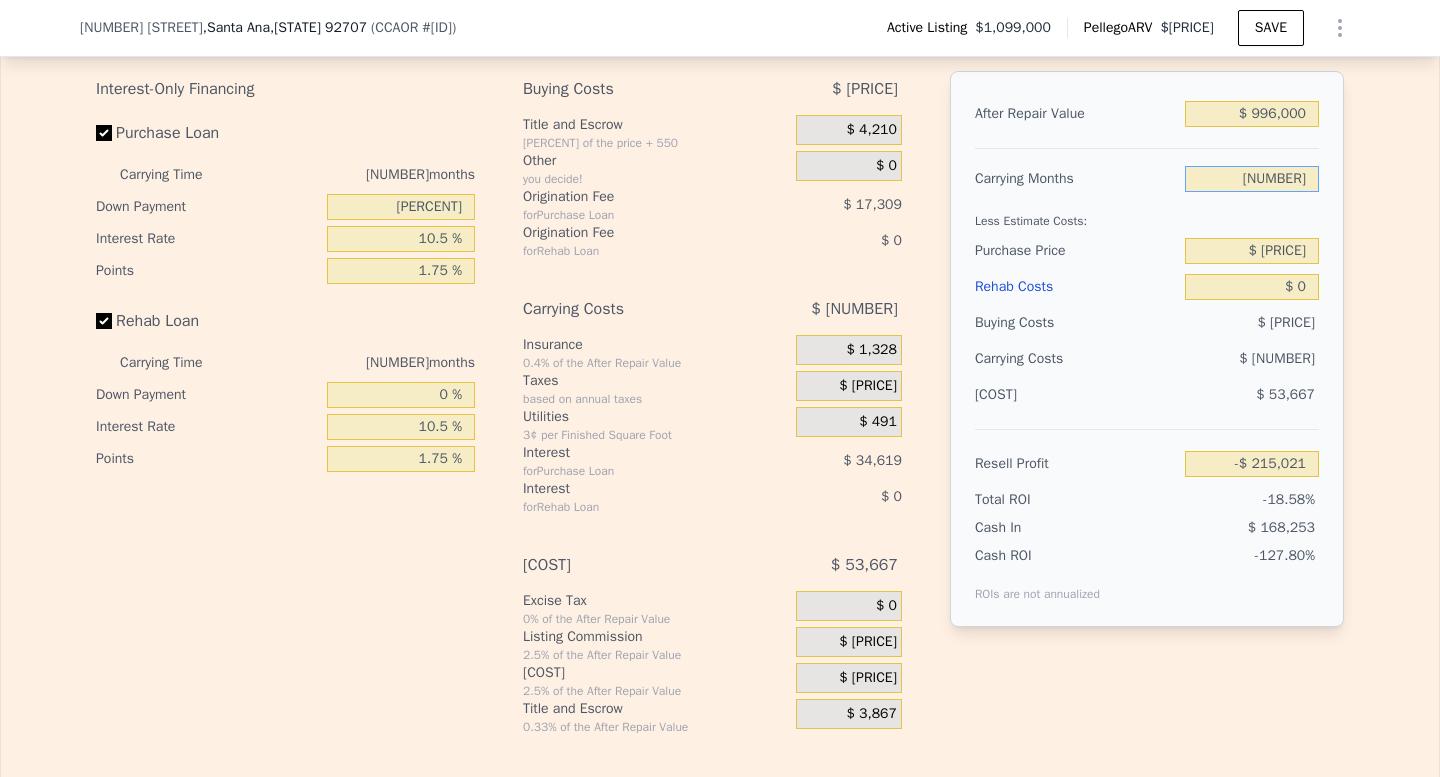 click on "[NUMBER]" at bounding box center (1252, 179) 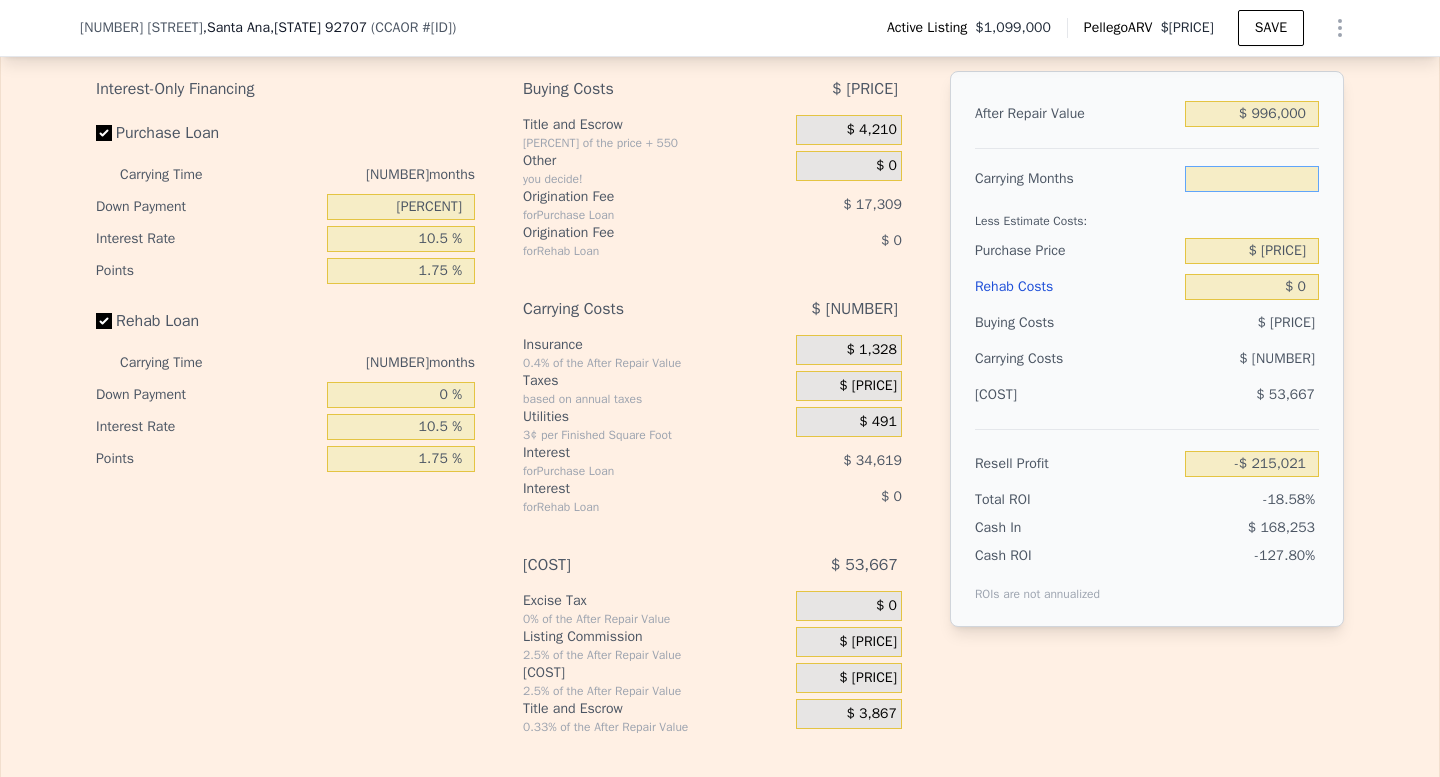 type on "5" 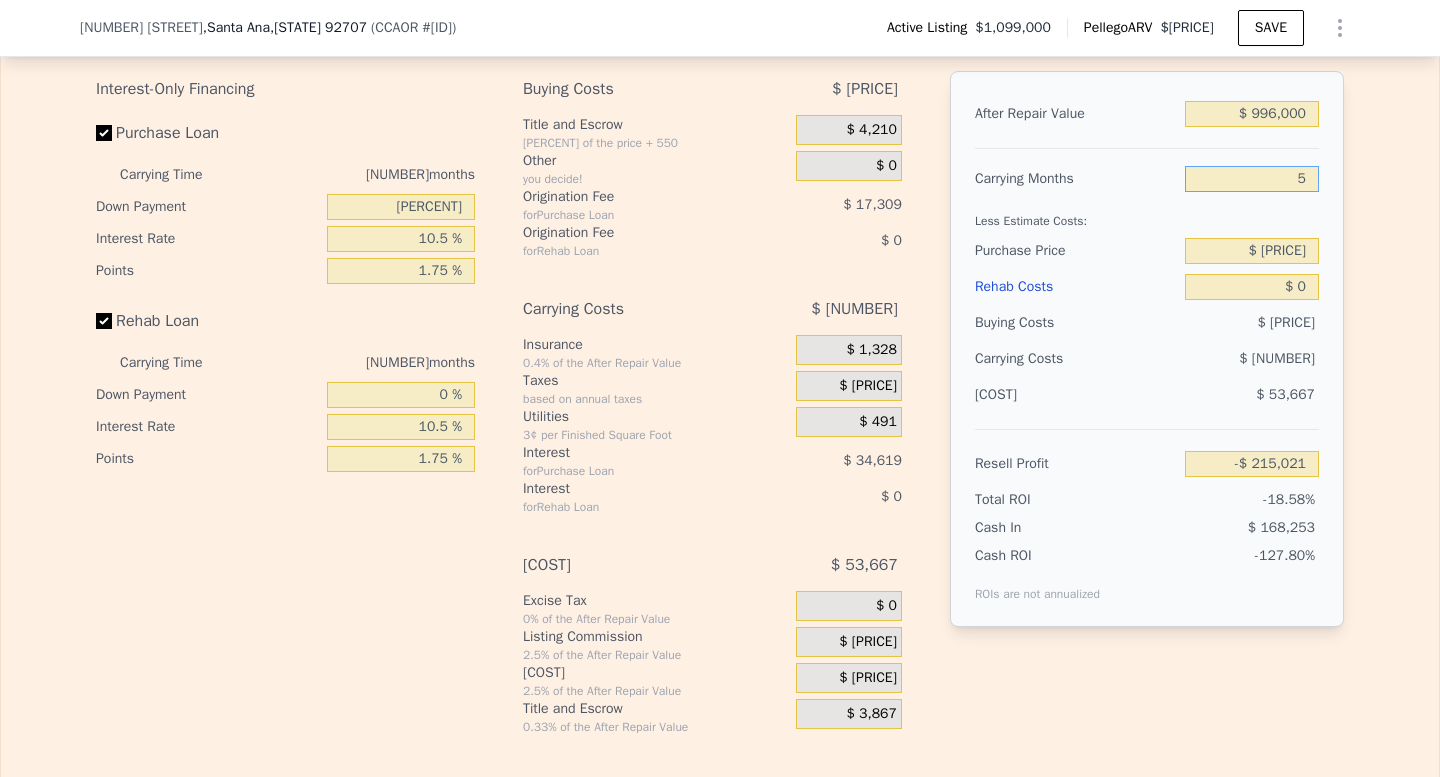 type on "-$ 224,230" 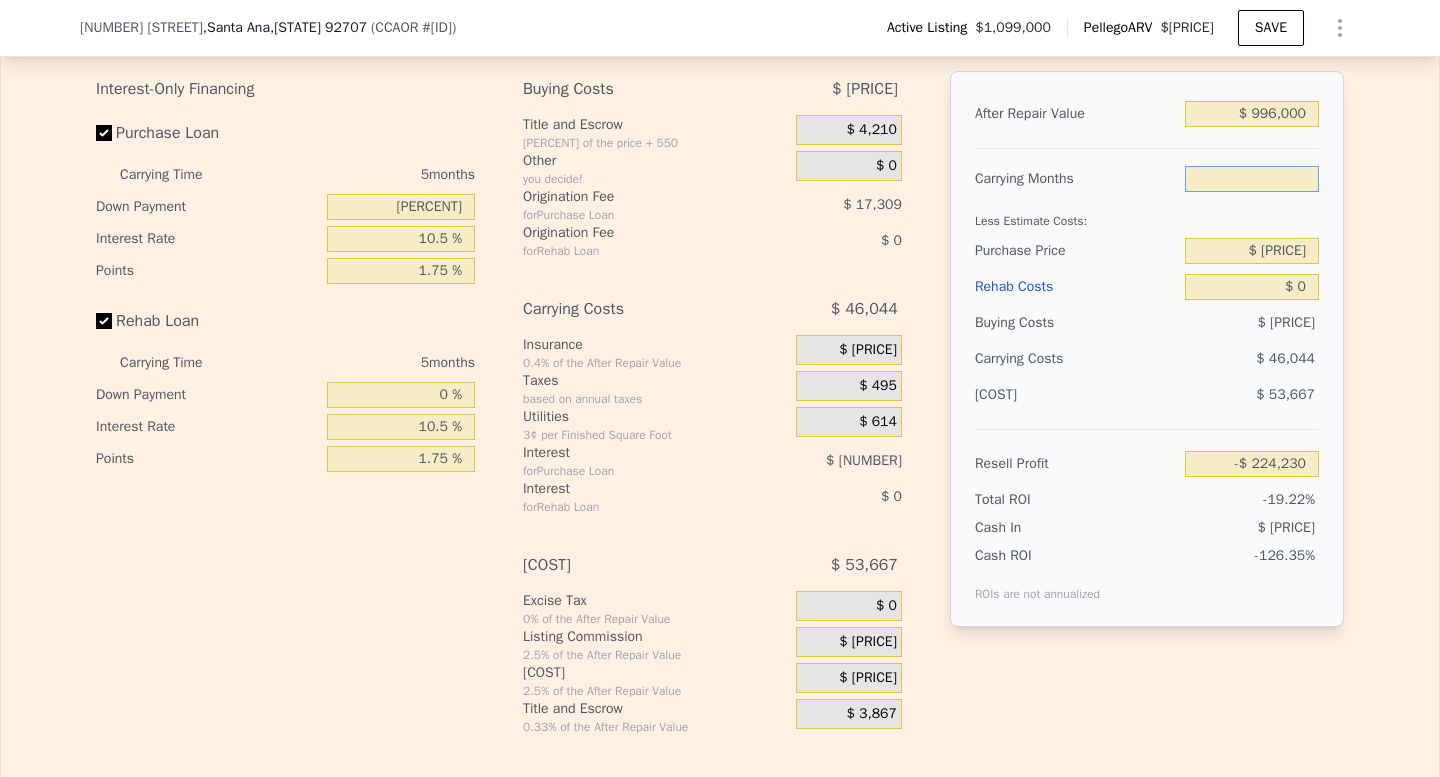 type on "[NUMBER]" 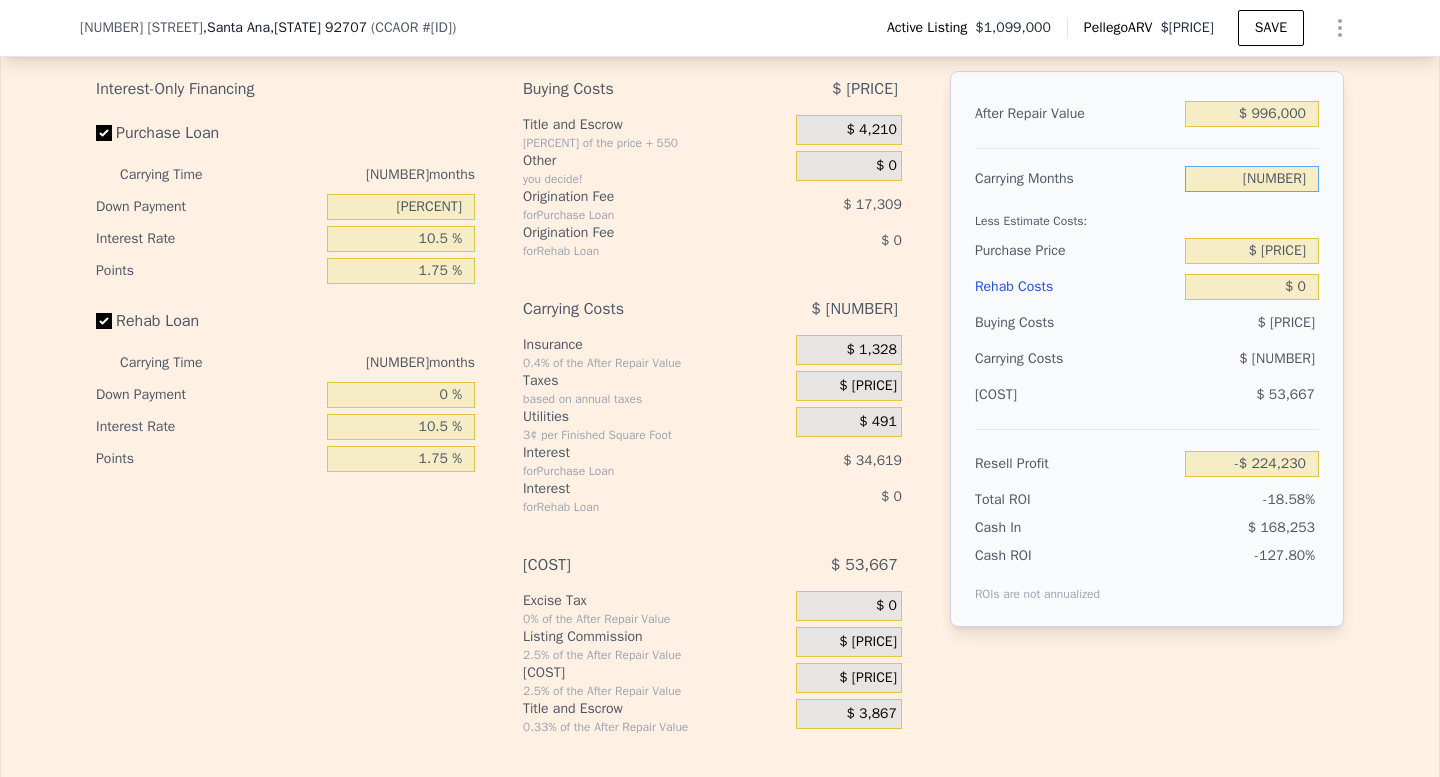 type on "-$ 215,021" 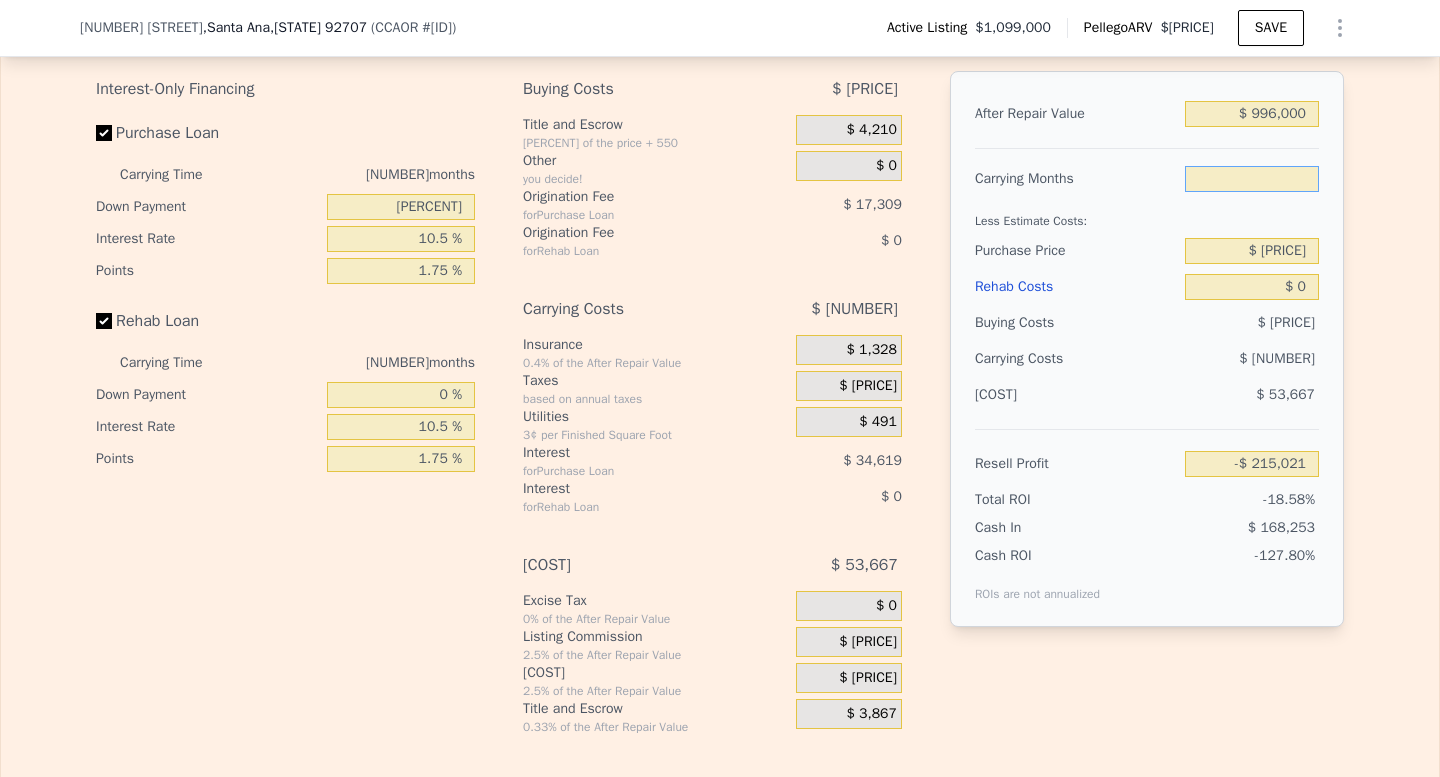 type on "5" 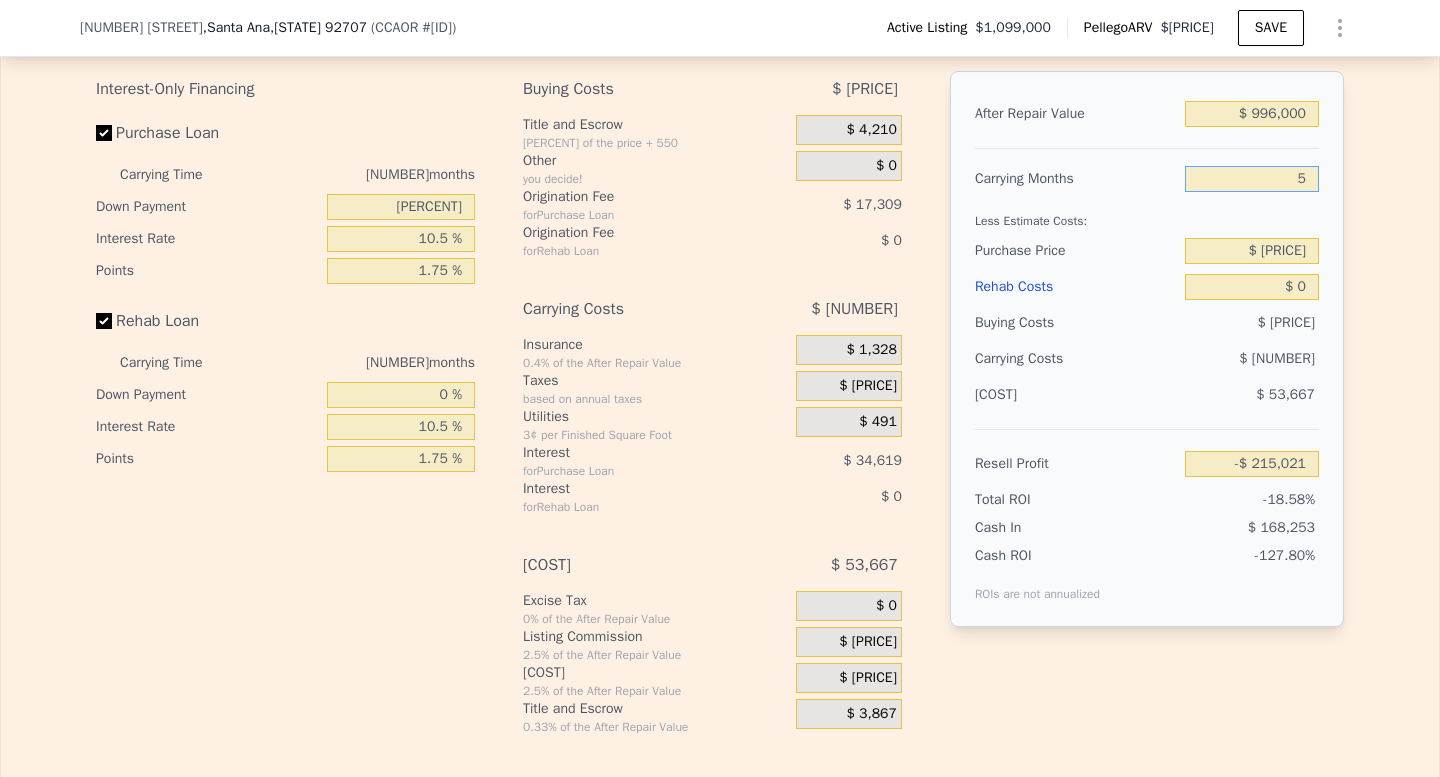 type on "-$ 224,230" 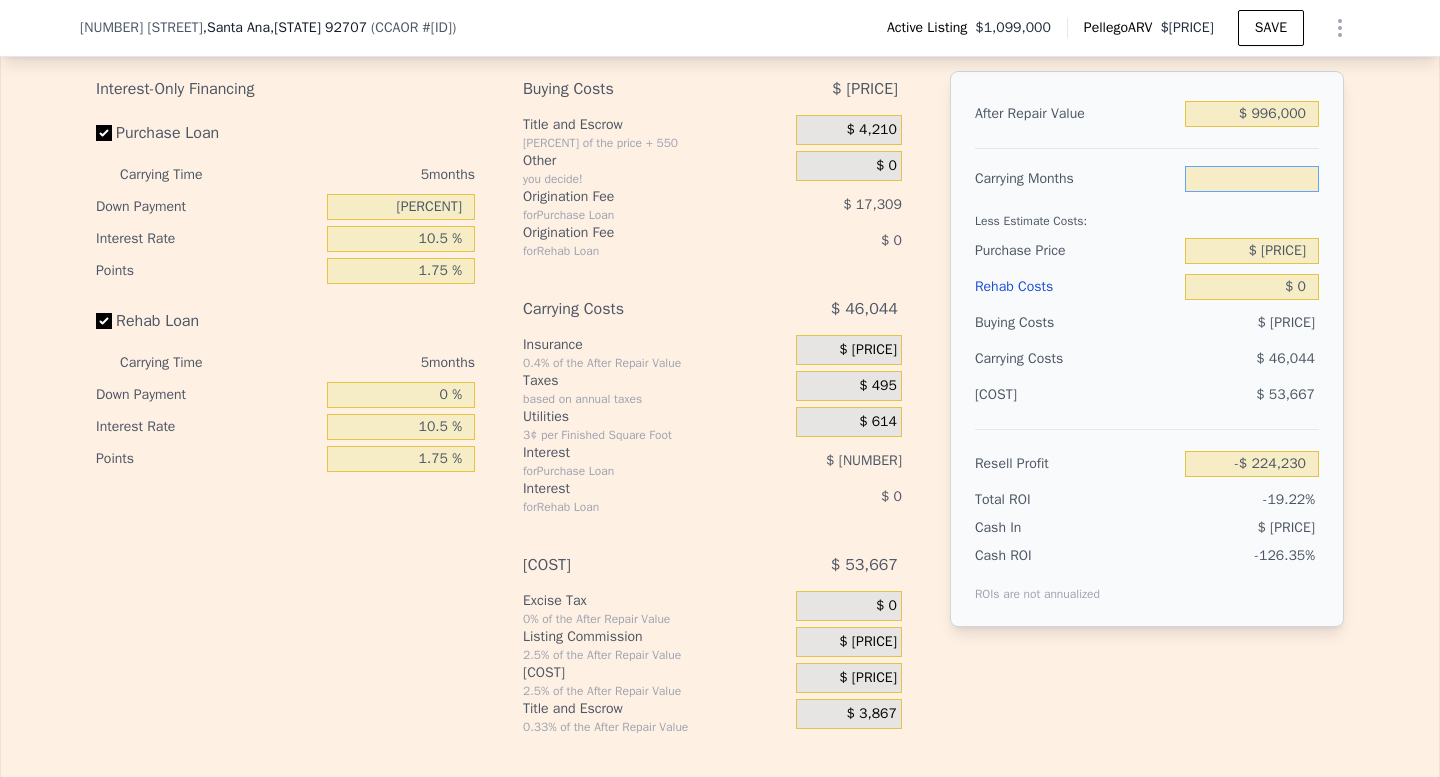 type on "5" 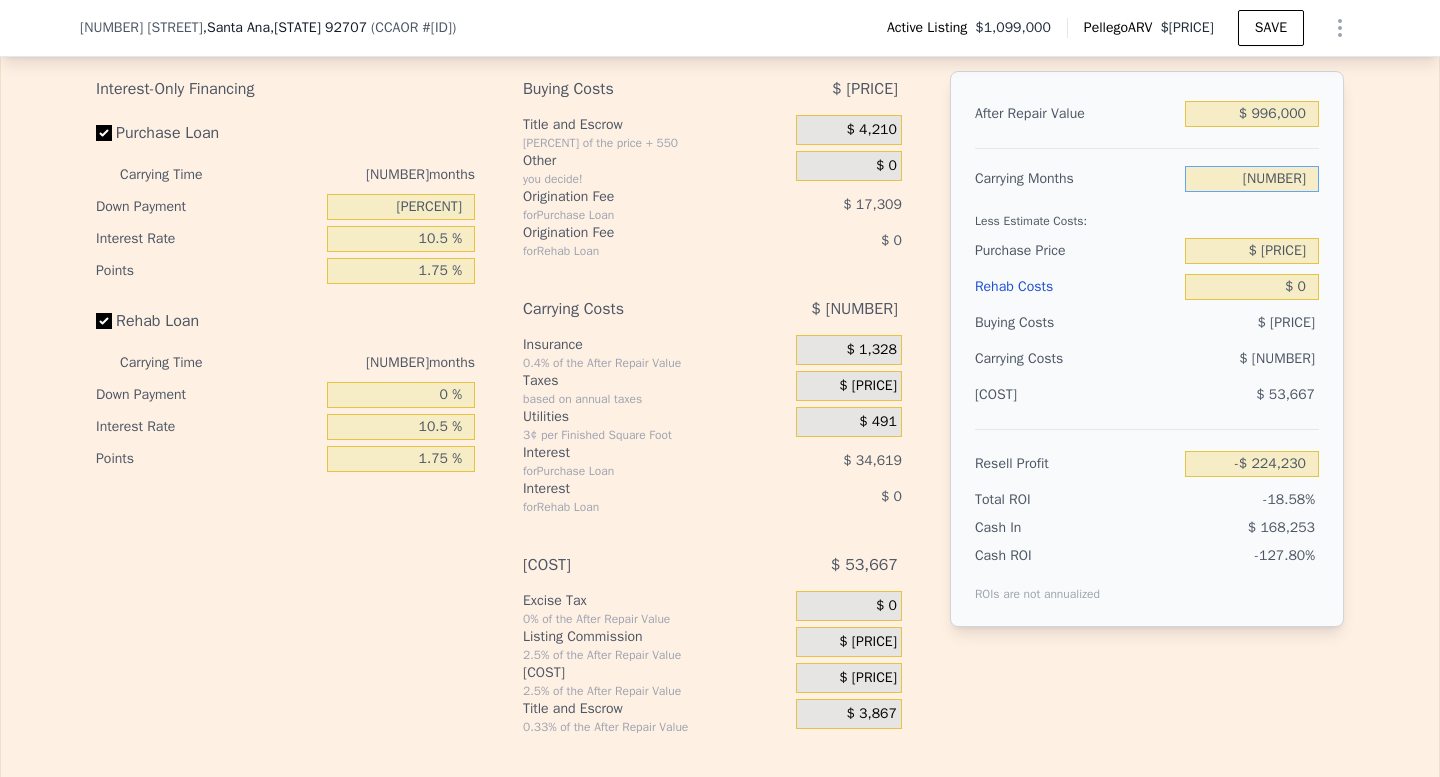 type on "-$ 215,021" 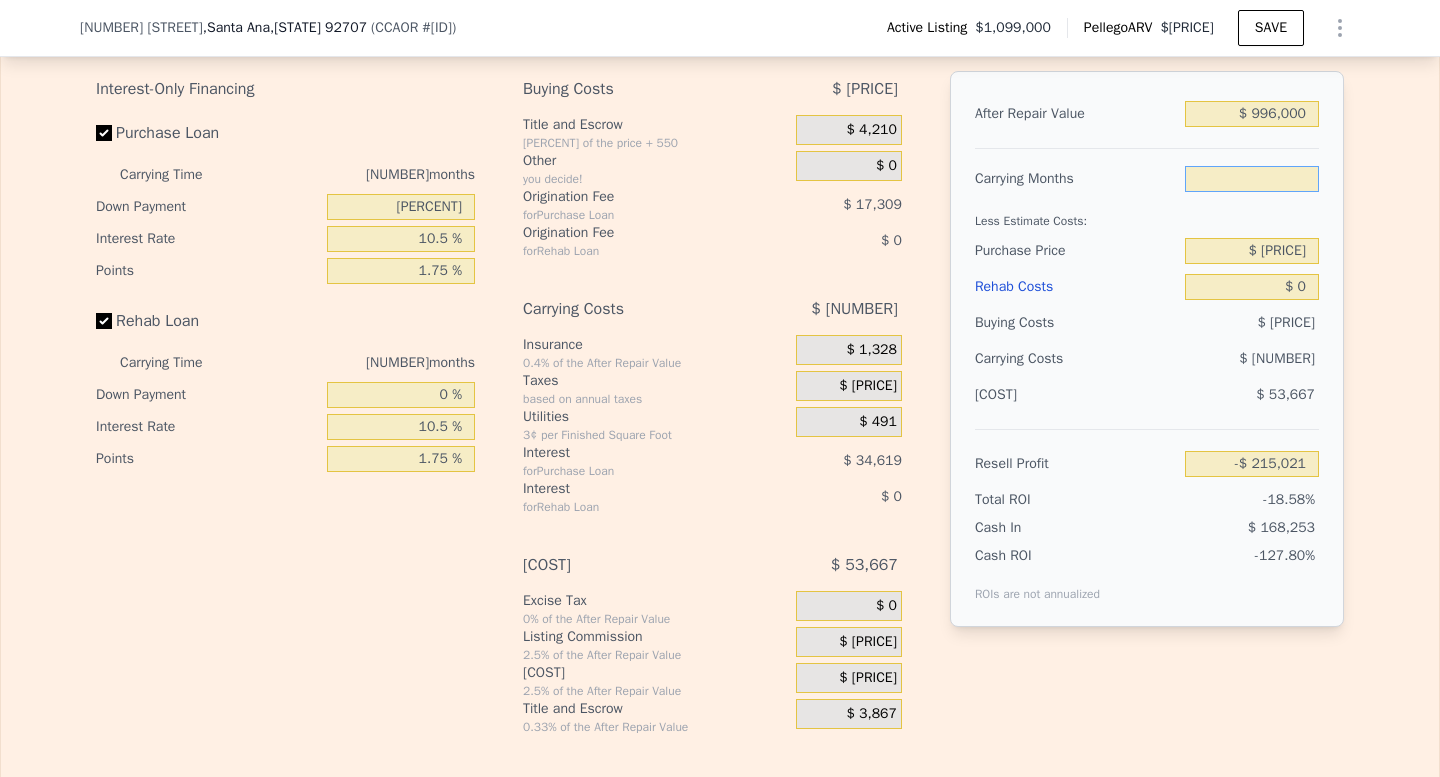 type on "3" 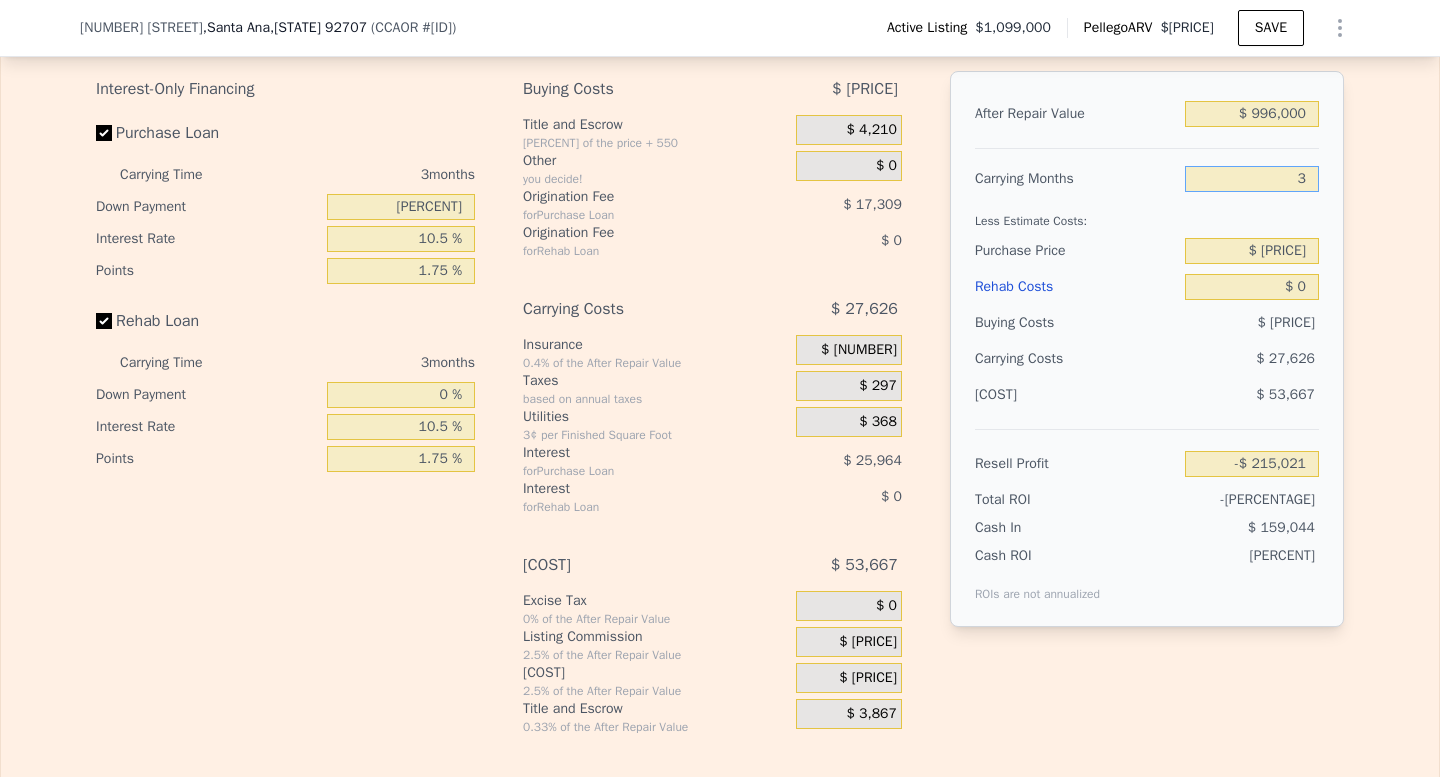 type on "-$ [NUMBER]" 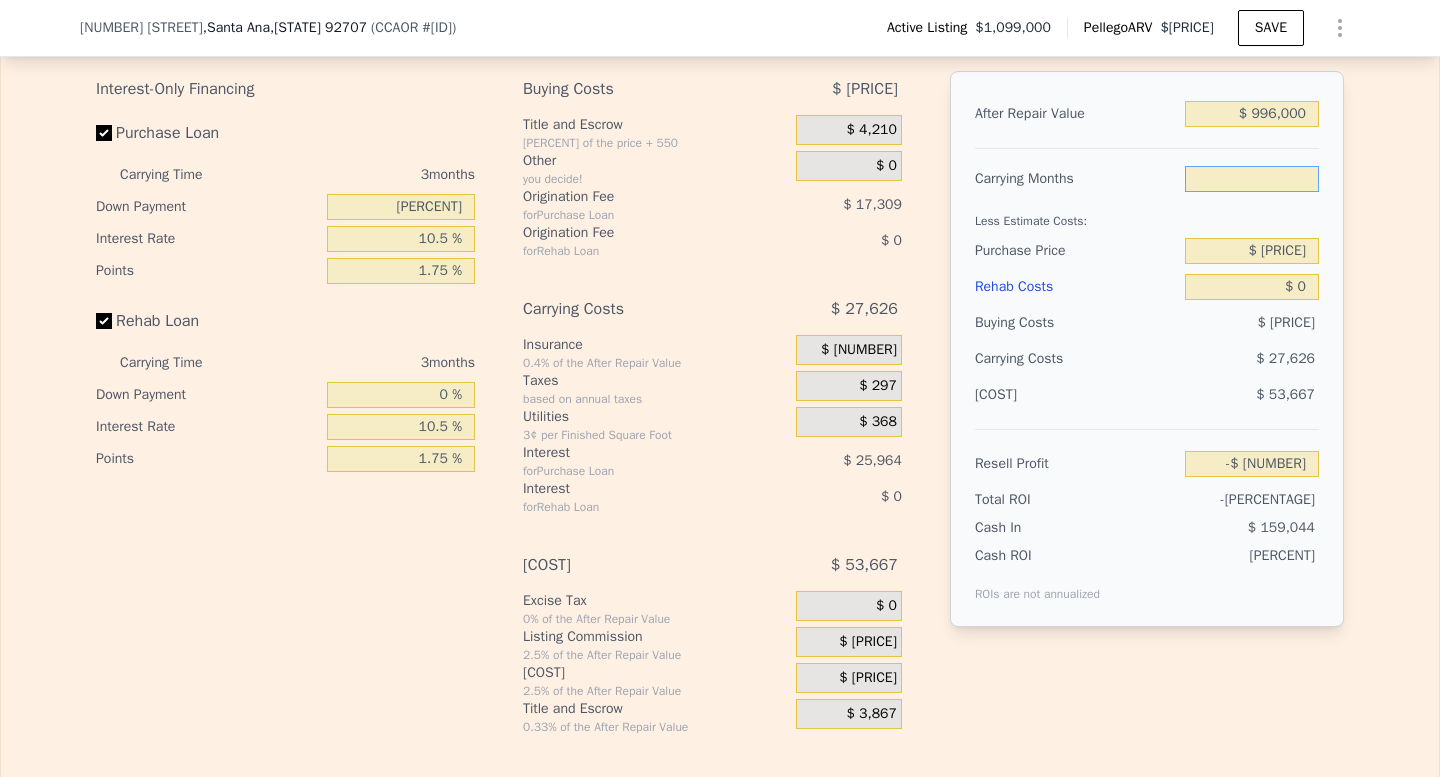 type on "5" 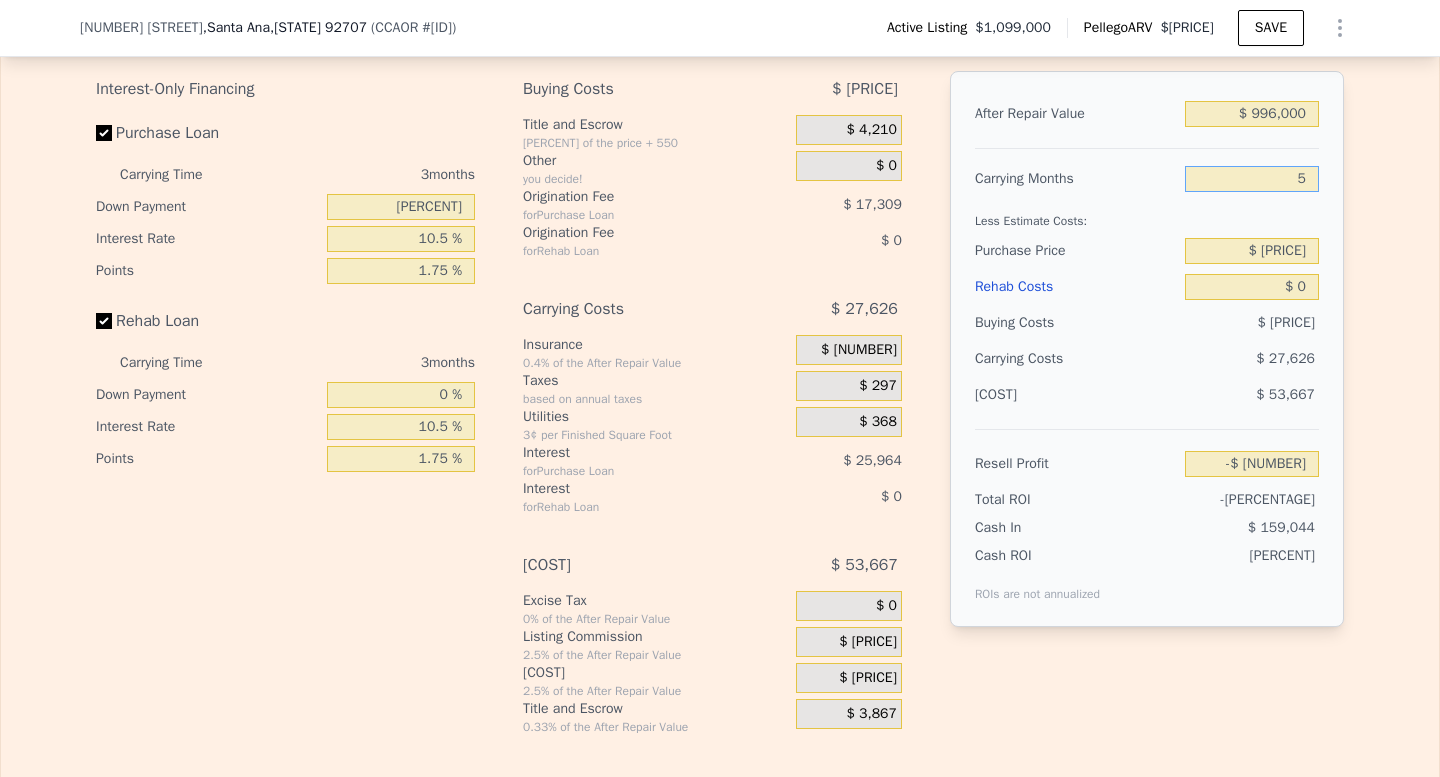 type on "-$ 224,230" 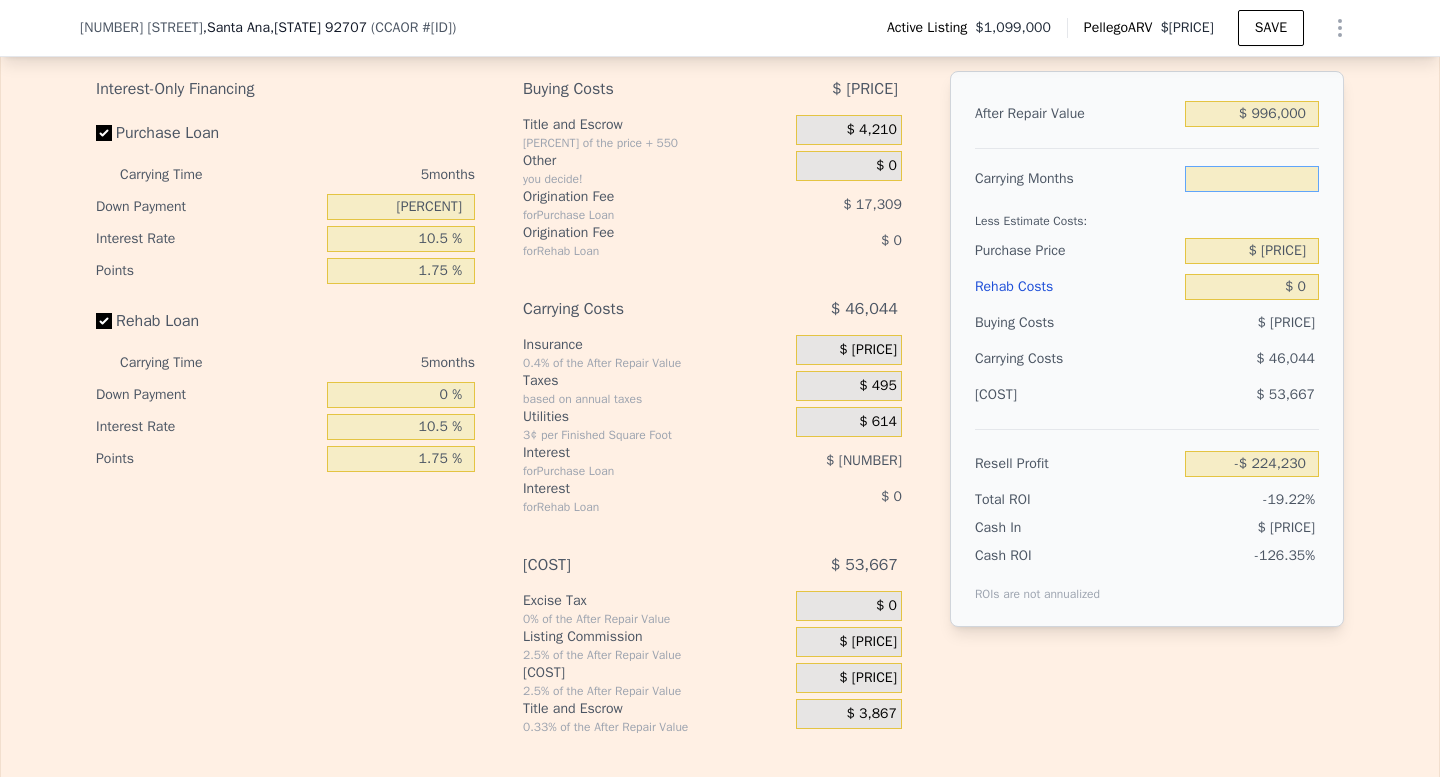 type on "[NUMBER]" 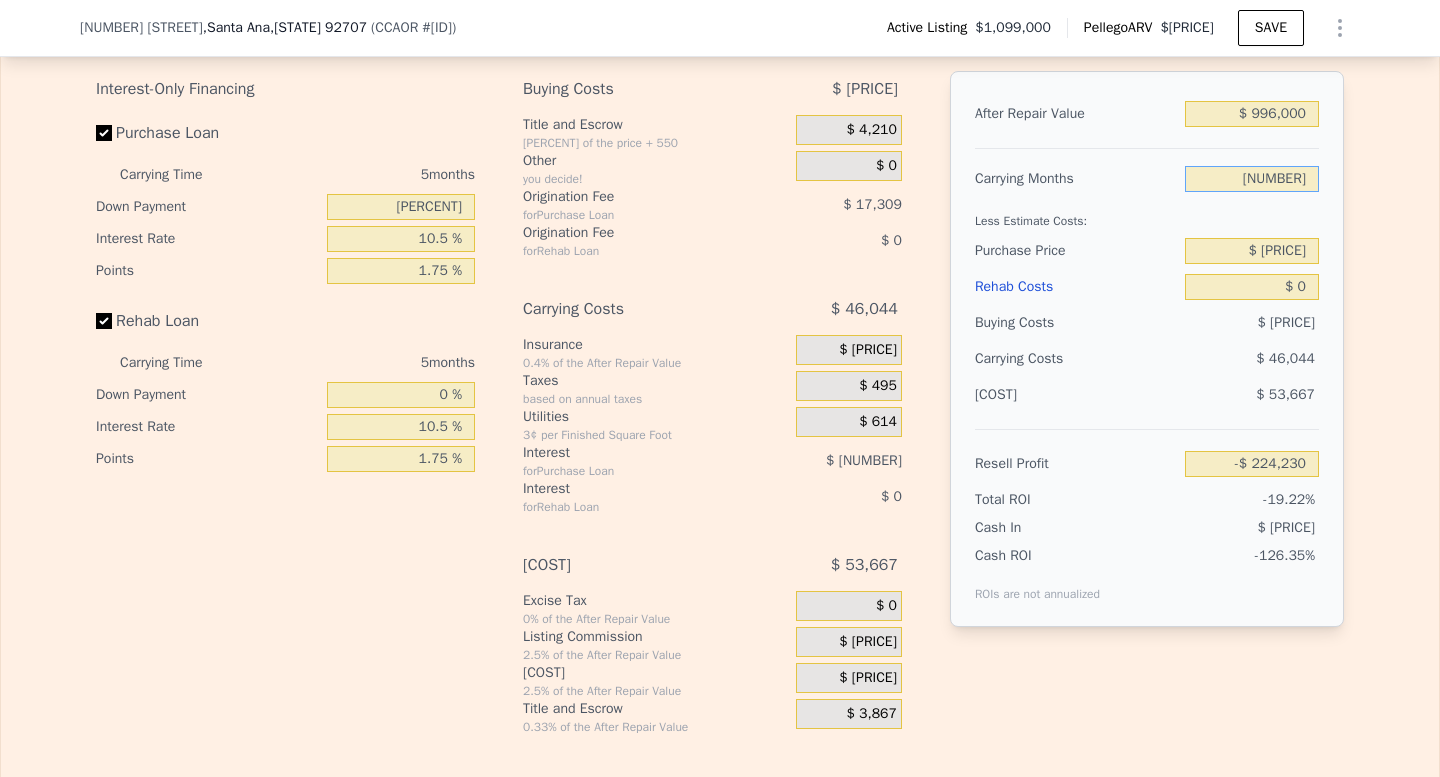 type on "-$ 233,440" 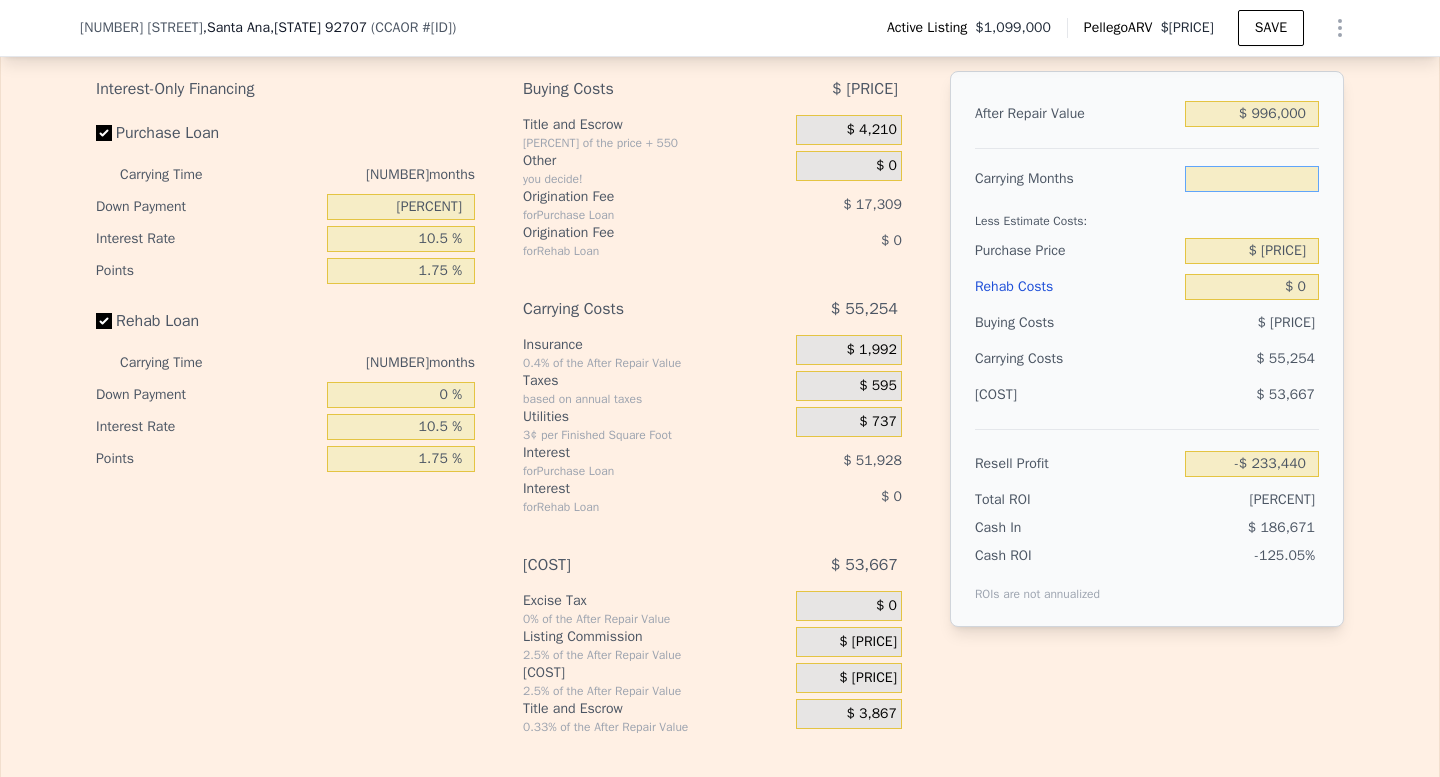 type on "3" 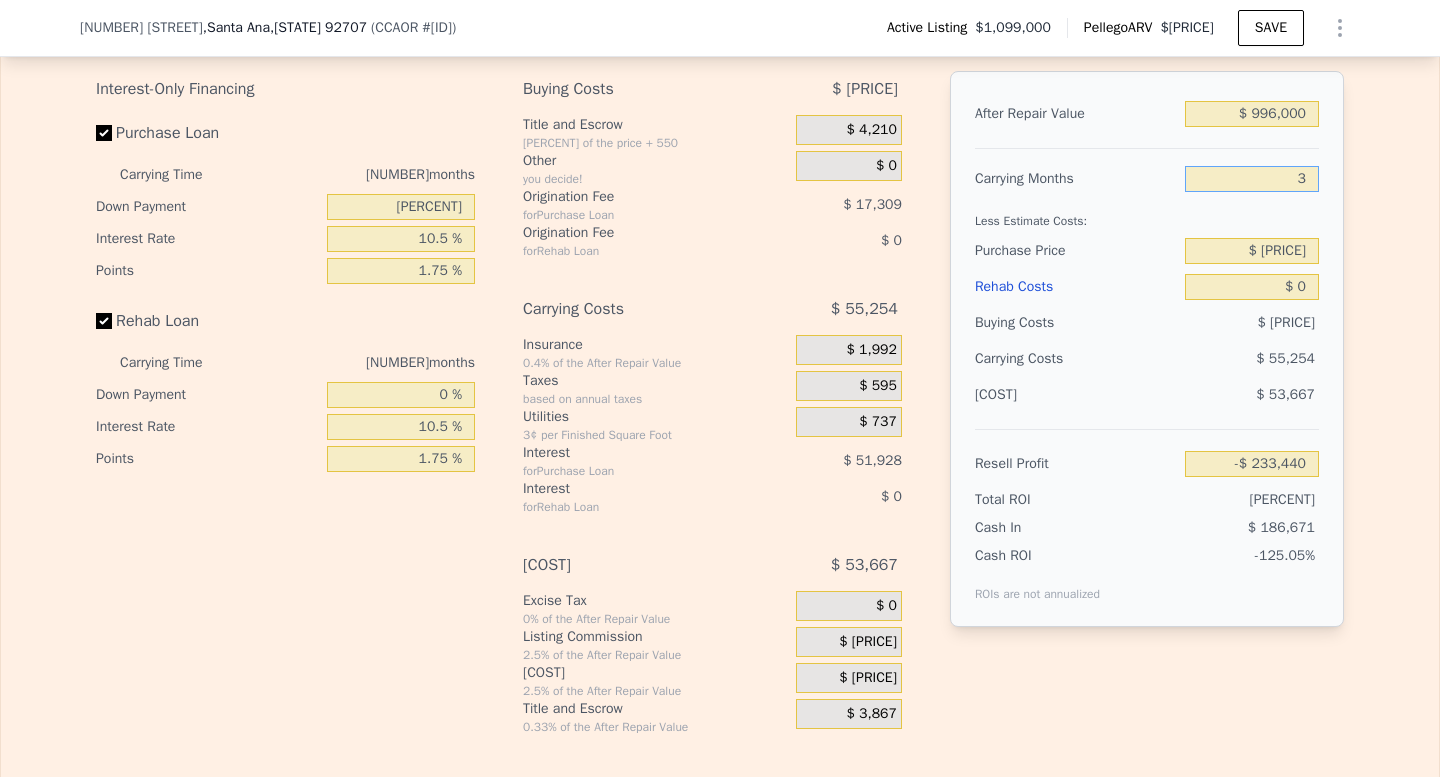 type on "-$ [NUMBER]" 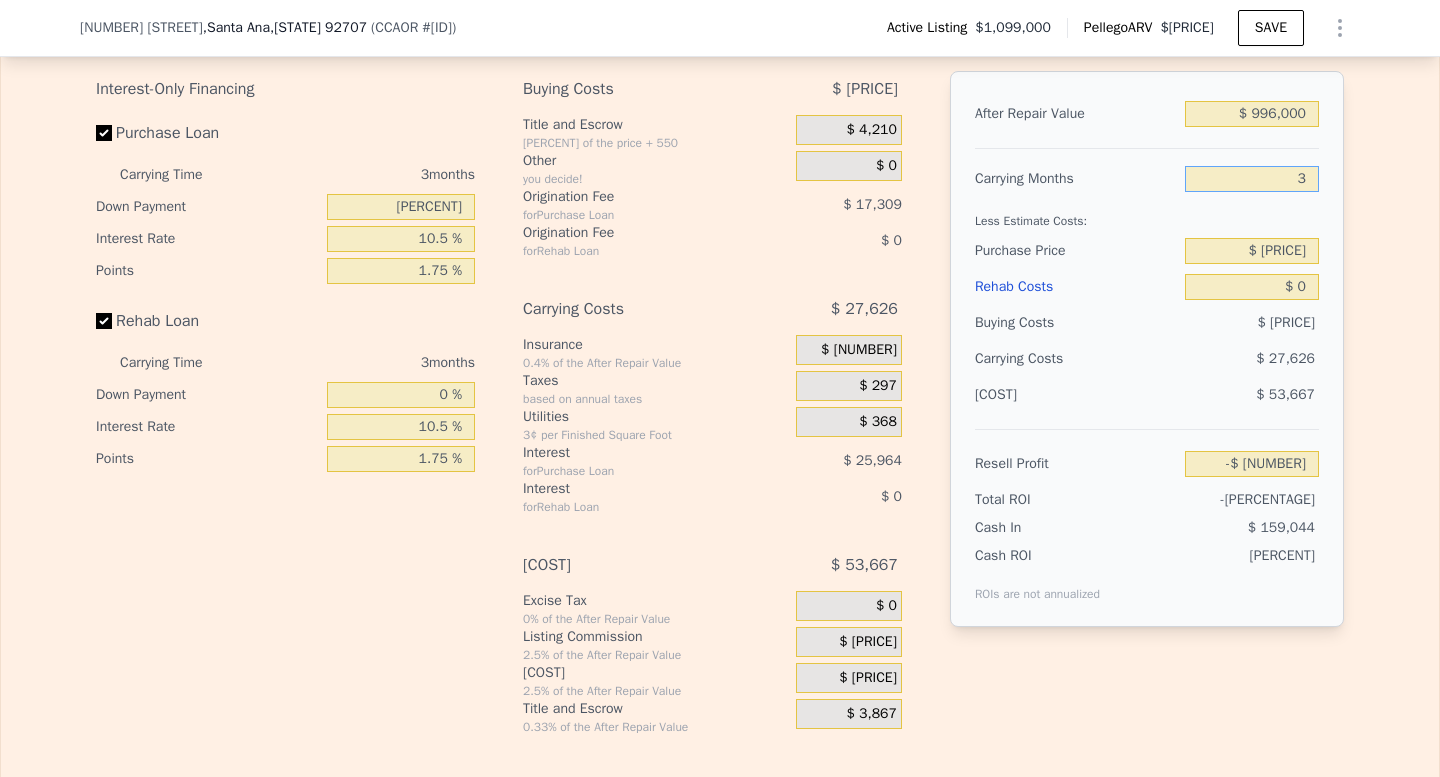 type on "3" 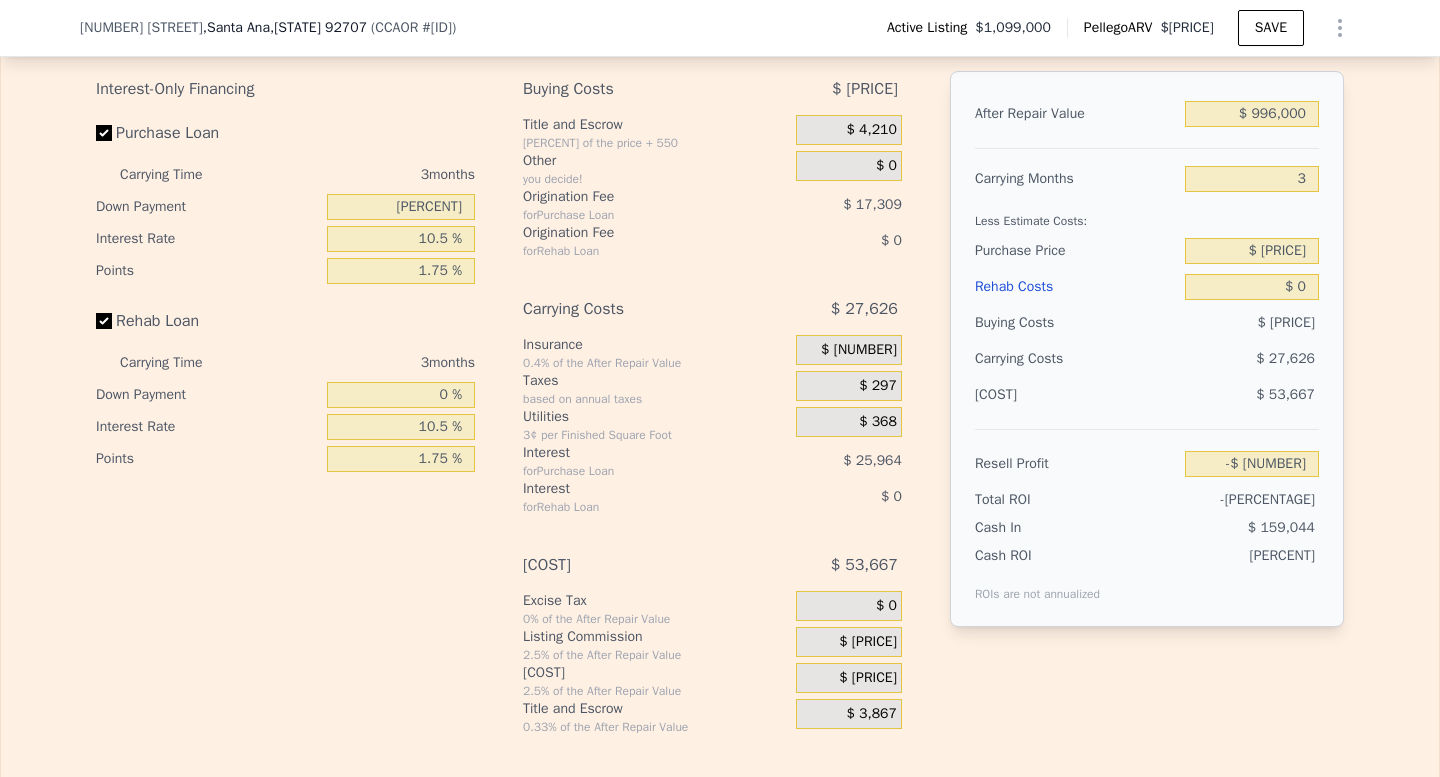 click on "$ 0" at bounding box center [828, 497] 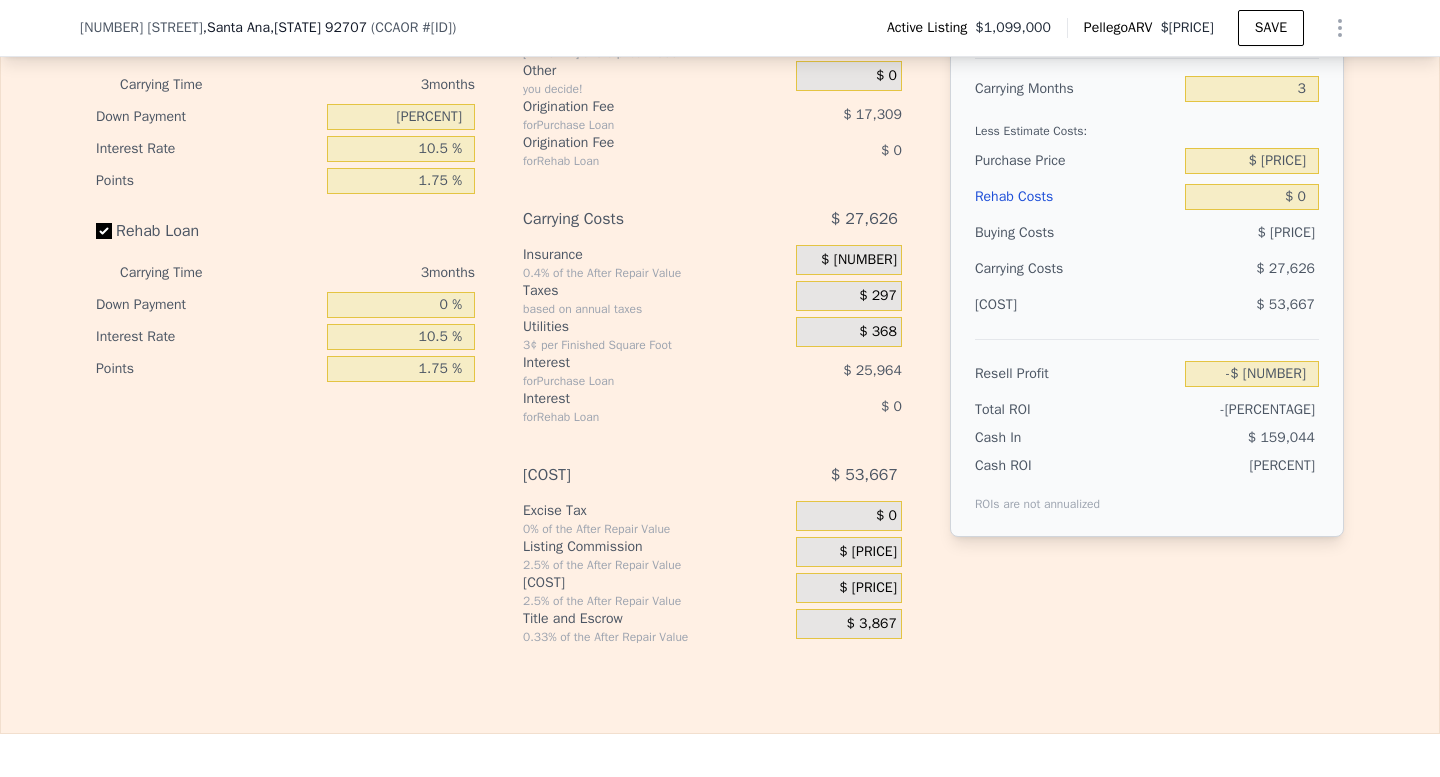 click on "$ [PRICE]" at bounding box center [868, 552] 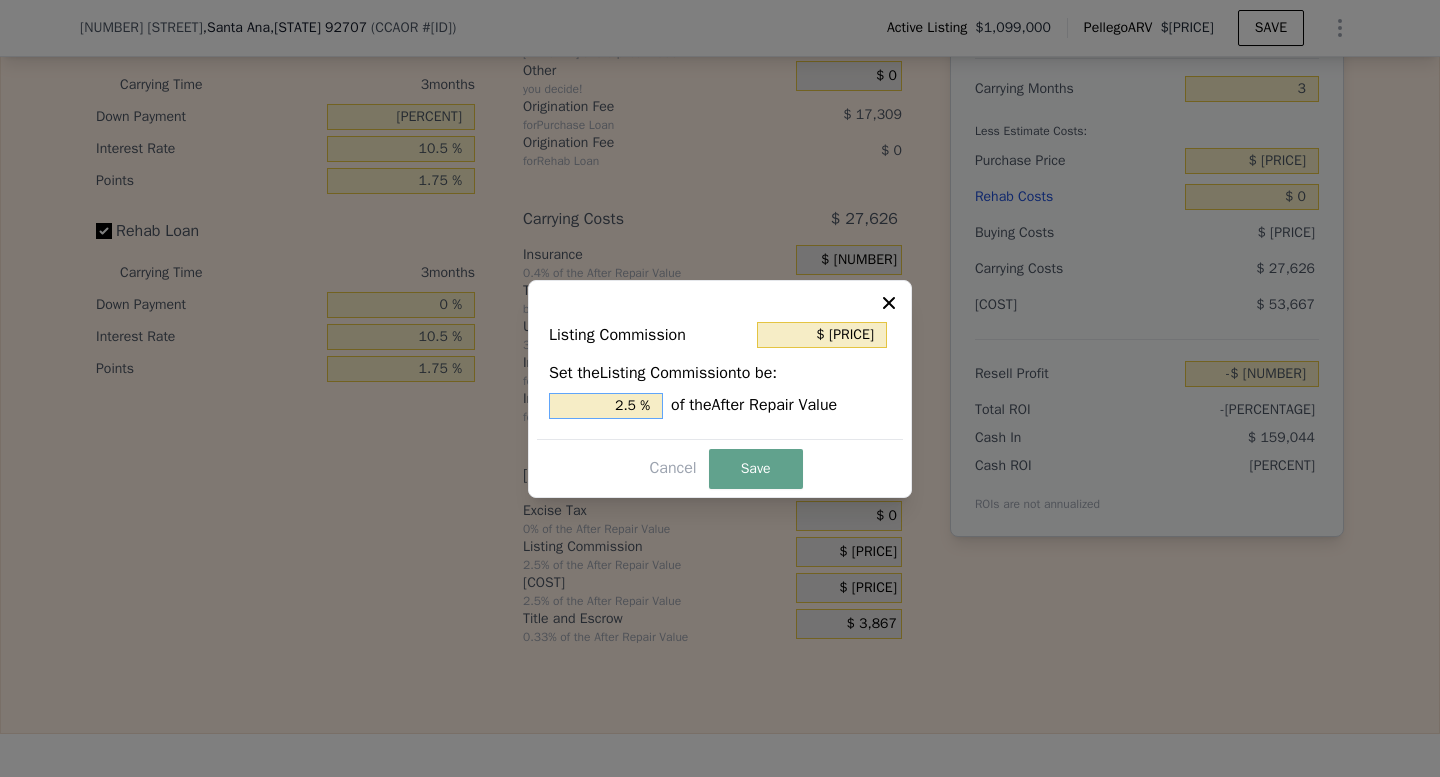 click on "2.5 %" at bounding box center [606, 406] 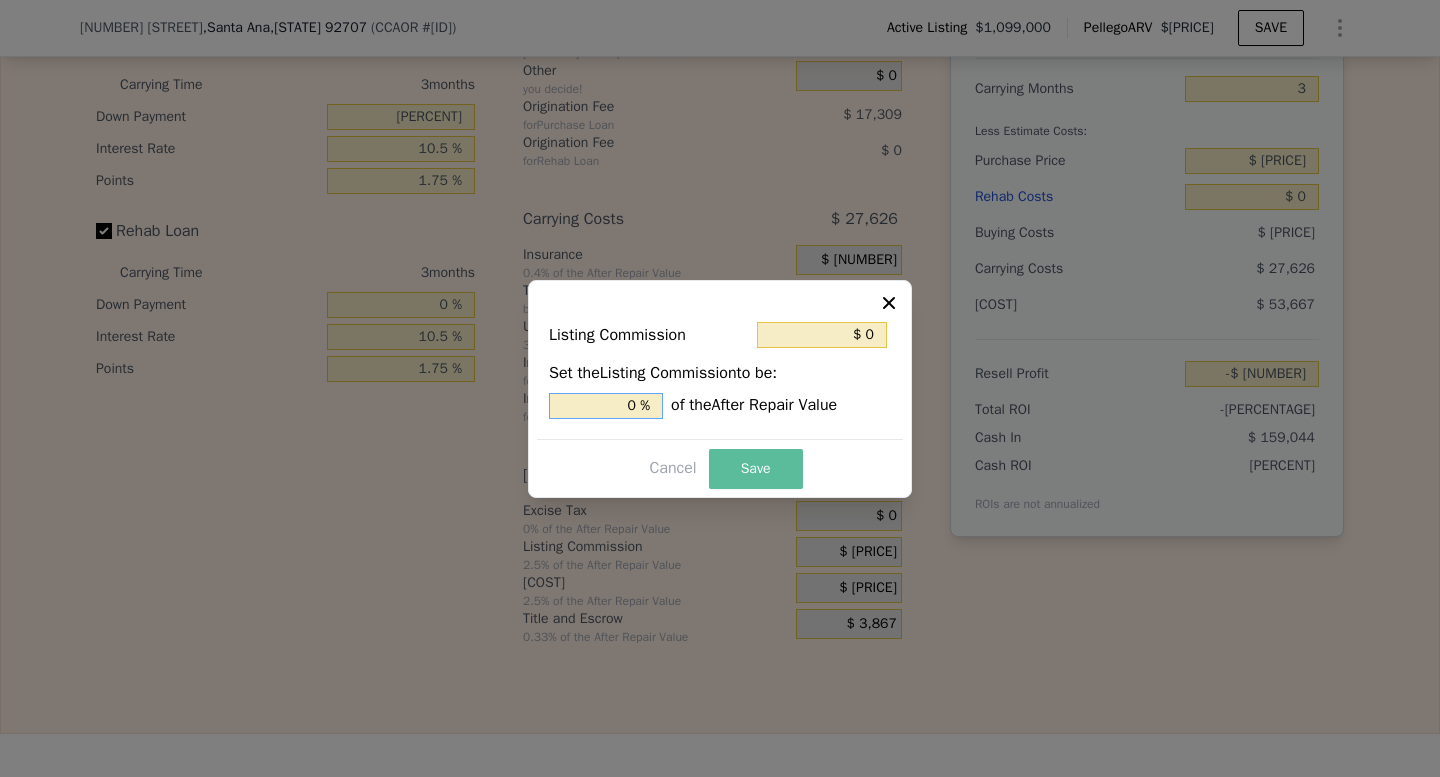 type on "0 %" 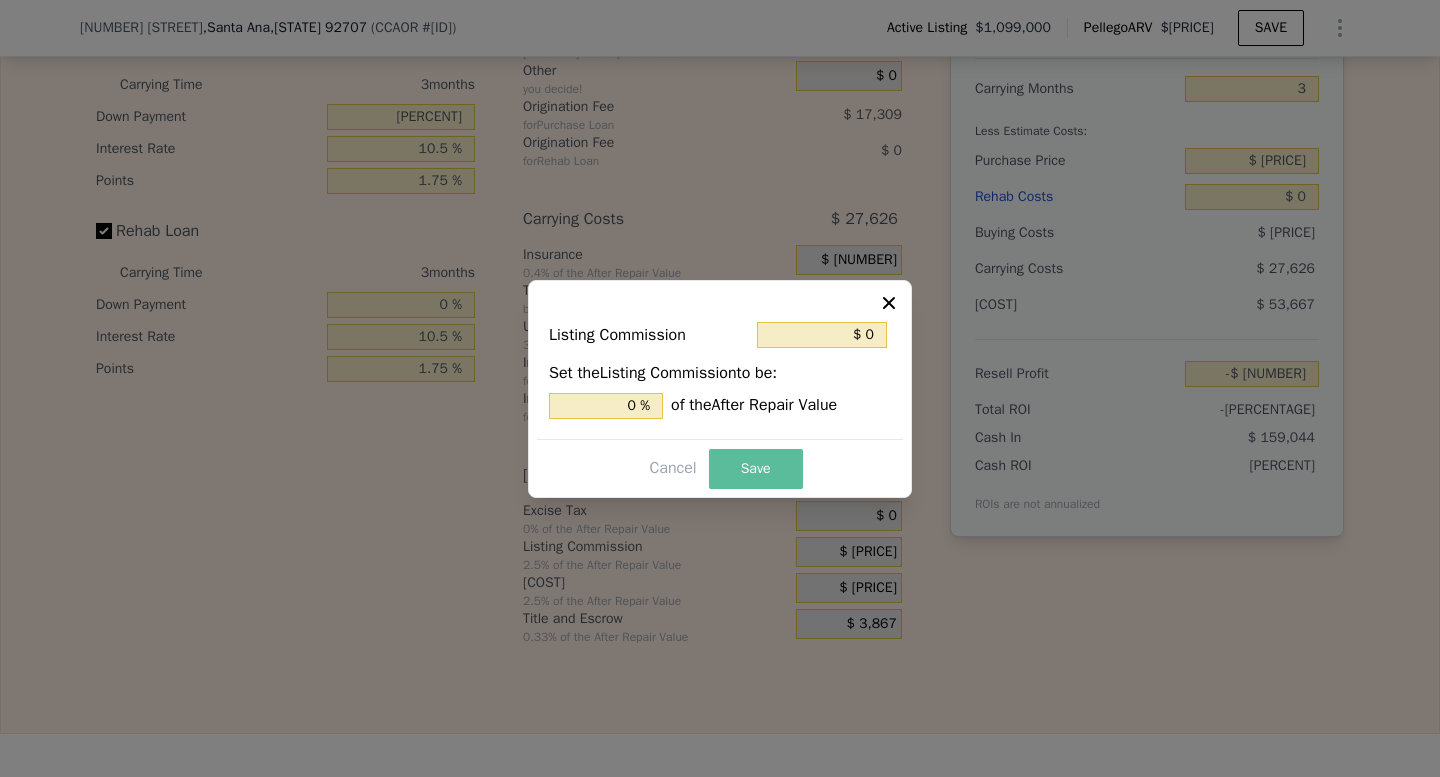 click on "Save" at bounding box center (756, 469) 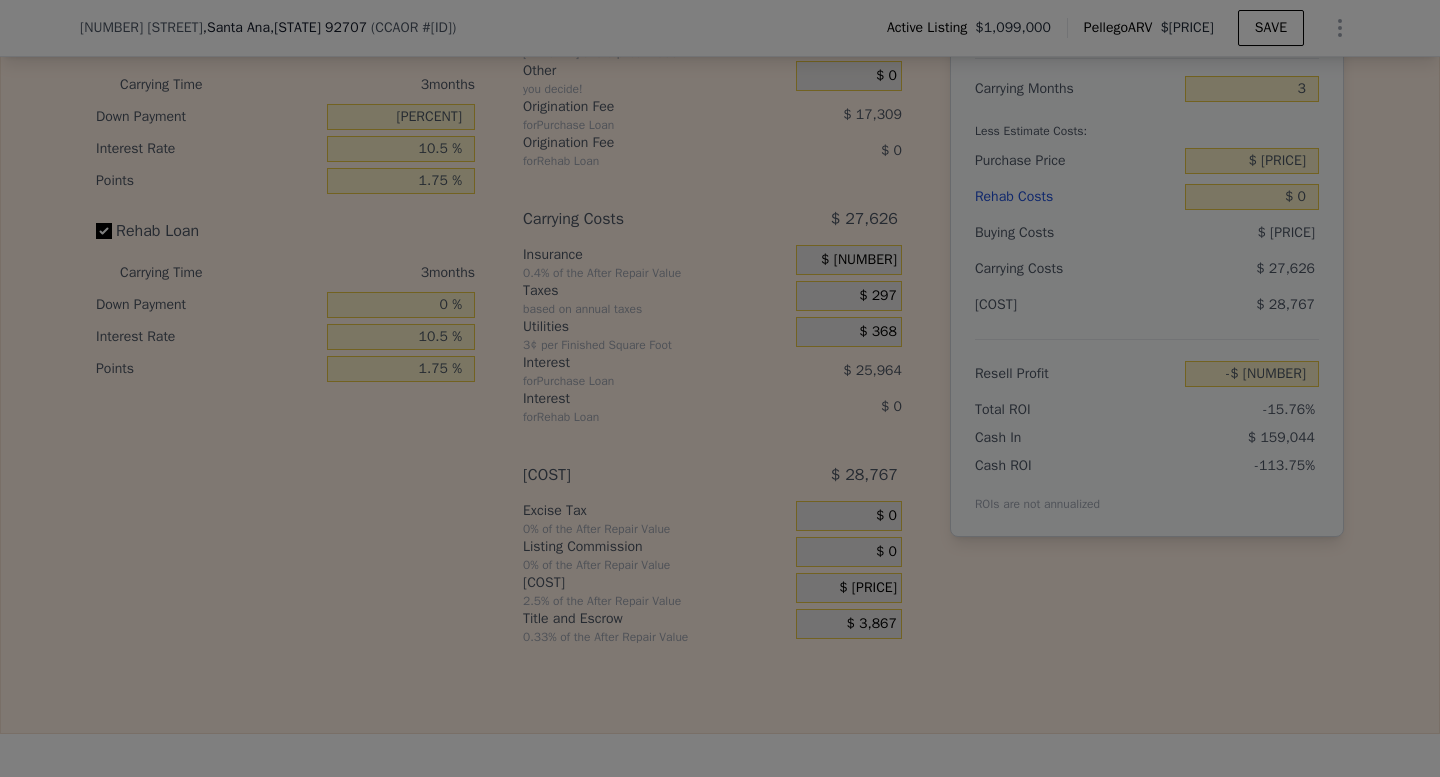 type on "-$ 180,912" 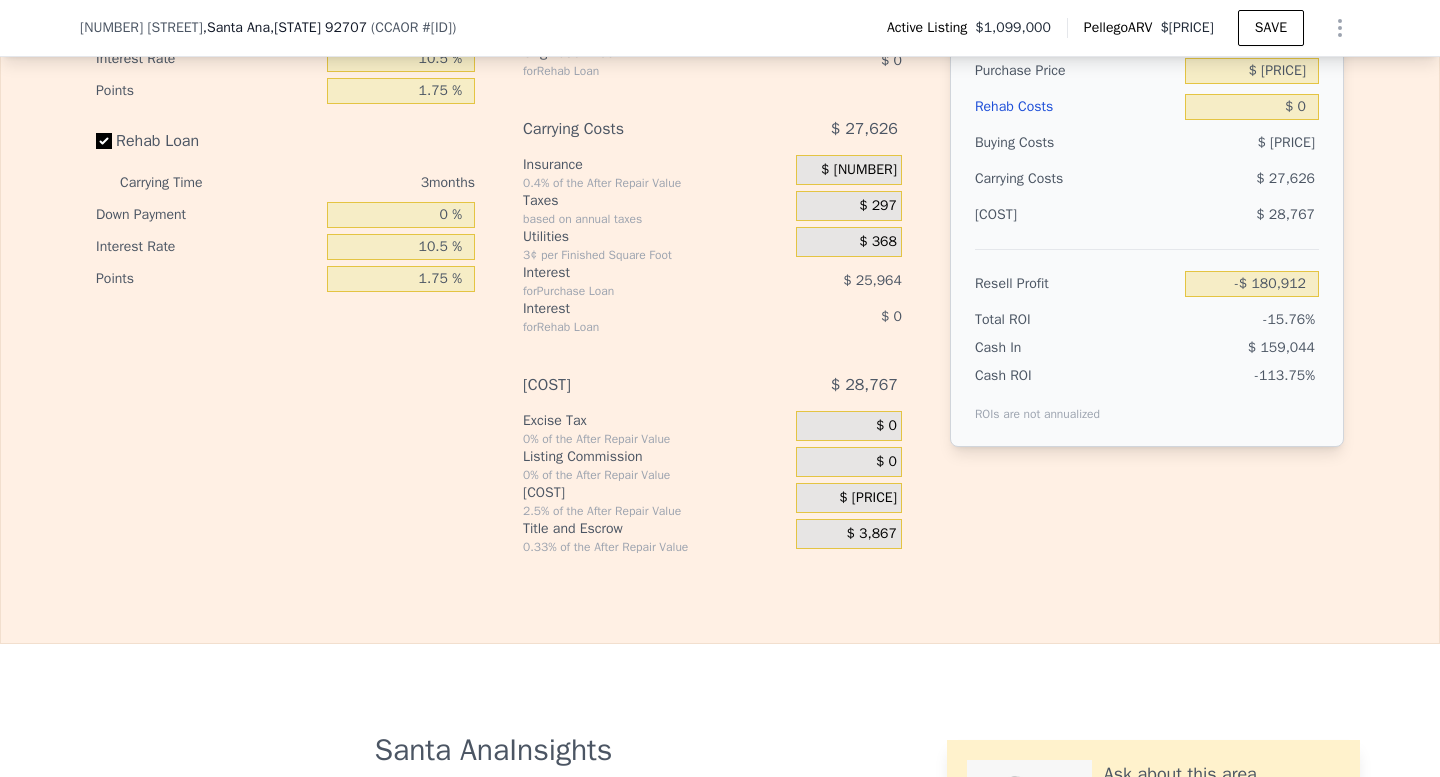 scroll, scrollTop: 3268, scrollLeft: 0, axis: vertical 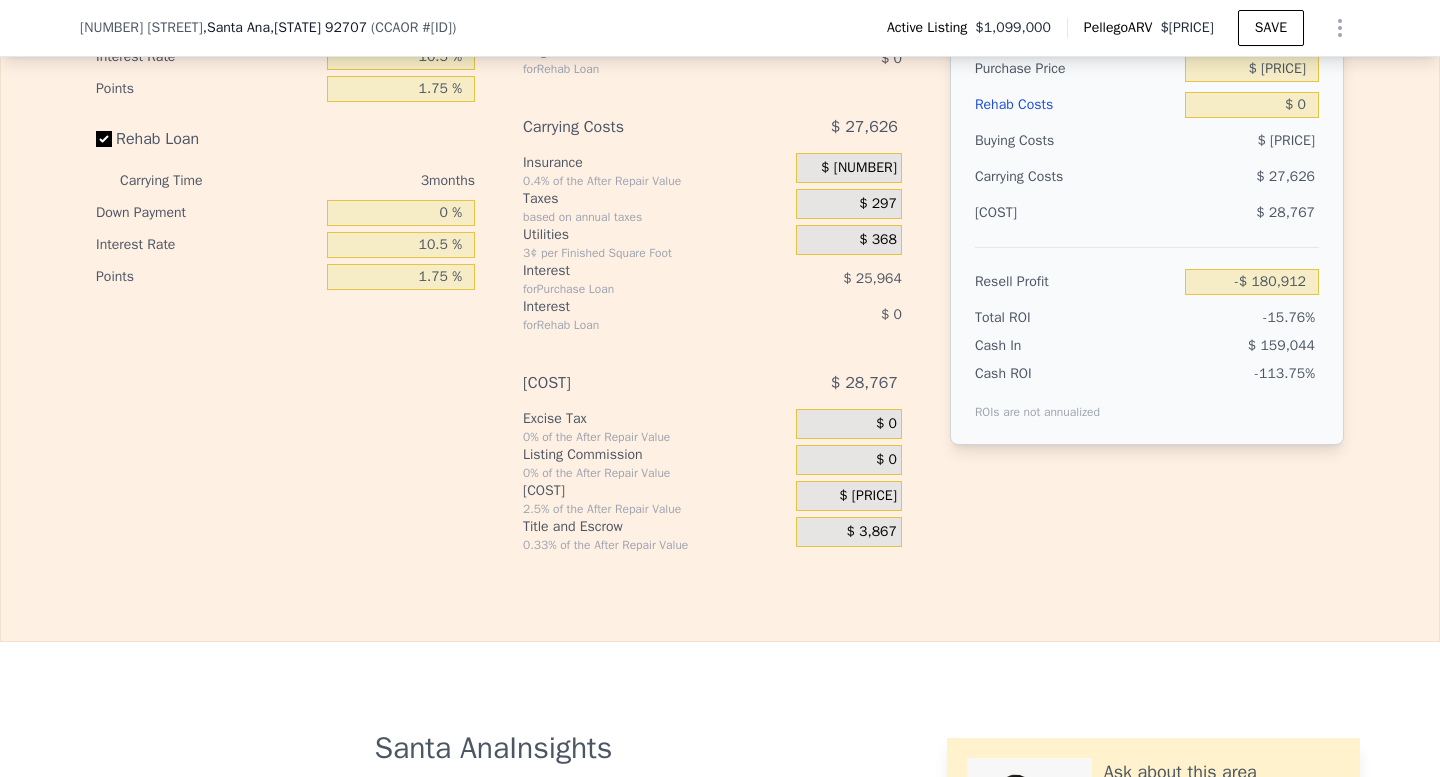 click on "$ [PRICE]" at bounding box center [868, 496] 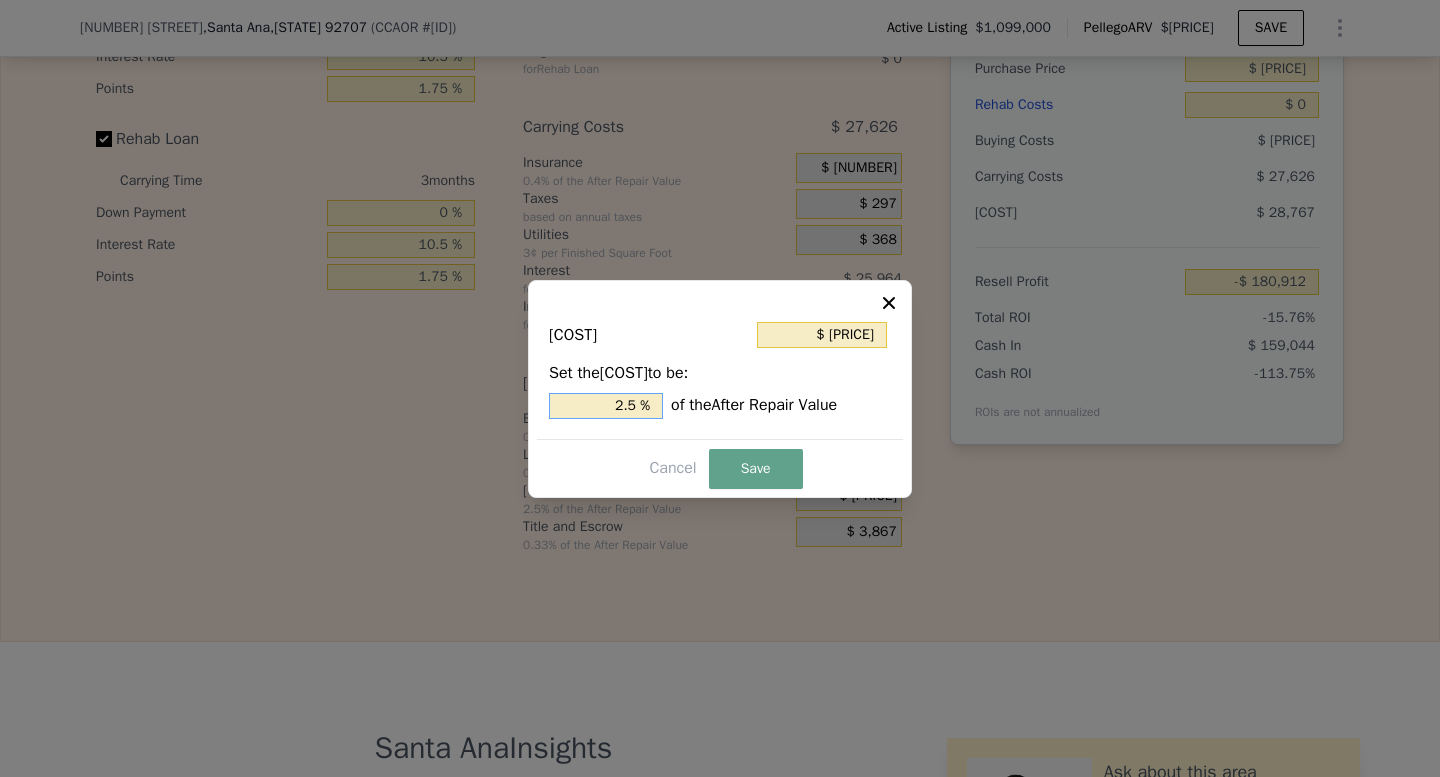 click on "2.5 %" at bounding box center (606, 406) 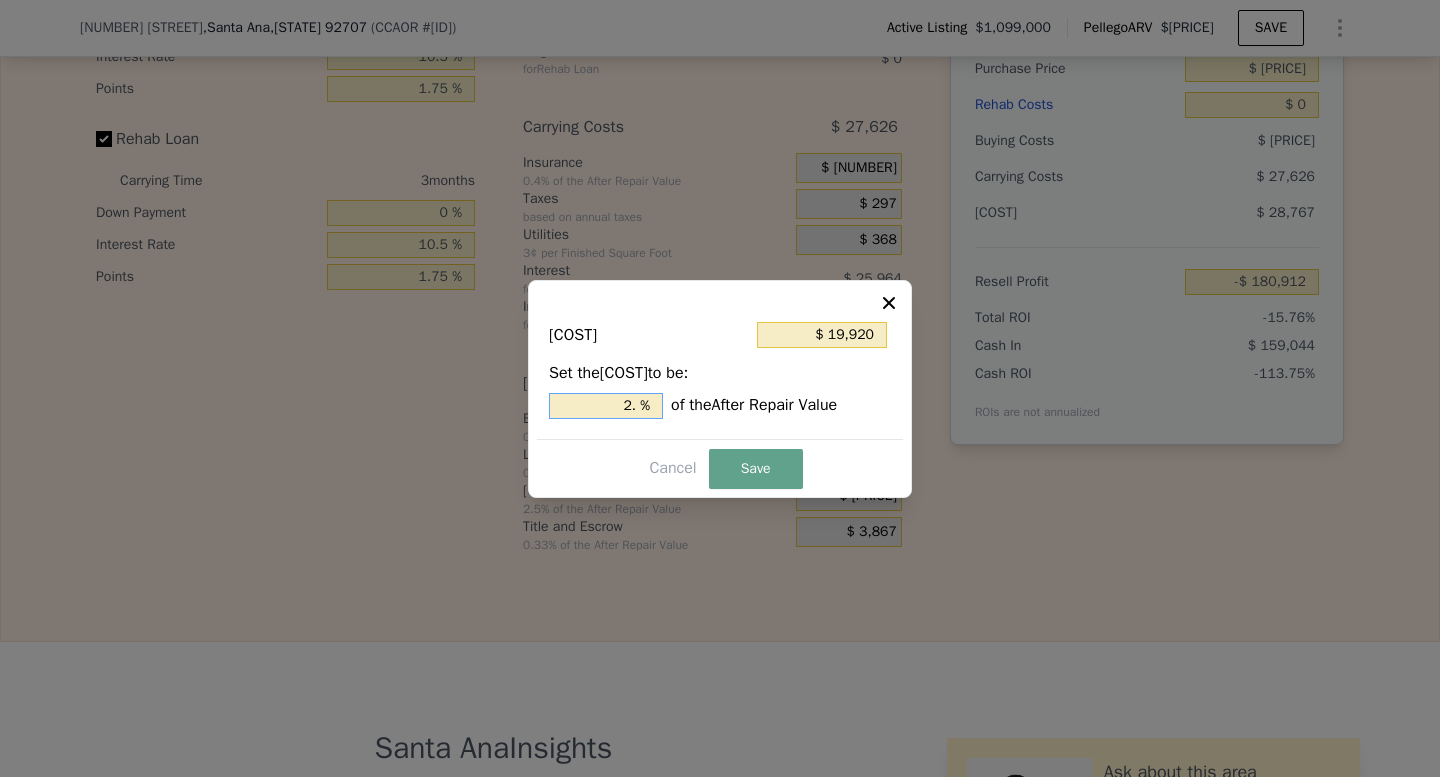 type on "[PERCENT]" 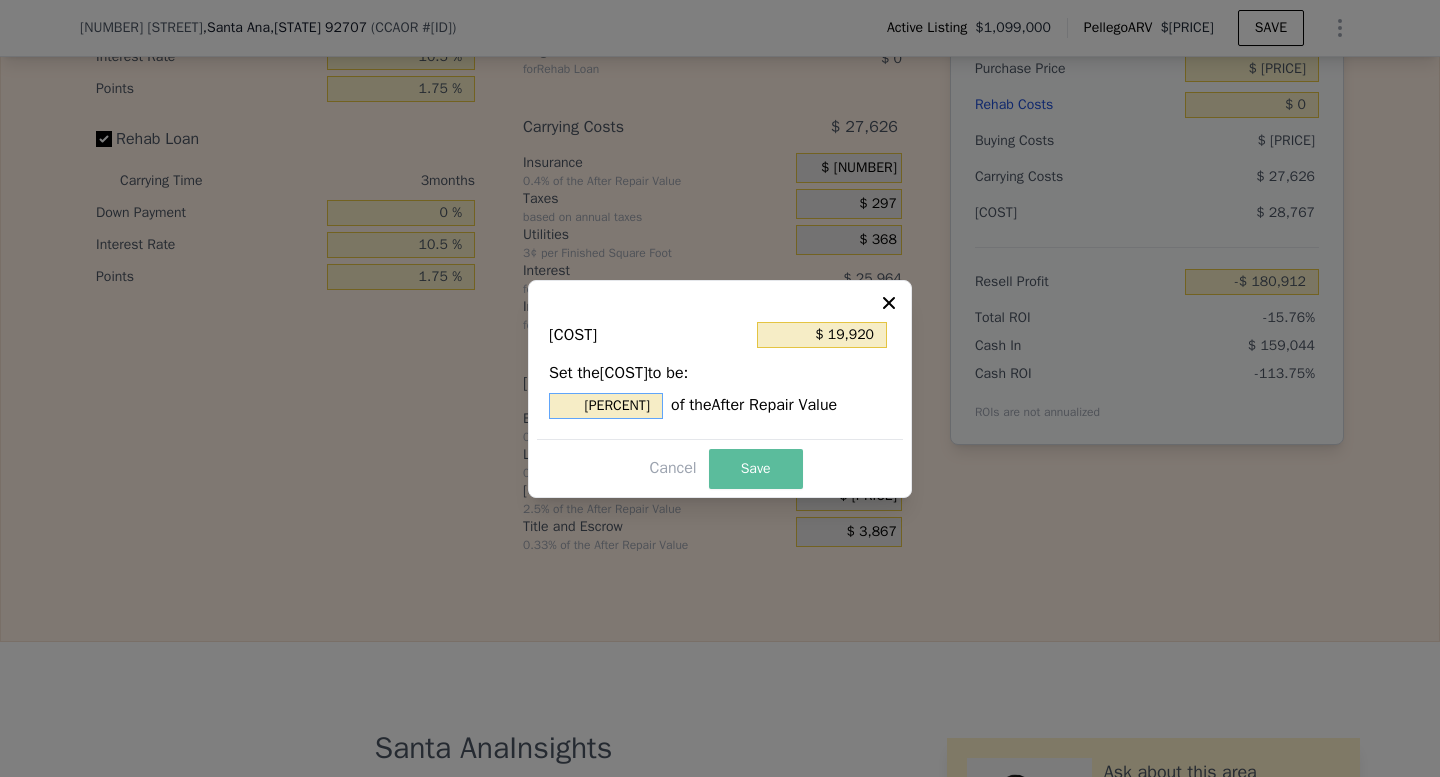 type on "[PERCENT]" 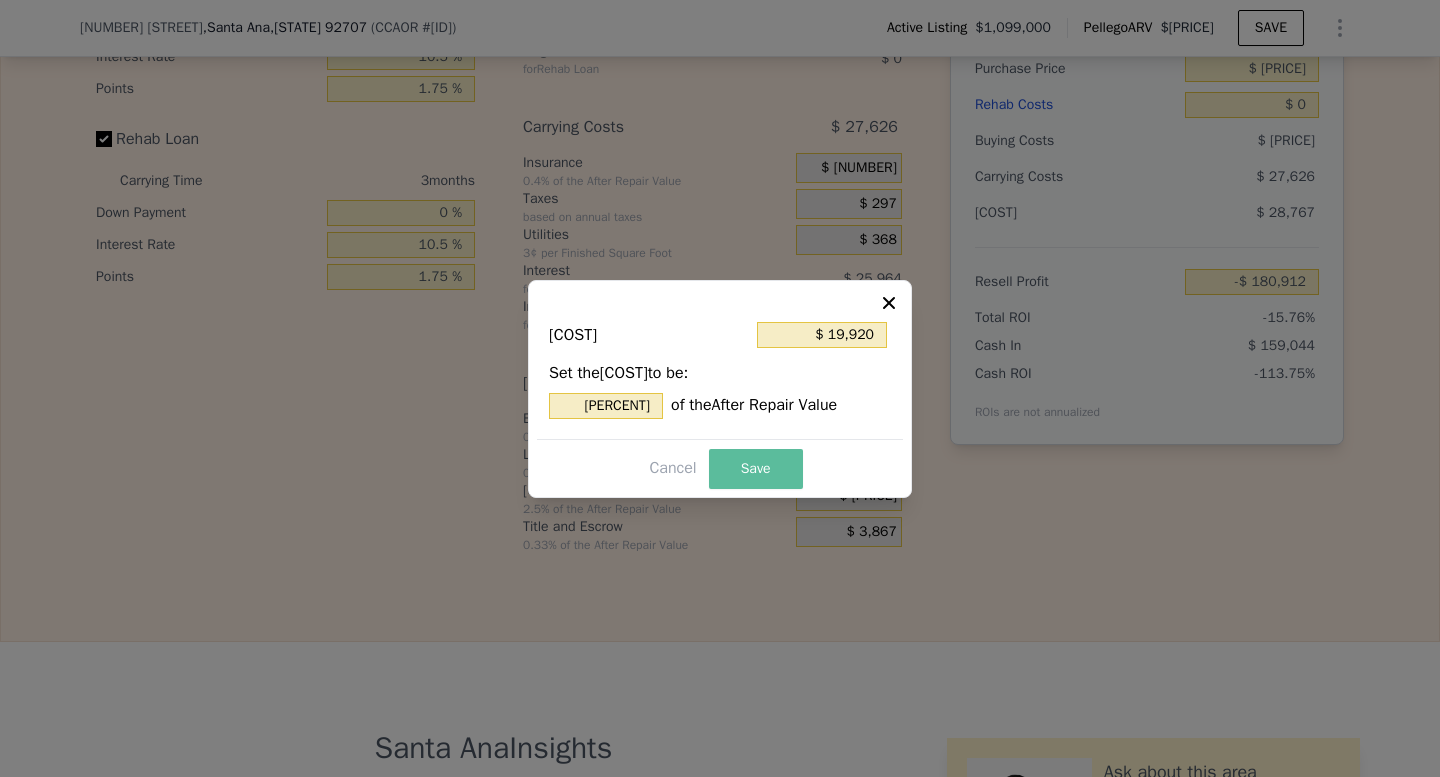 click on "Save" at bounding box center [756, 469] 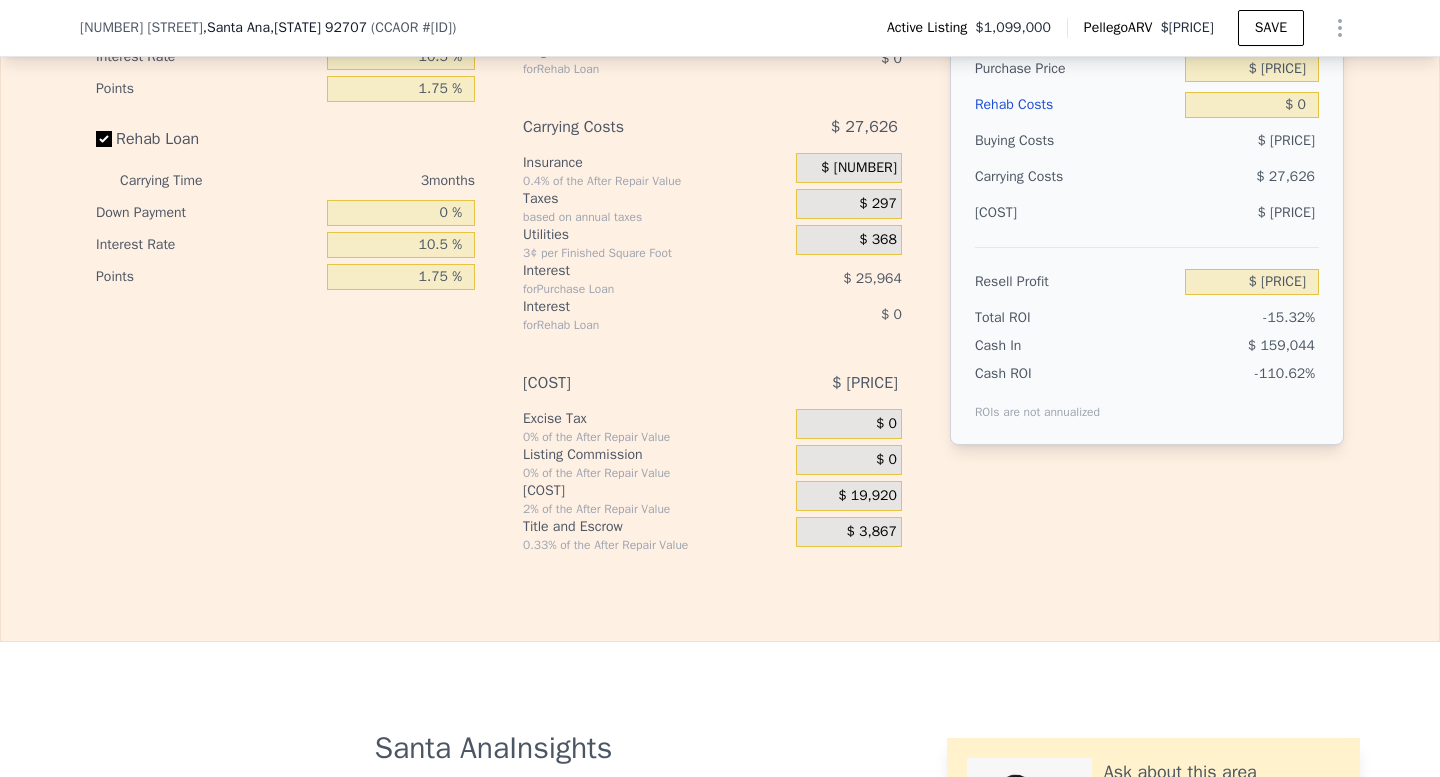 click on "$ 0" at bounding box center [886, 460] 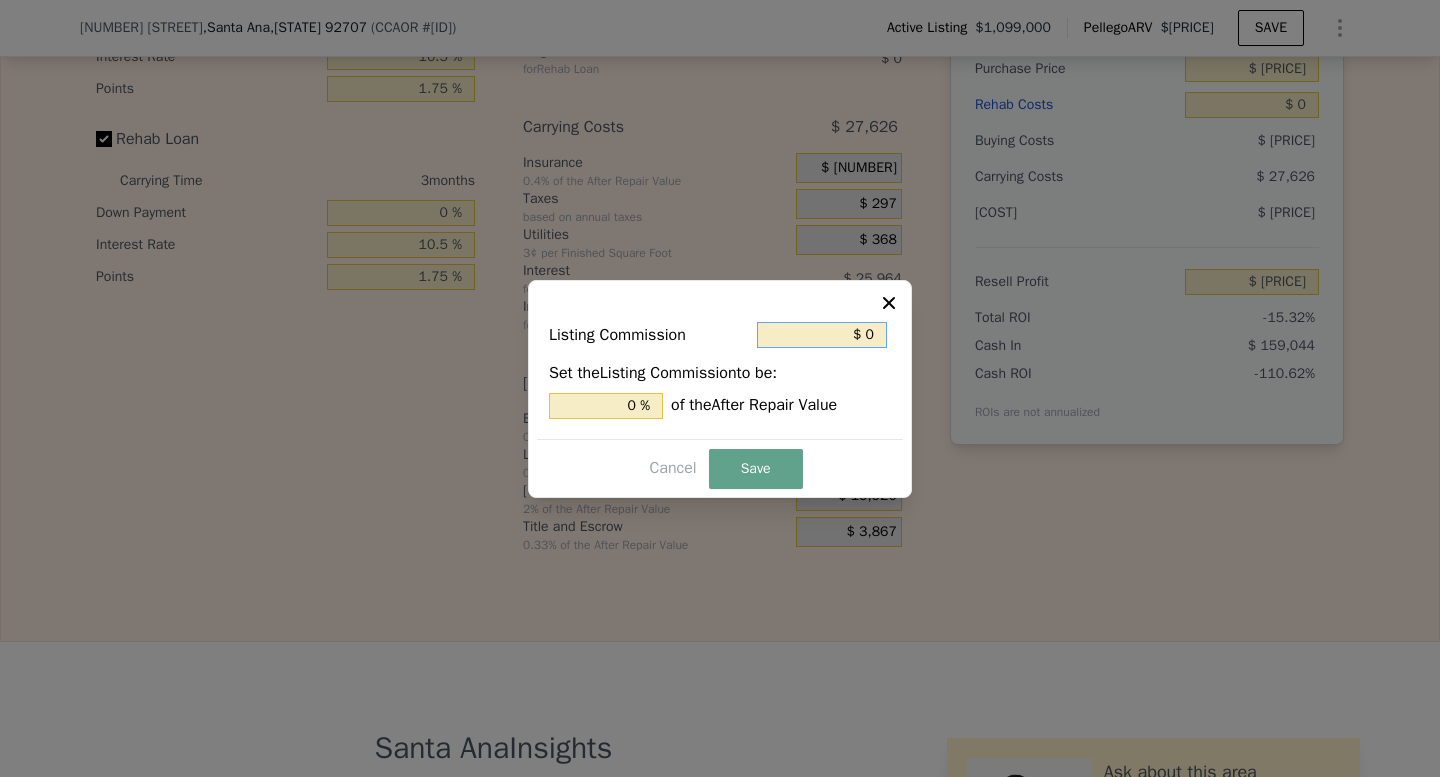 click on "$ 0" at bounding box center (822, 335) 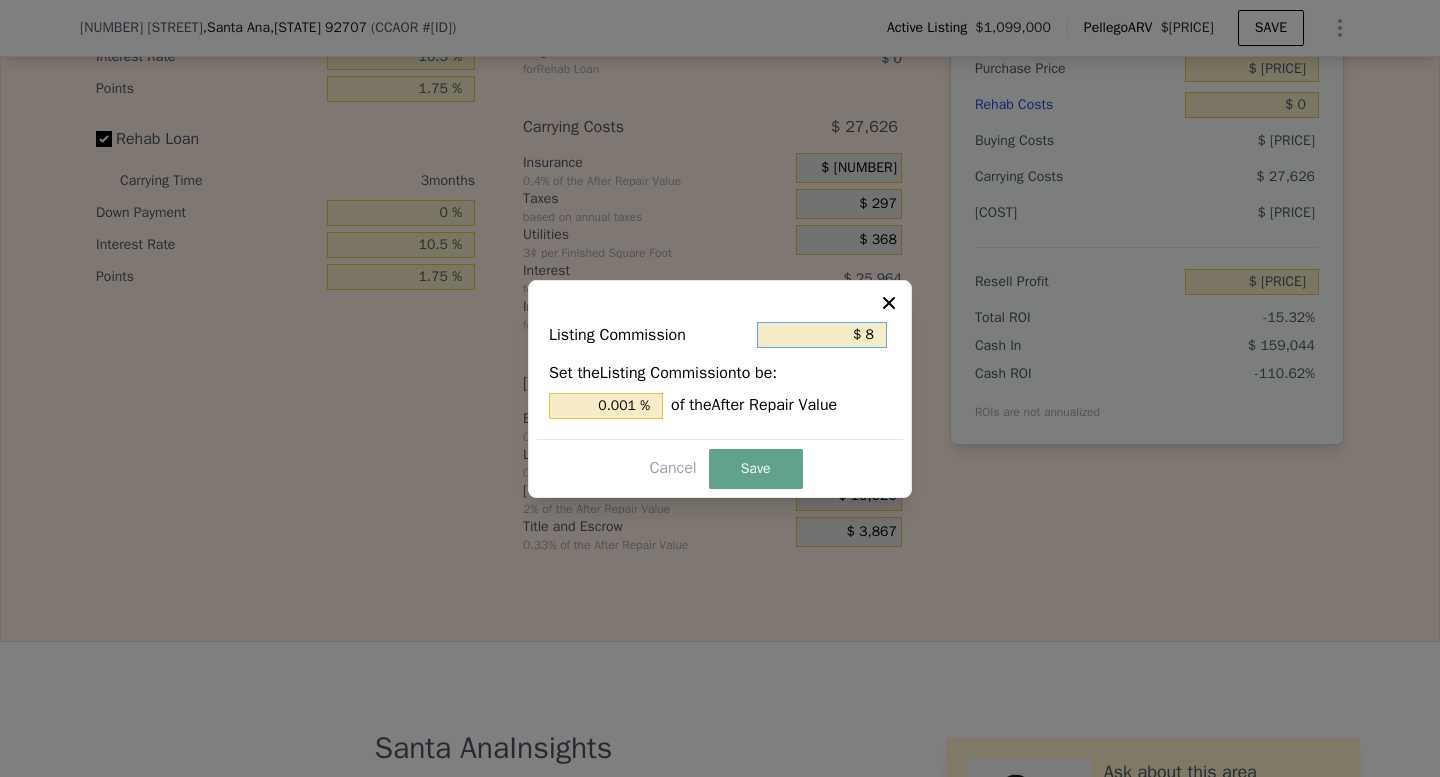 type on "$ 85" 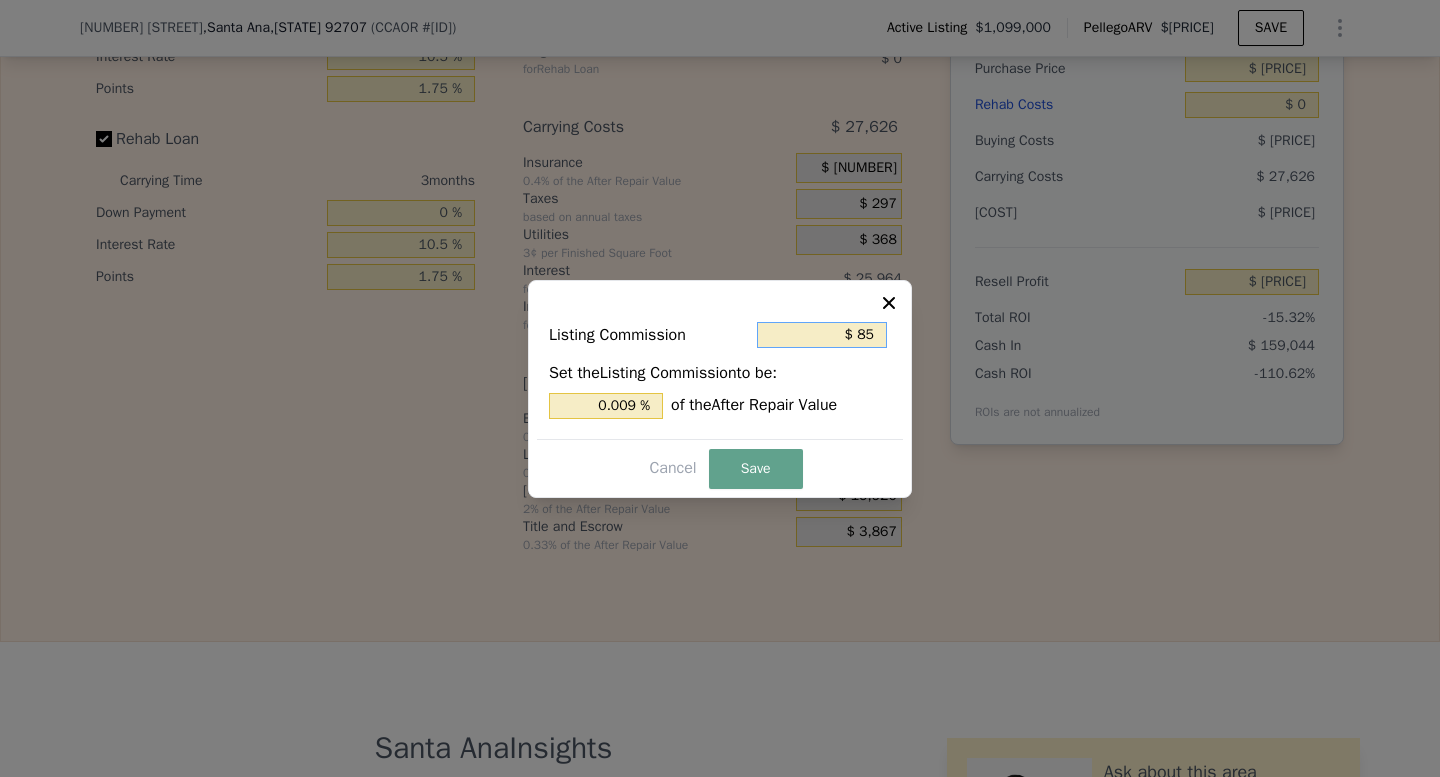 type on "-$ 85" 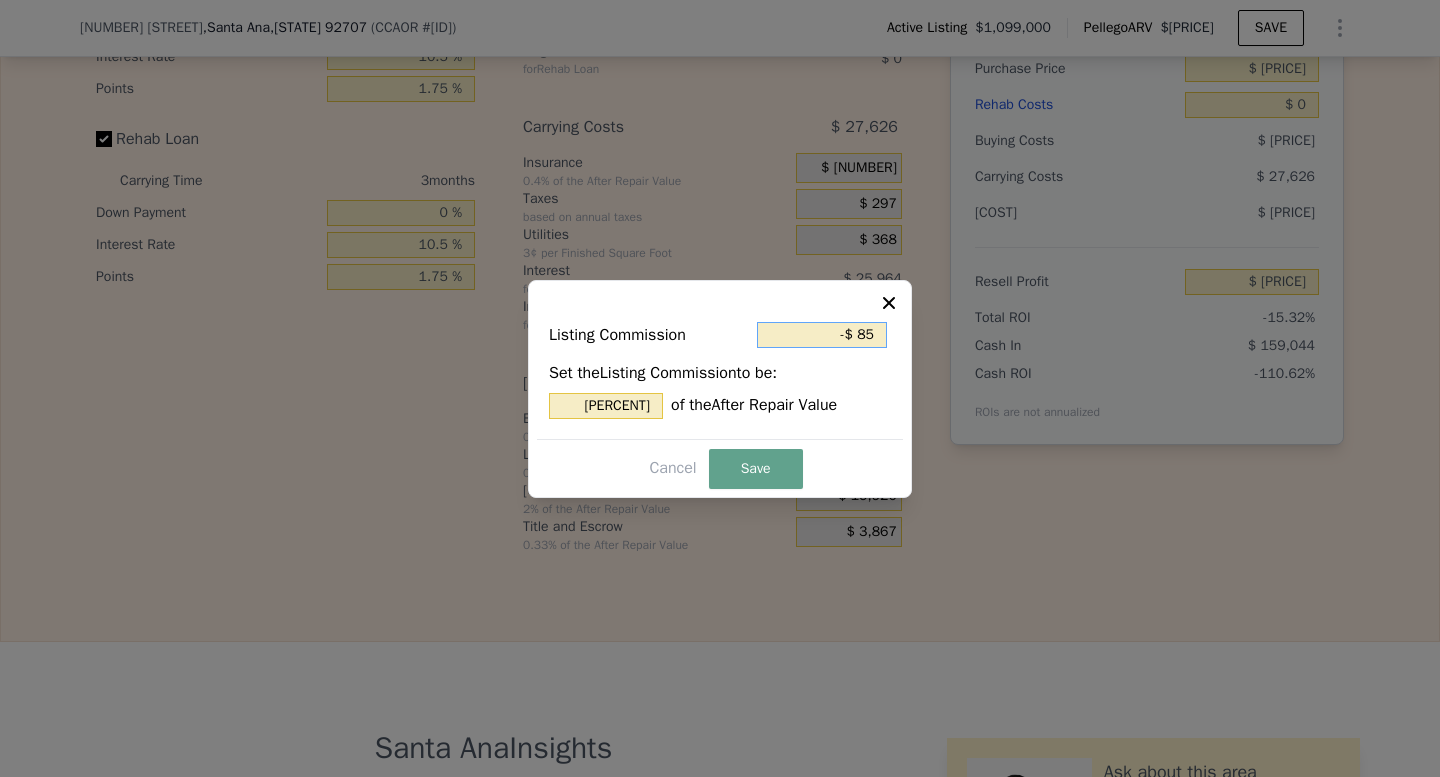 type on "-$ [PRICE]" 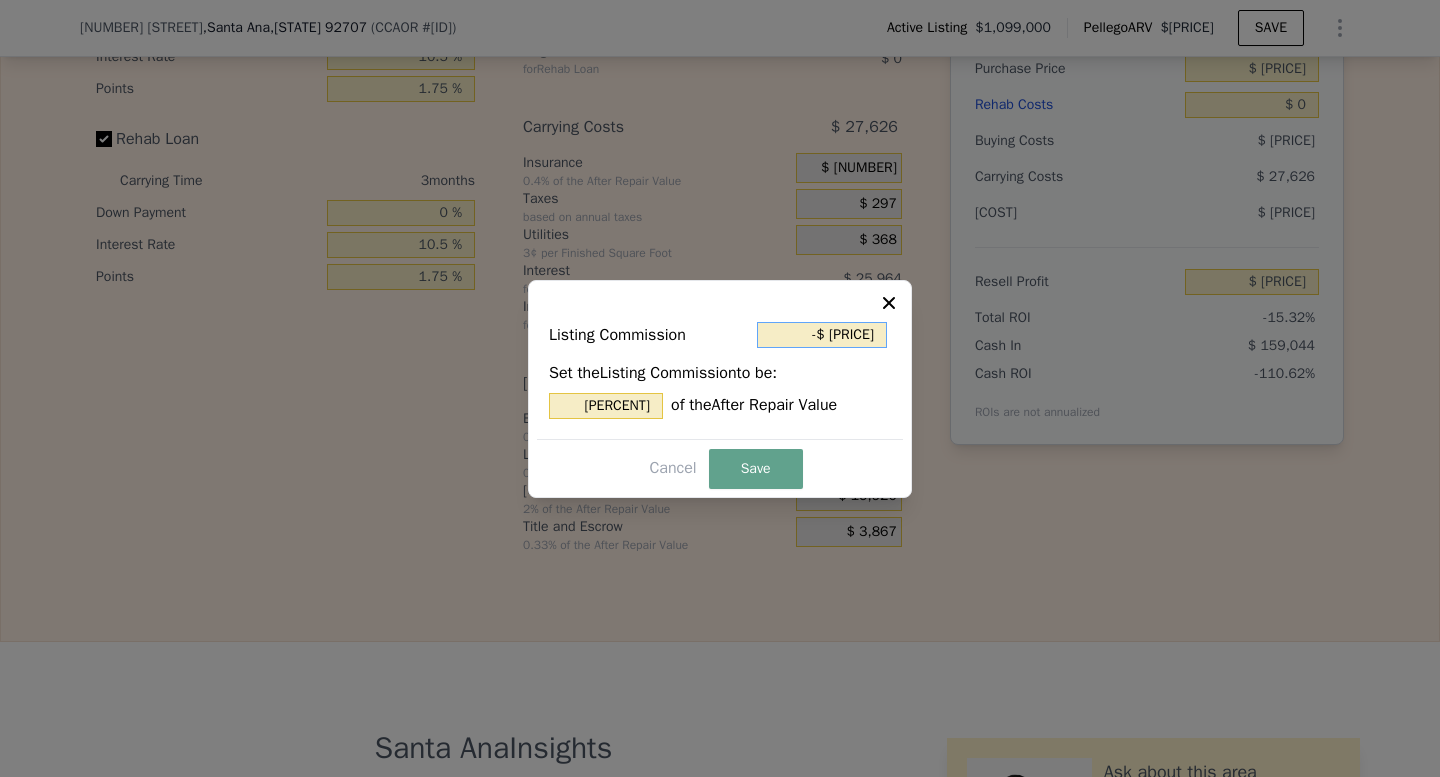 type on "-$ 80" 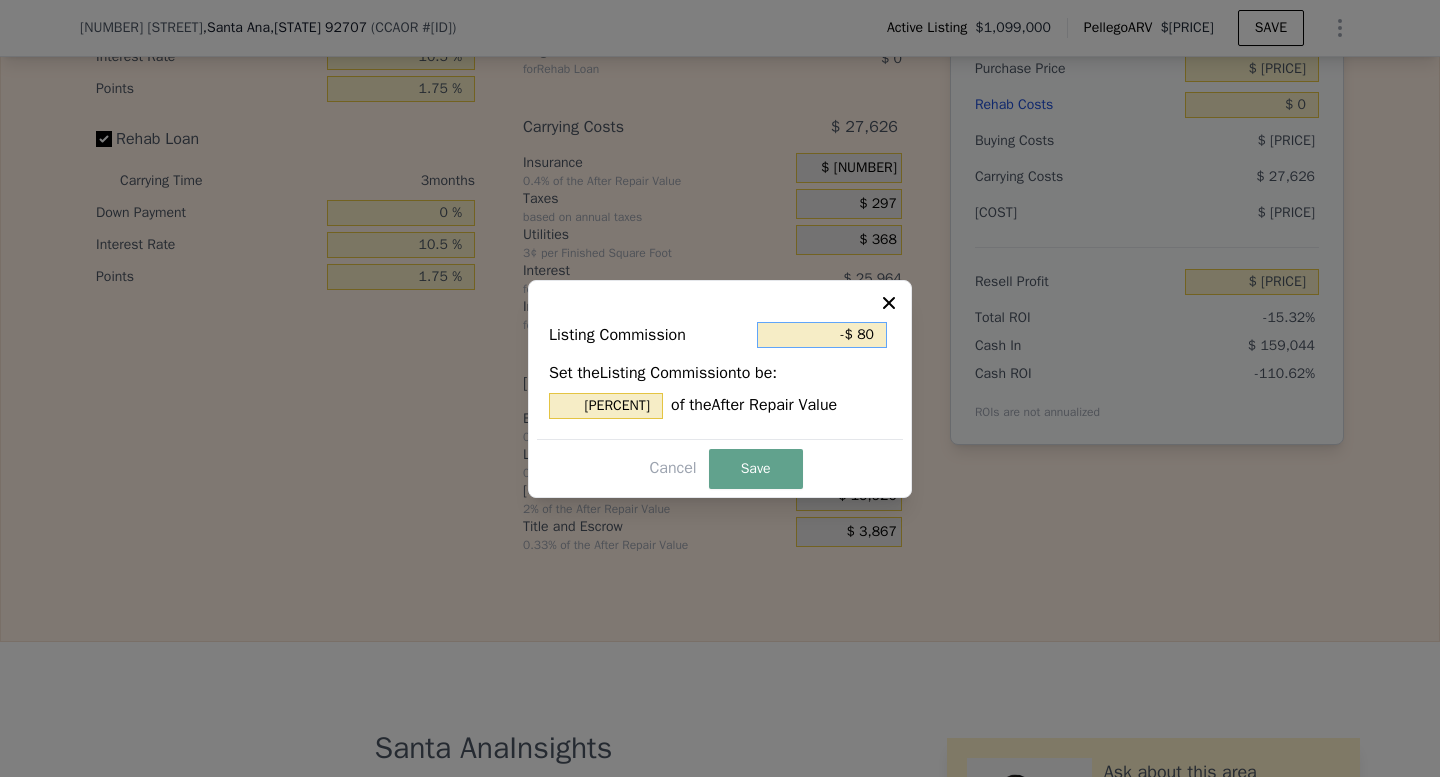 type on "-$ [PRICE]" 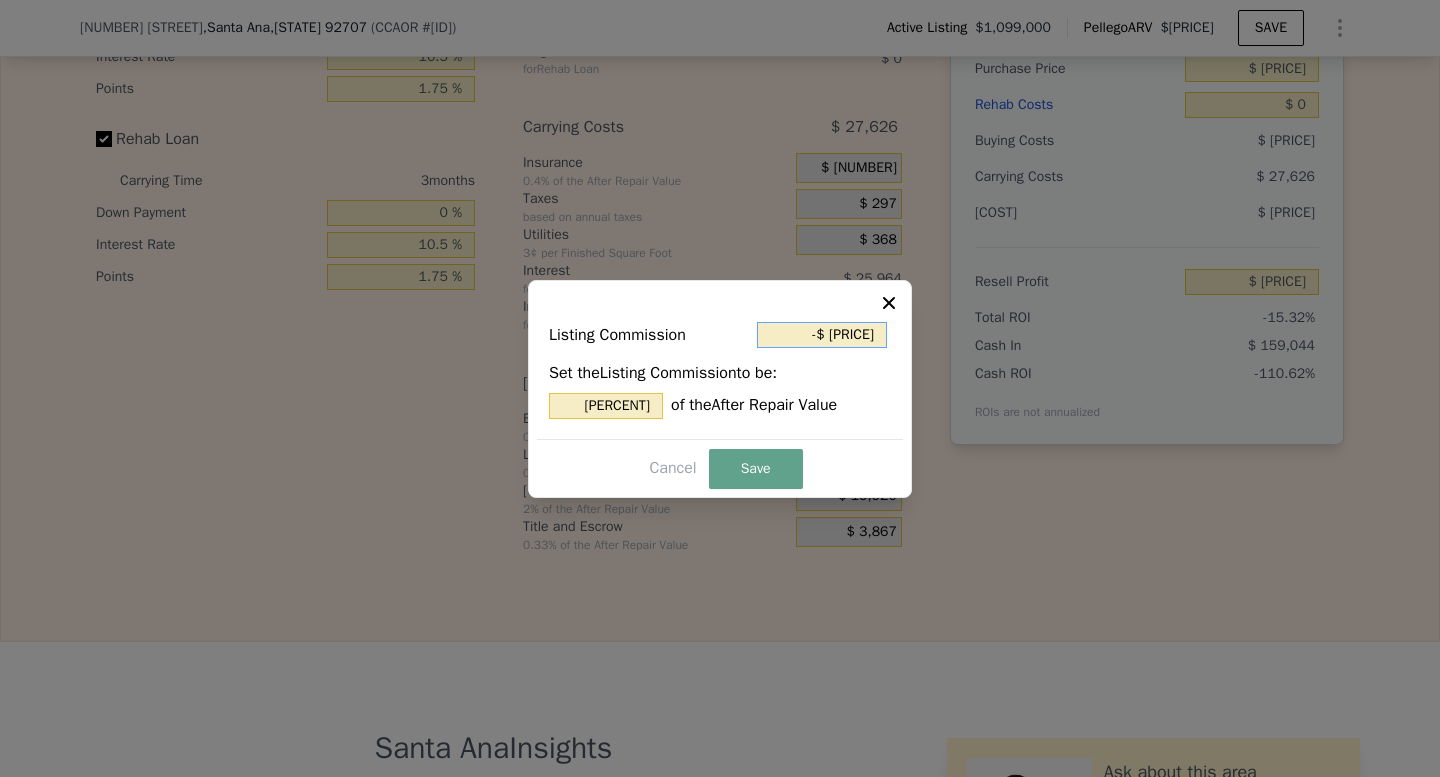 type on "-$ 85" 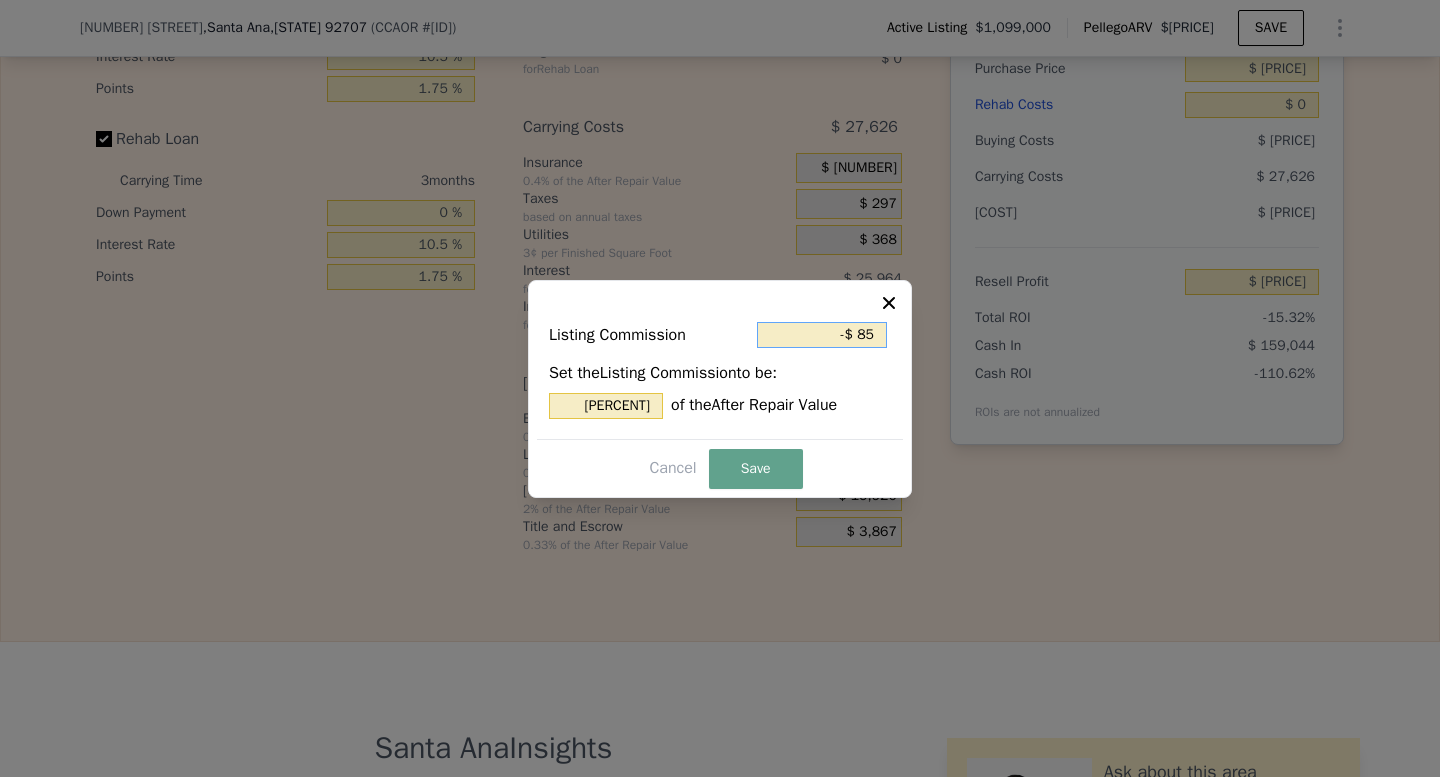 type on "-$ 850" 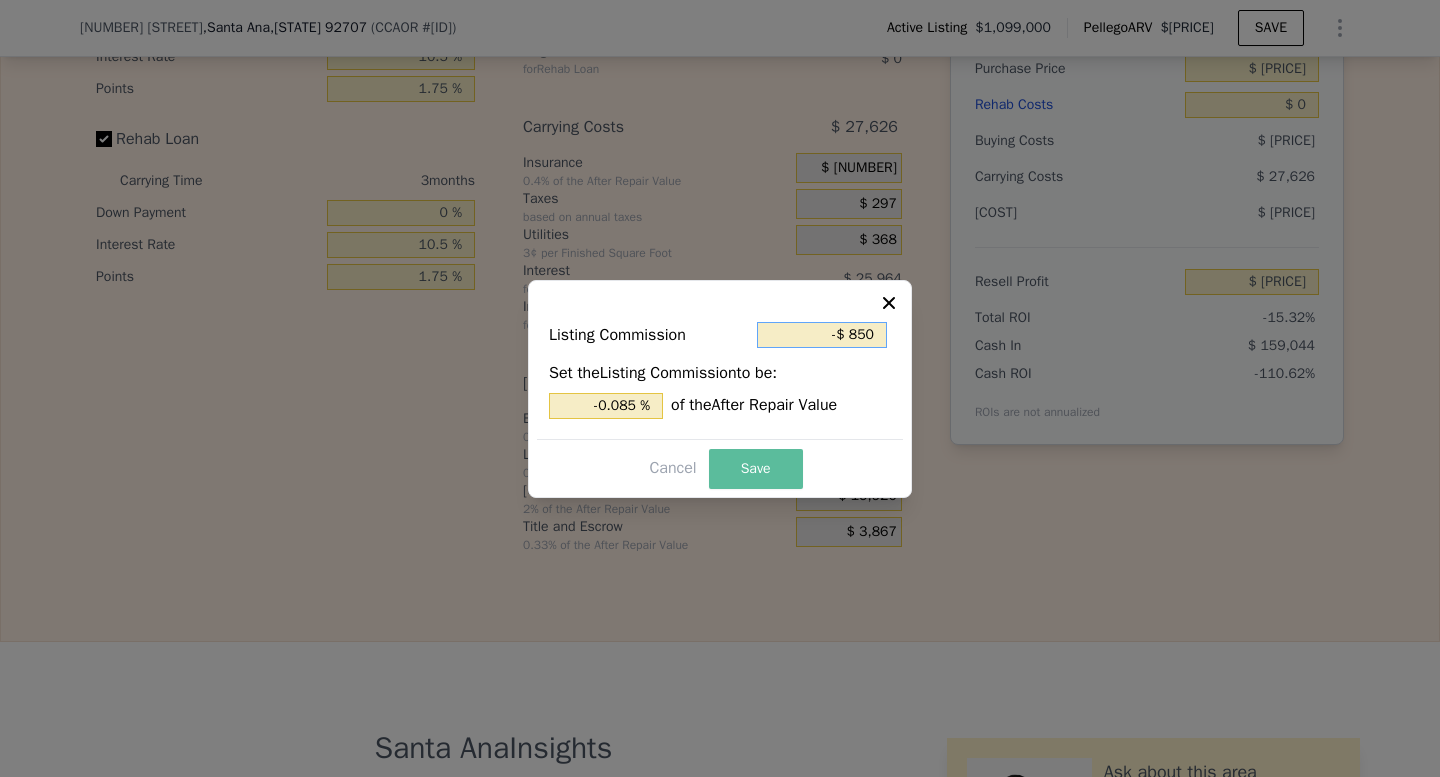 type on "-$ 850" 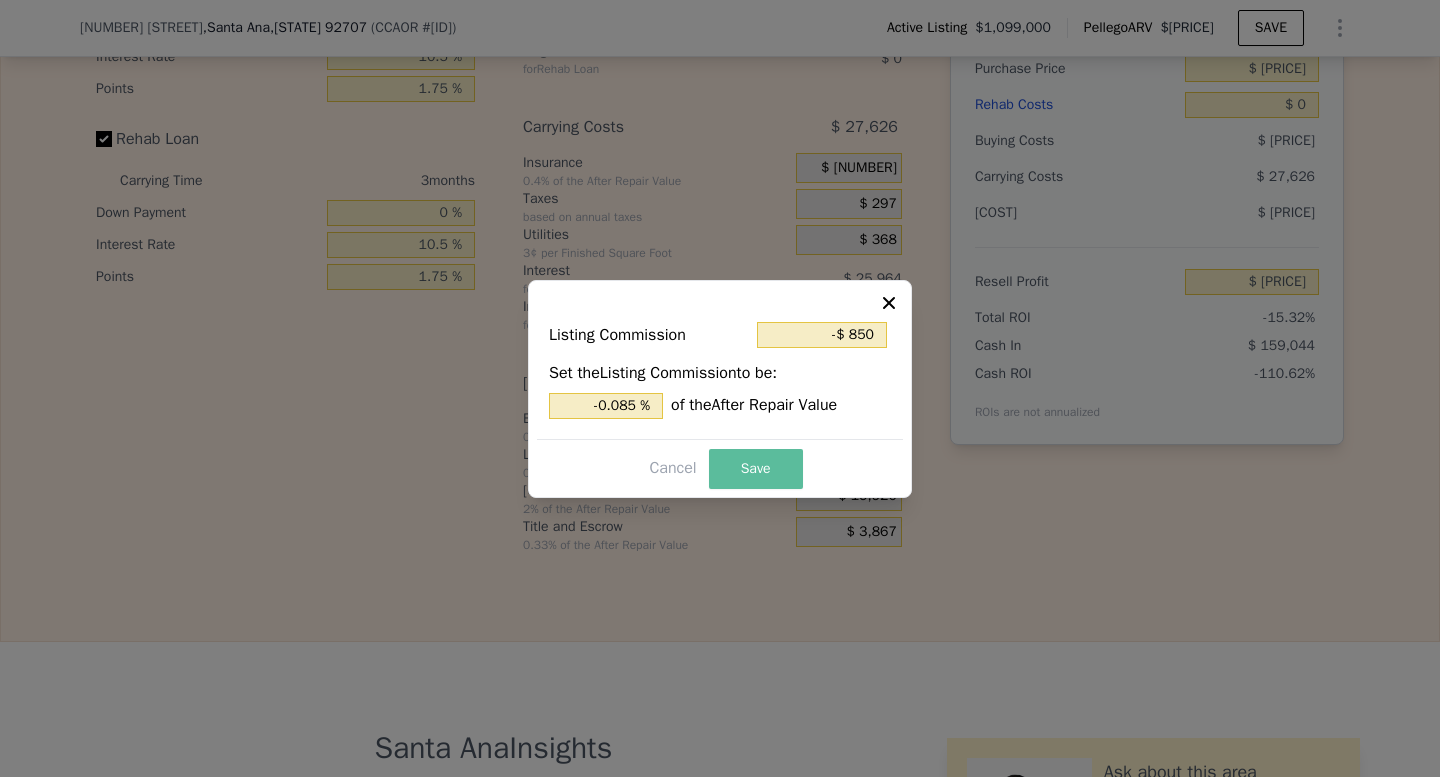 click on "Save" at bounding box center [756, 469] 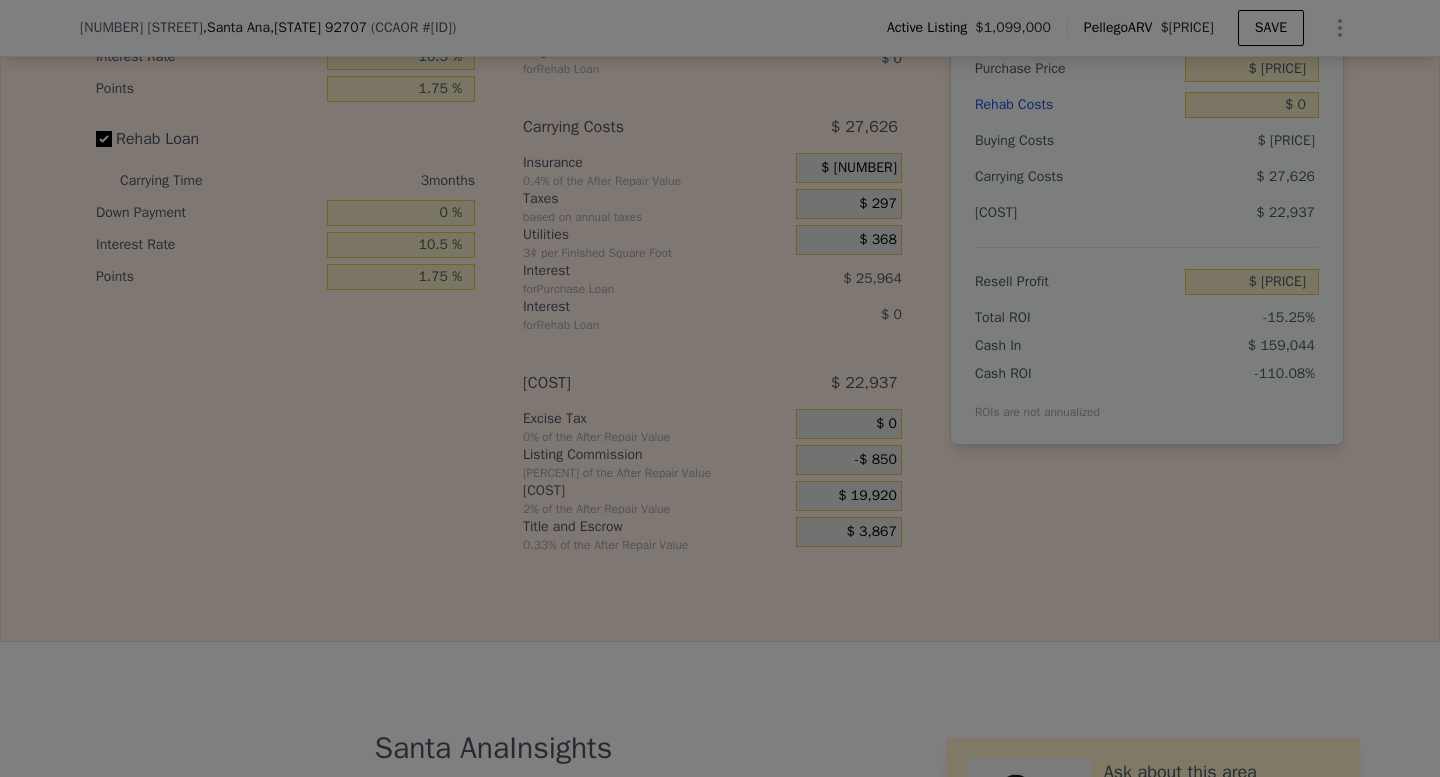 type on "$ [PRICE]" 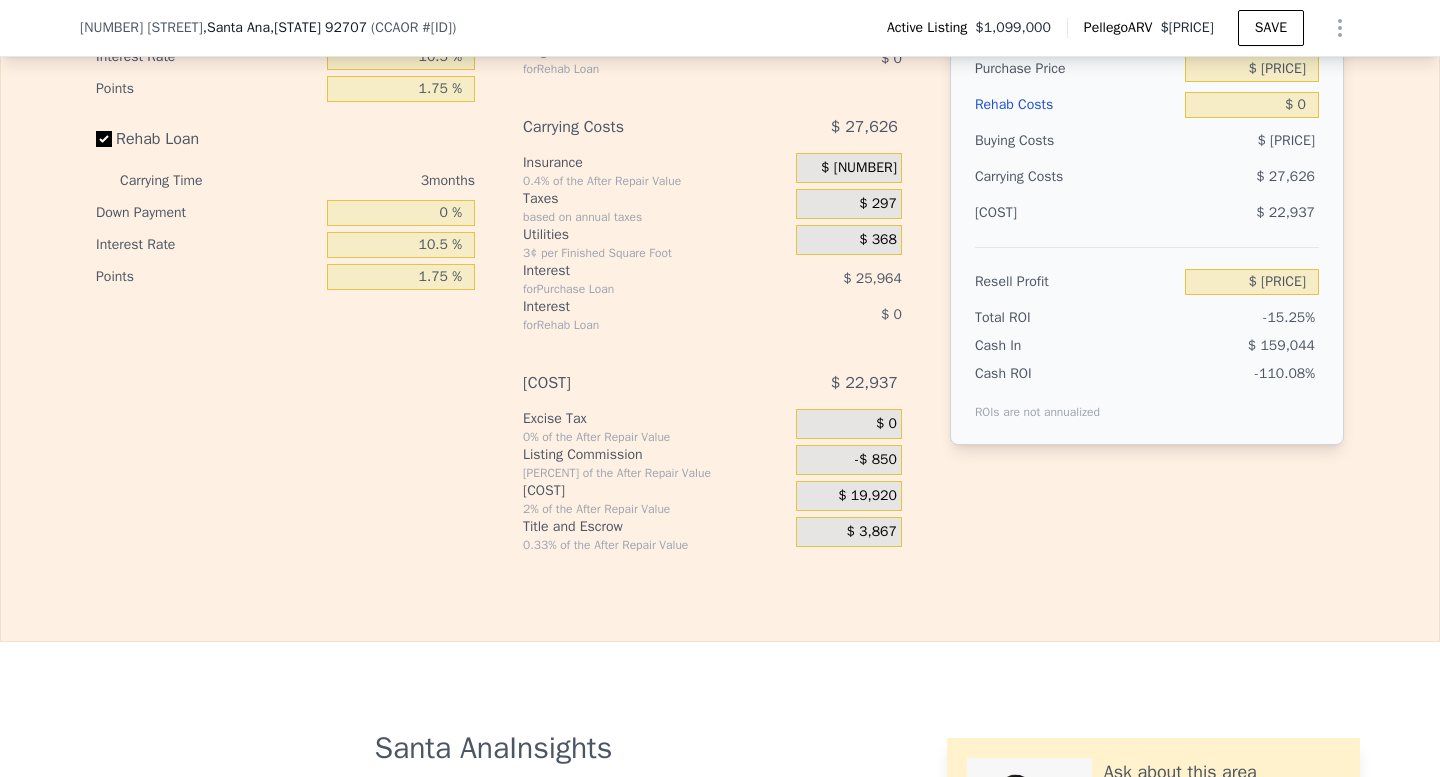 click on "-$ 850" at bounding box center [876, 460] 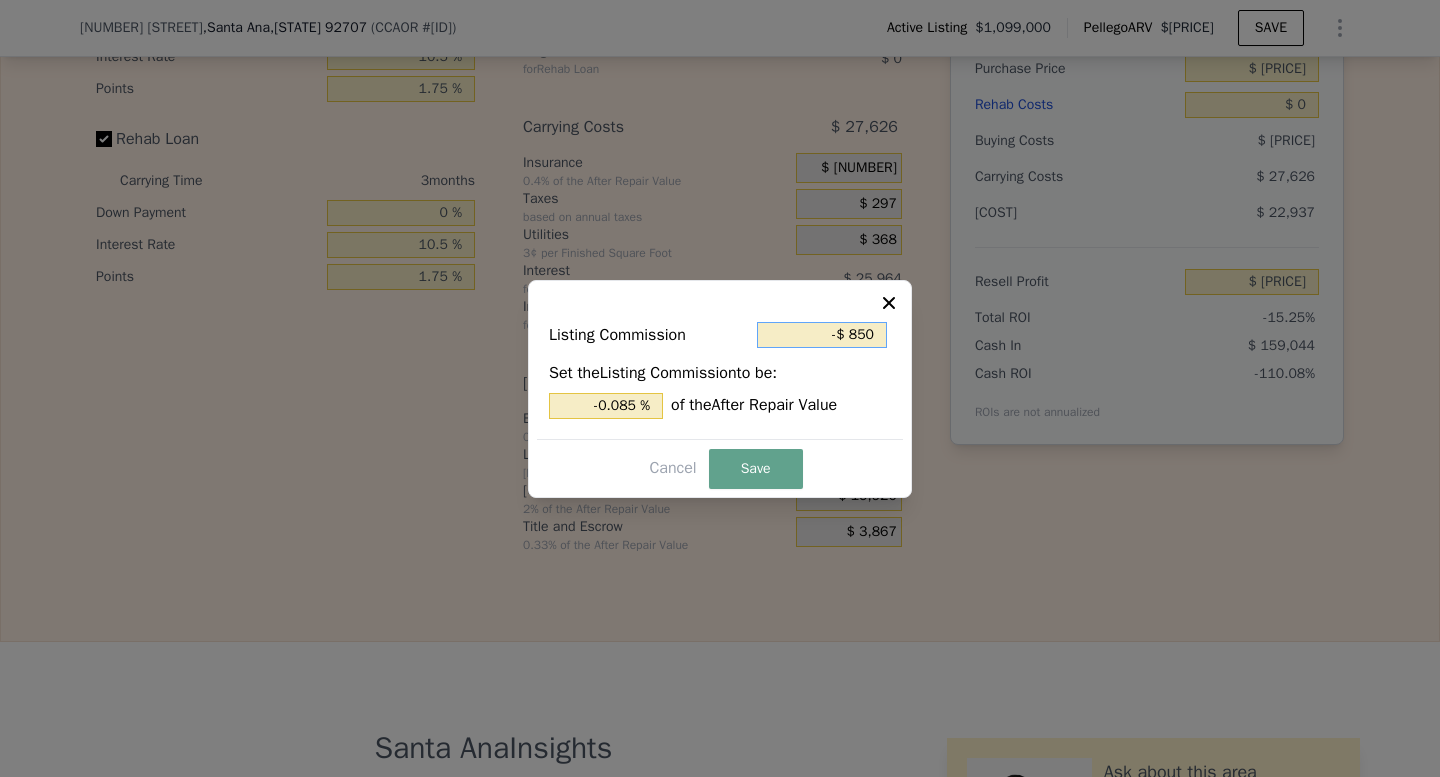 click on "-$ 850" at bounding box center [822, 335] 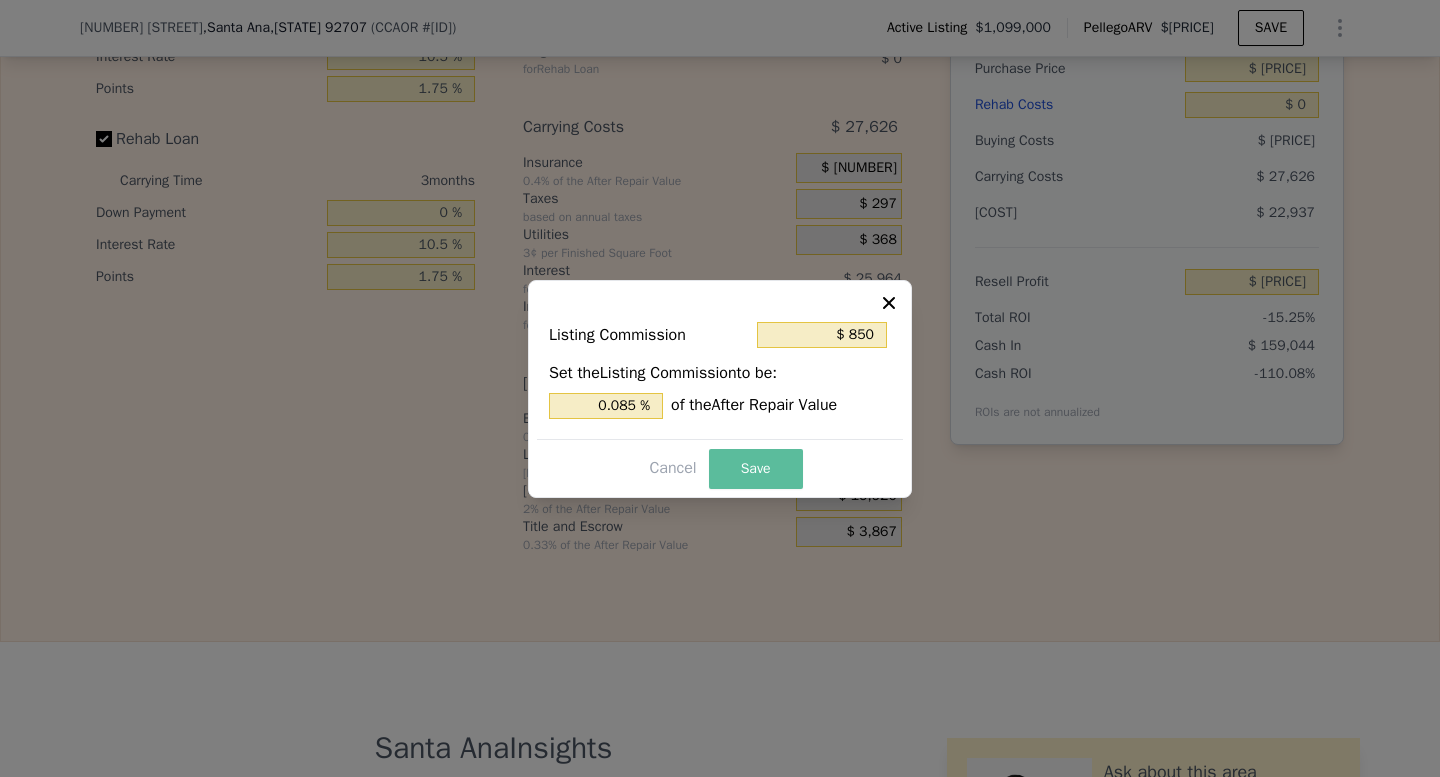 click on "Save" at bounding box center [756, 469] 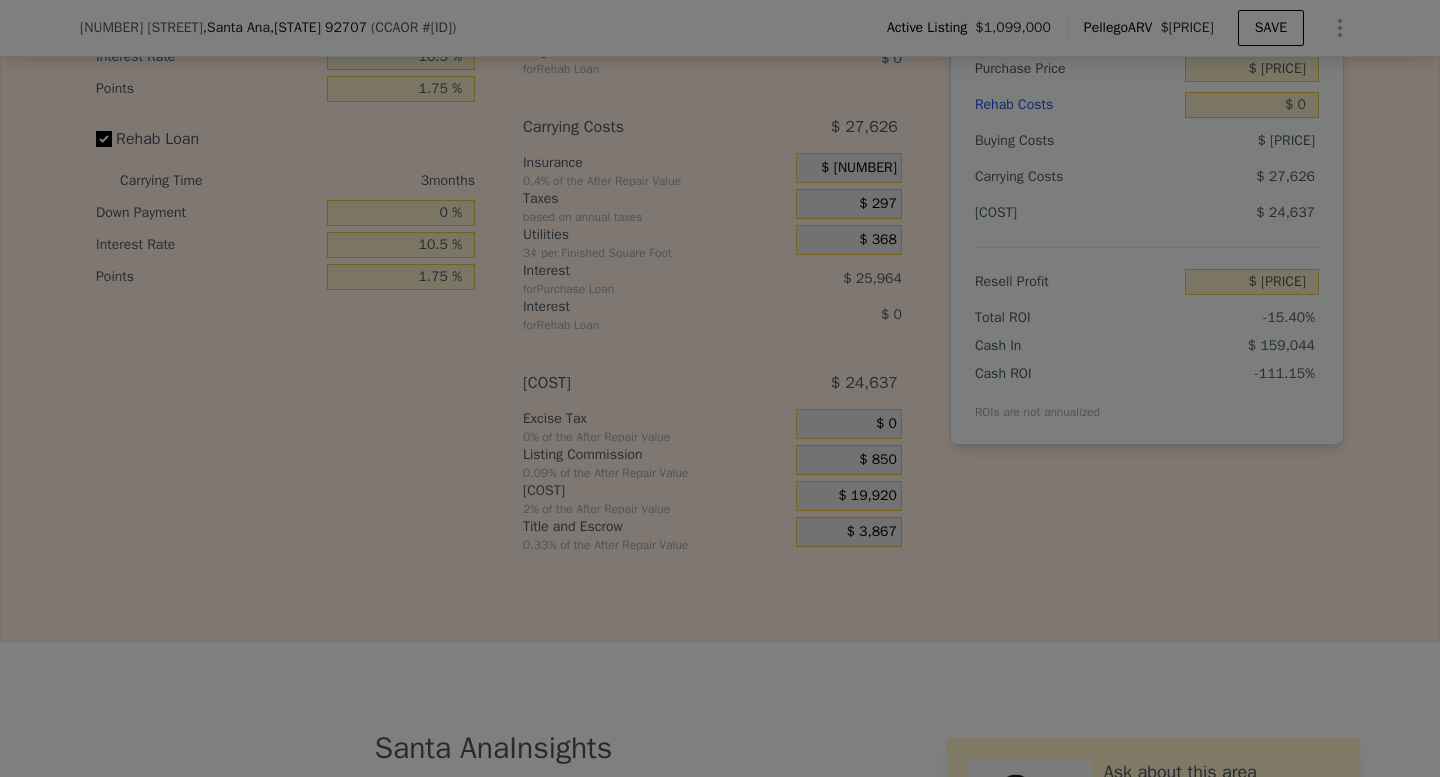 type on "-$ 176,782" 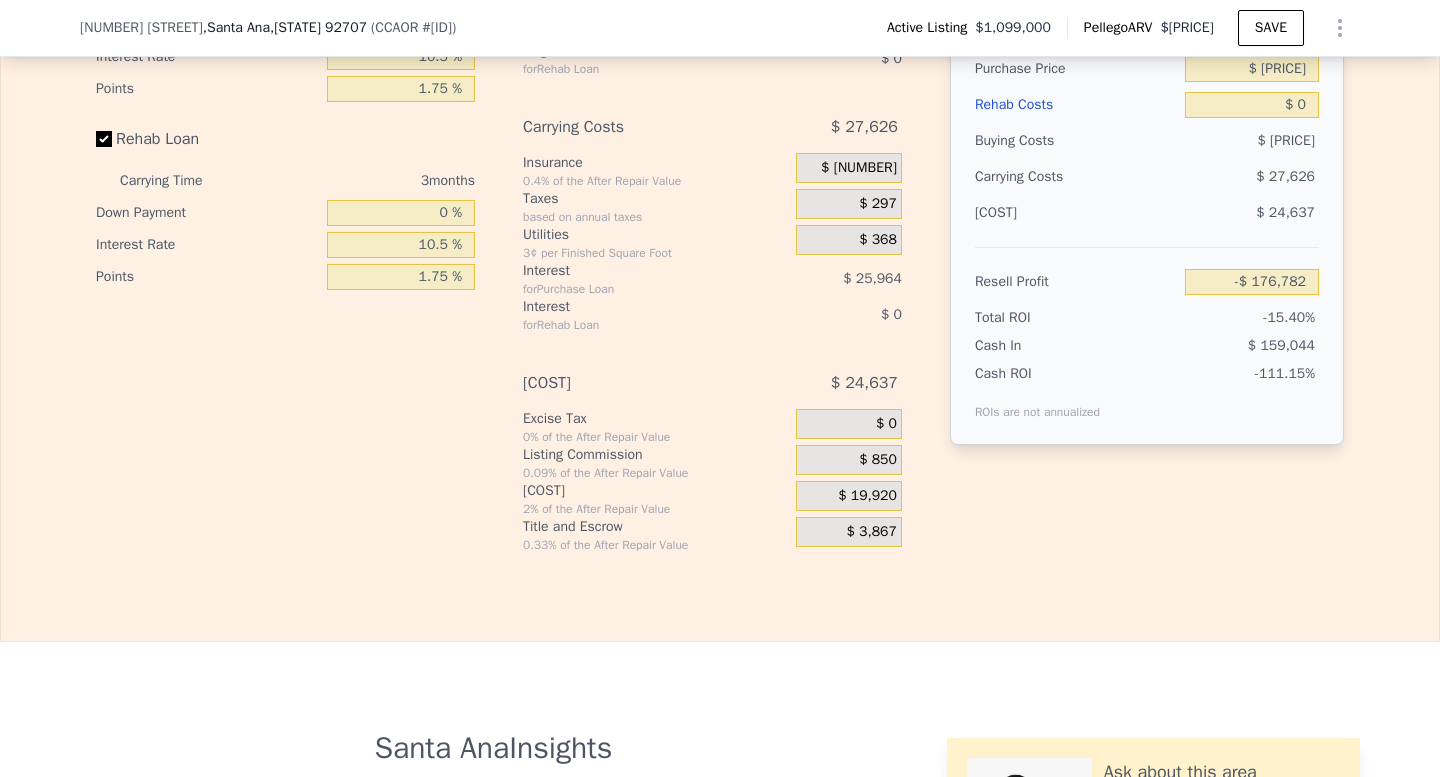 click on "2% of the After Repair Value" at bounding box center (655, 509) 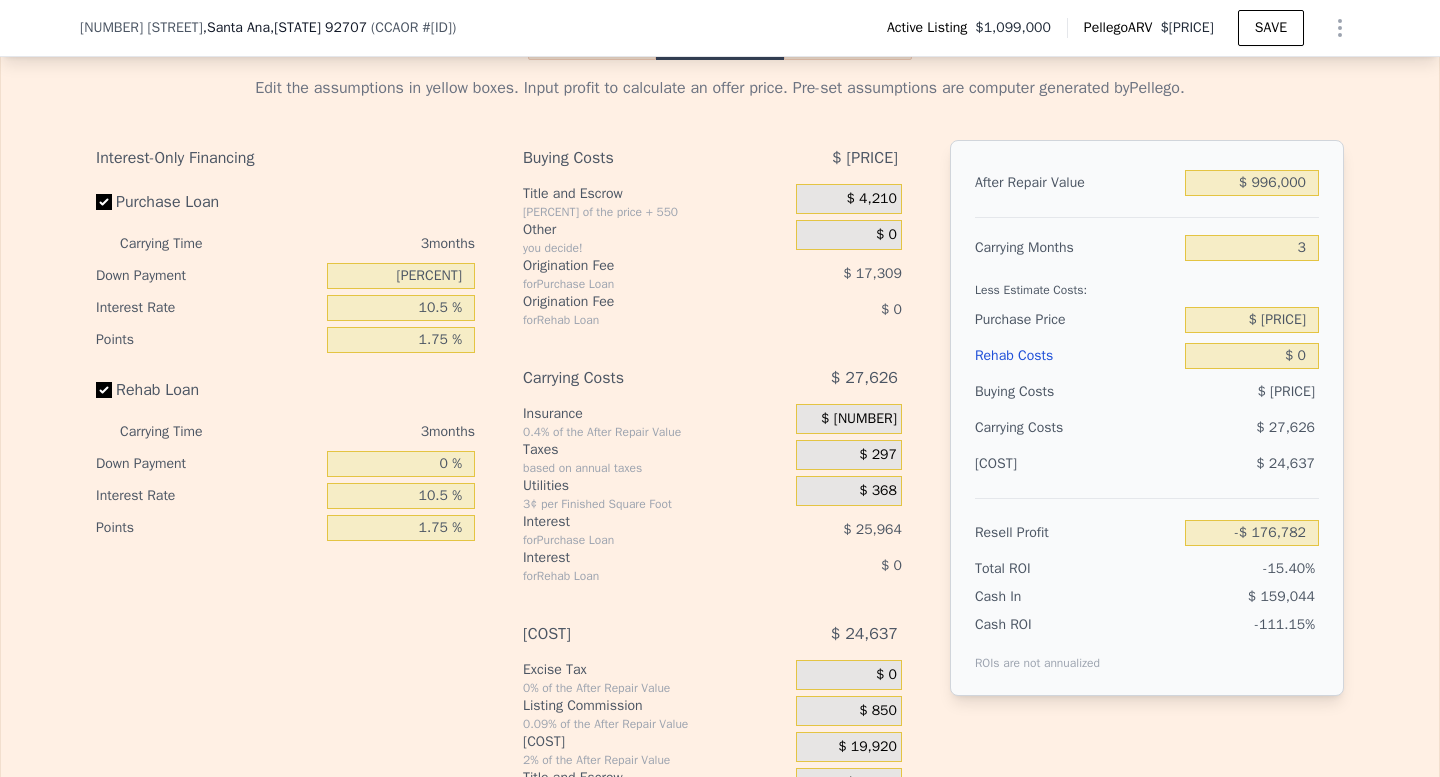 scroll, scrollTop: 2981, scrollLeft: 0, axis: vertical 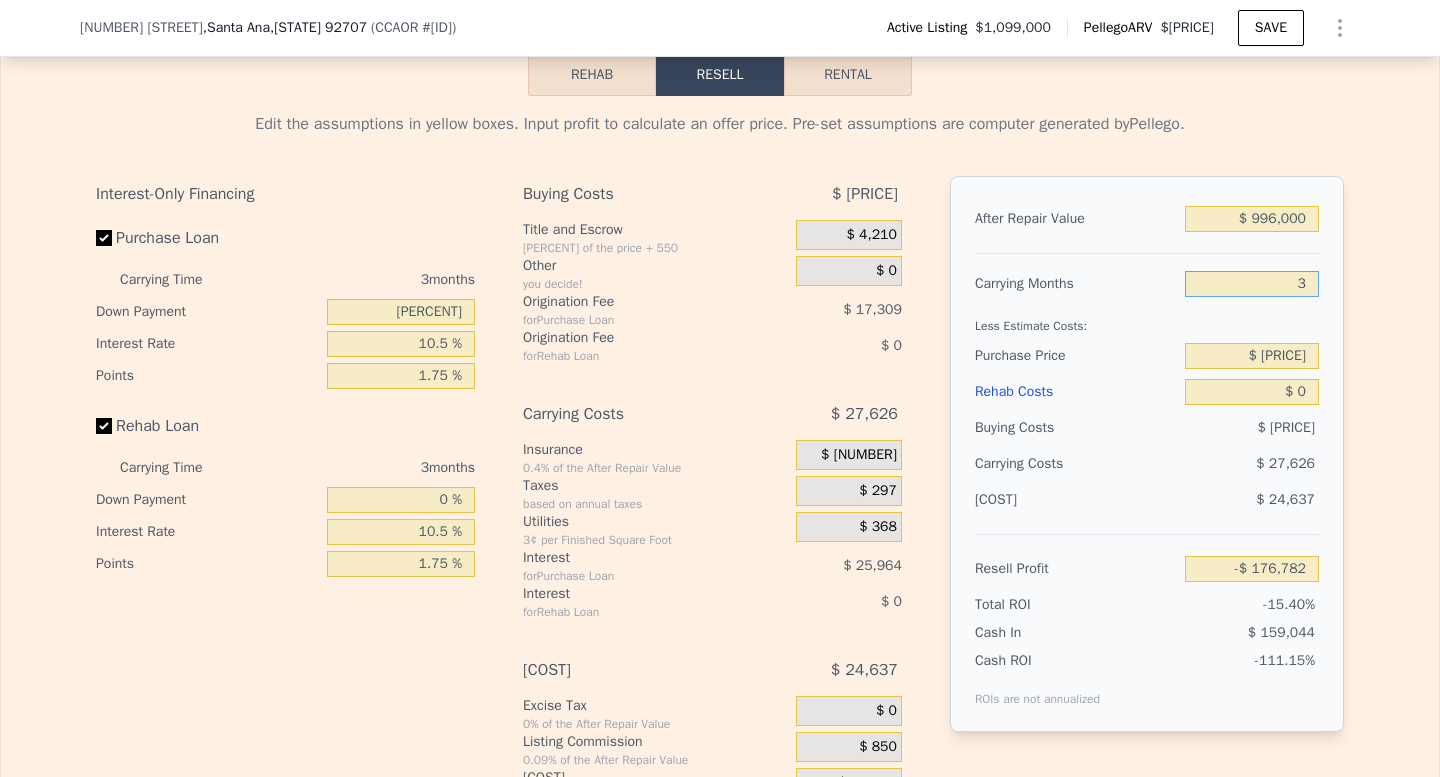 click on "3" at bounding box center (1252, 284) 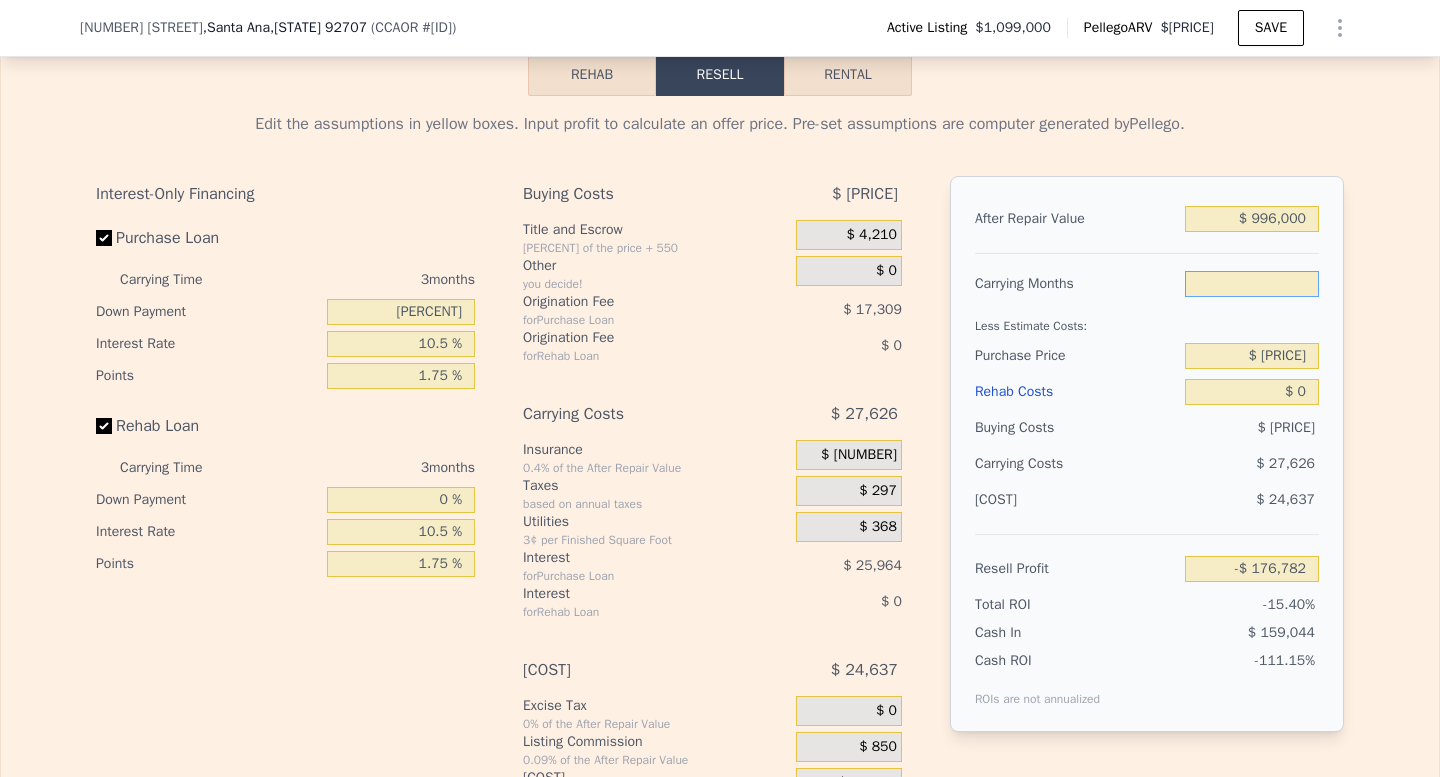 type on "[NUMBER]" 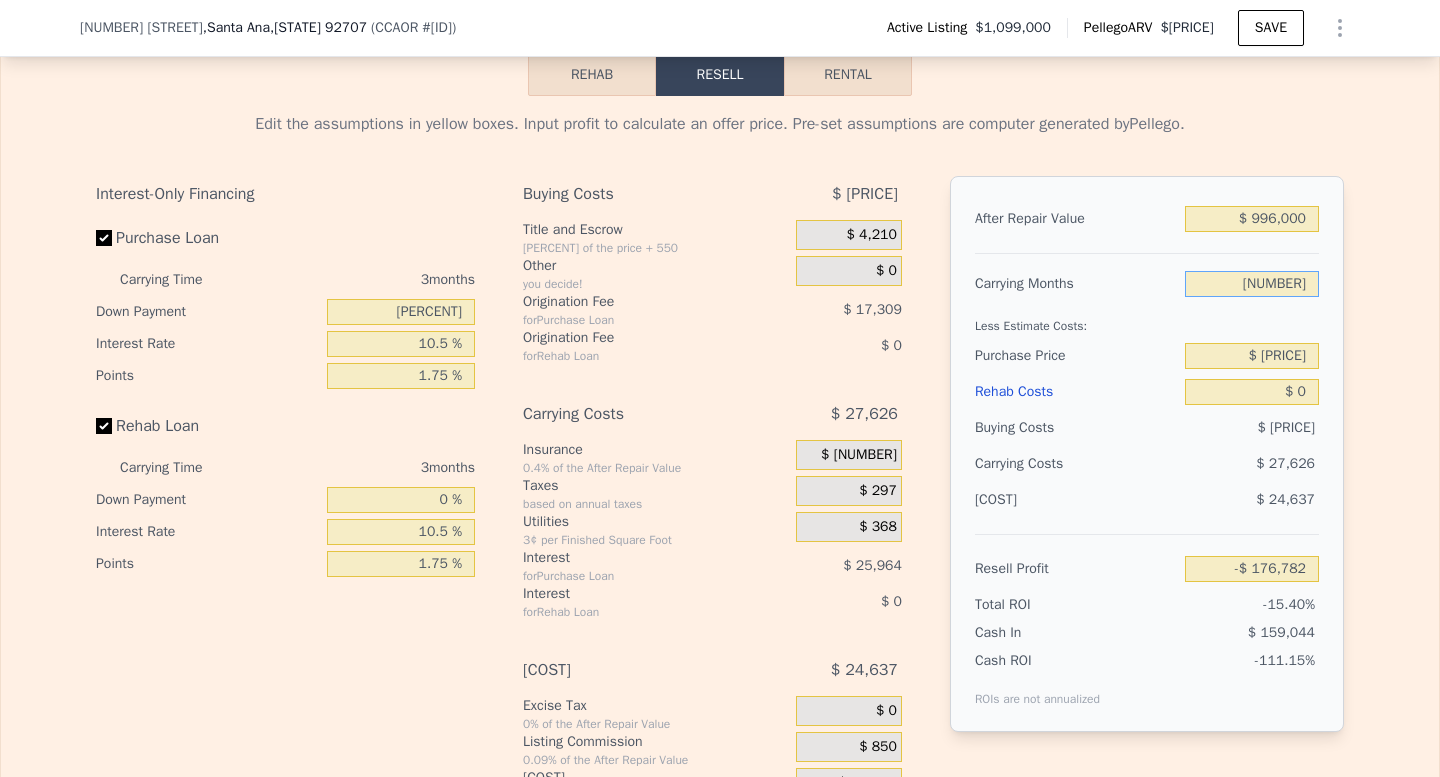 type on "-$ 185,991" 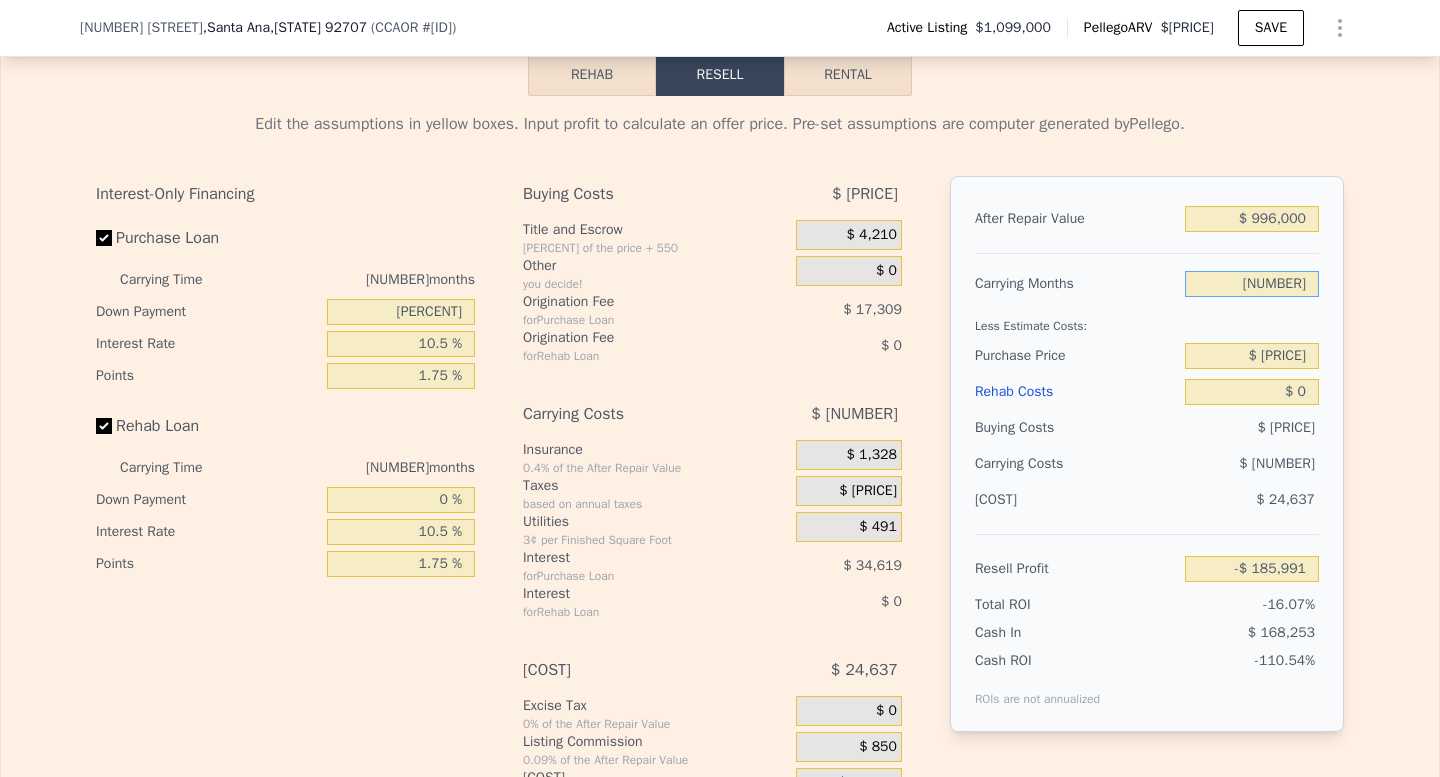 type on "[NUMBER]" 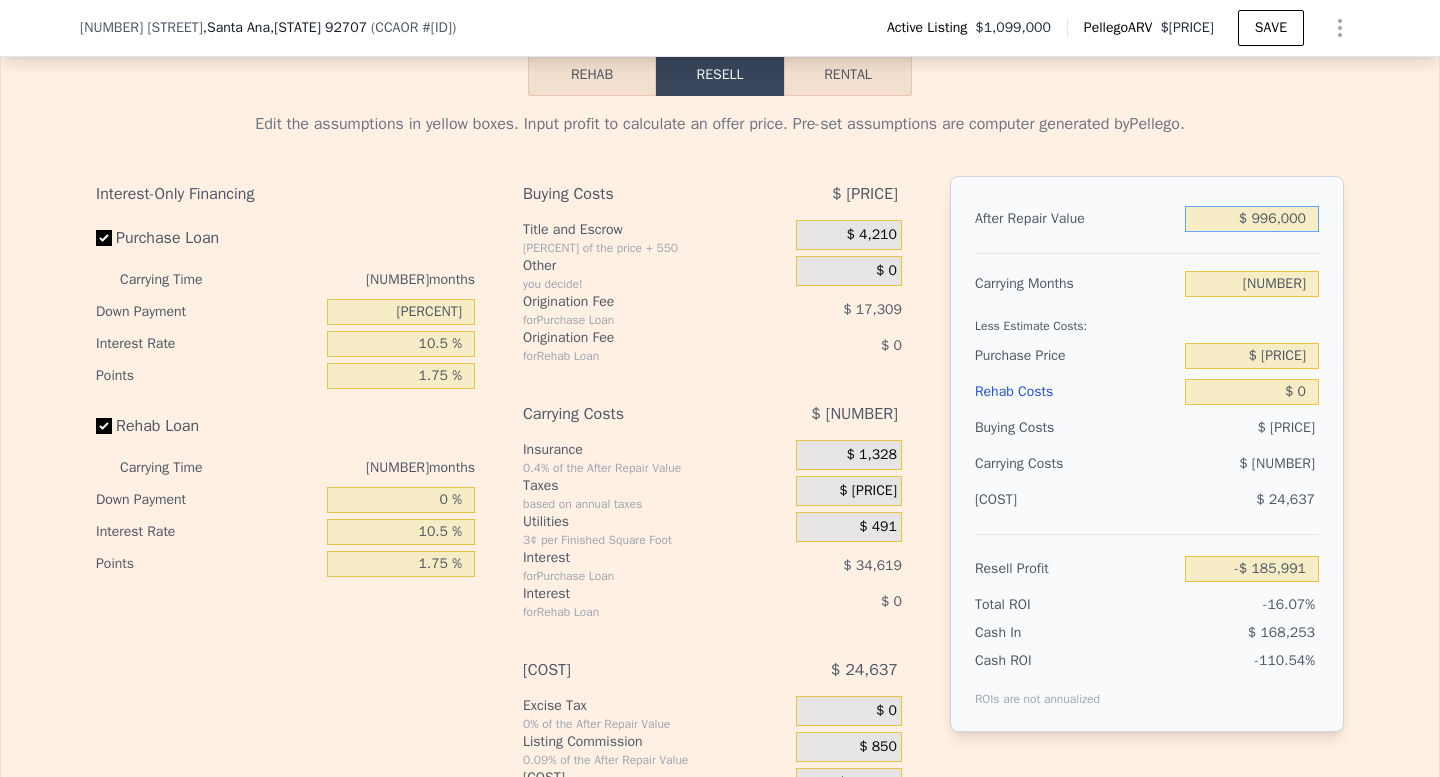 click on "$ 996,000" at bounding box center (1252, 219) 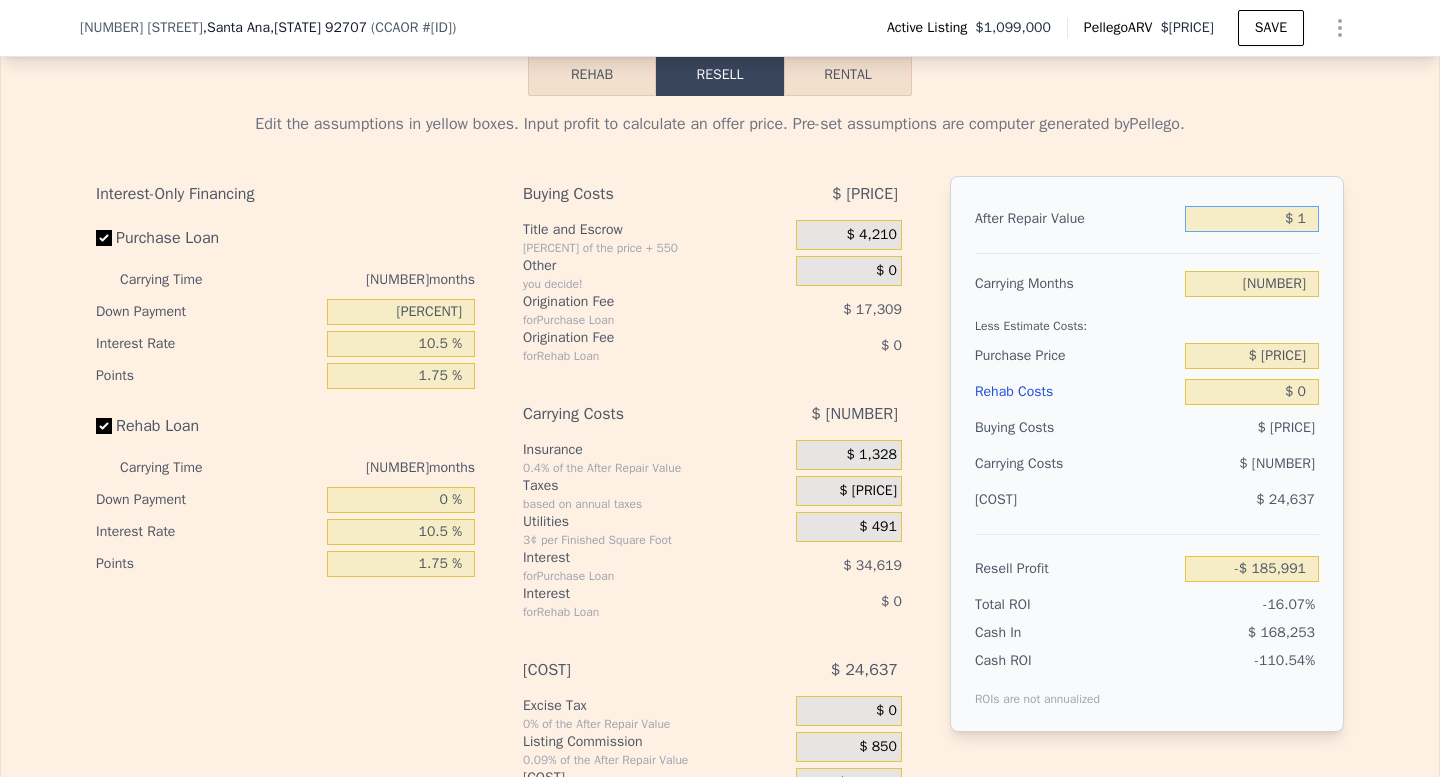 type on "$ [PRICE]" 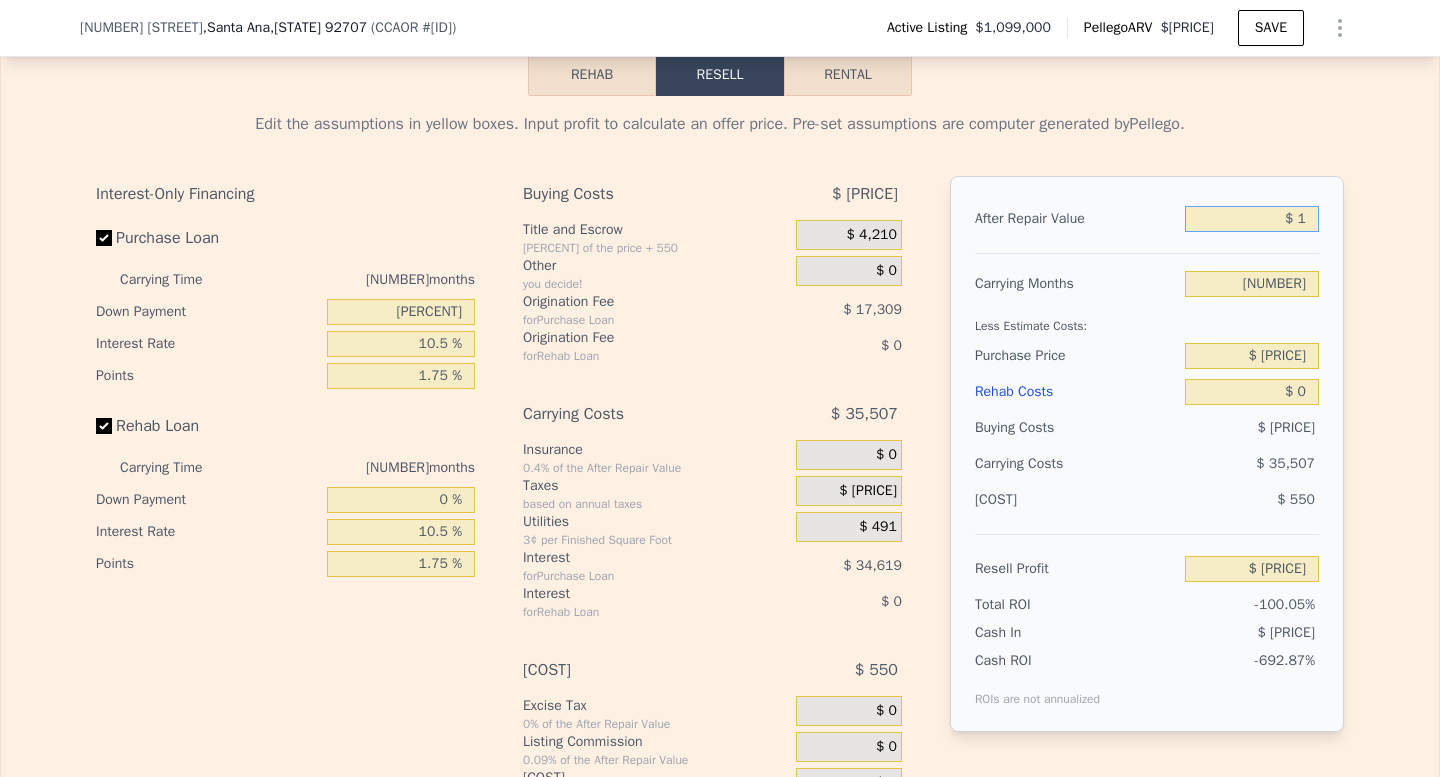 type on "$ 11" 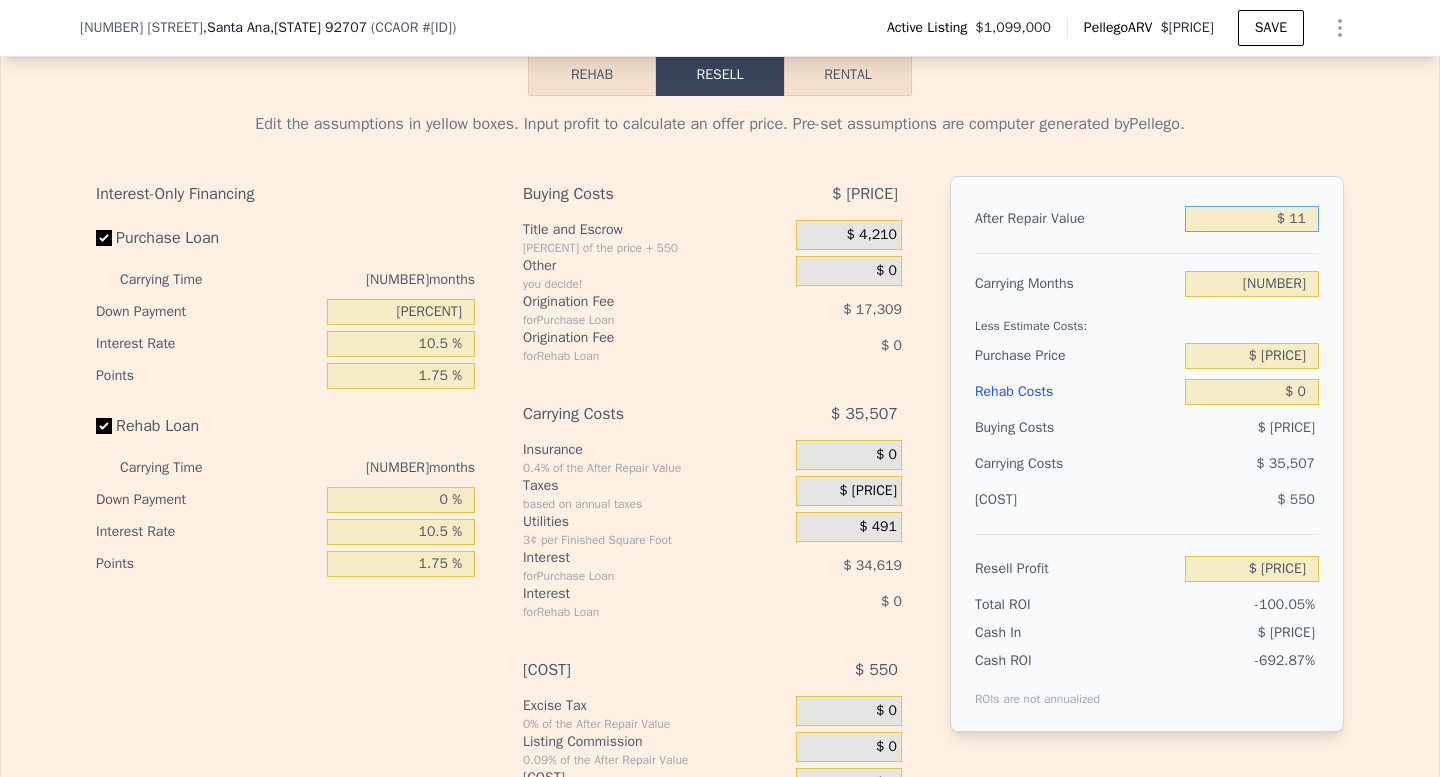 type on "-$ [NUMBER]" 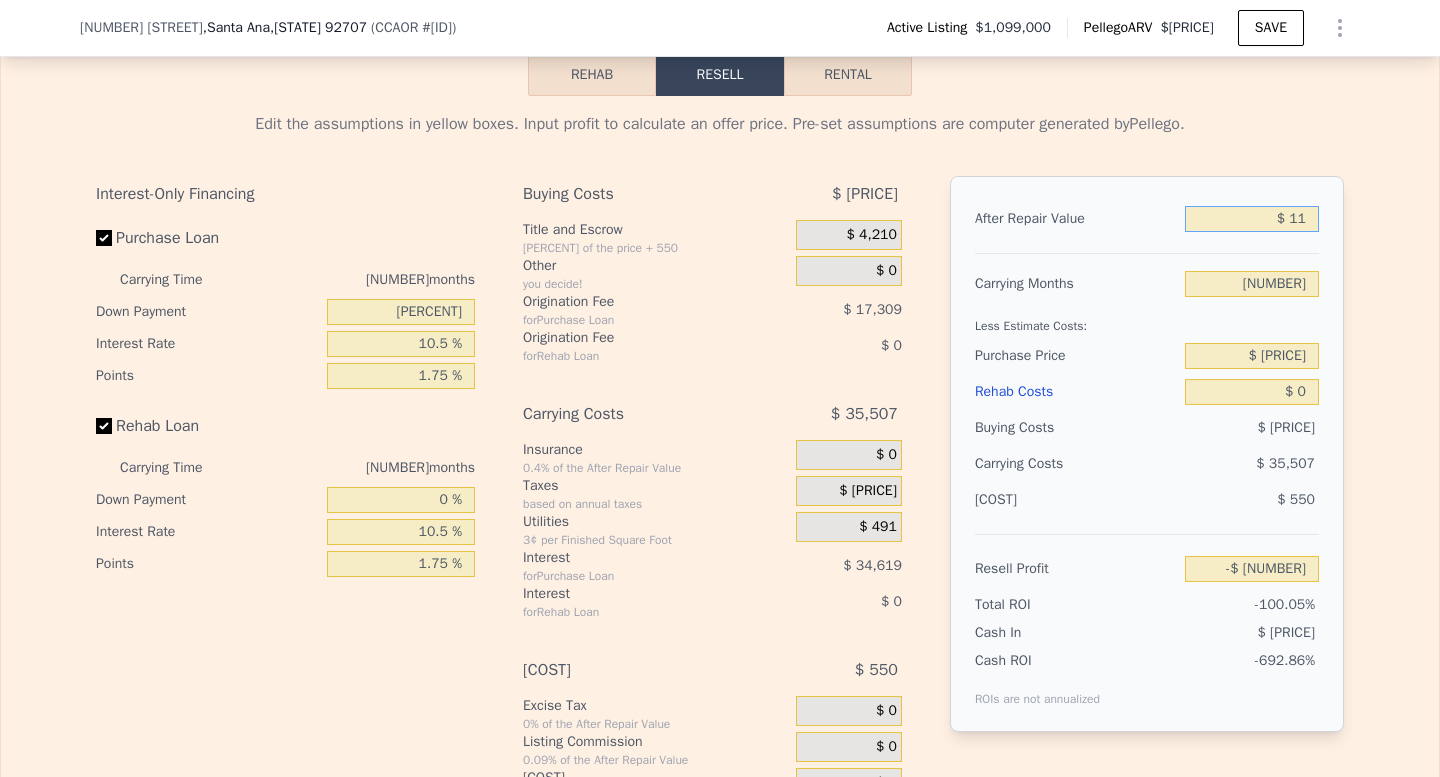 type on "$ 1" 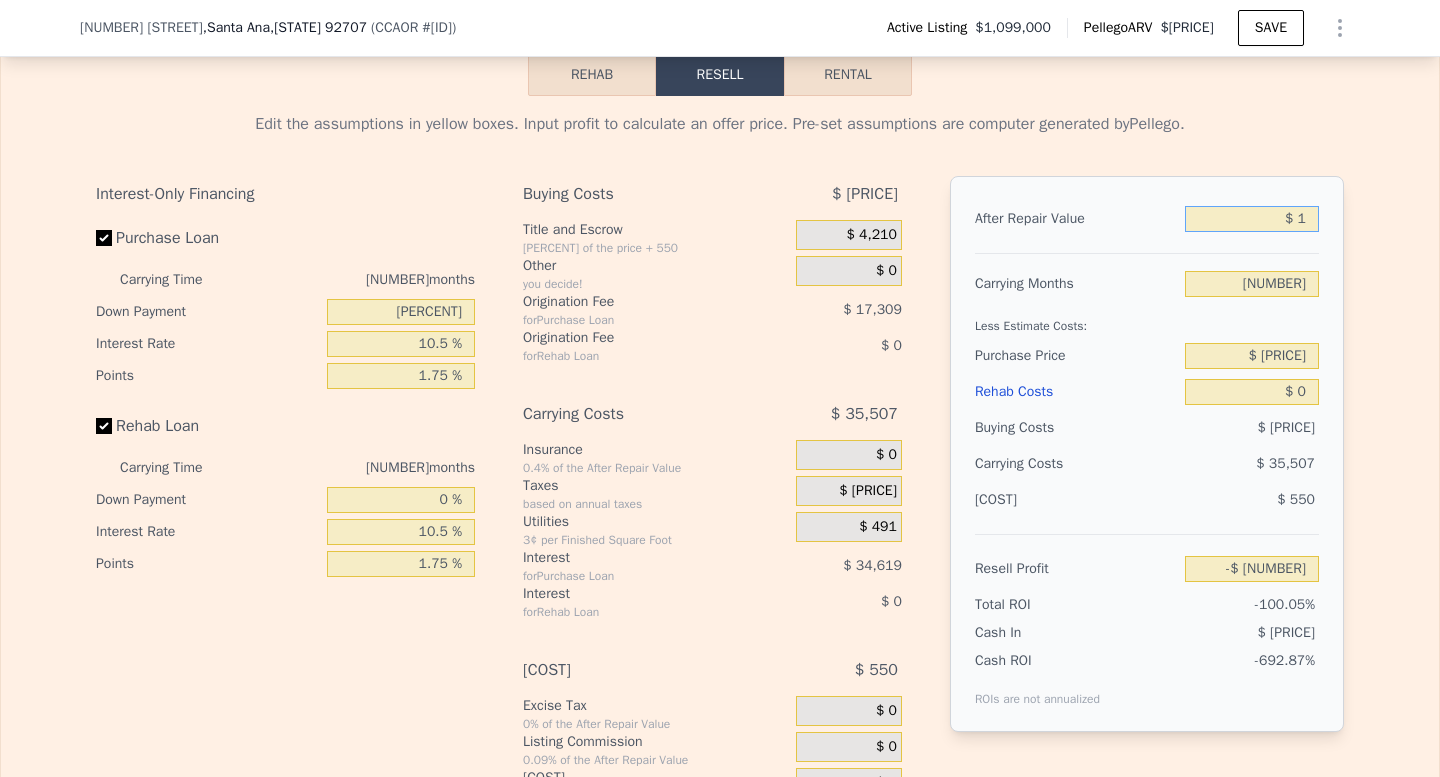type on "$ [PRICE]" 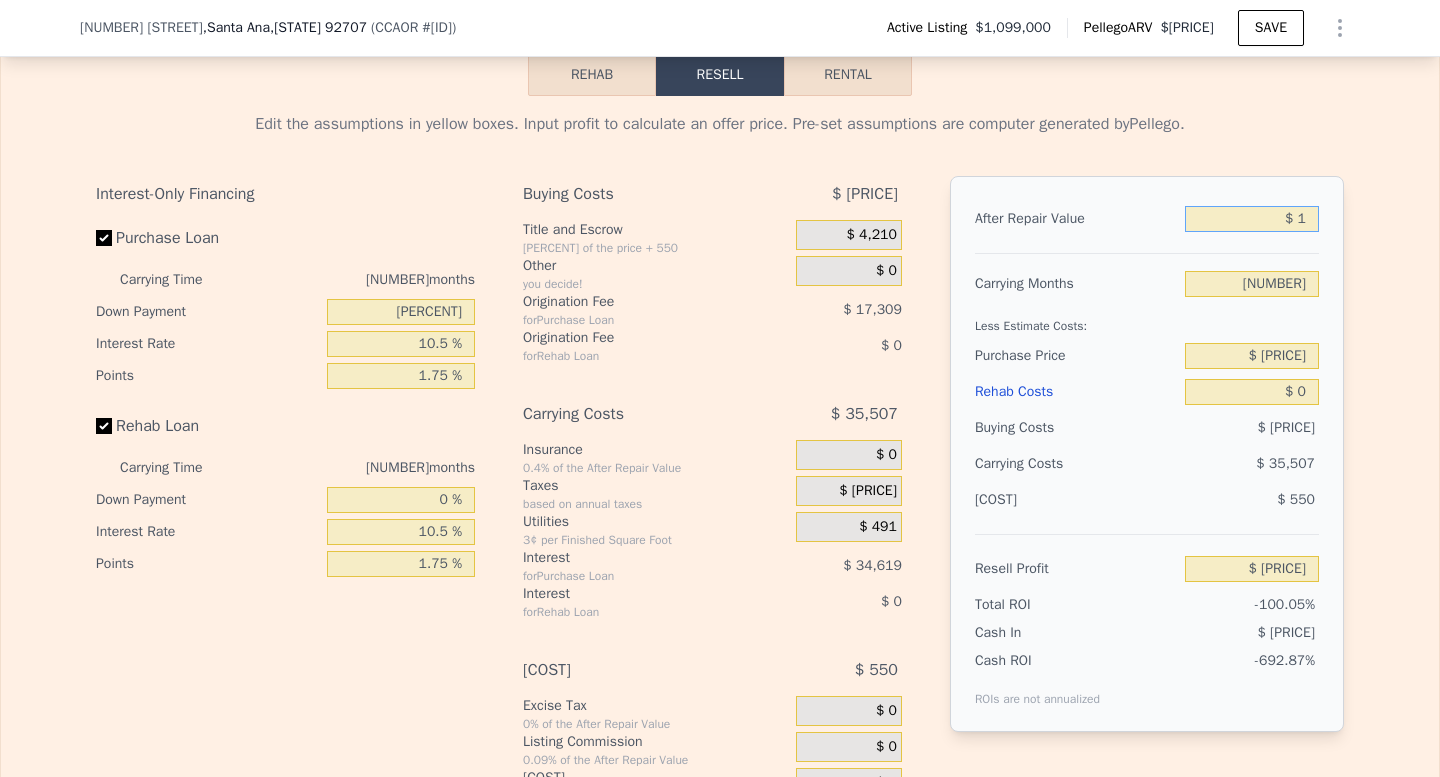 type on "$ 10" 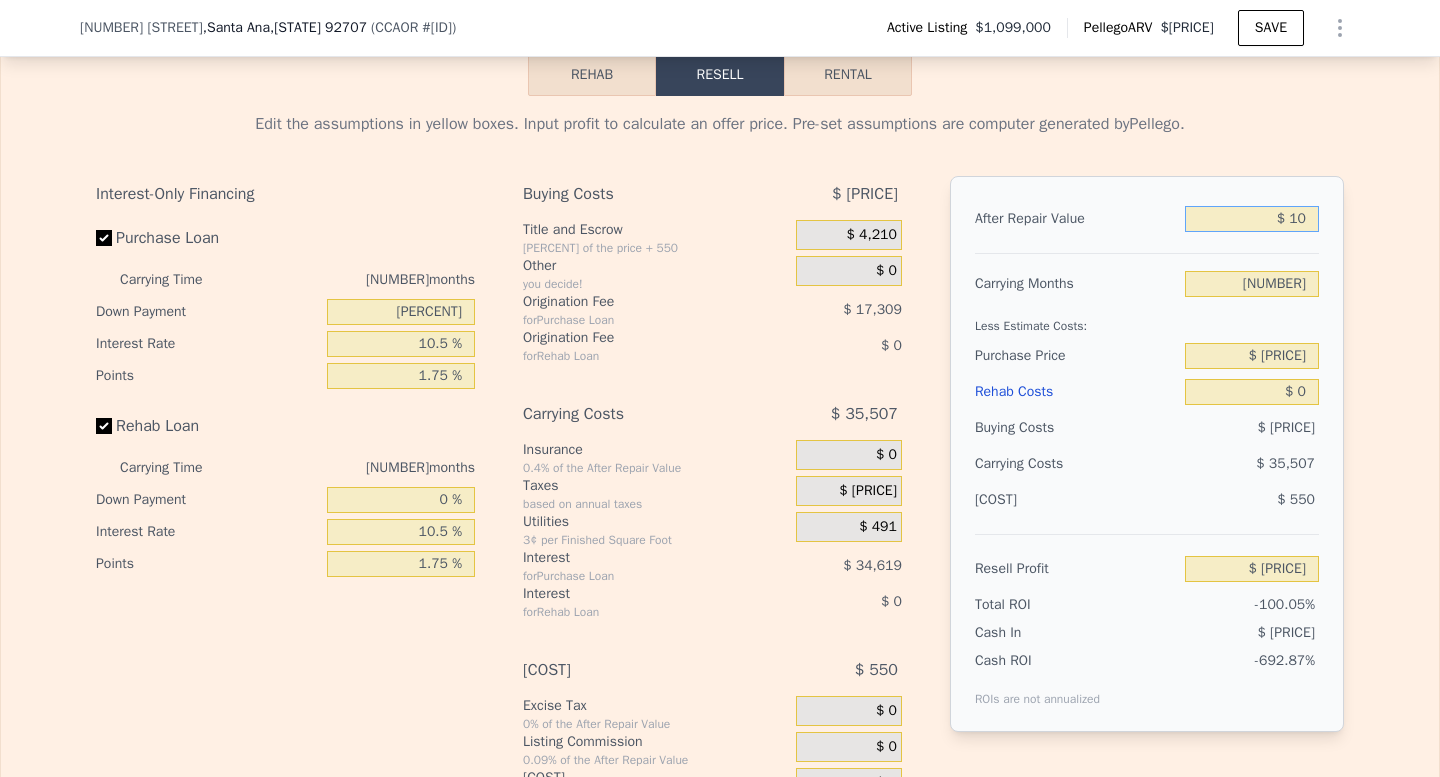 type on "$ [PRICE]" 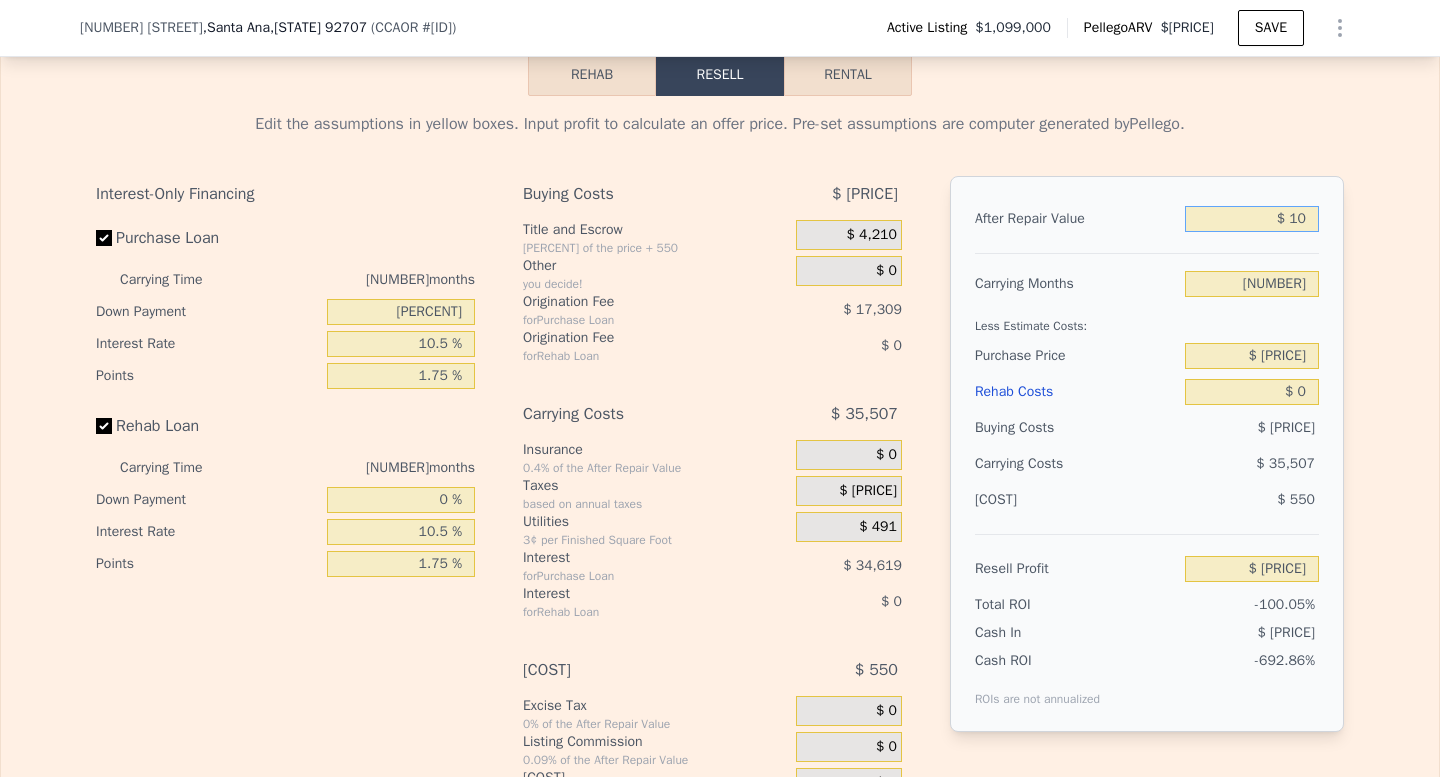 type on "$ 105" 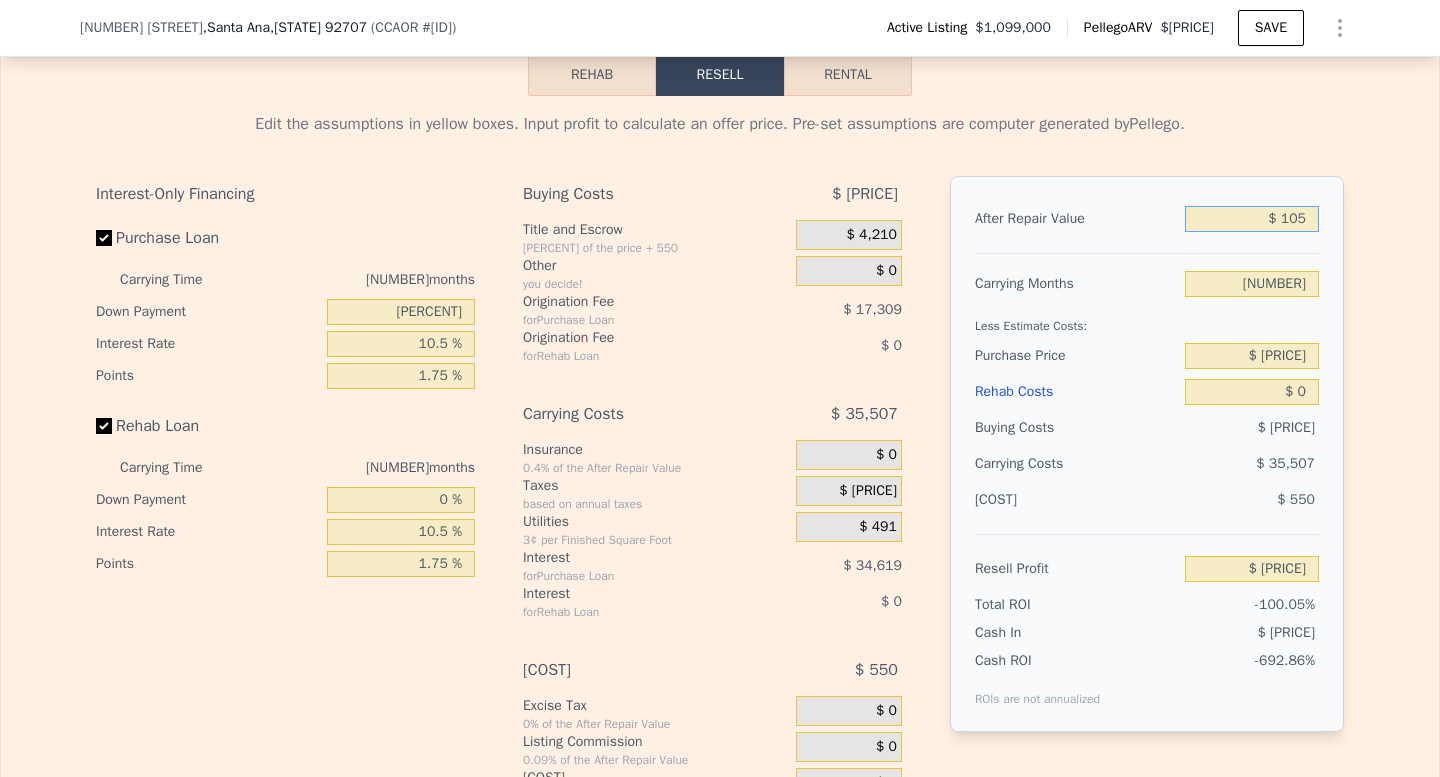 type on "-$ 1,156,473" 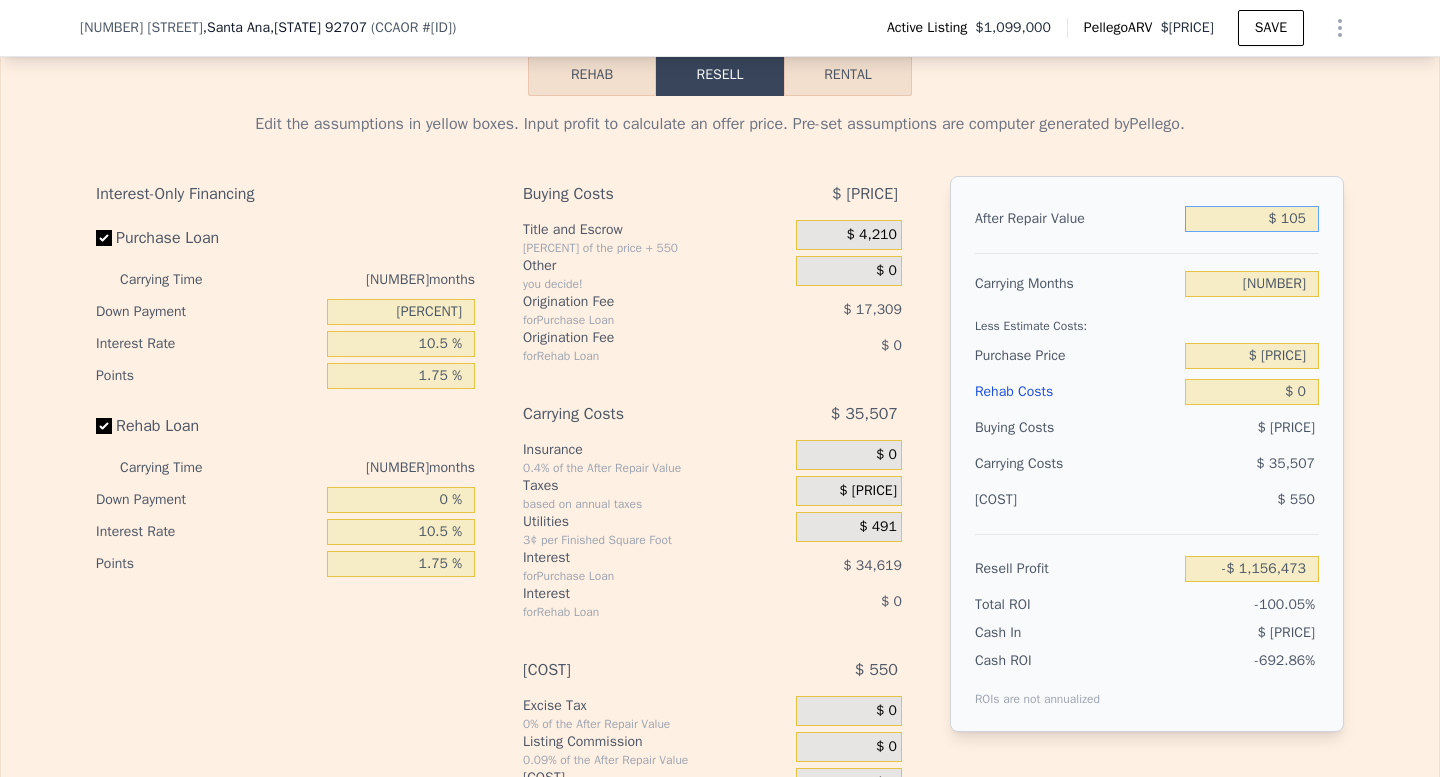 type on "$ 1,050" 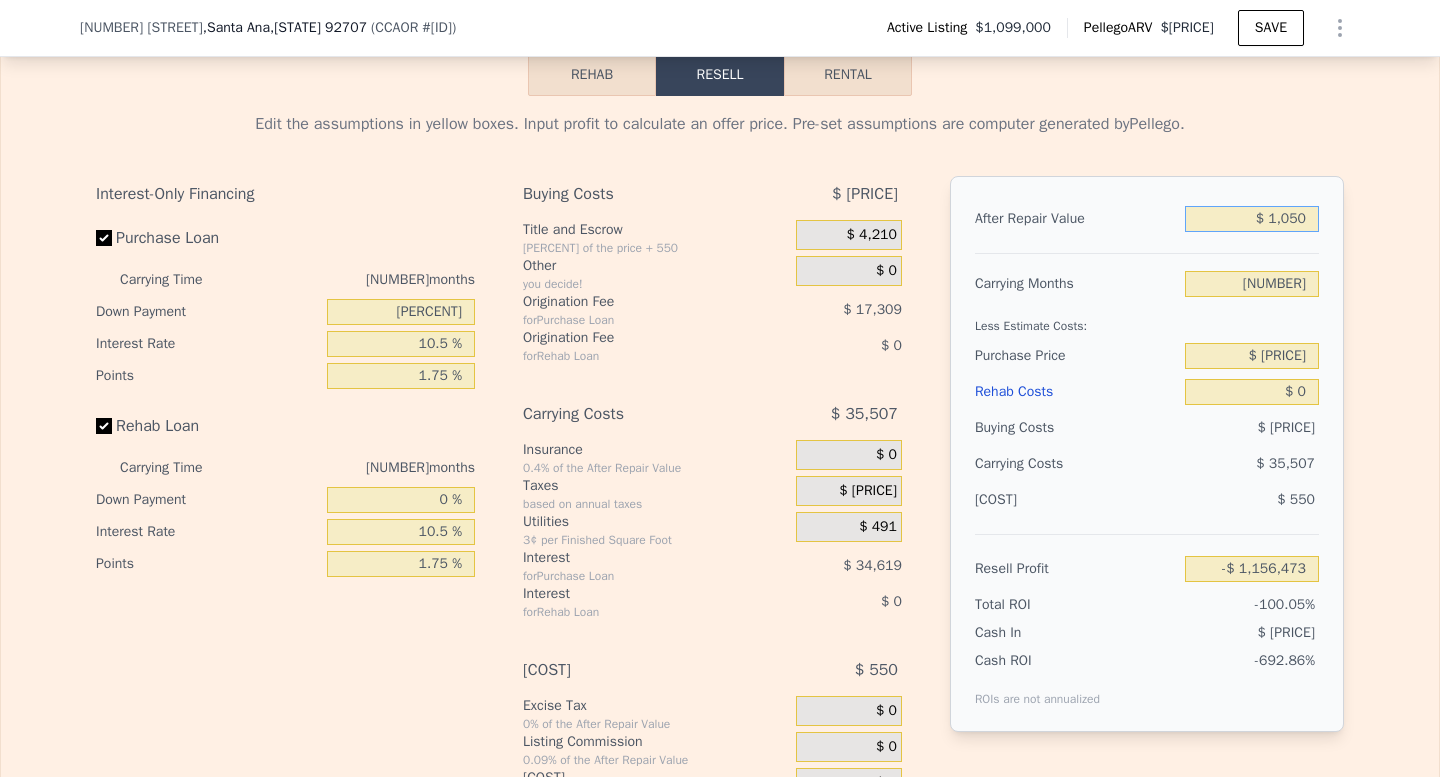 type on "$ [PRICE]" 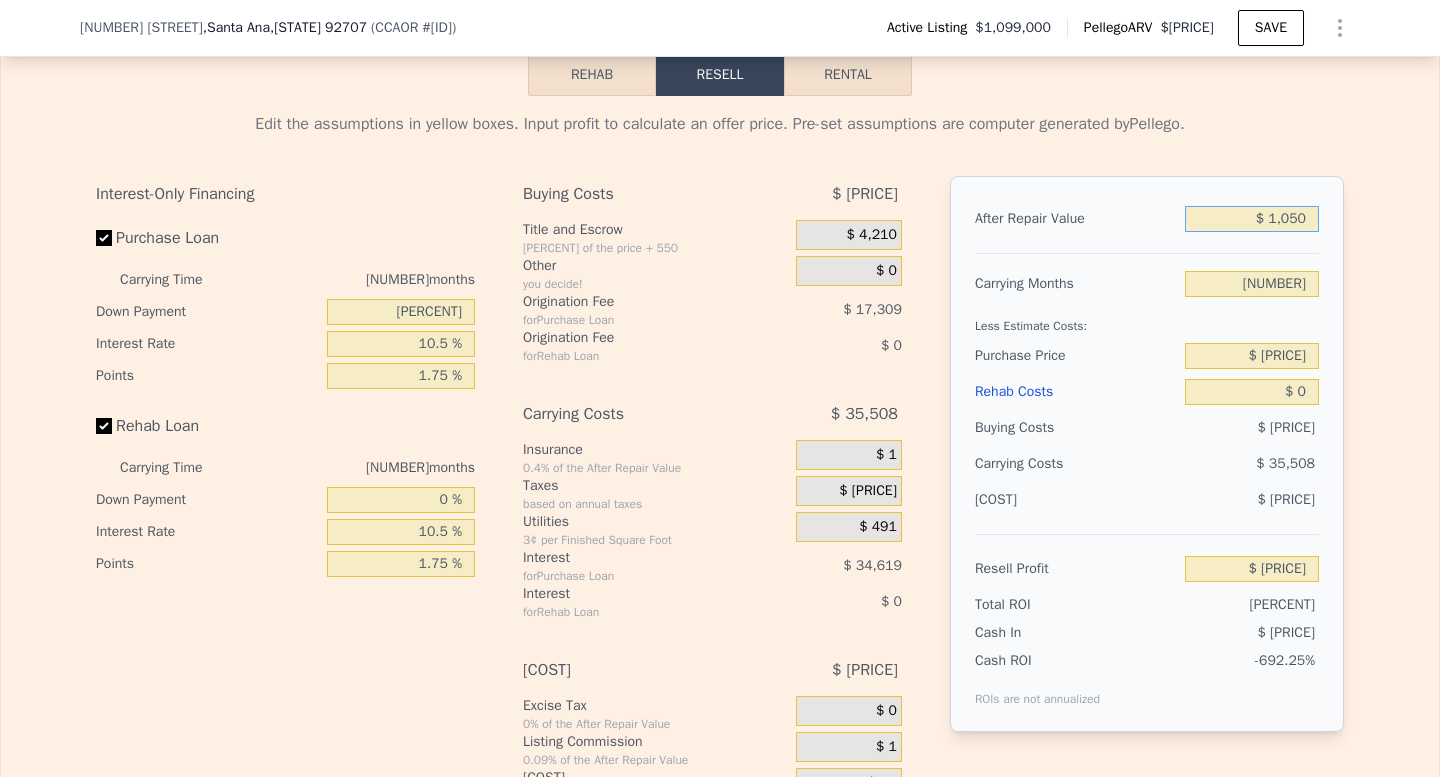 type on "$ [PRICE]" 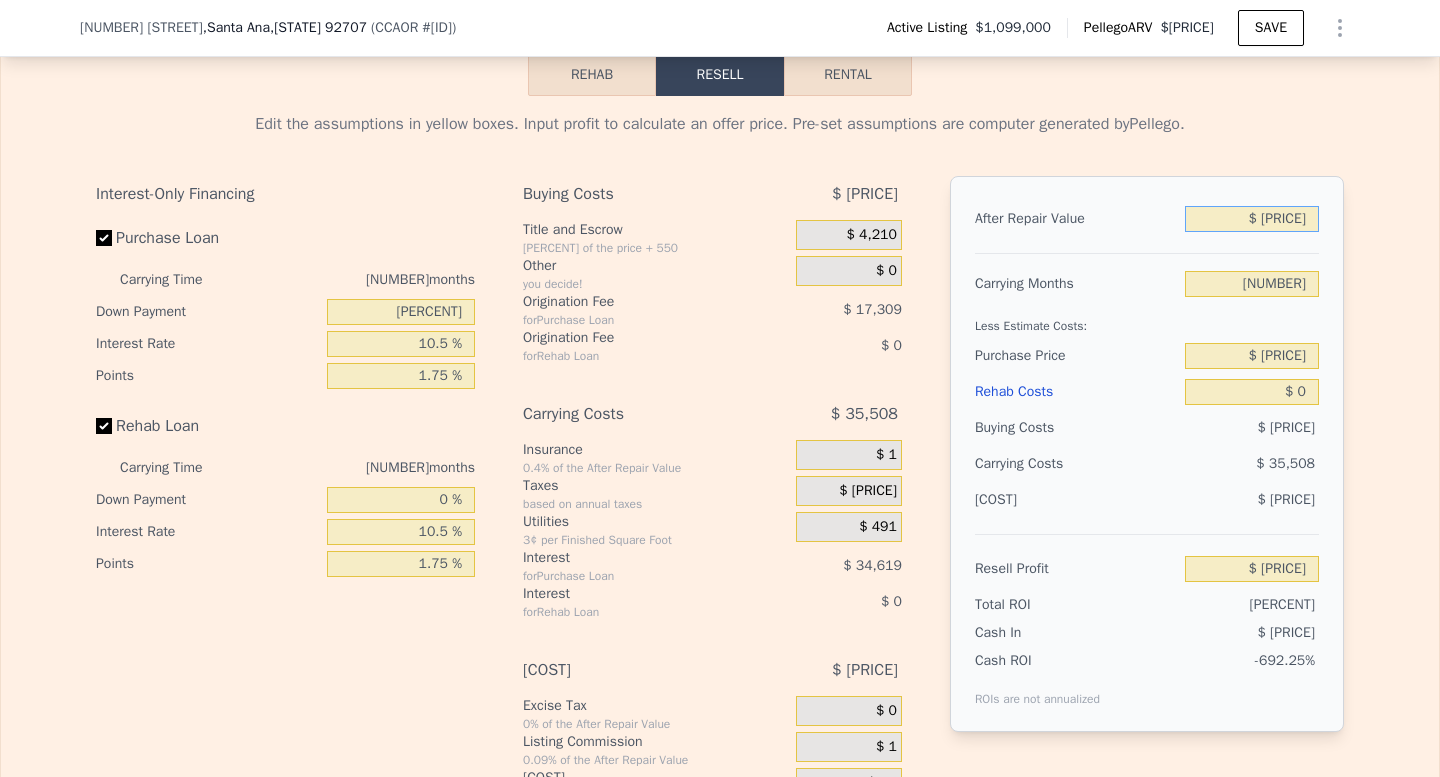 type on "$ [PRICE]" 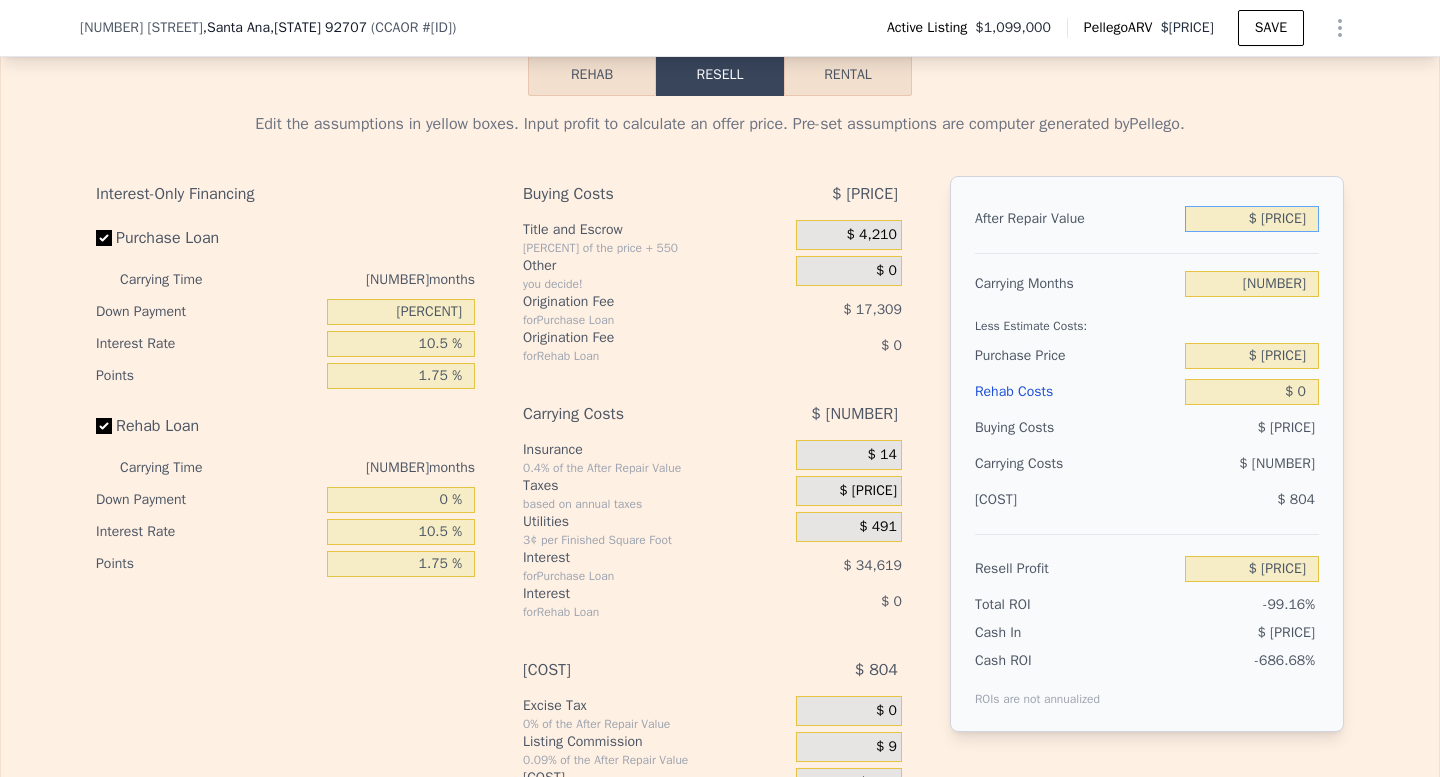 type on "$ [PRICE]" 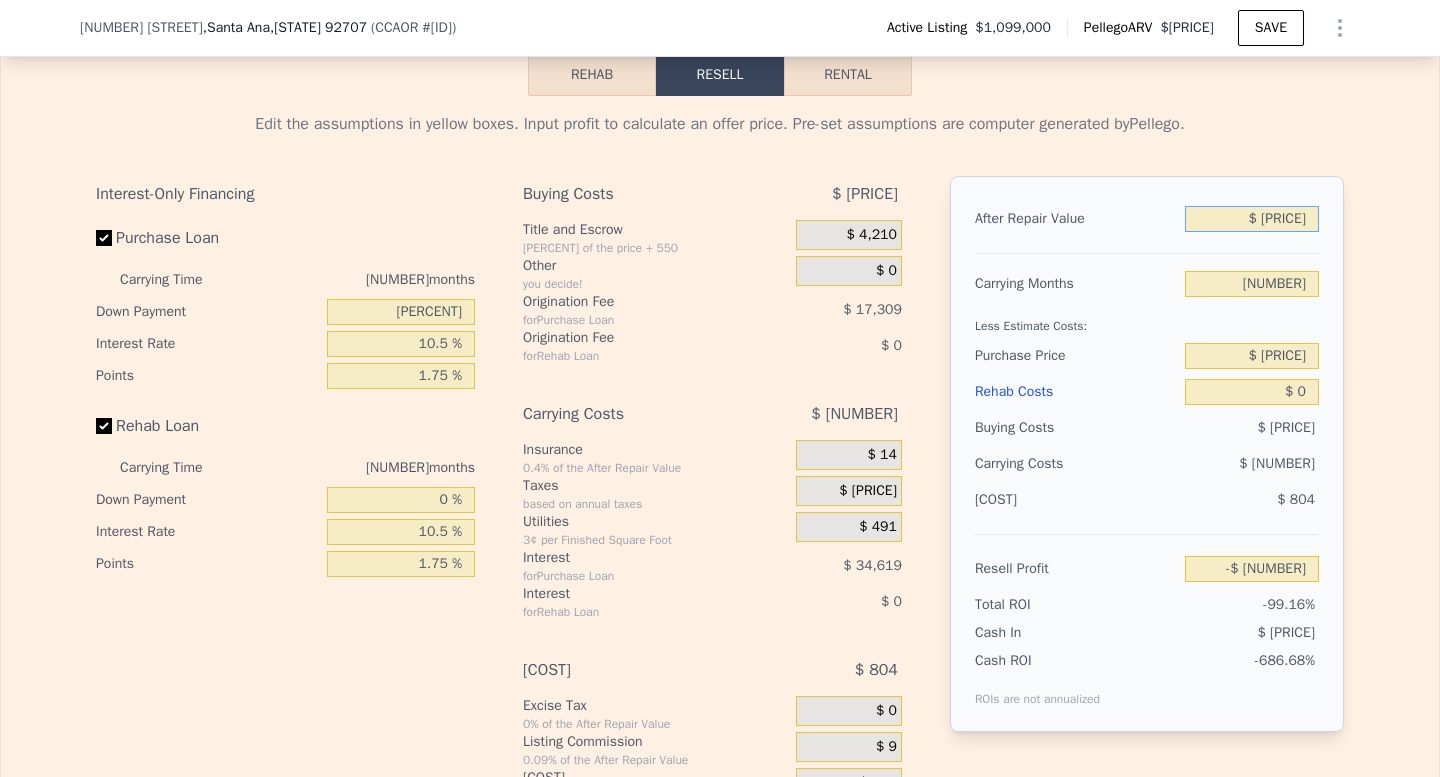 type on "$ 1,050,000" 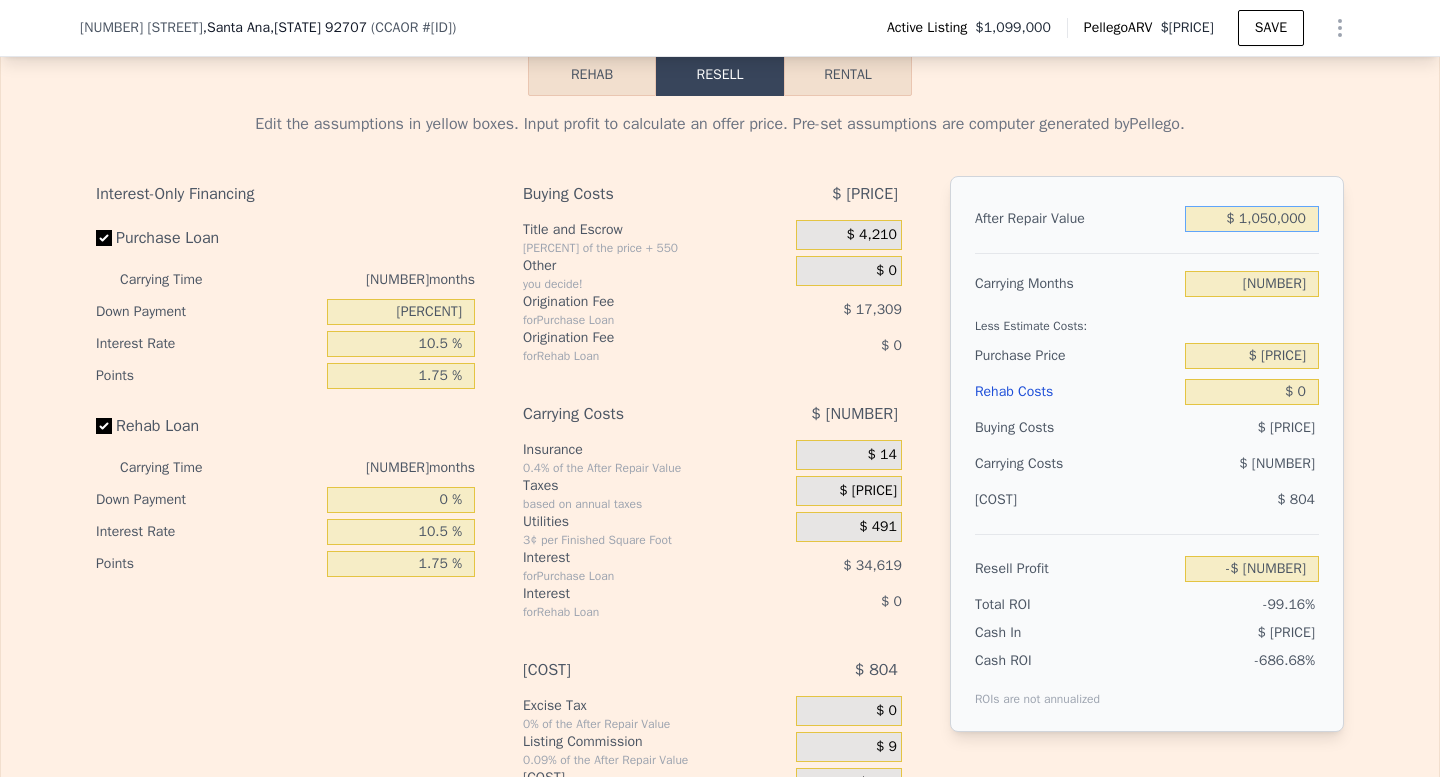 type on "-$ 133,369" 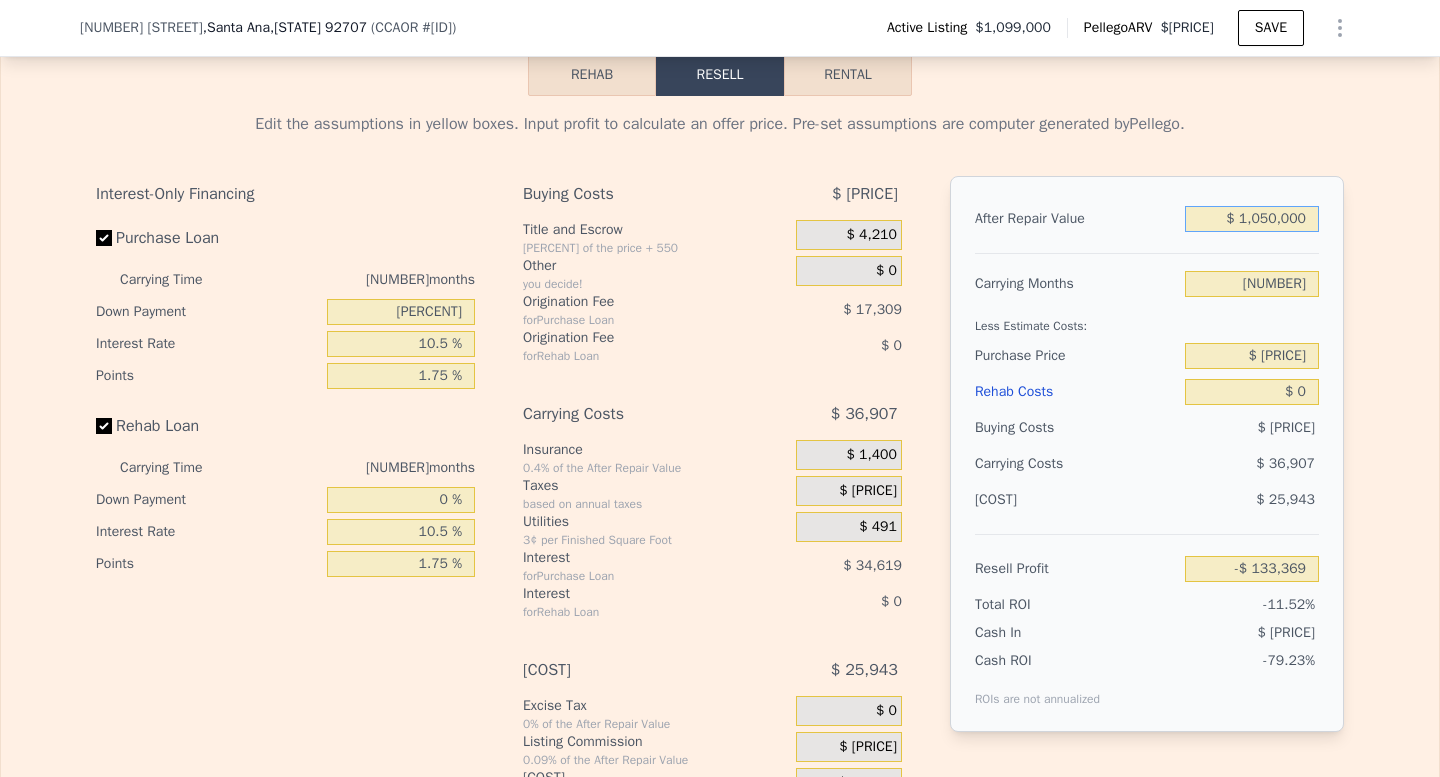 type on "$ 1,050,000" 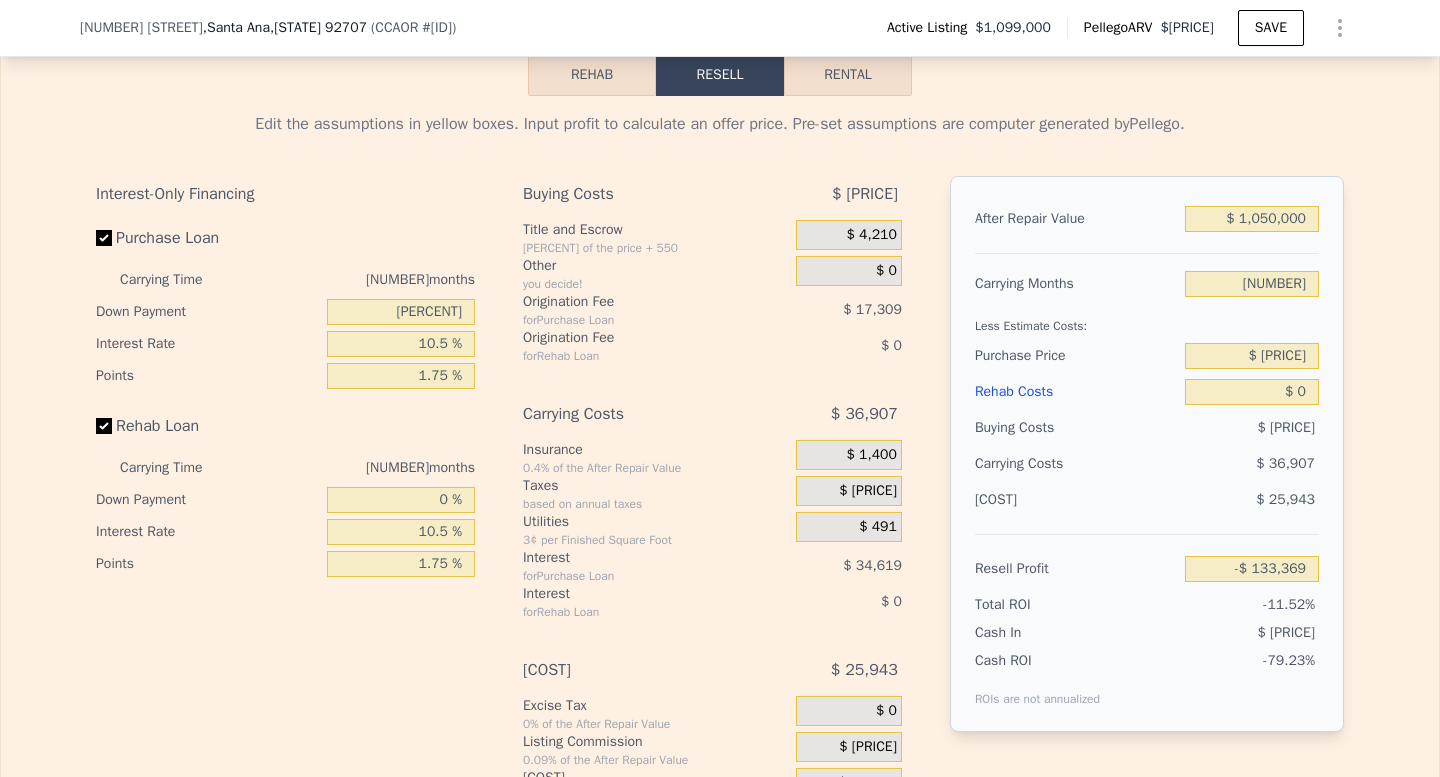 click on "Carrying Months" at bounding box center (1076, 284) 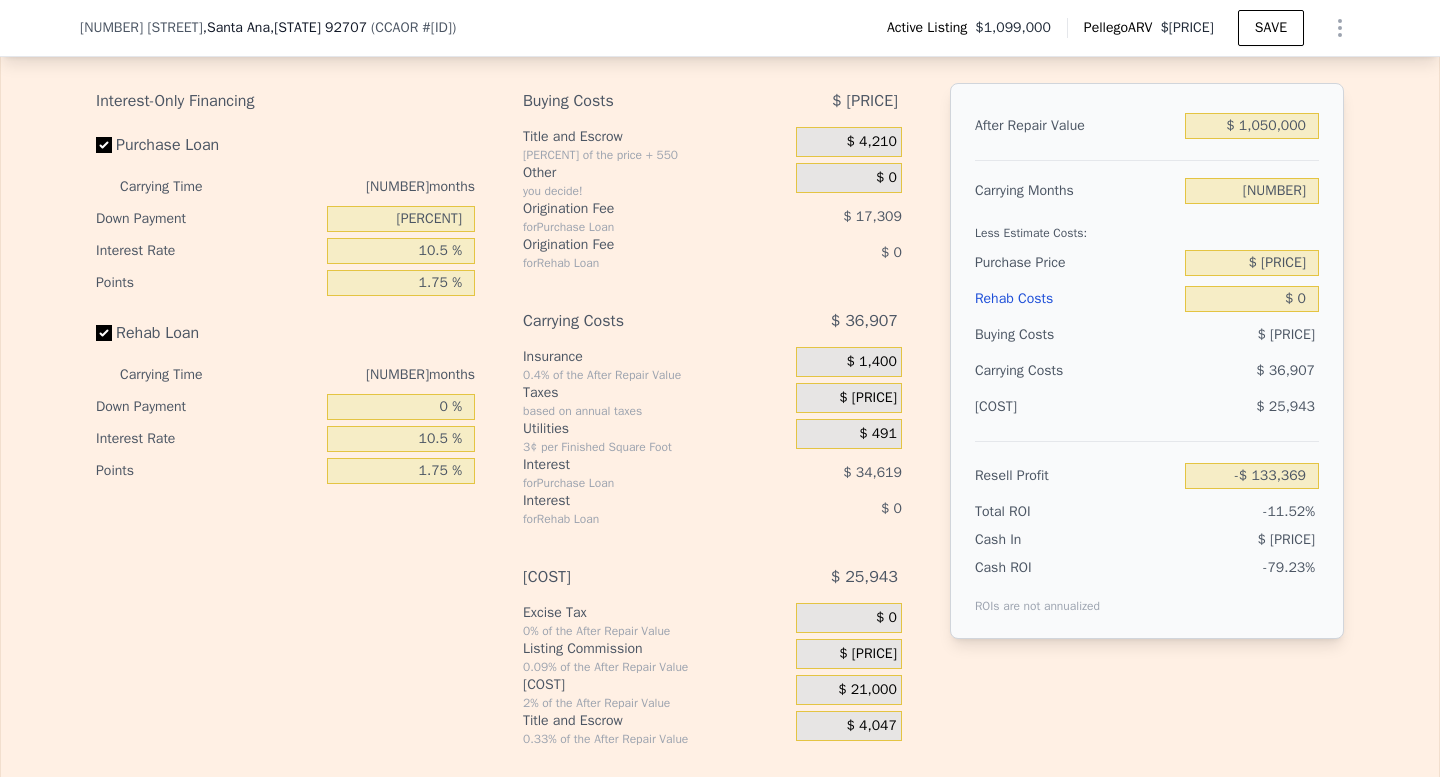 scroll, scrollTop: 3075, scrollLeft: 0, axis: vertical 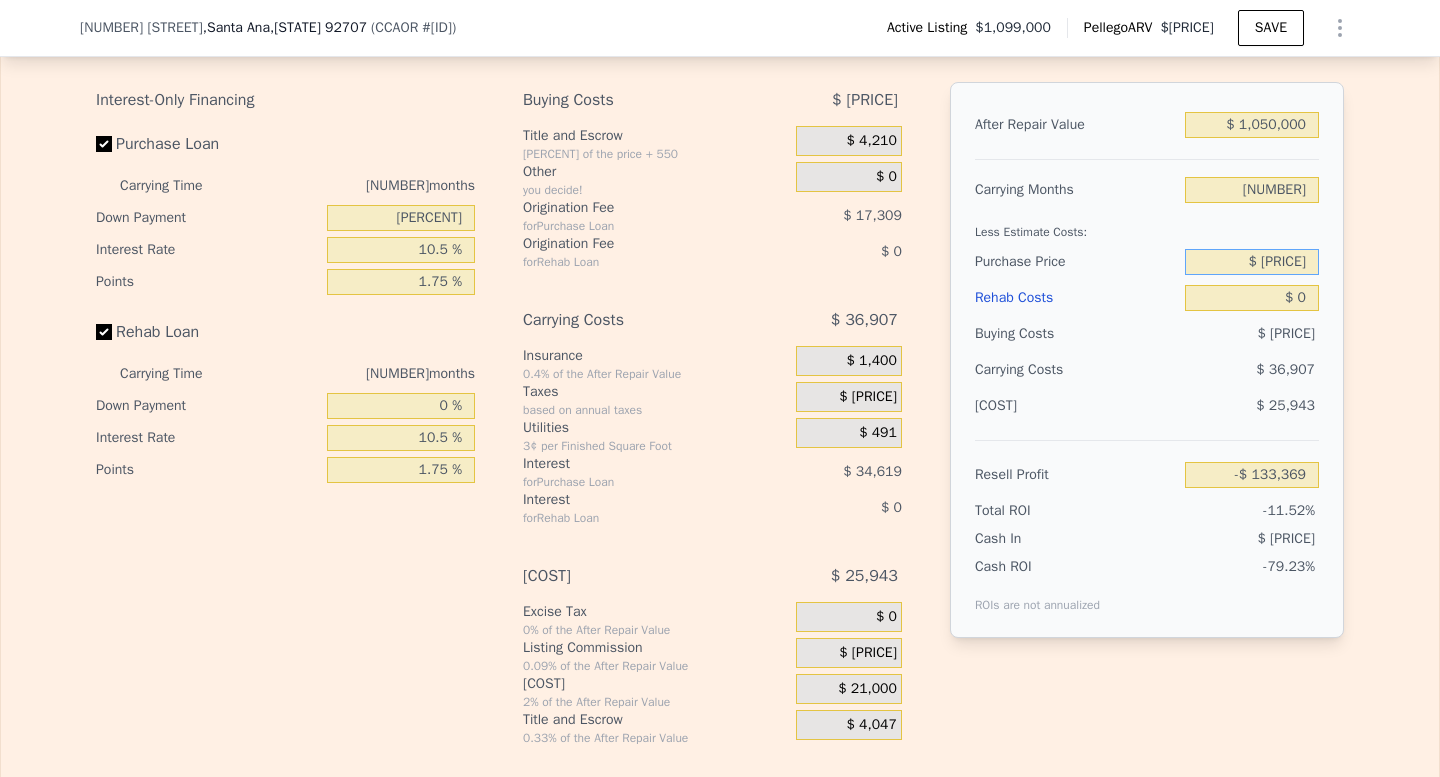 click on "$ [PRICE]" at bounding box center (1252, 262) 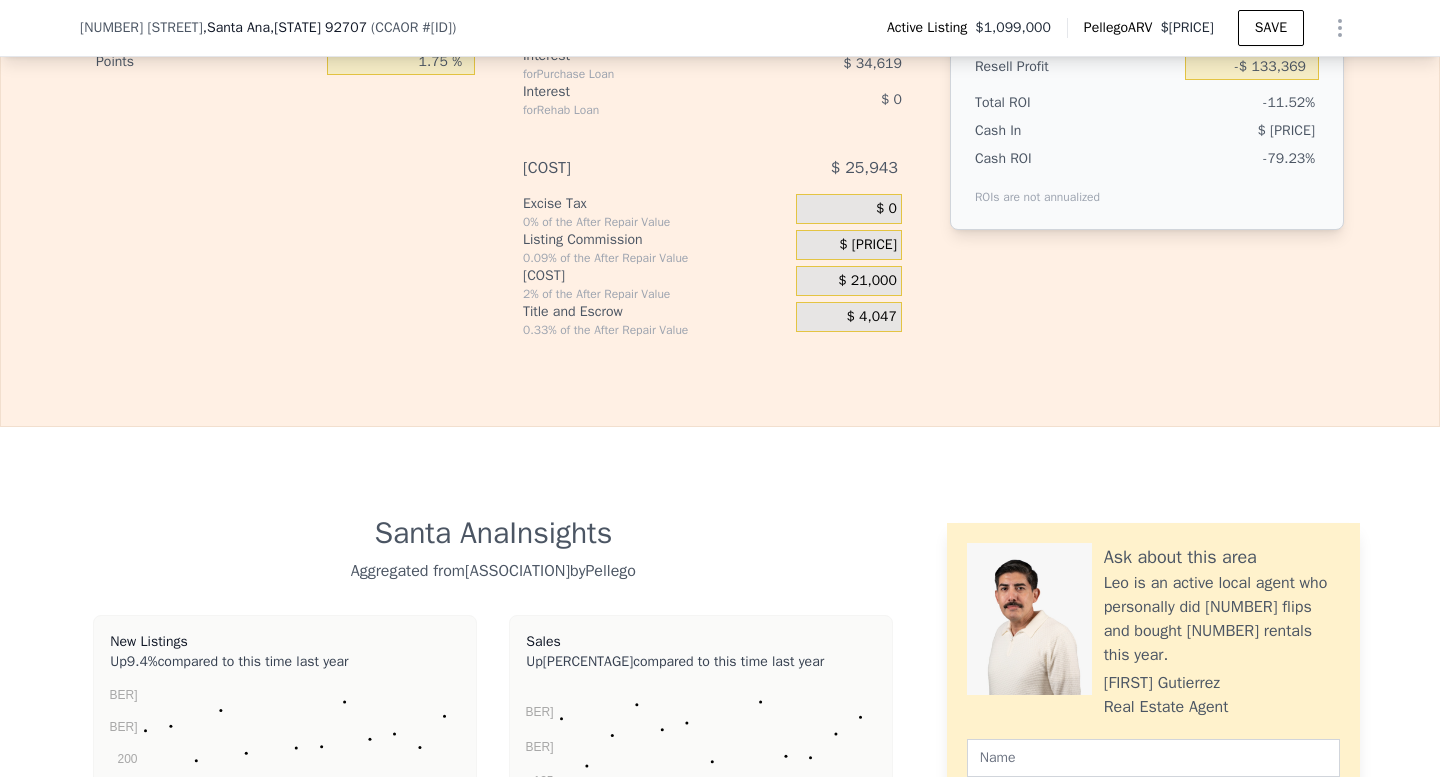 scroll, scrollTop: 3050, scrollLeft: 0, axis: vertical 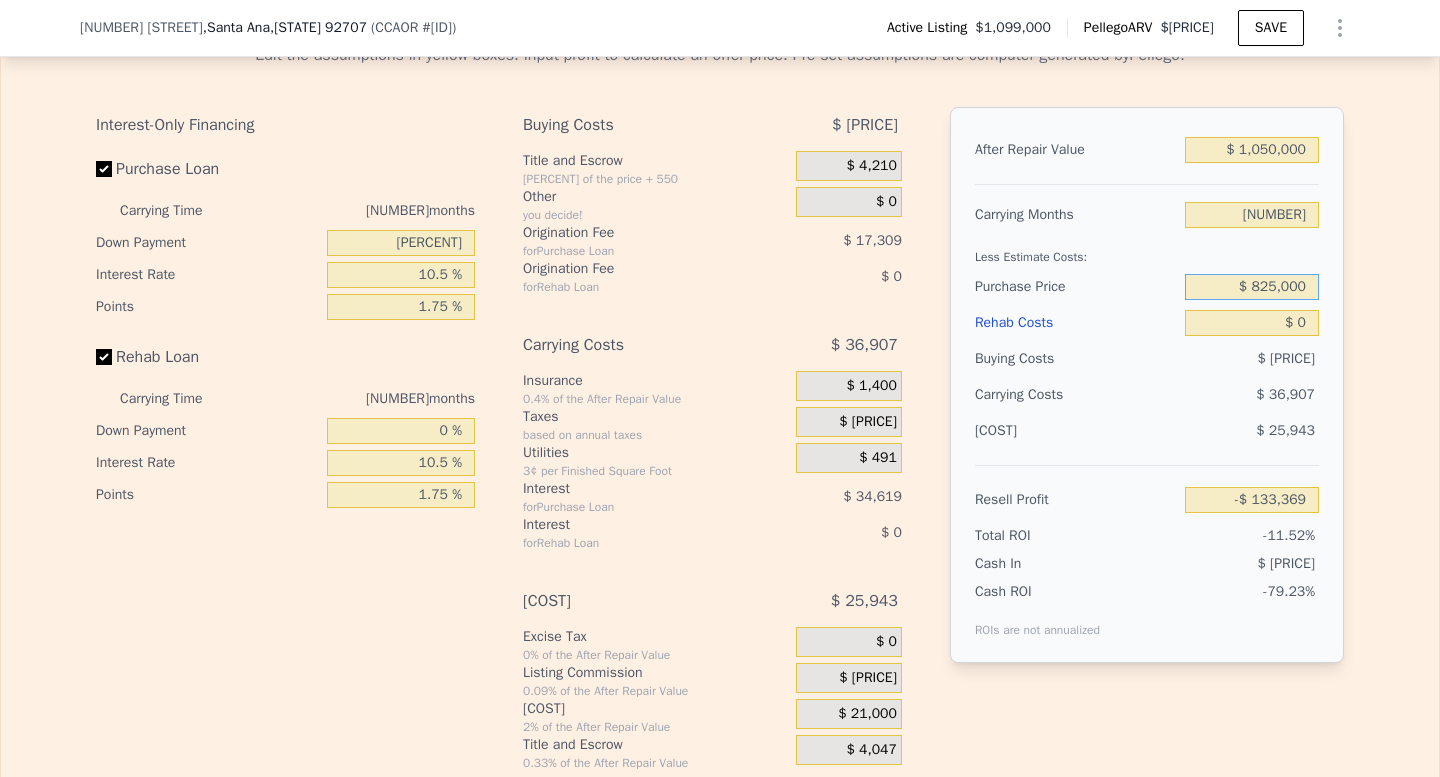 type on "$ 825,000" 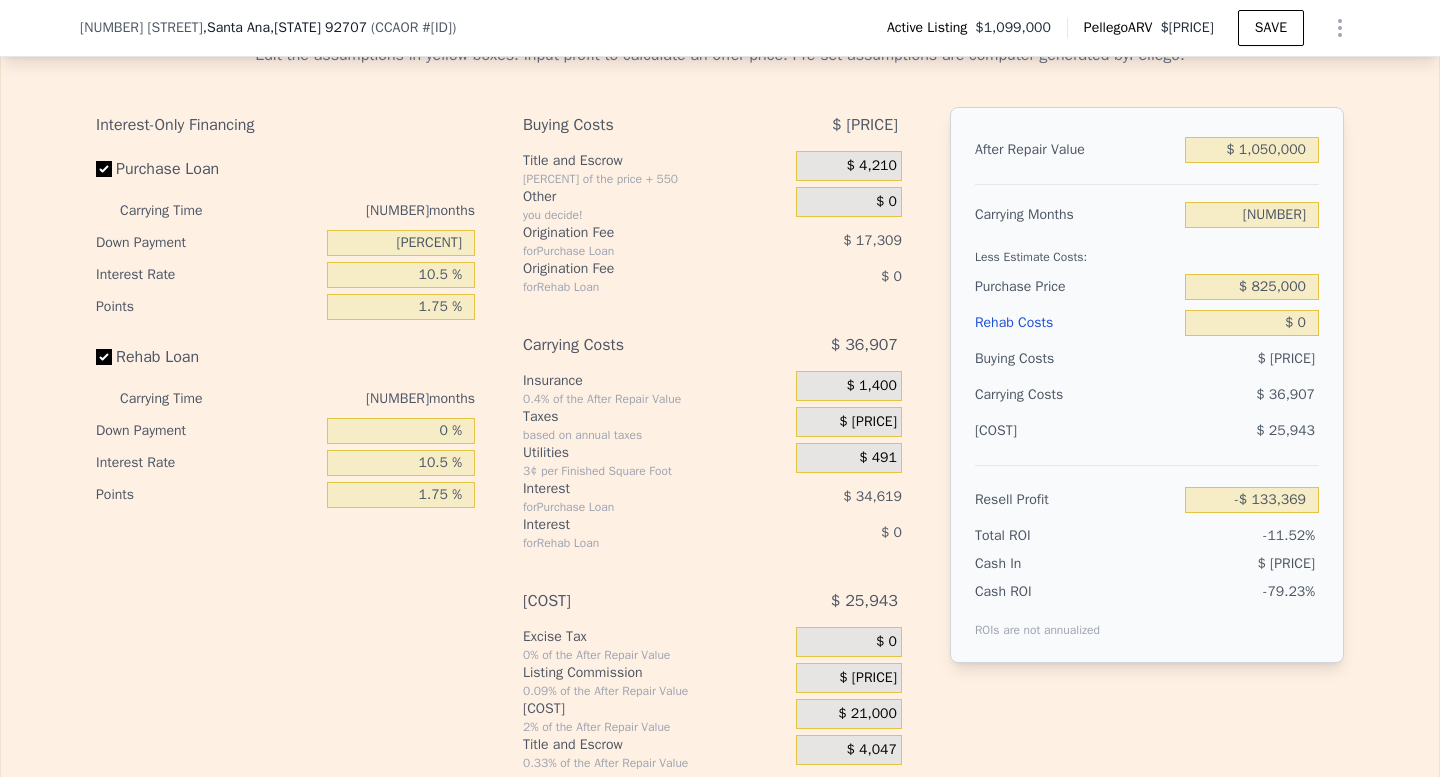 click on "$ 36,907" at bounding box center (1213, 395) 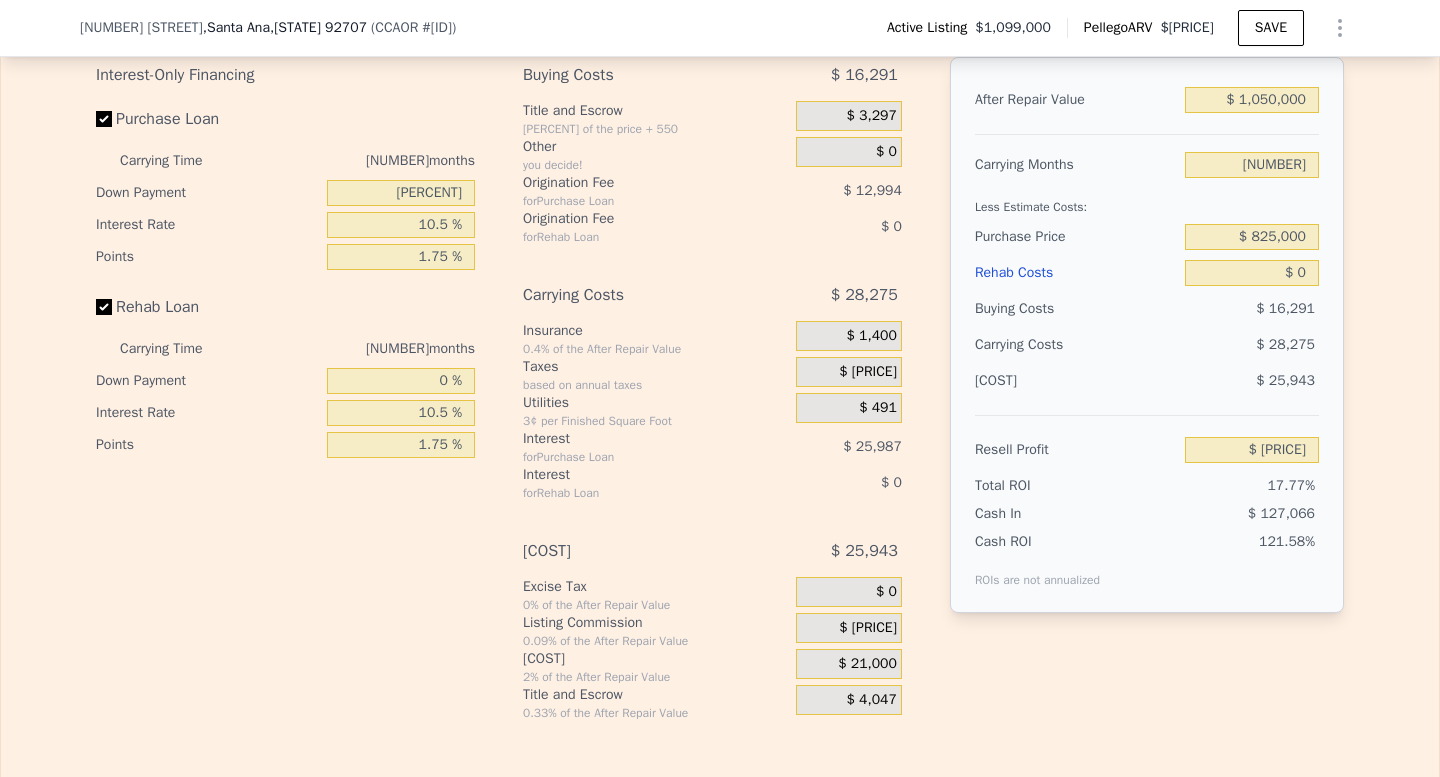 scroll, scrollTop: 3102, scrollLeft: 0, axis: vertical 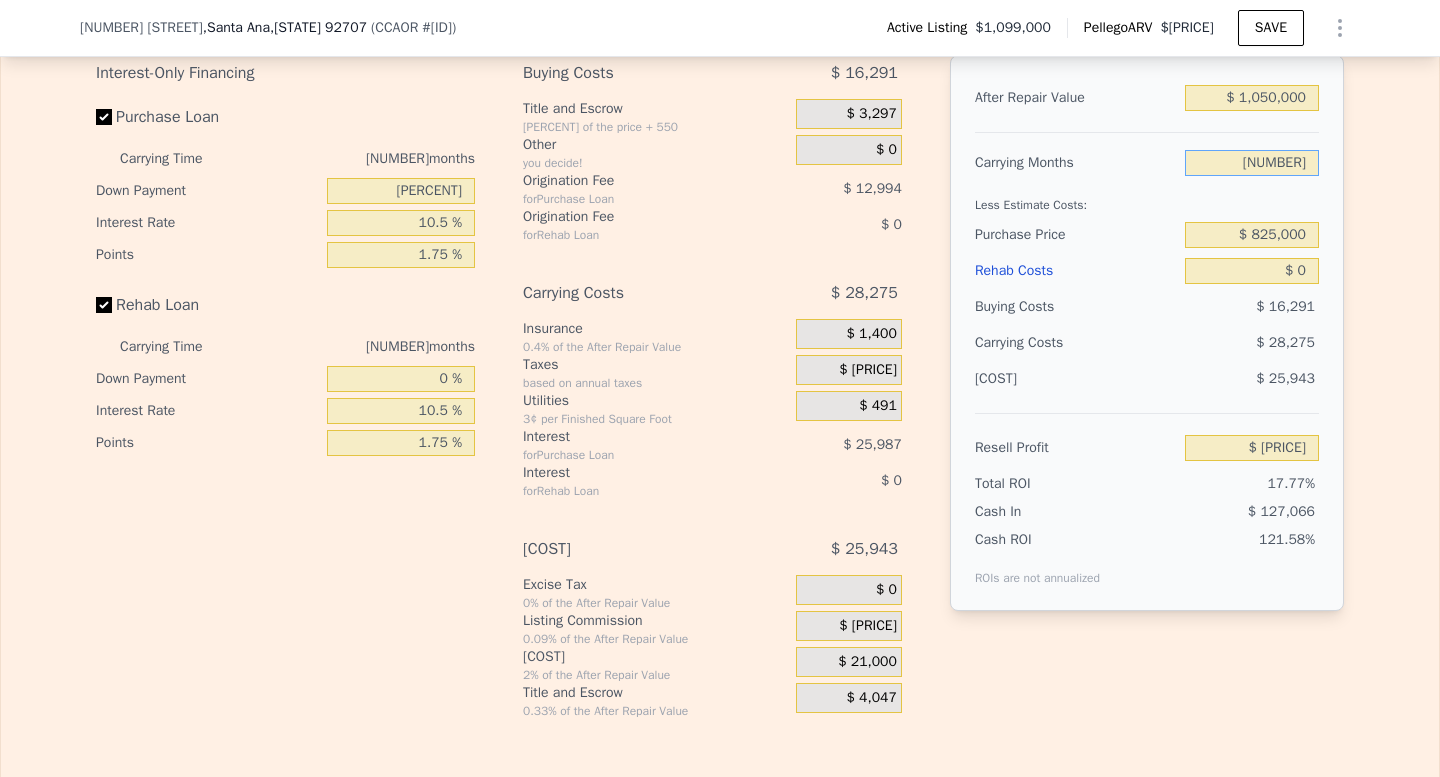 click on "[NUMBER]" at bounding box center (1252, 163) 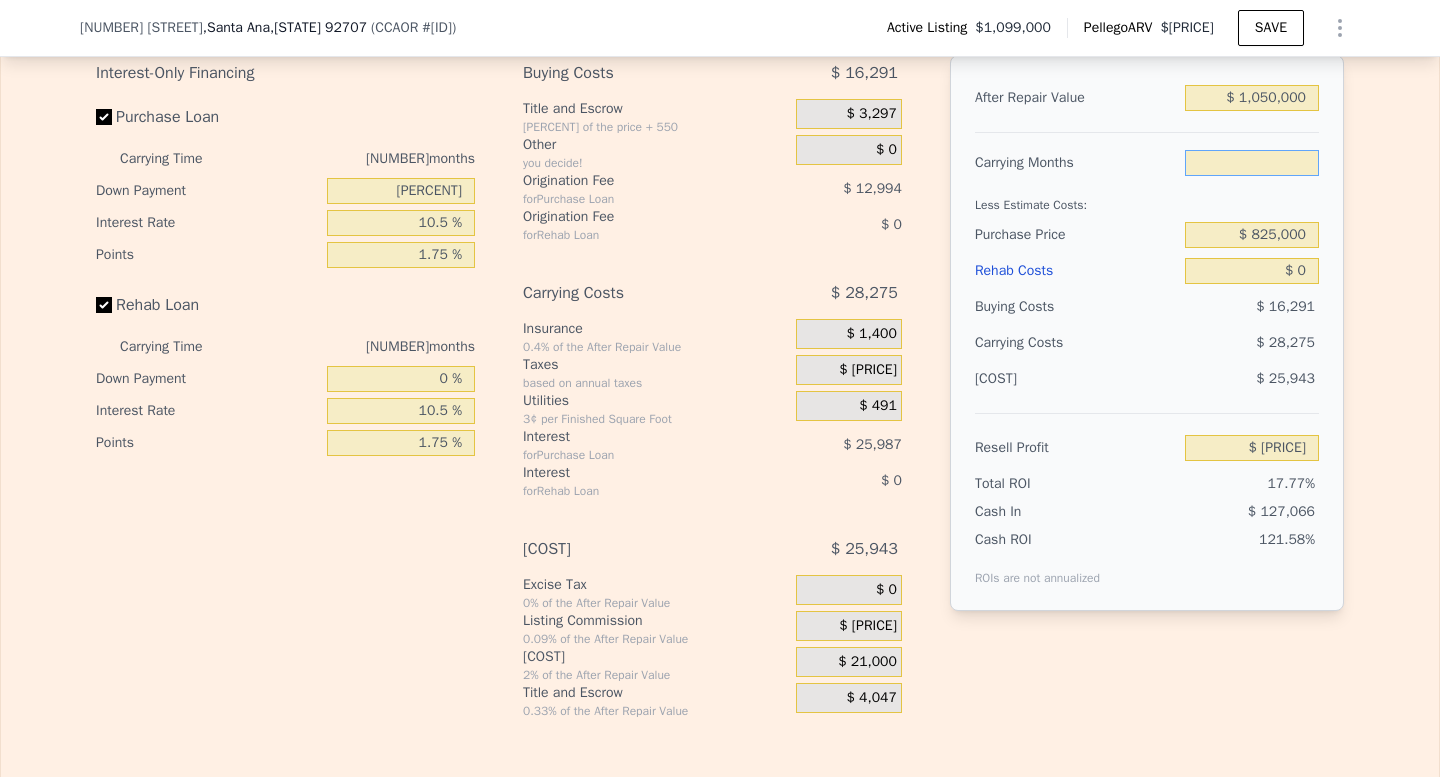 type on "5" 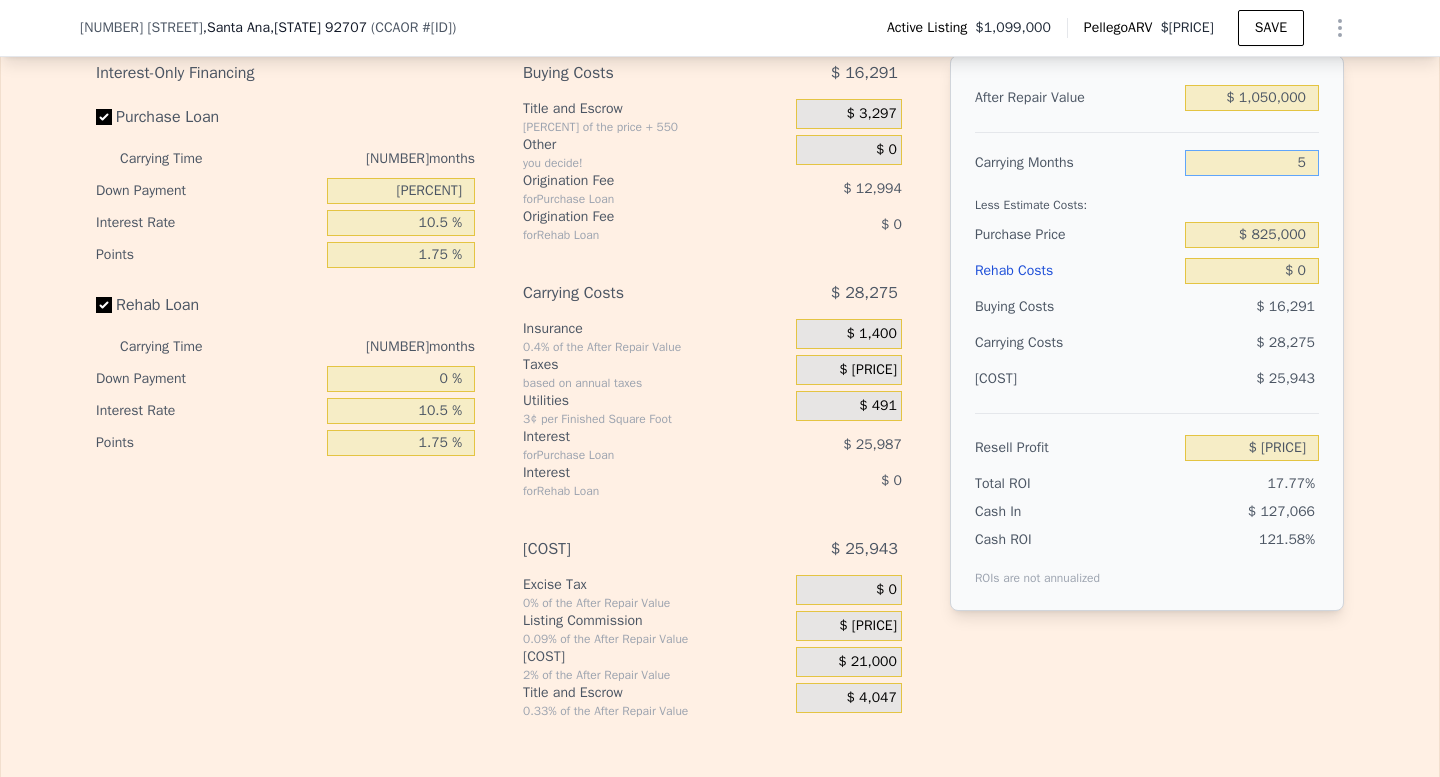 type on "$ [PRICE]" 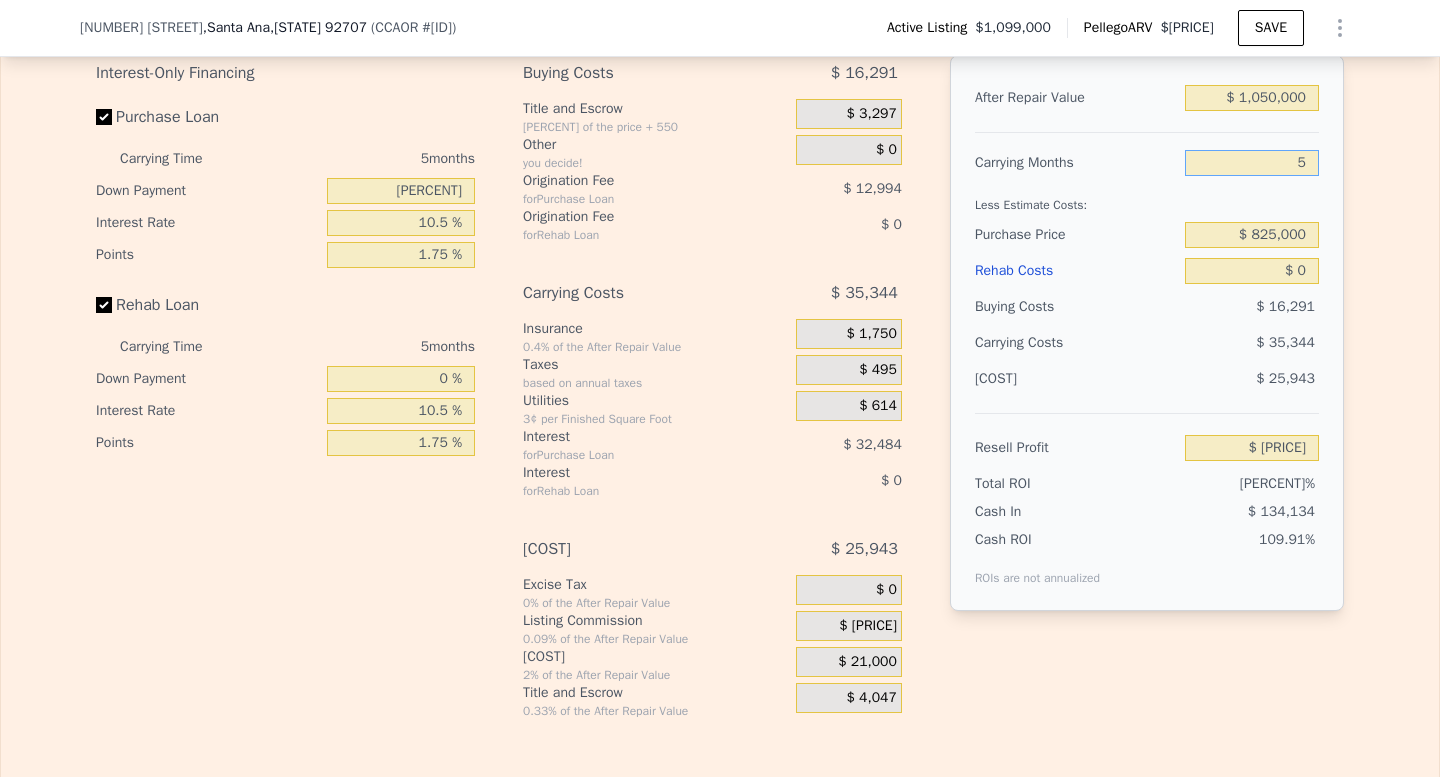 type on "5" 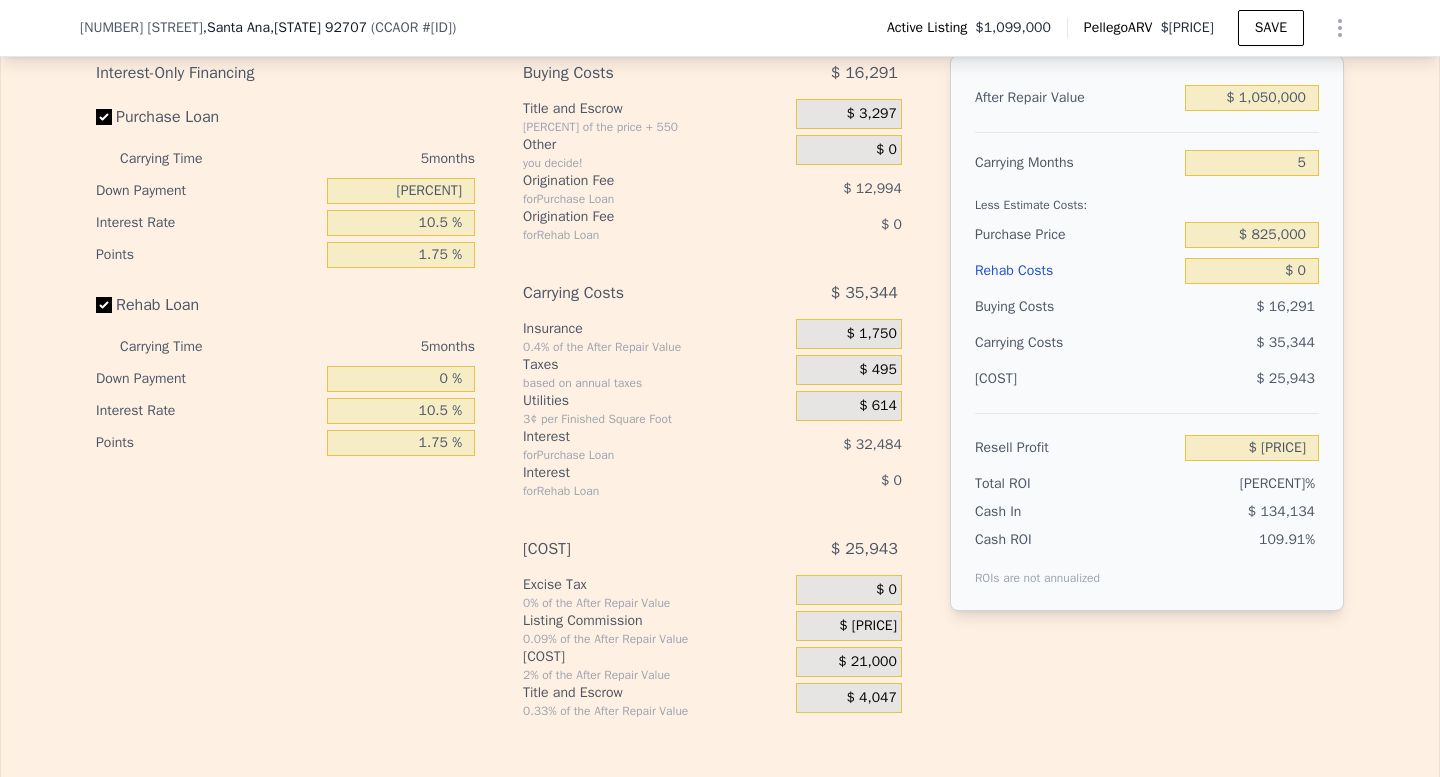 click on "[COST]" at bounding box center (1076, 379) 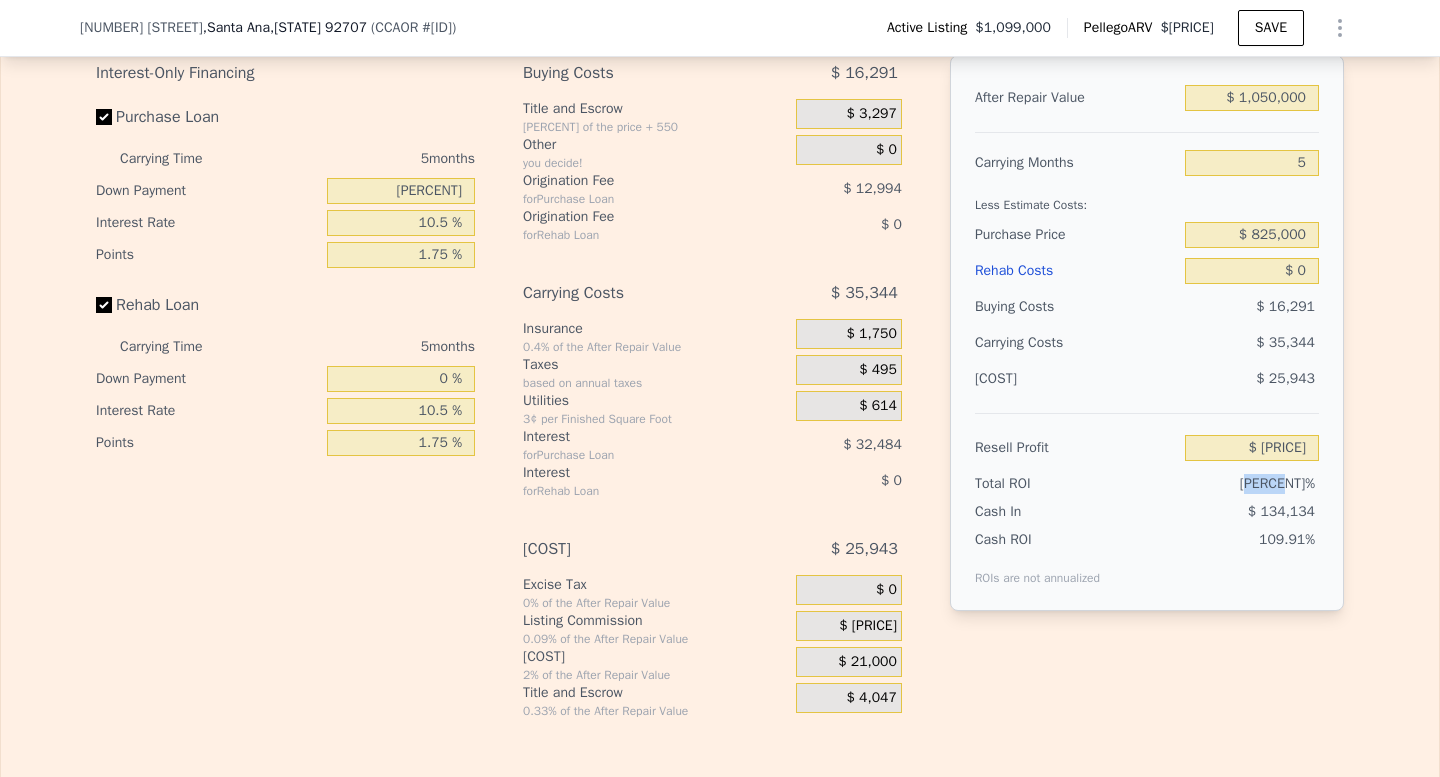 drag, startPoint x: 1263, startPoint y: 511, endPoint x: 1315, endPoint y: 511, distance: 52 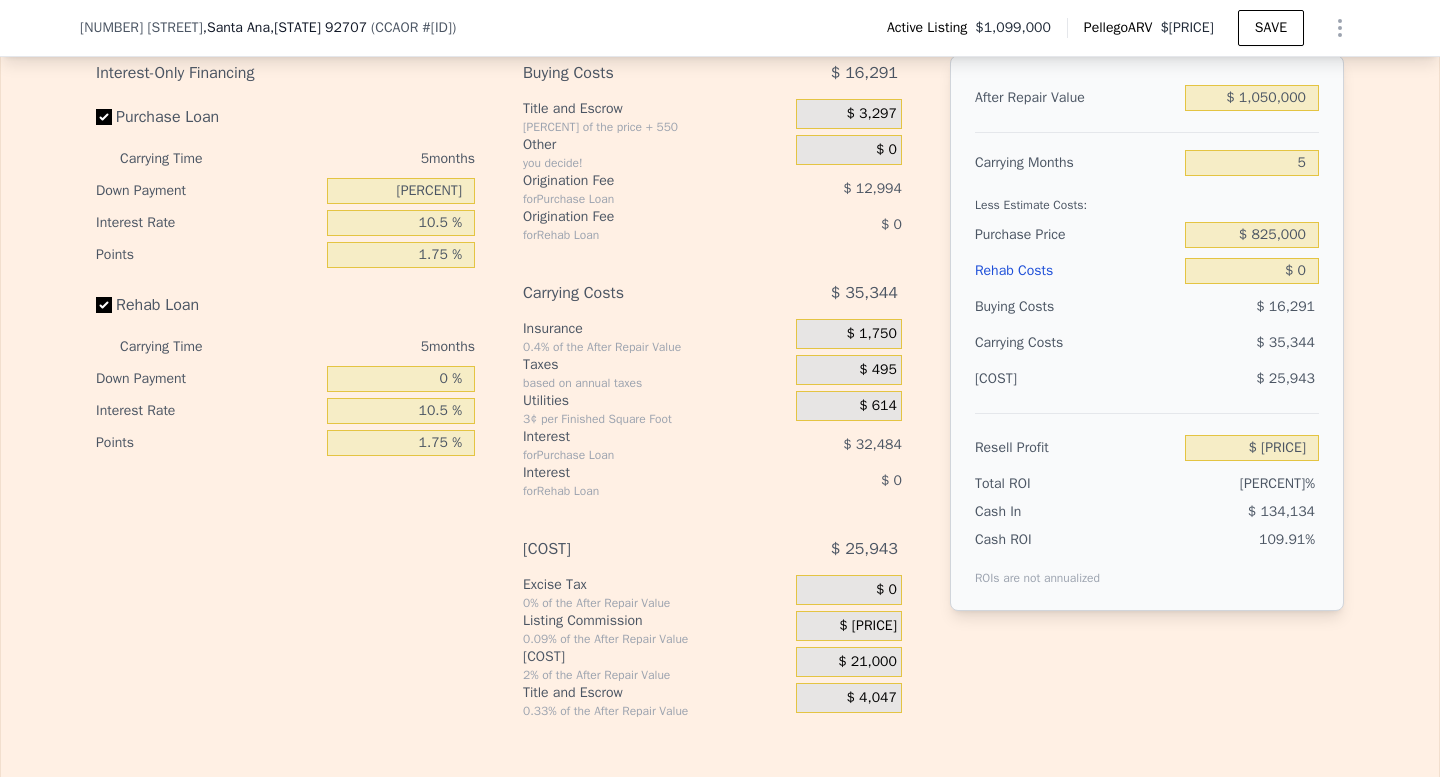click on "$ 25,943" at bounding box center [1252, 379] 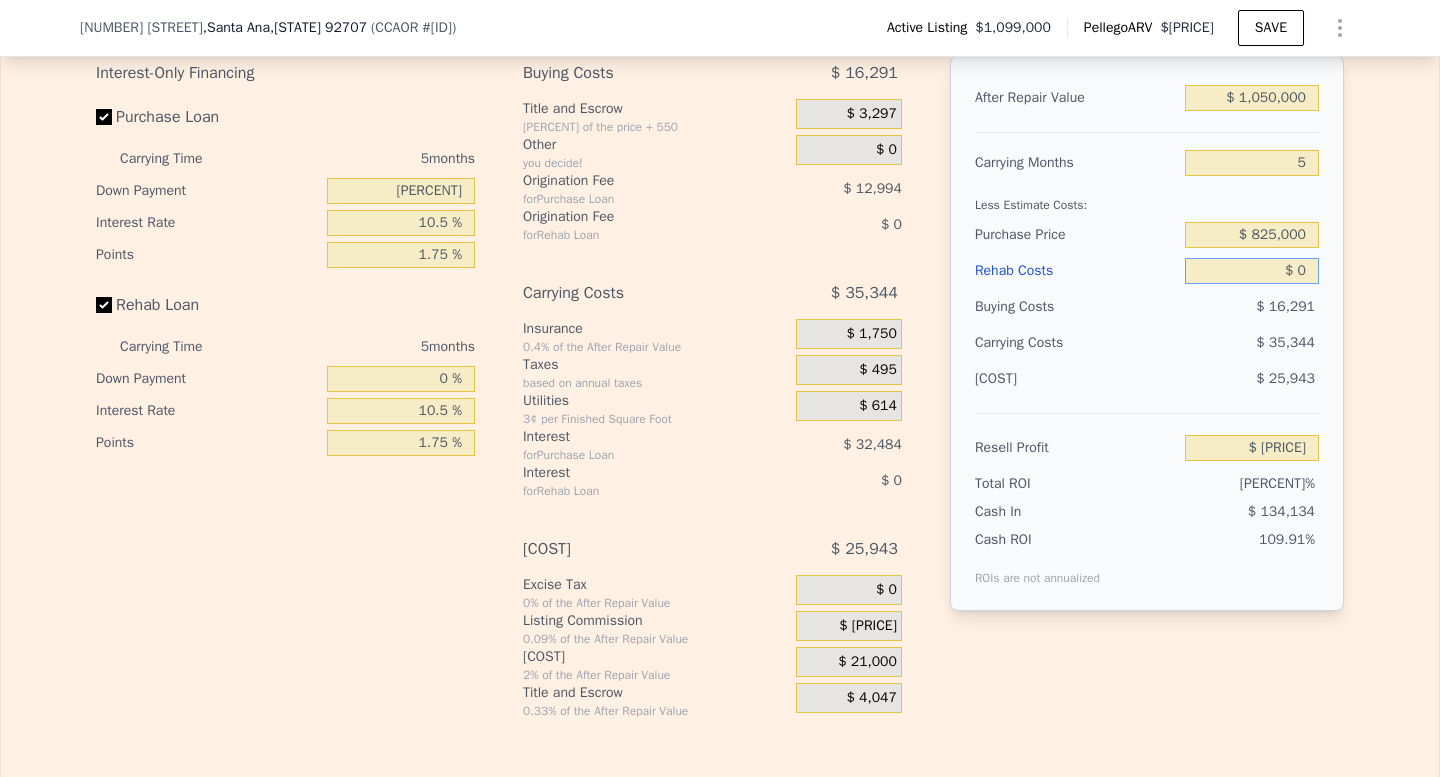 click on "$ 0" at bounding box center [1252, 271] 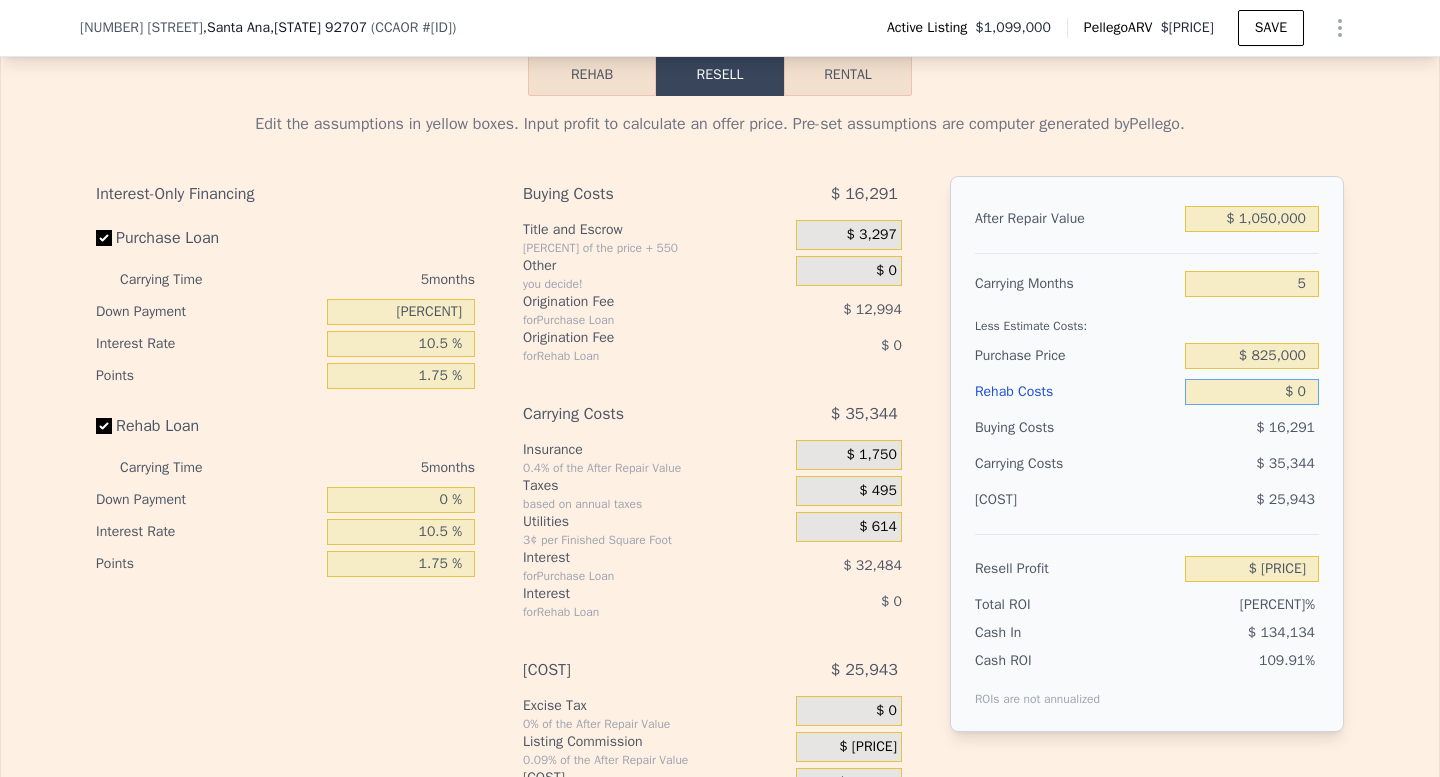 scroll, scrollTop: 2982, scrollLeft: 0, axis: vertical 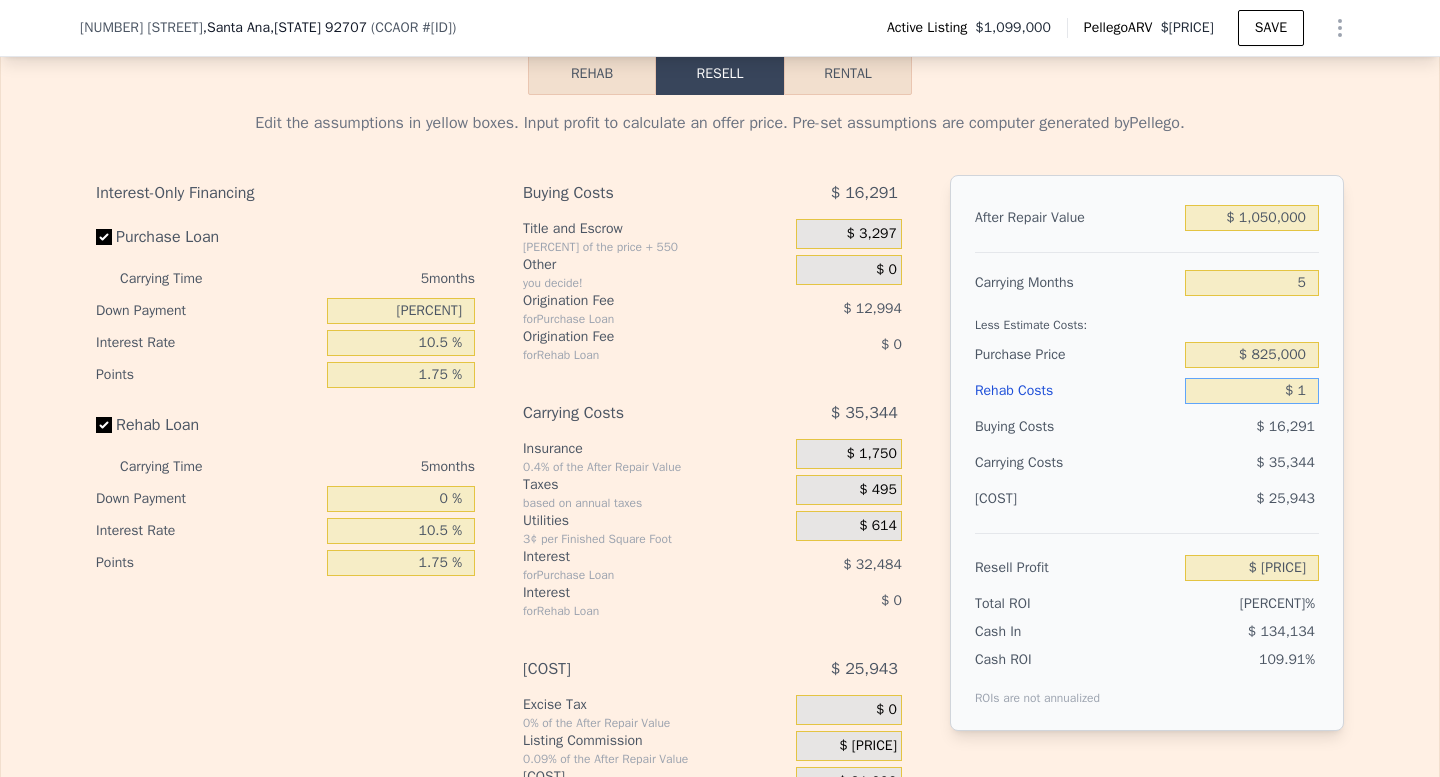 type on "$ [PRICE]" 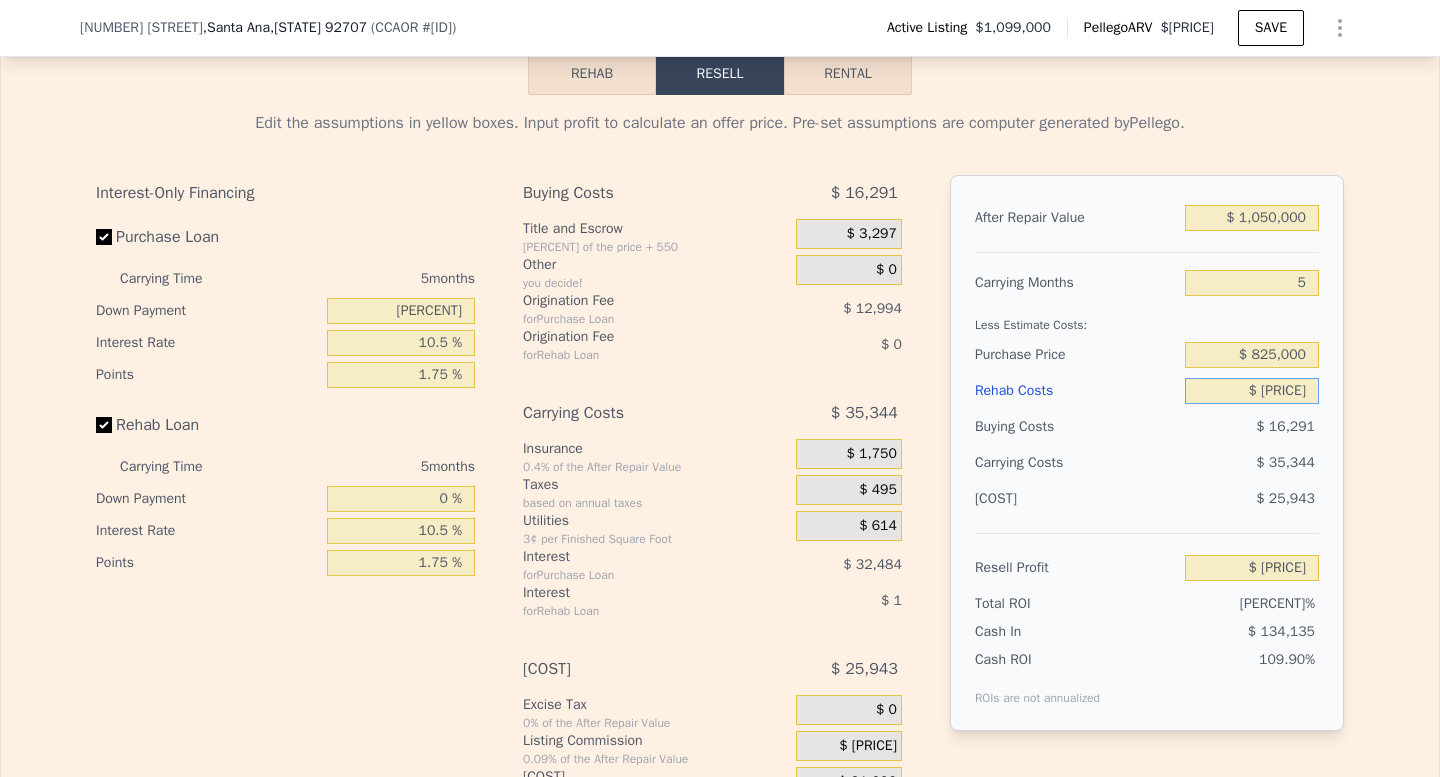 type on "$ 147,410" 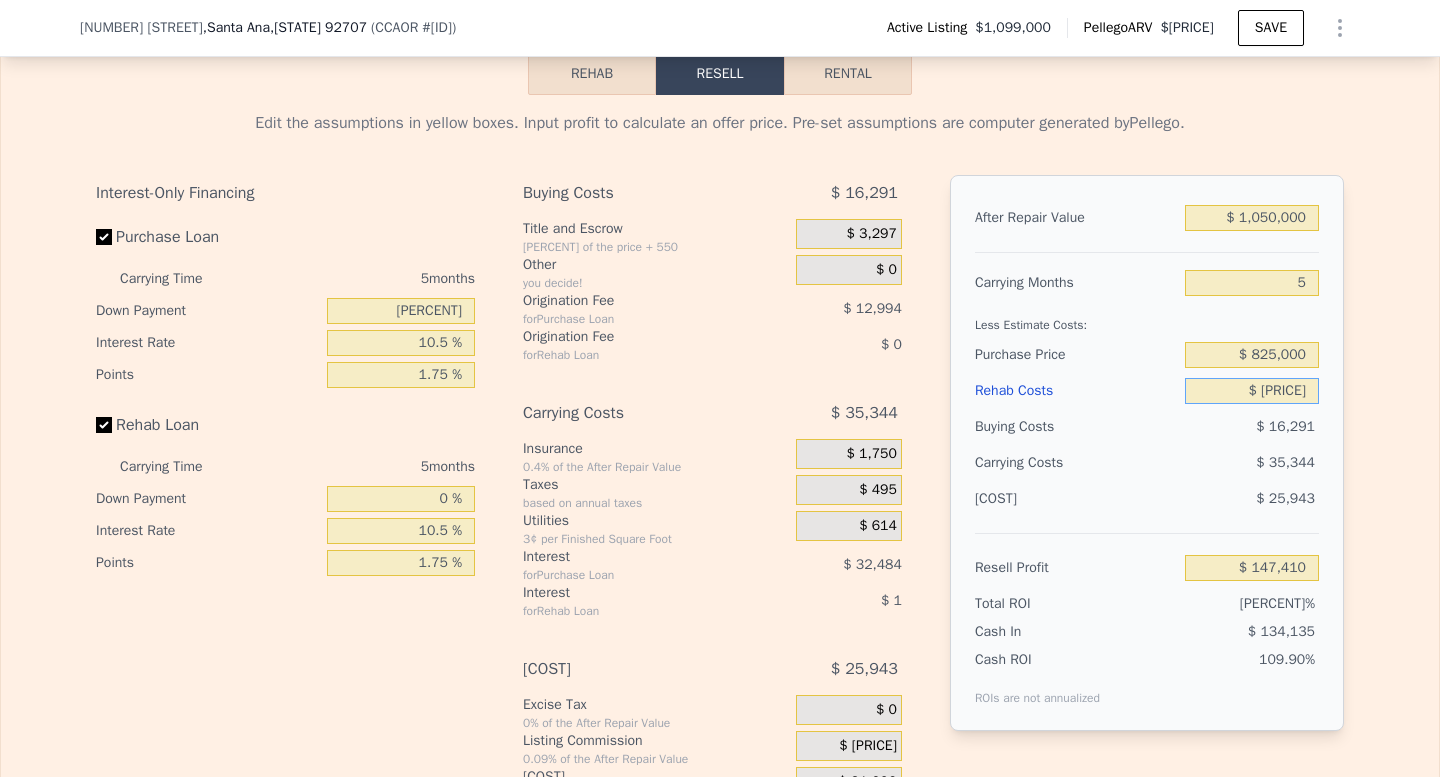 type on "$ [NUMBER]" 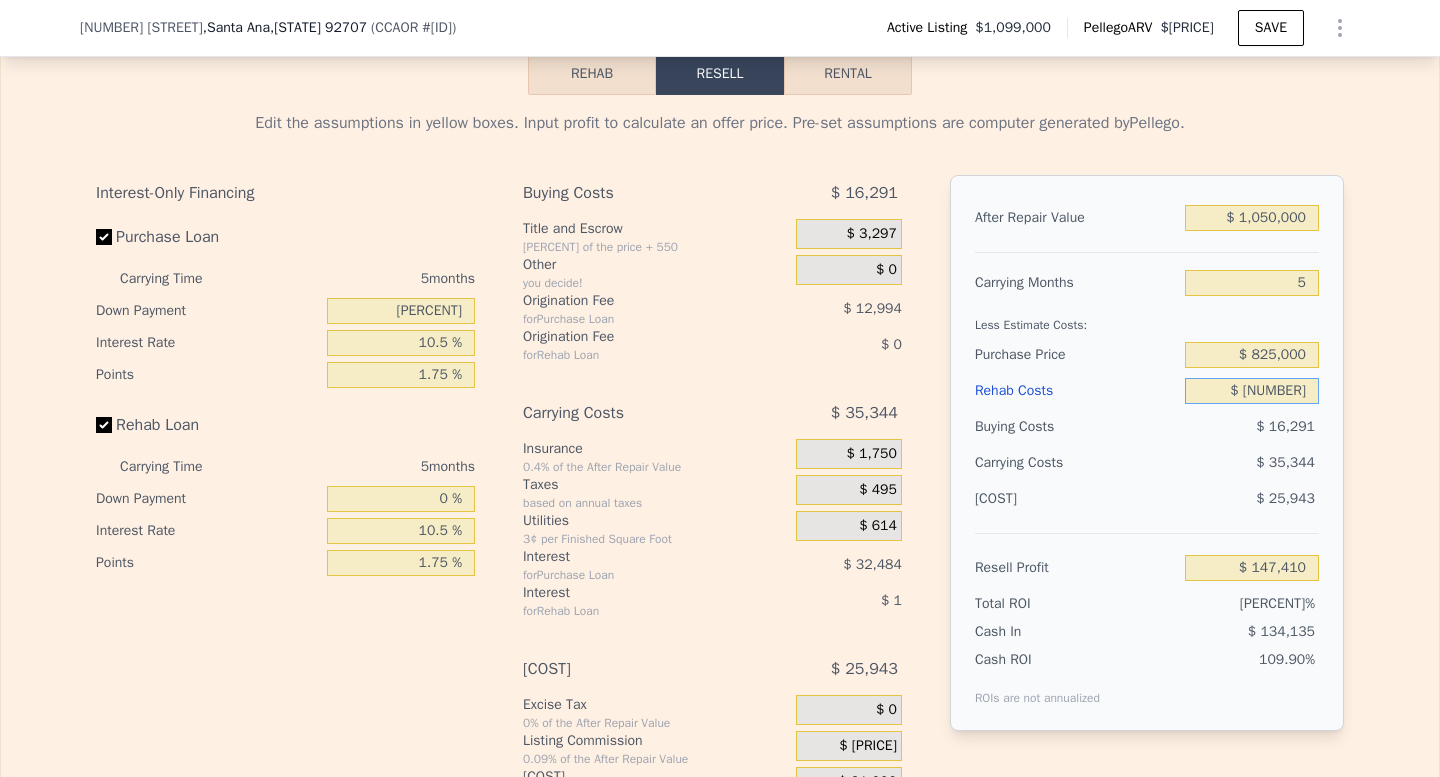 type on "$ [PRICE]" 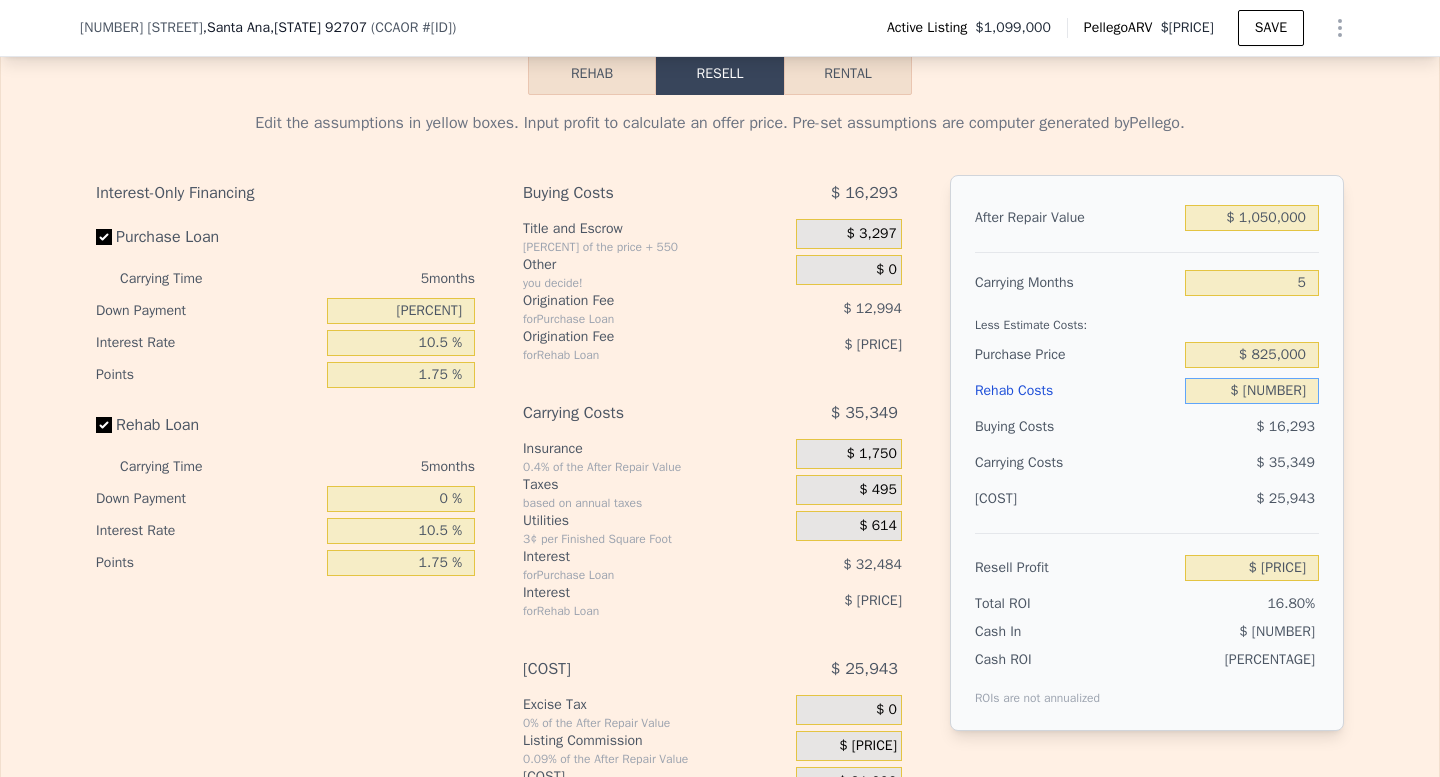 type on "$ 1,200" 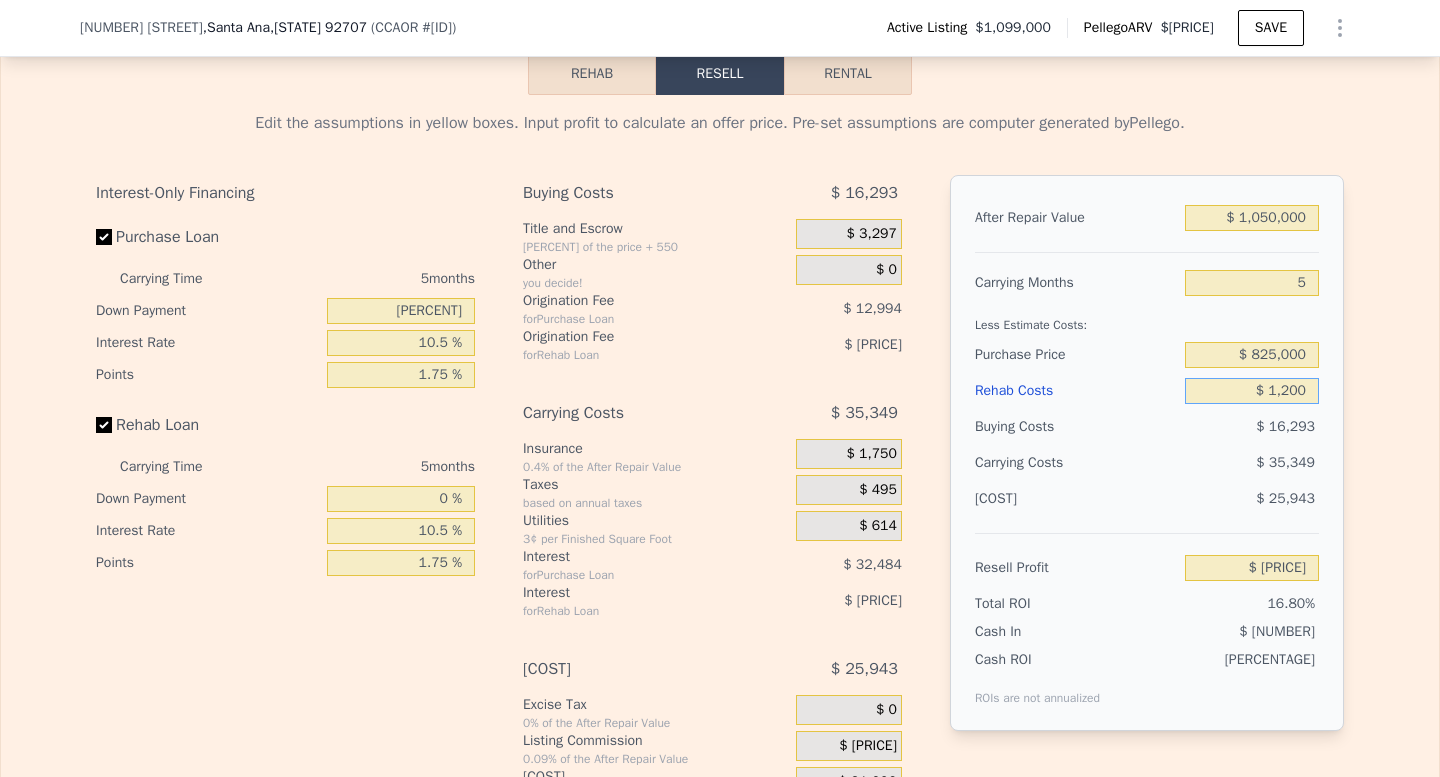 type on "$ [PRICE]" 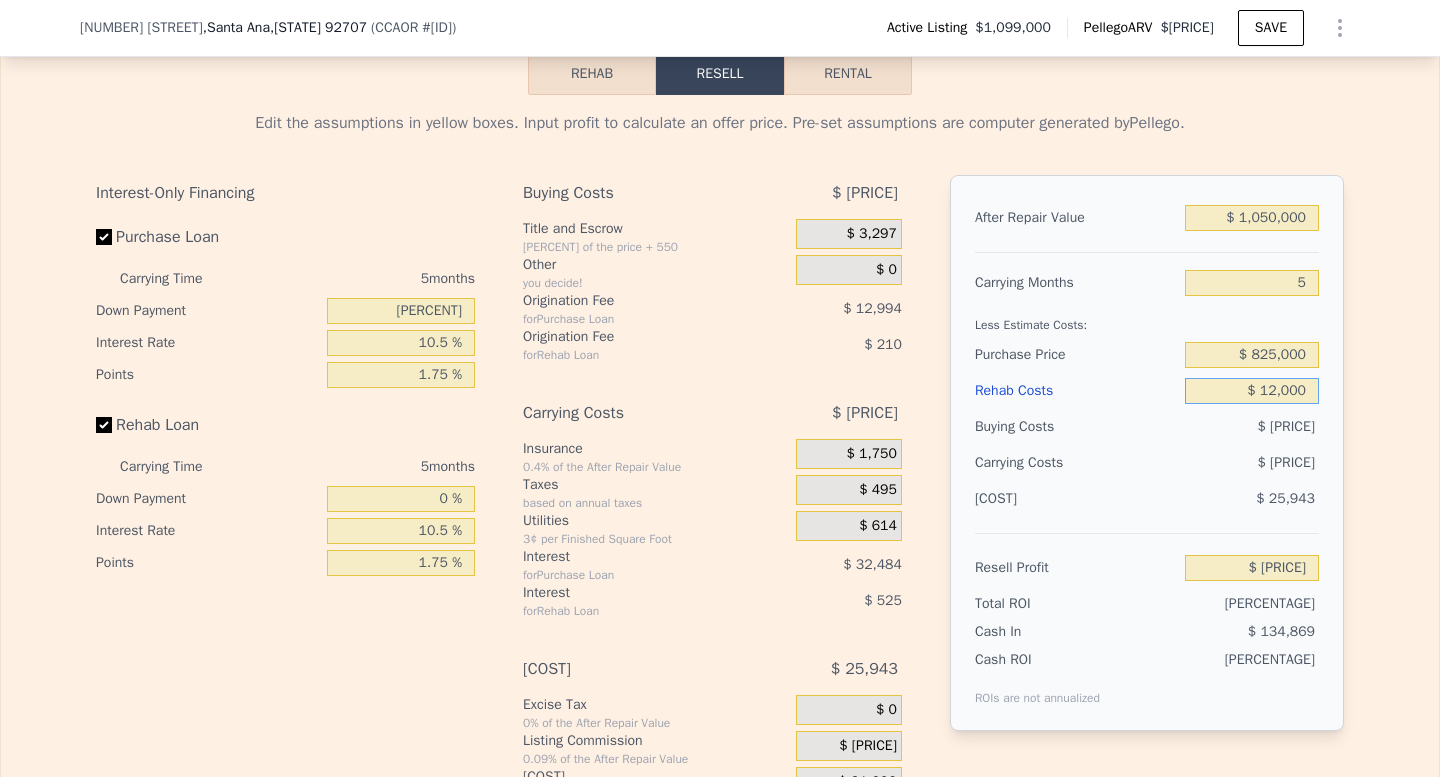 type on "$ 134,687" 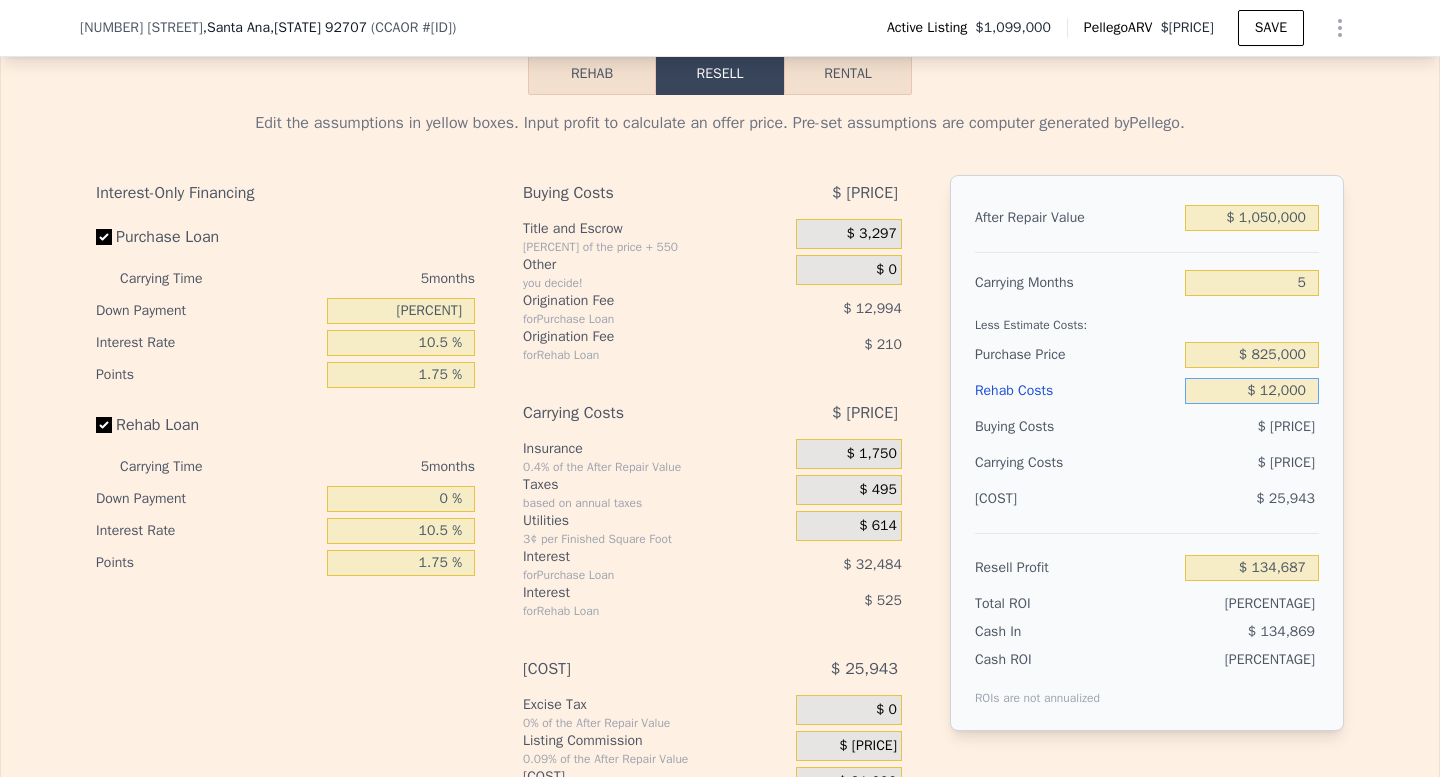type on "$ [PRICE]" 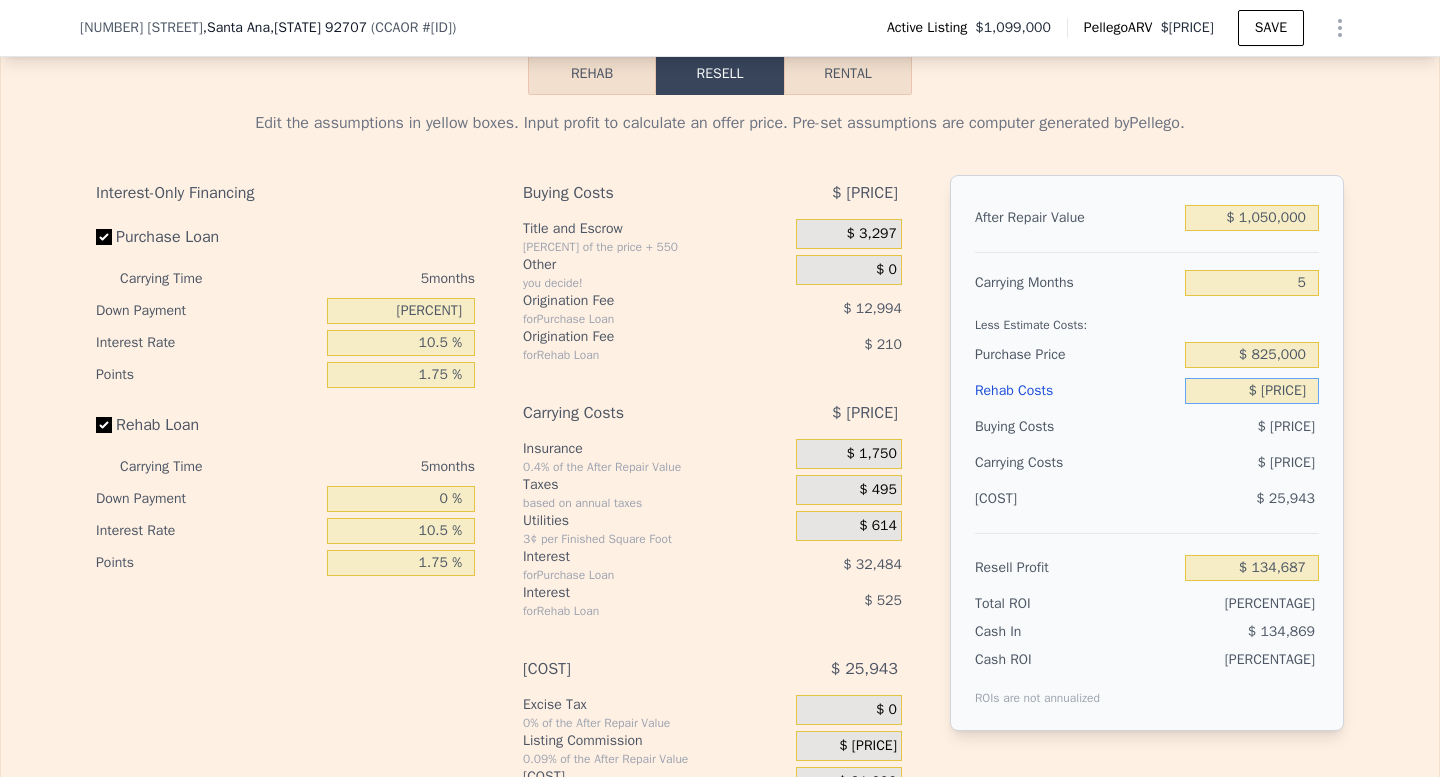 type on "$ [PRICE]" 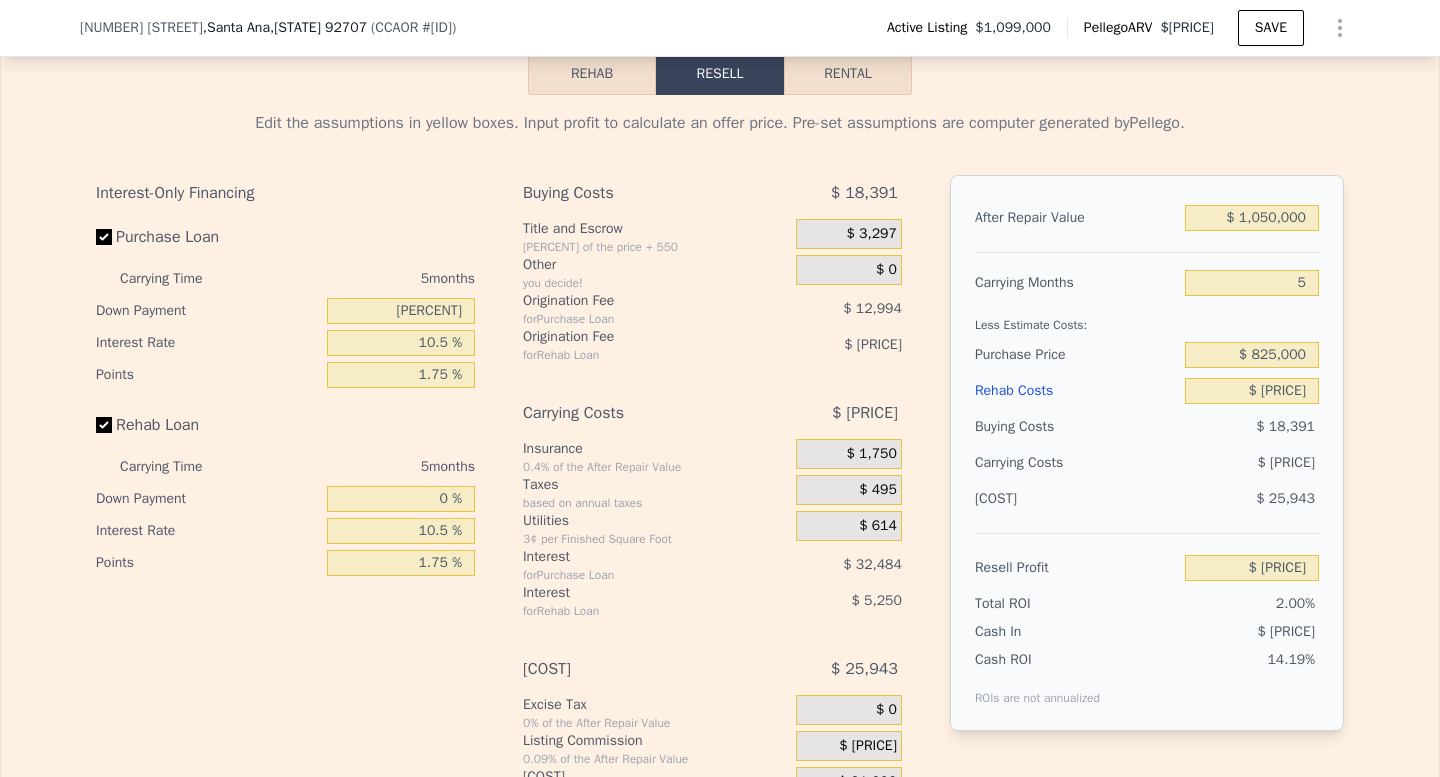click on "$ 25,943" at bounding box center (1252, 499) 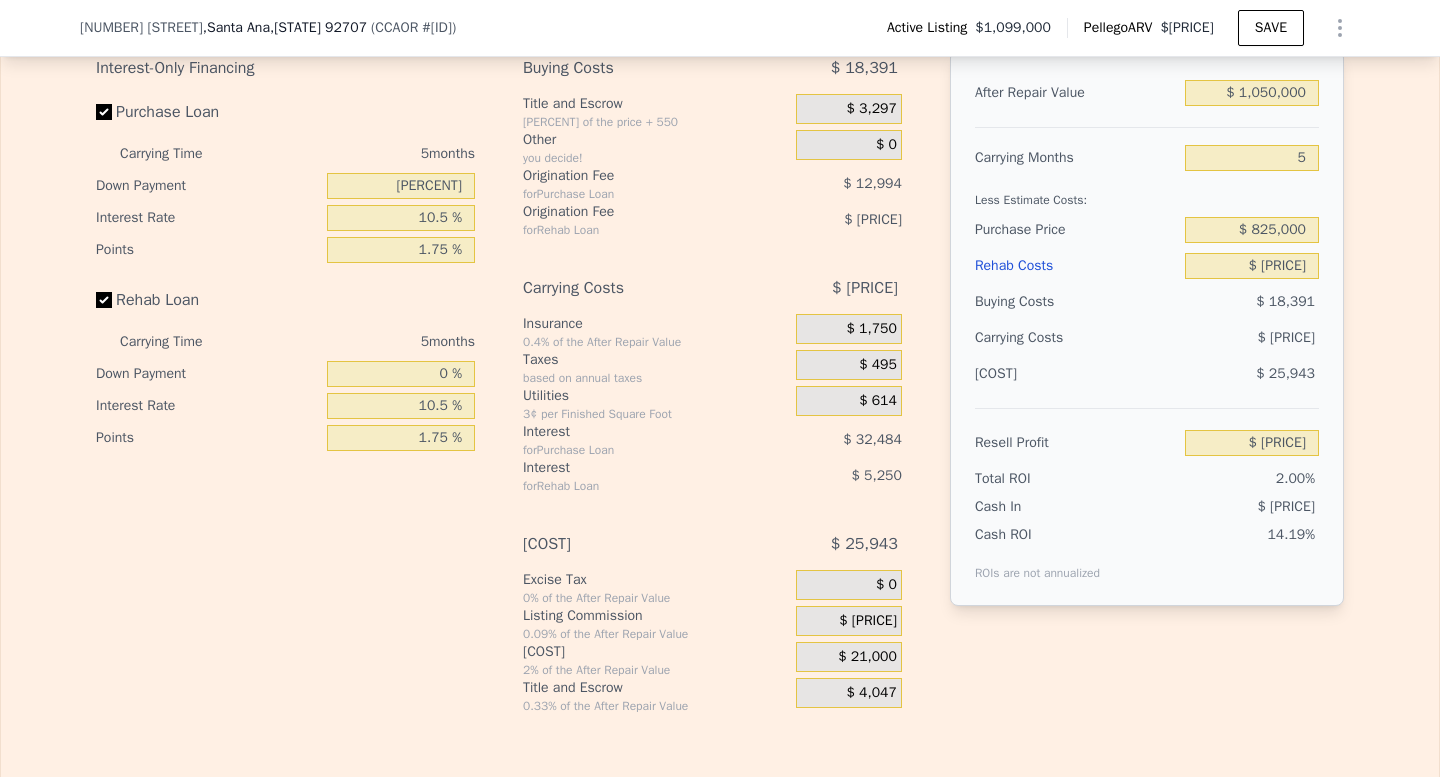 scroll, scrollTop: 3106, scrollLeft: 0, axis: vertical 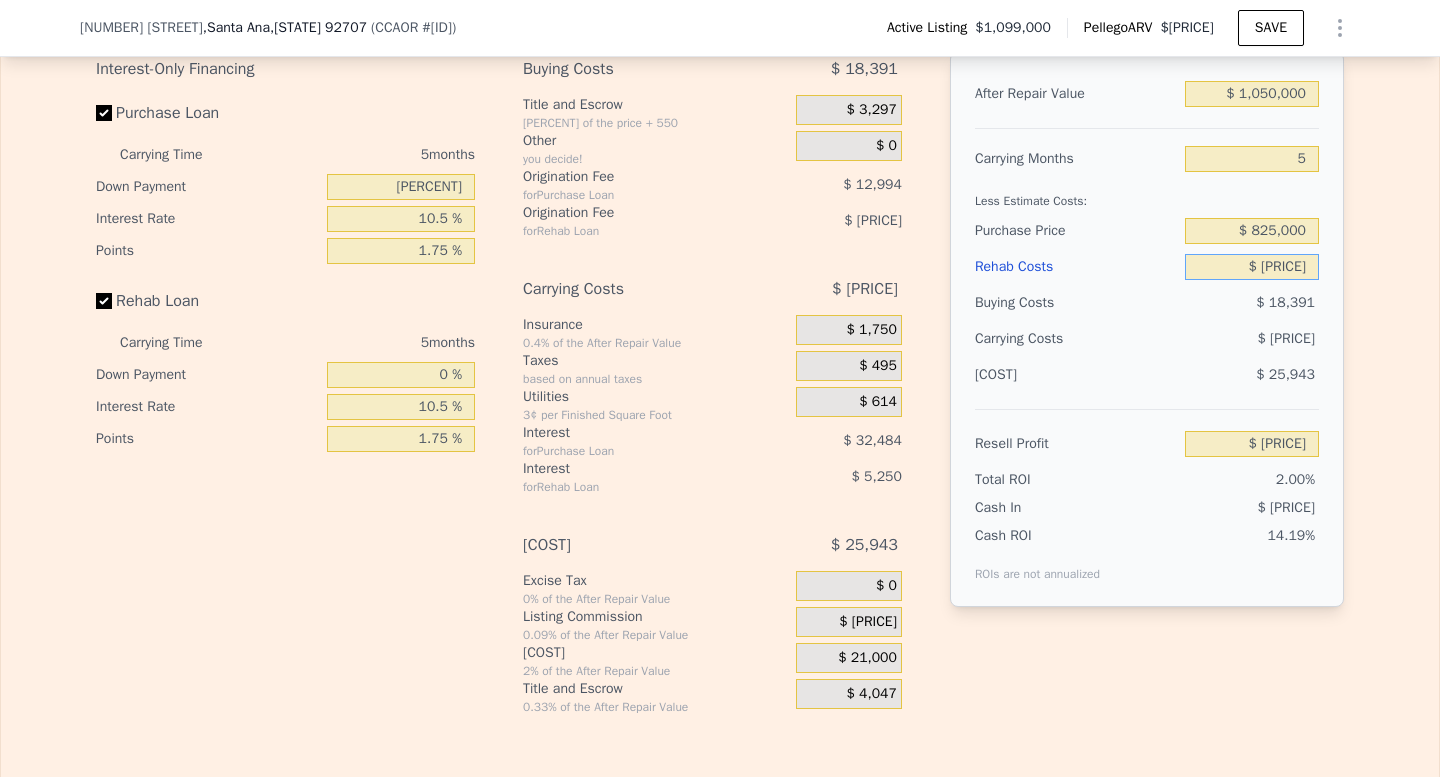 click on "$ [PRICE]" at bounding box center (1252, 267) 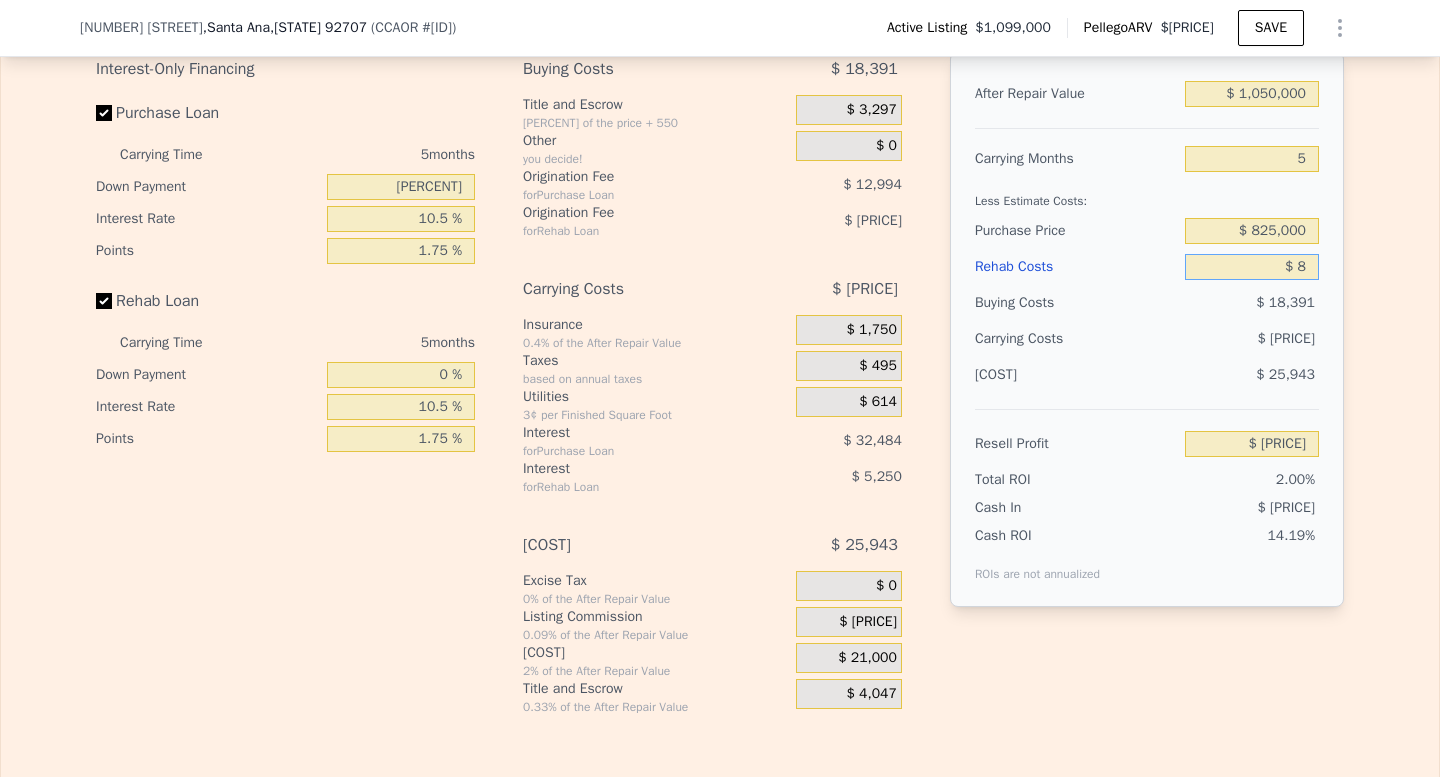 type on "$ [PRICE]" 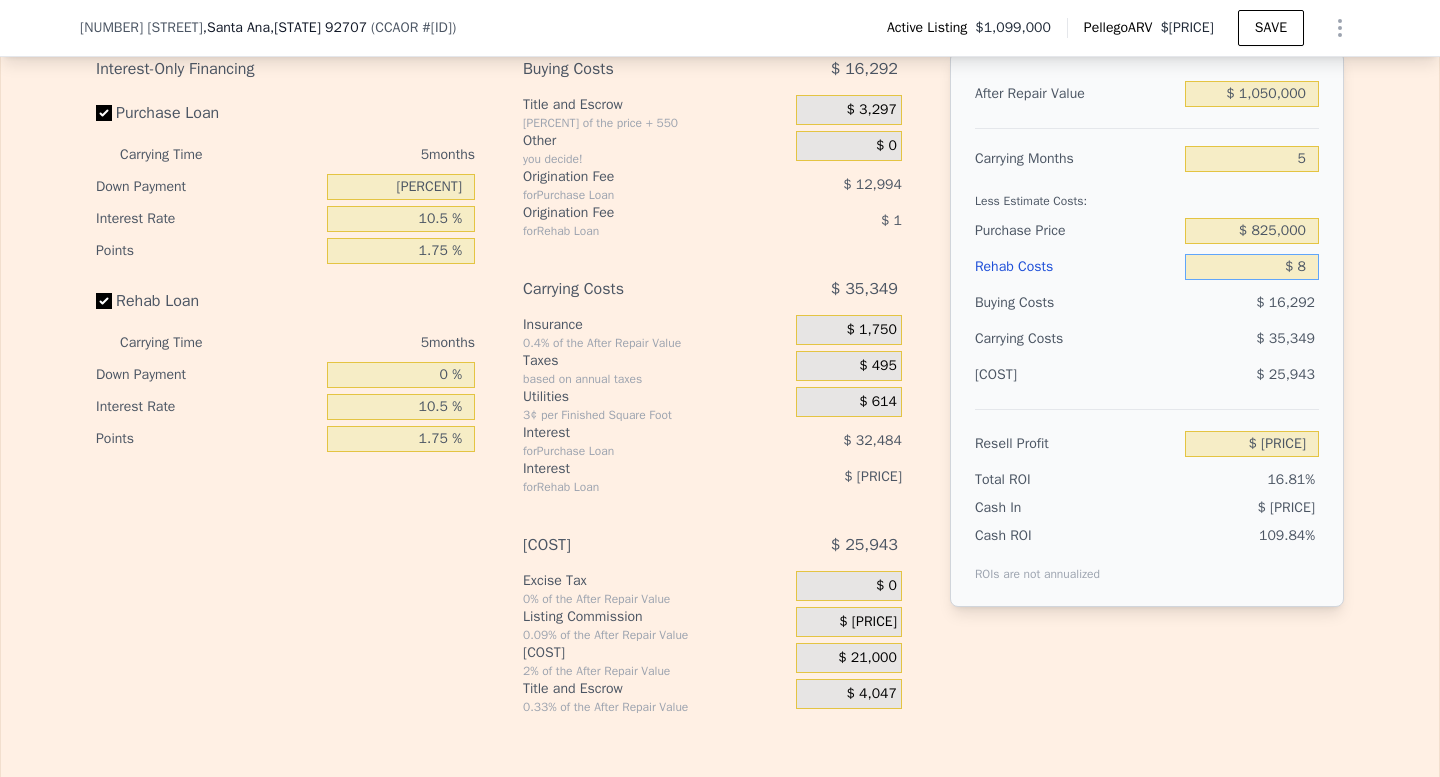 type on "$ [NUMBER]" 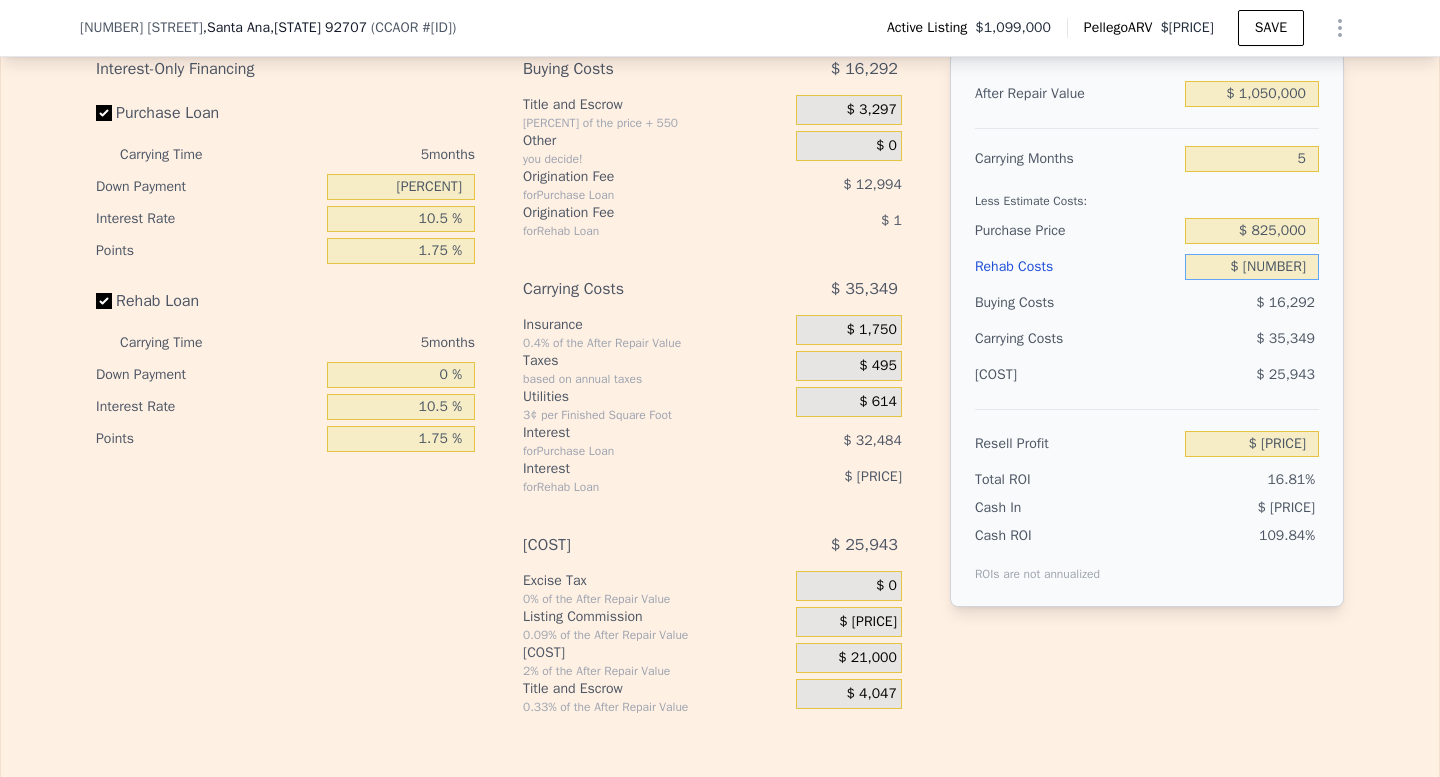 type on "$ 147,336" 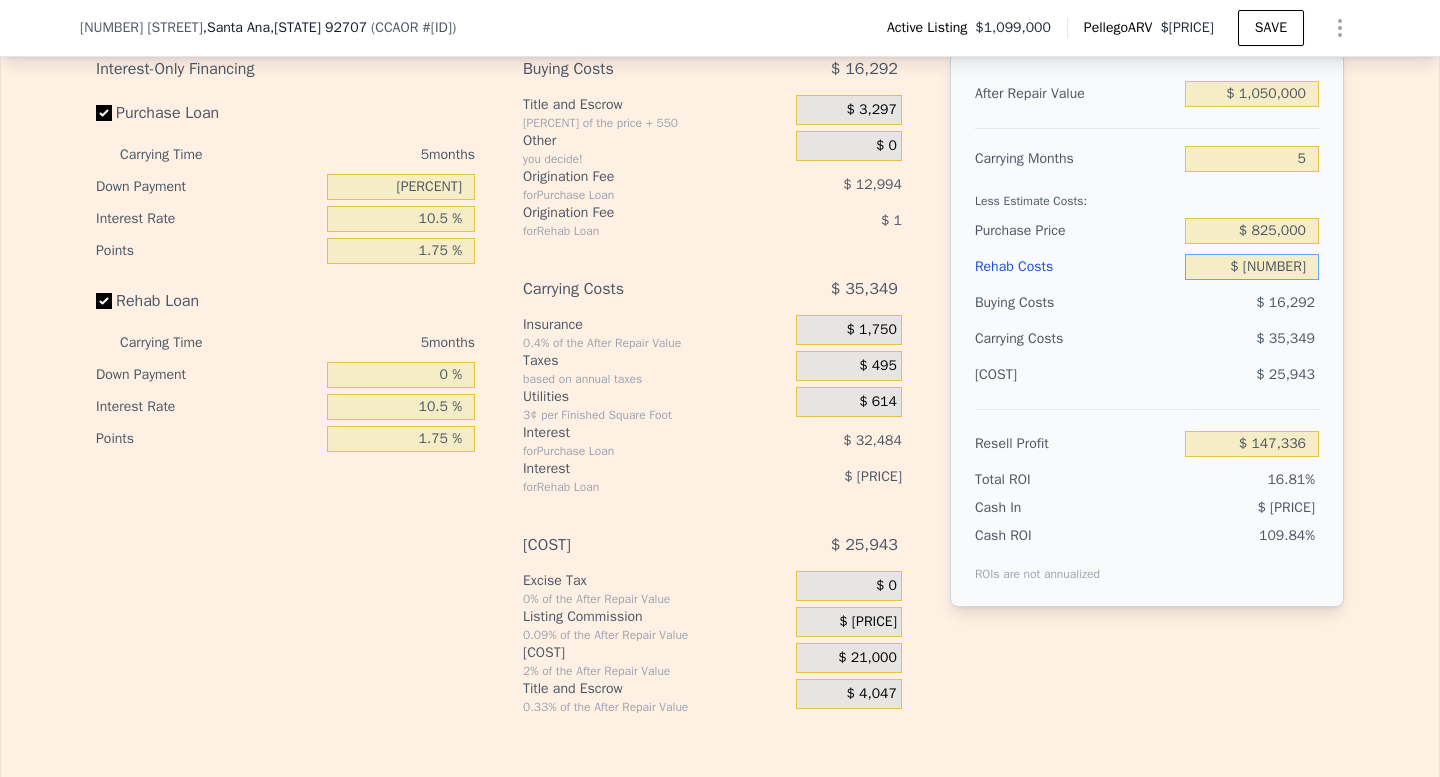 type on "$ 800" 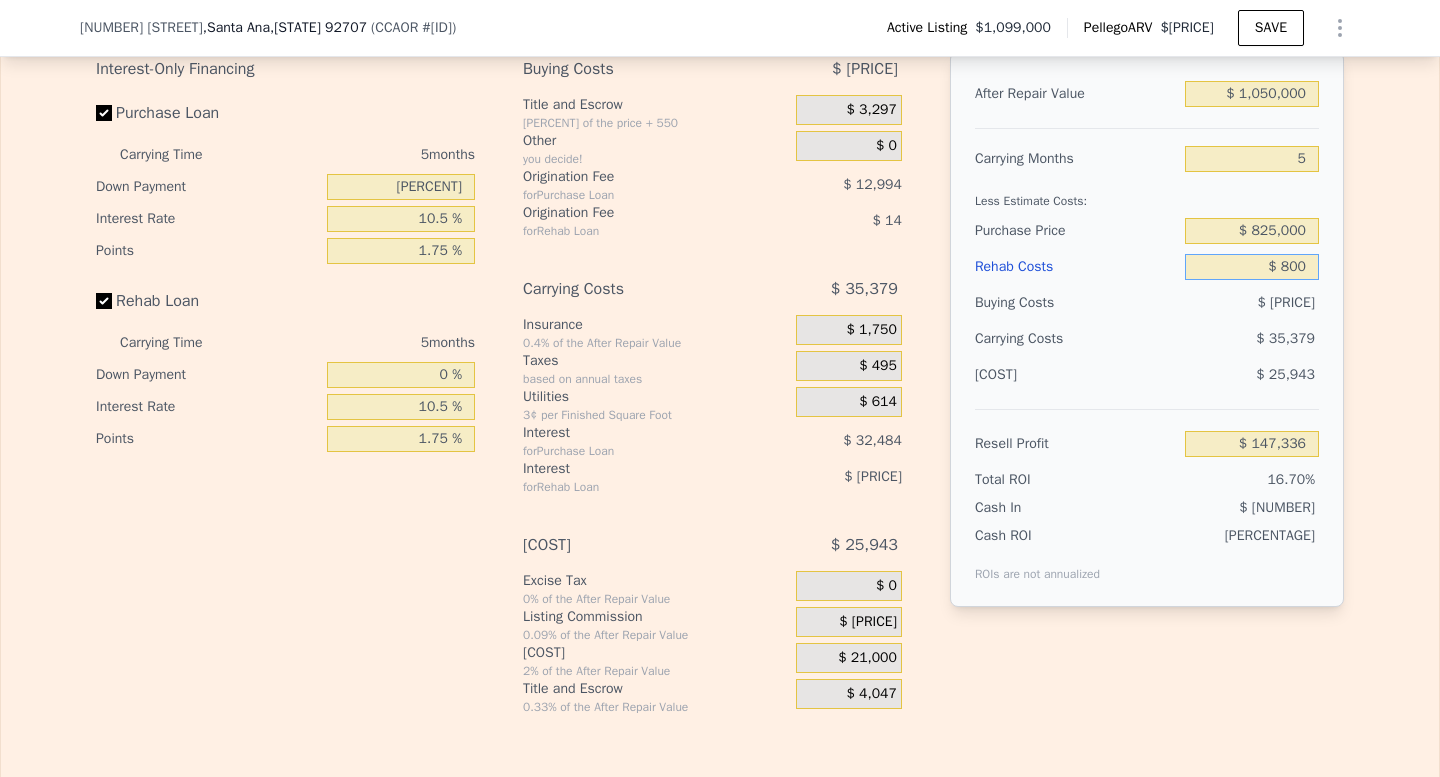 type on "$ [NUMBER]" 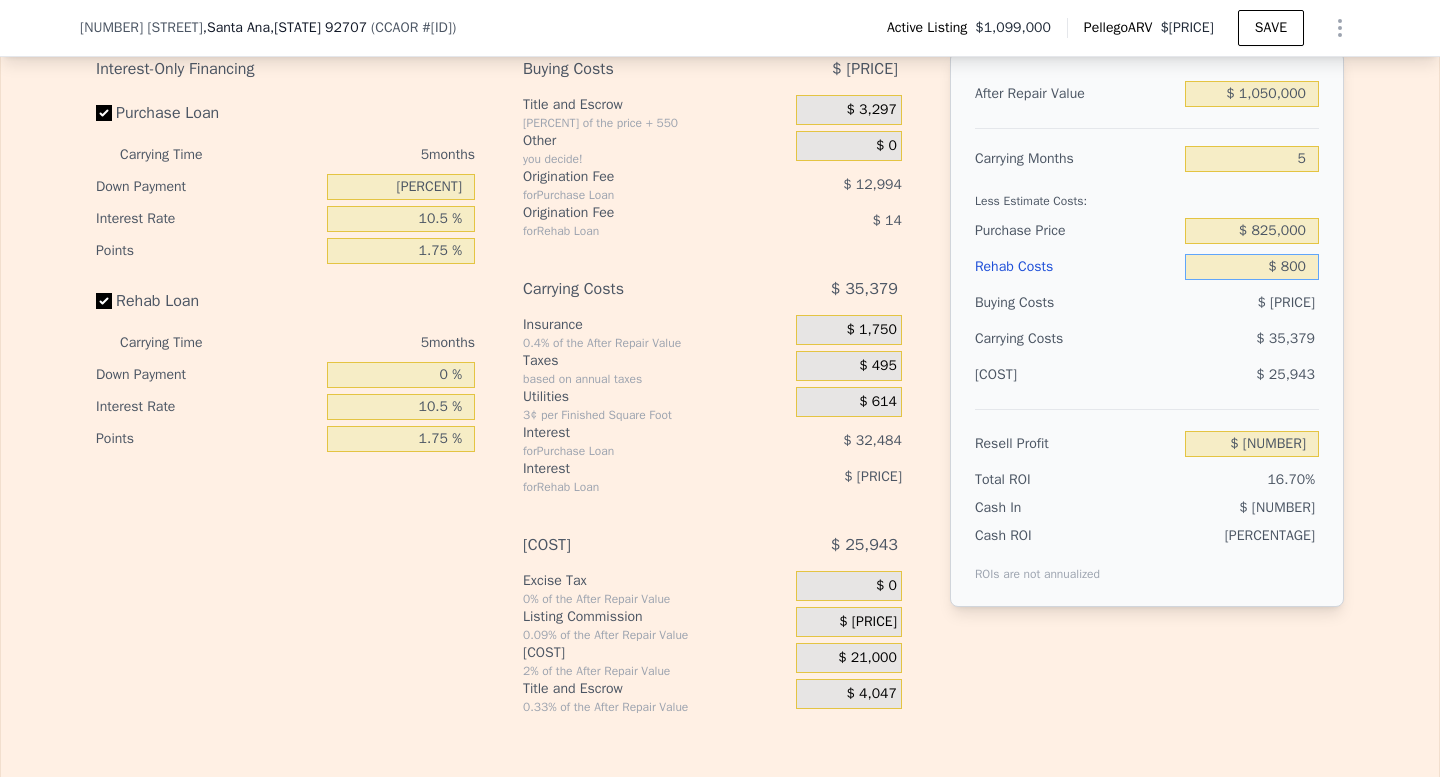 type on "$ [PRICE]" 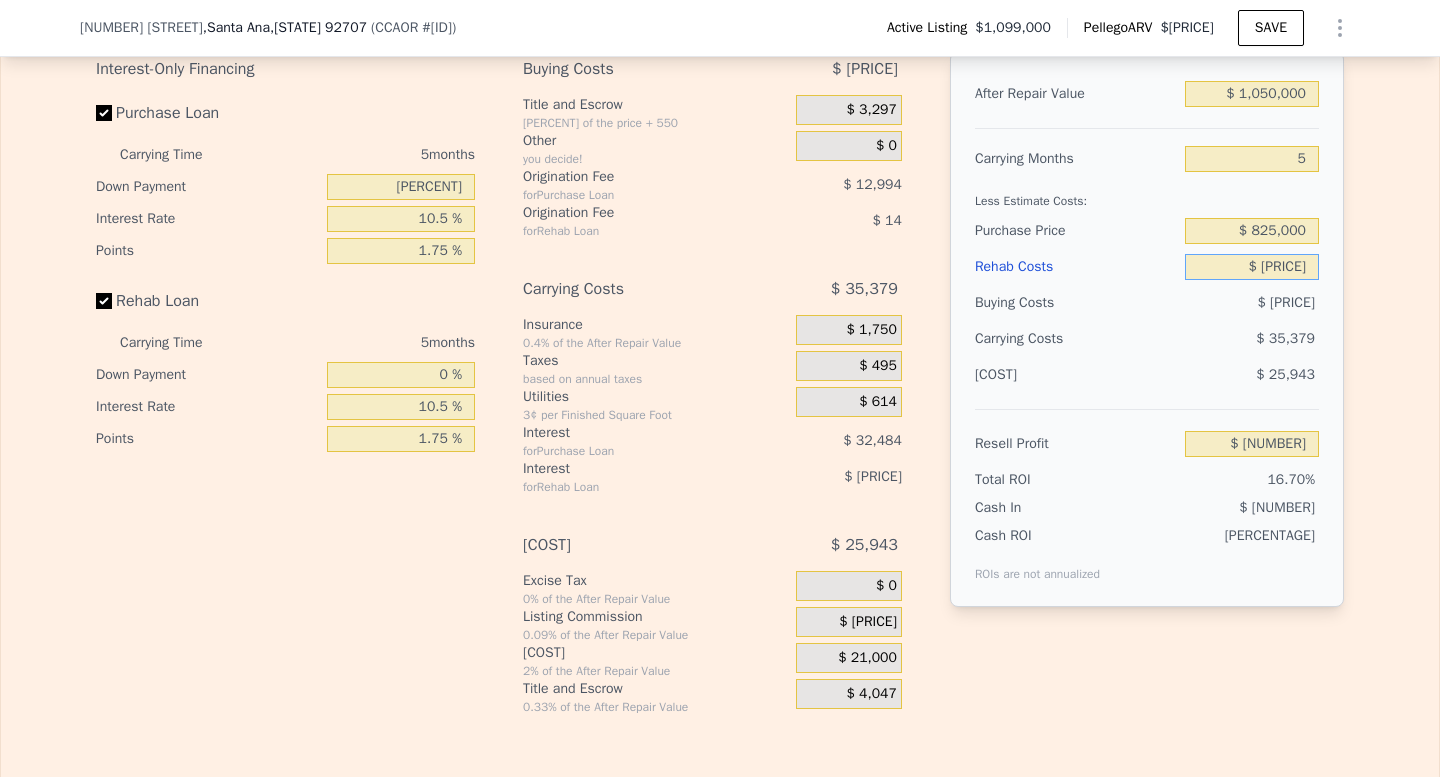 type on "$ [NUMBER]" 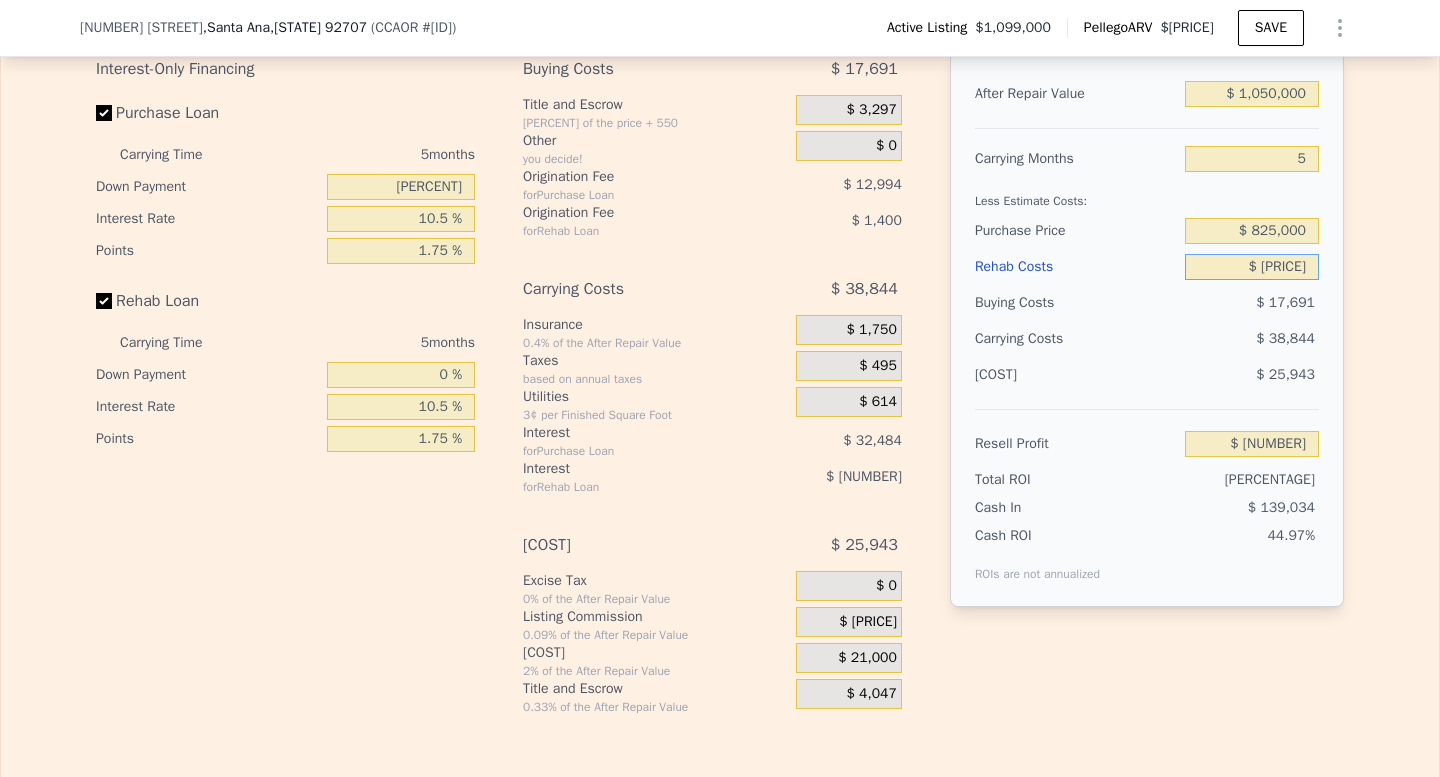 type on "$ [PRICE]" 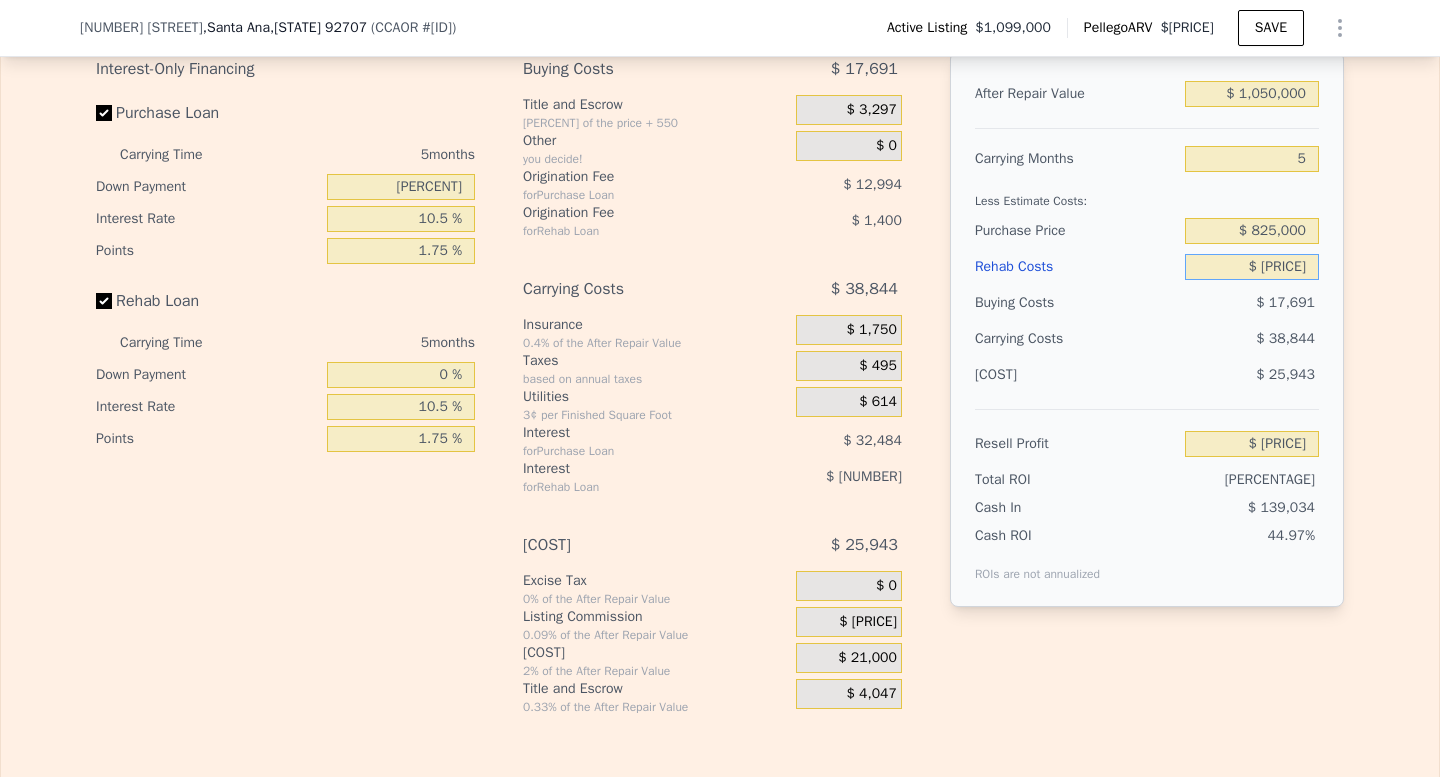 type on "$ [PRICE]" 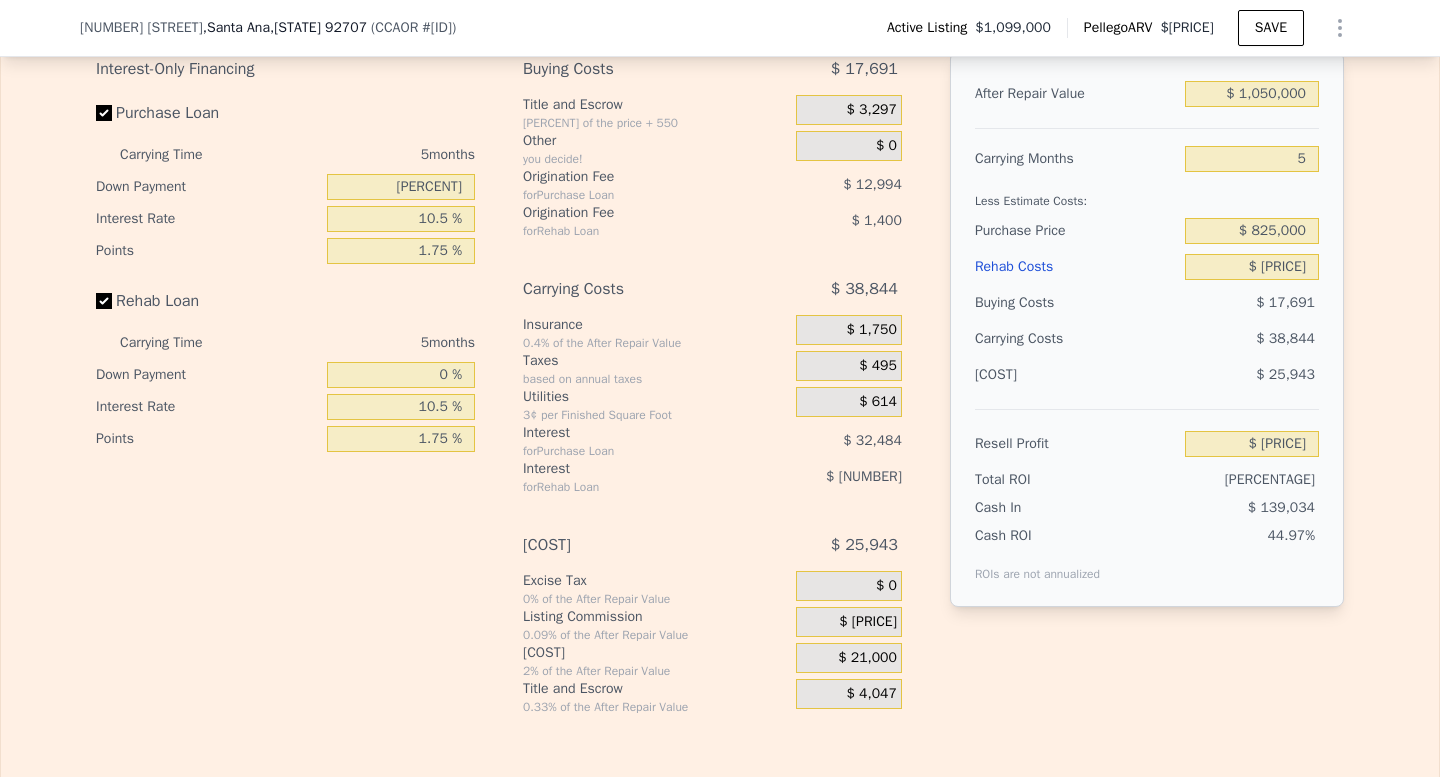 click on "$ 25,943" at bounding box center (1252, 375) 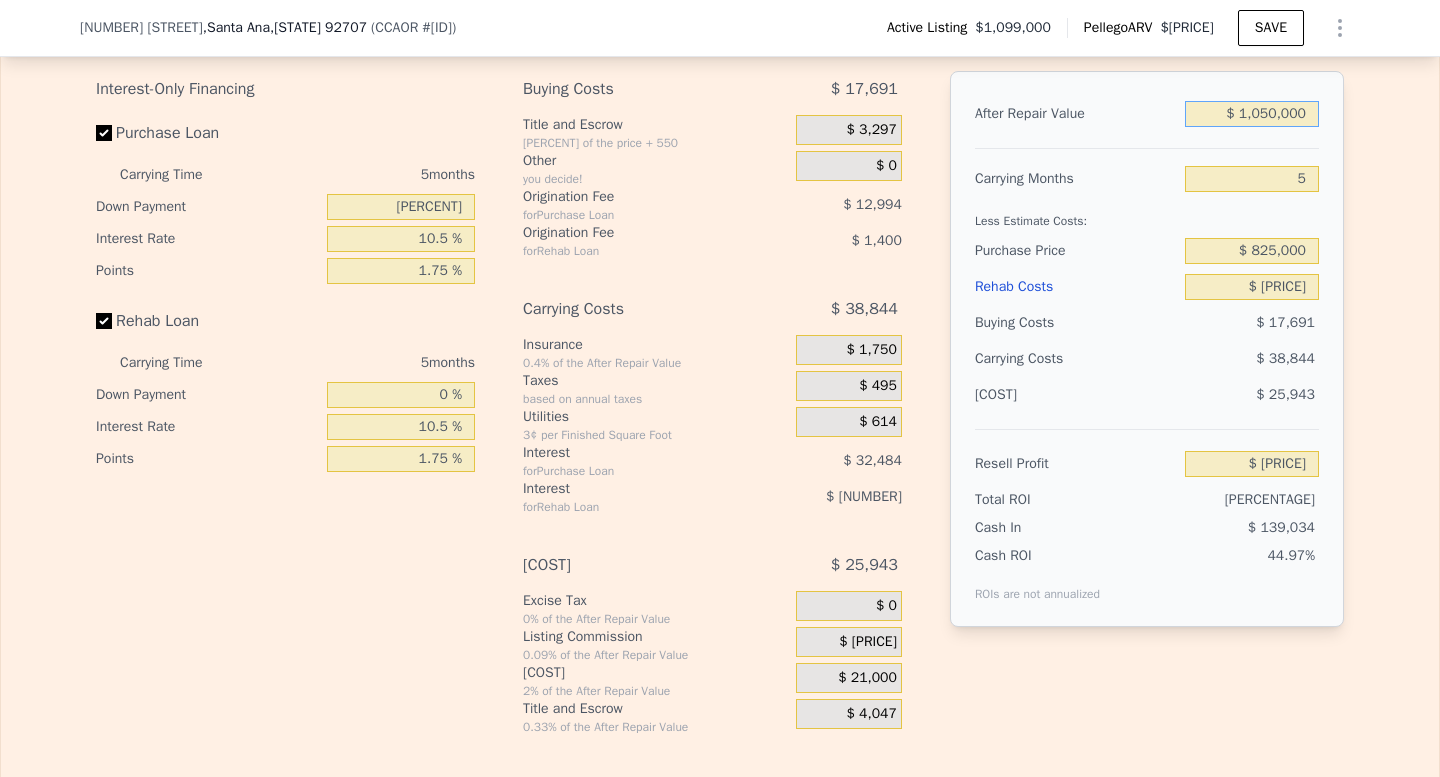 click on "$ 1,050,000" at bounding box center [1252, 114] 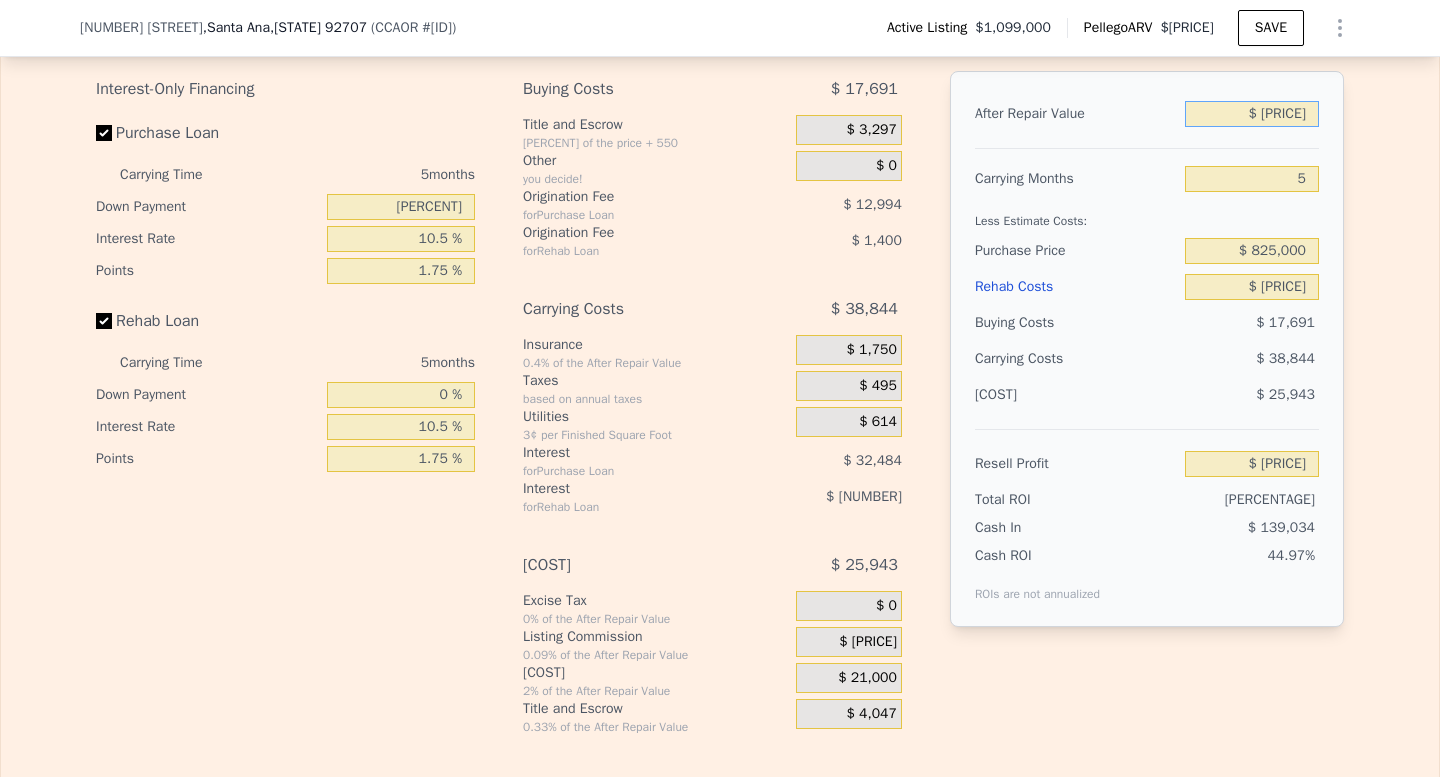 type on "-$ 858,050" 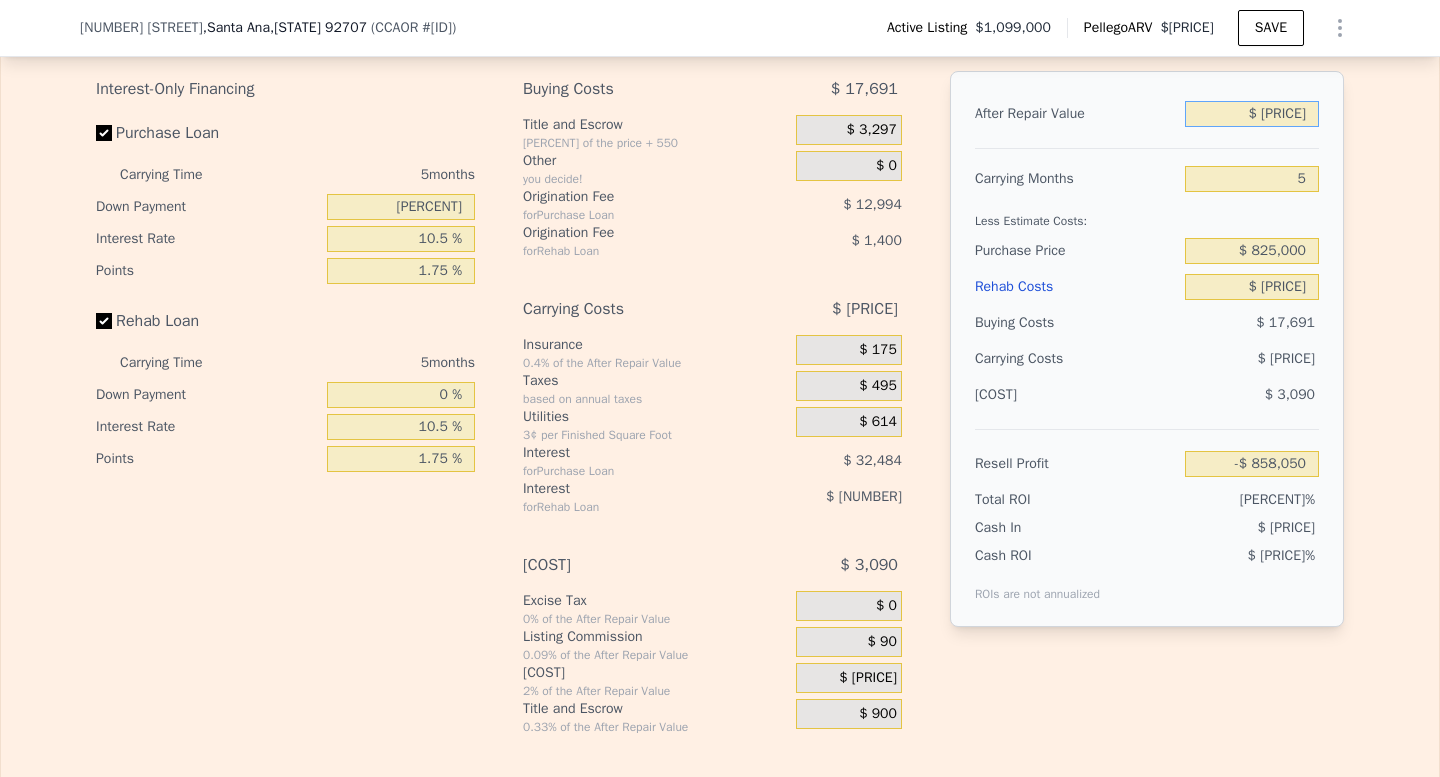 type on "$ 10,000" 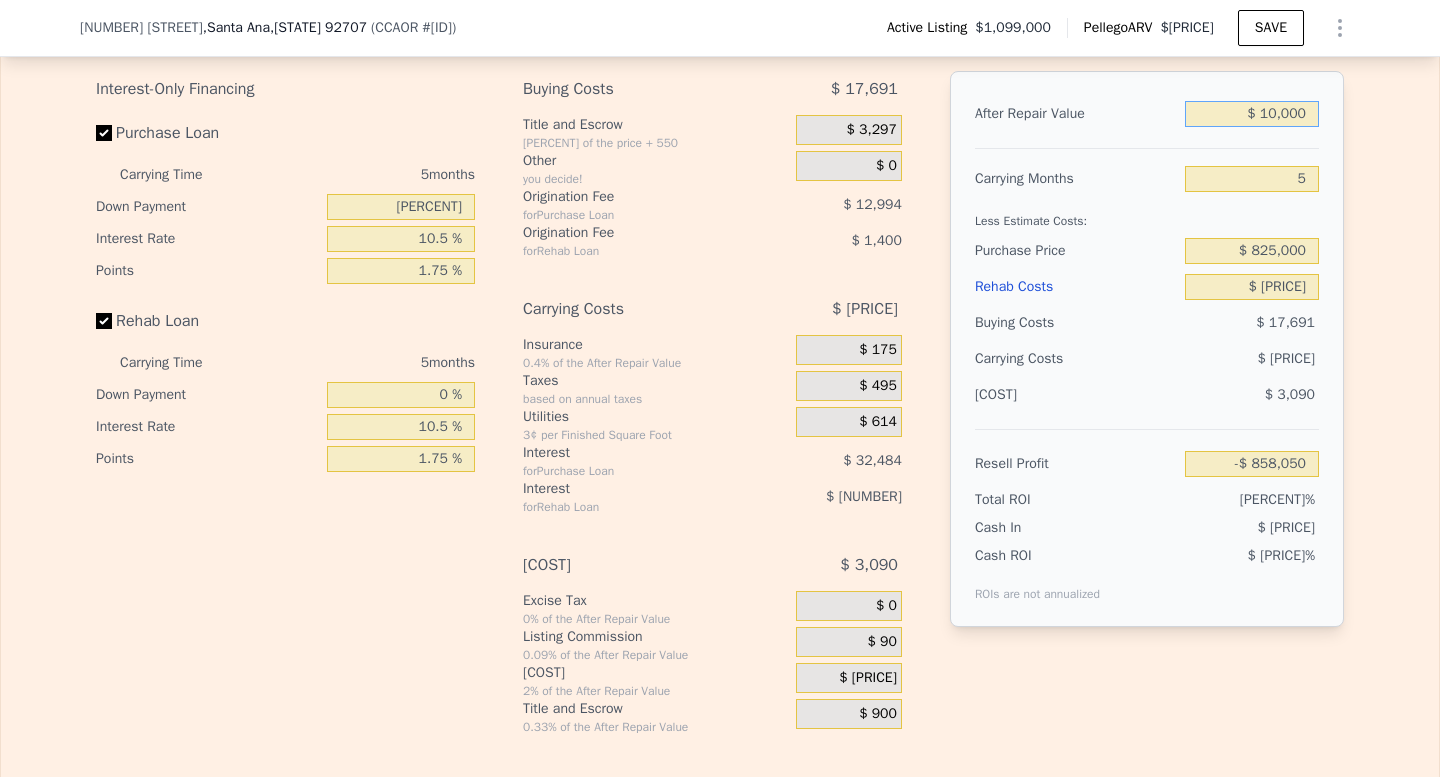 type on "-$ [PRICE]" 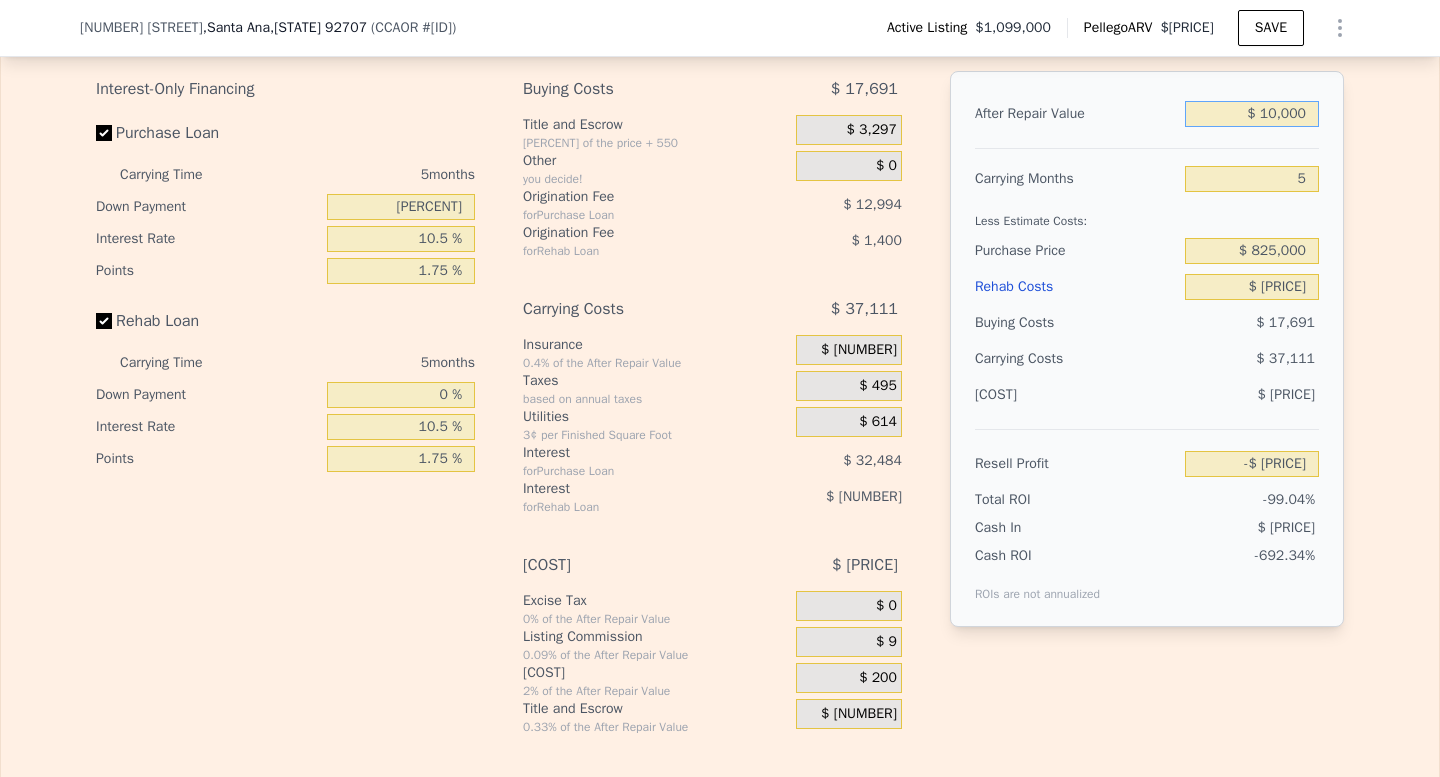 type on "$ 101,000" 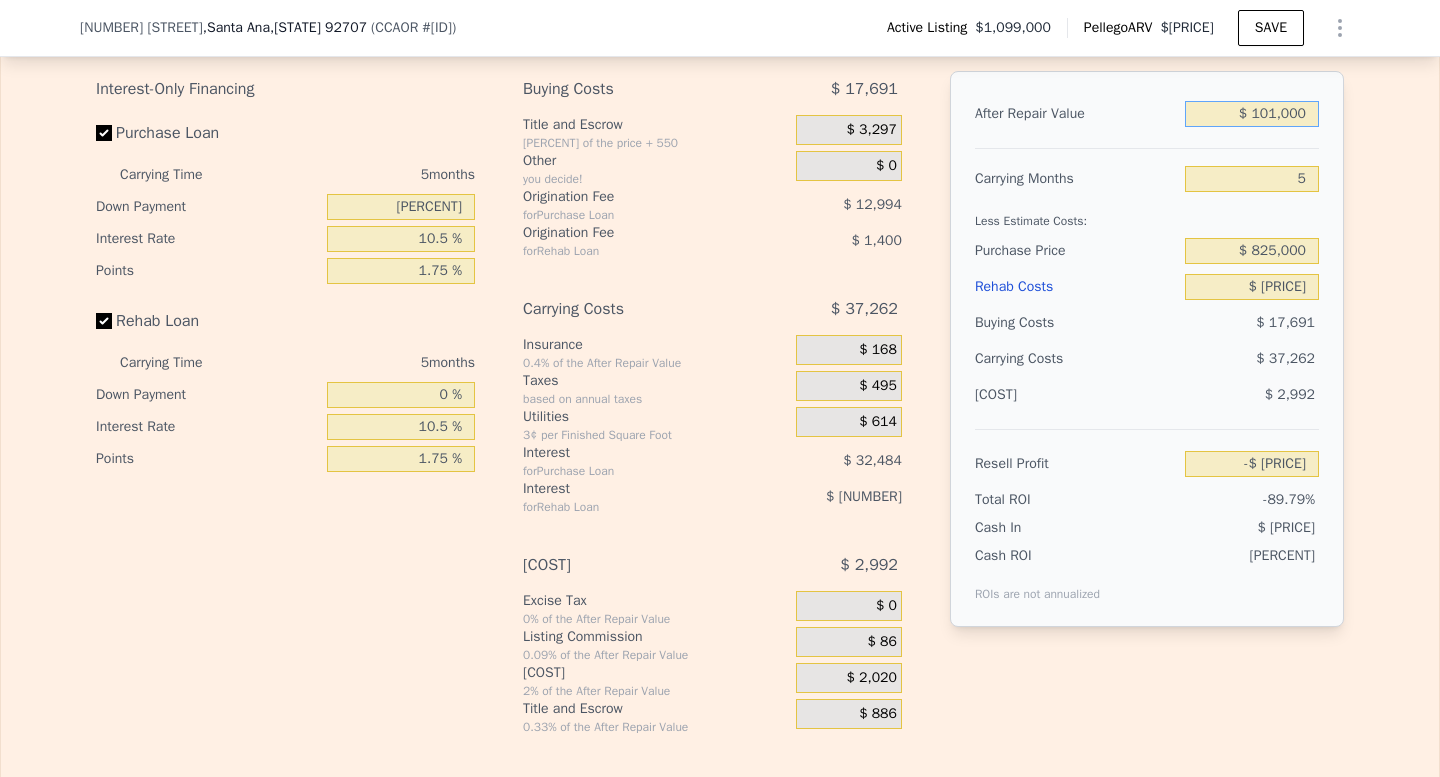 type on "-$ [NUMBER]" 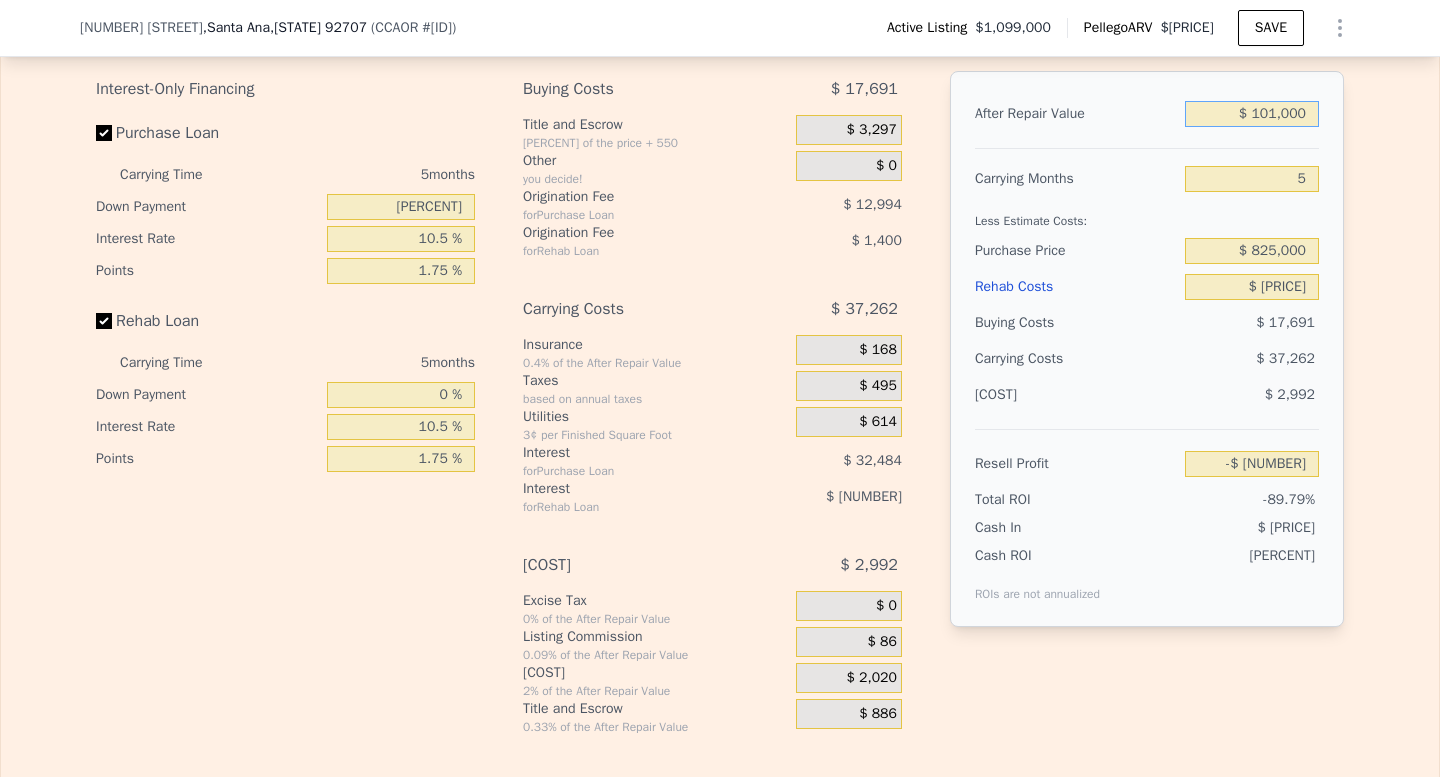 type on "$ 10,000" 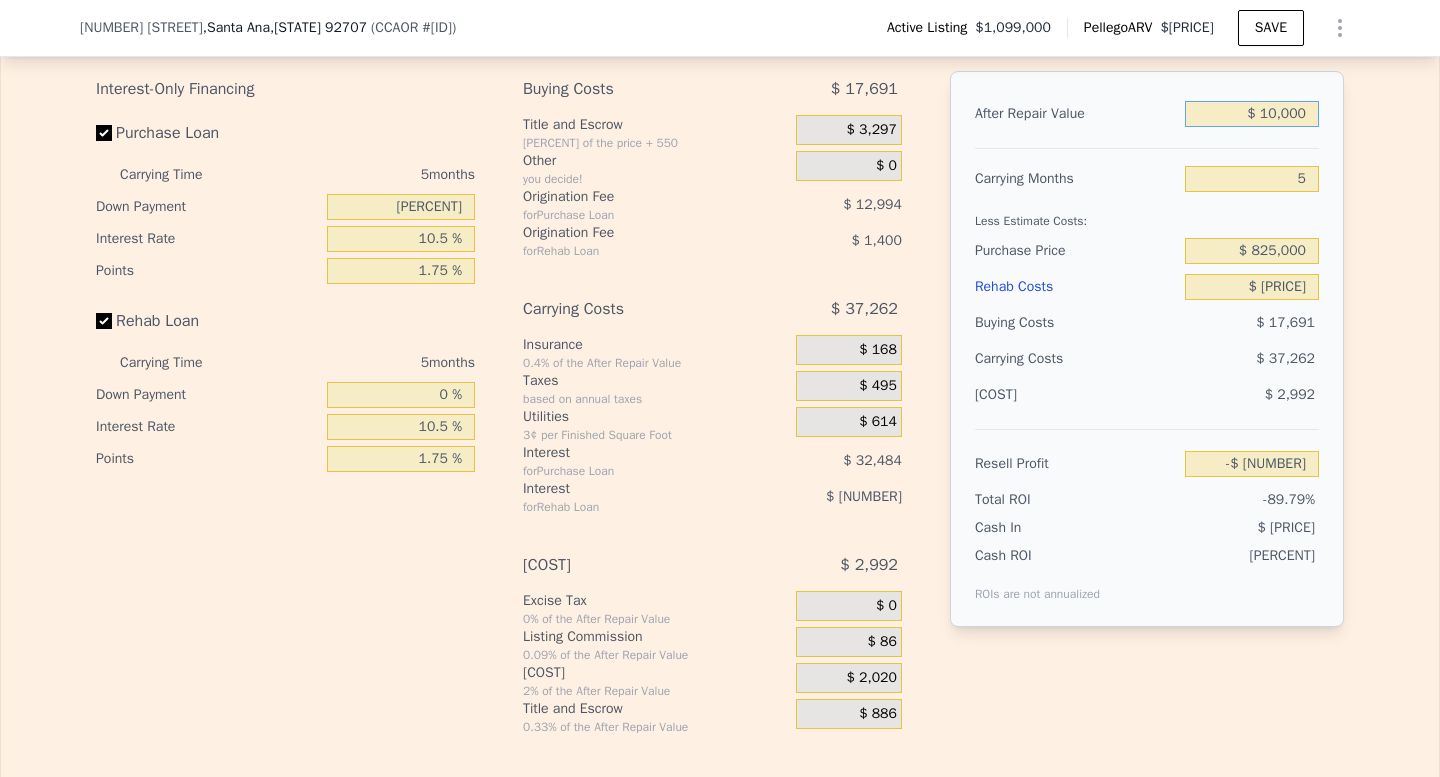 type on "-$ [PRICE]" 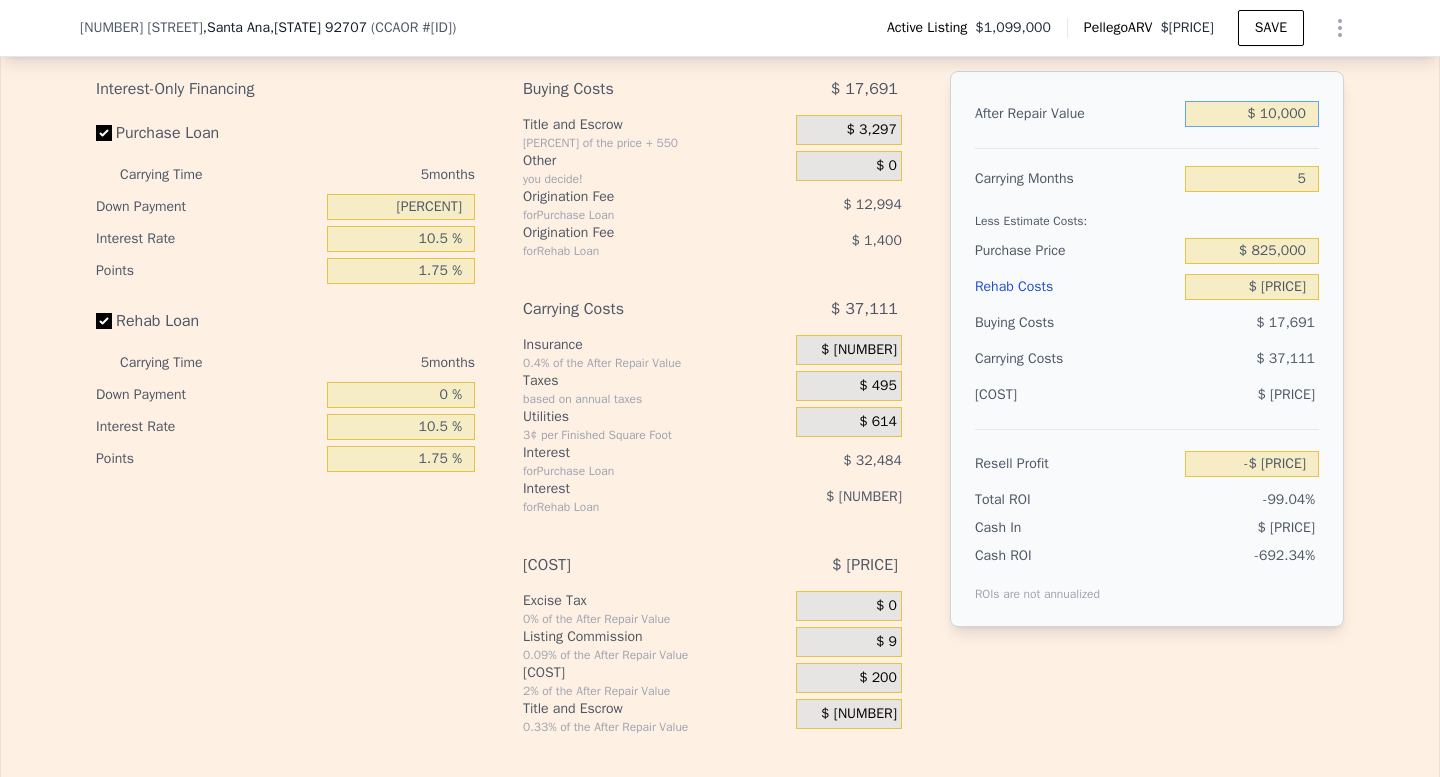 type on "$ [NUMBER]" 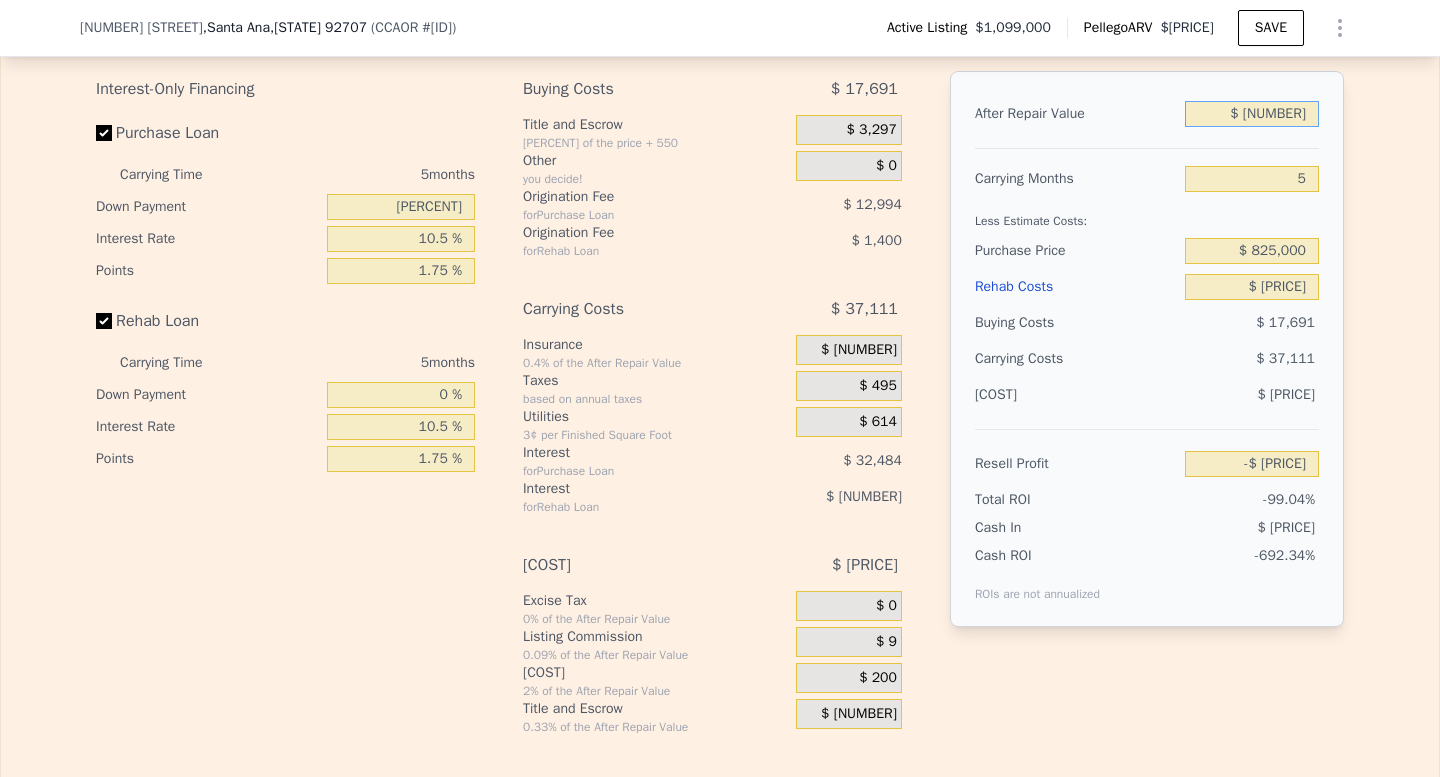 type on "-$ 862,920" 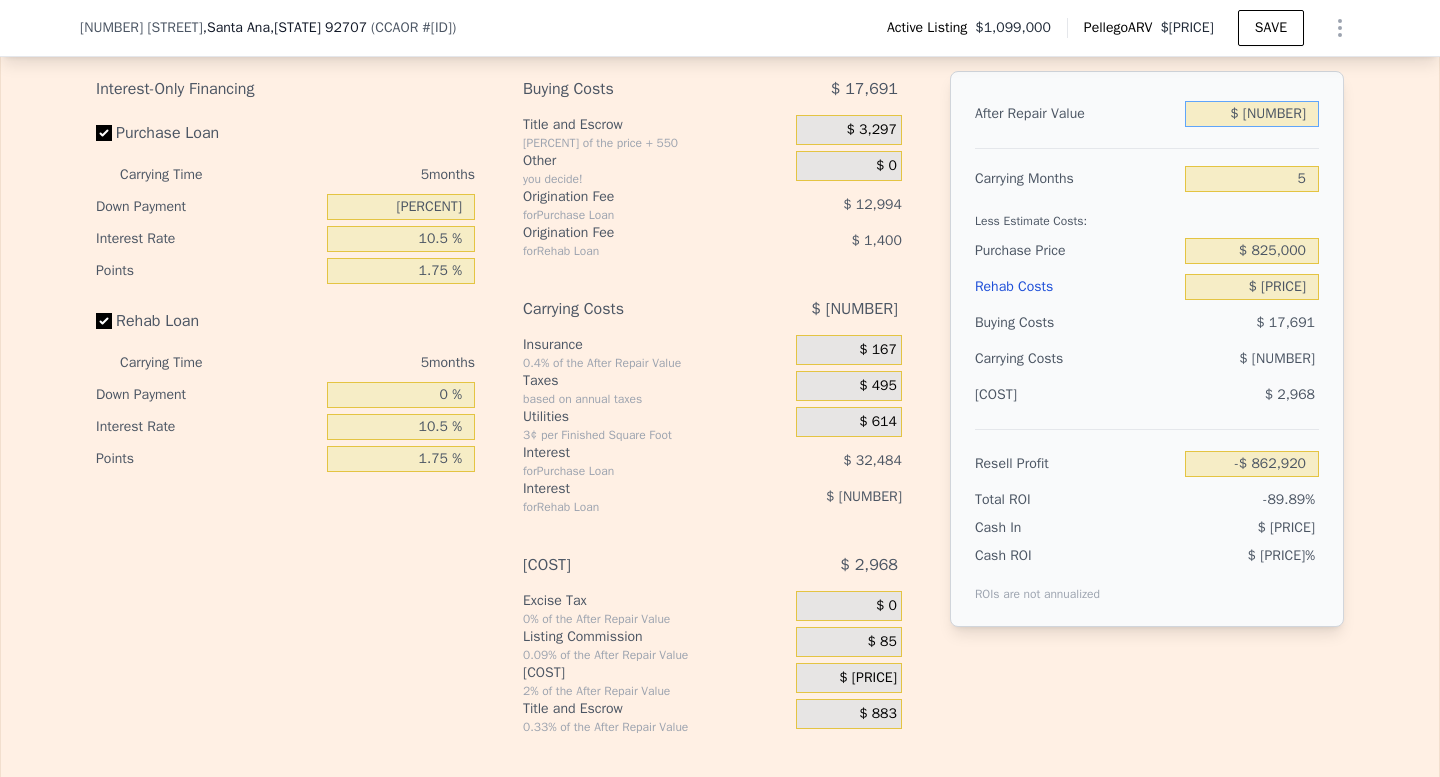 type on "$ [PRICE]" 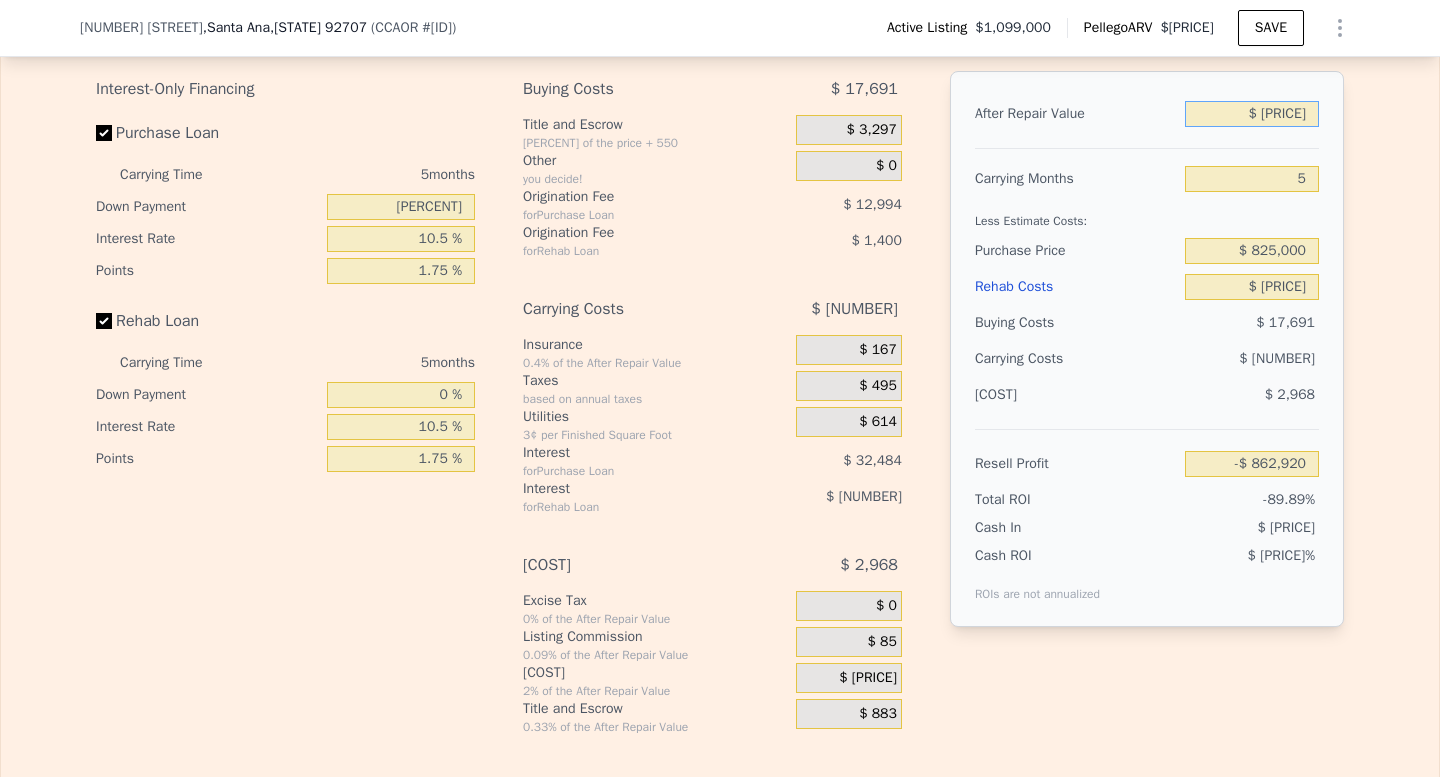 type on "$ 13,815" 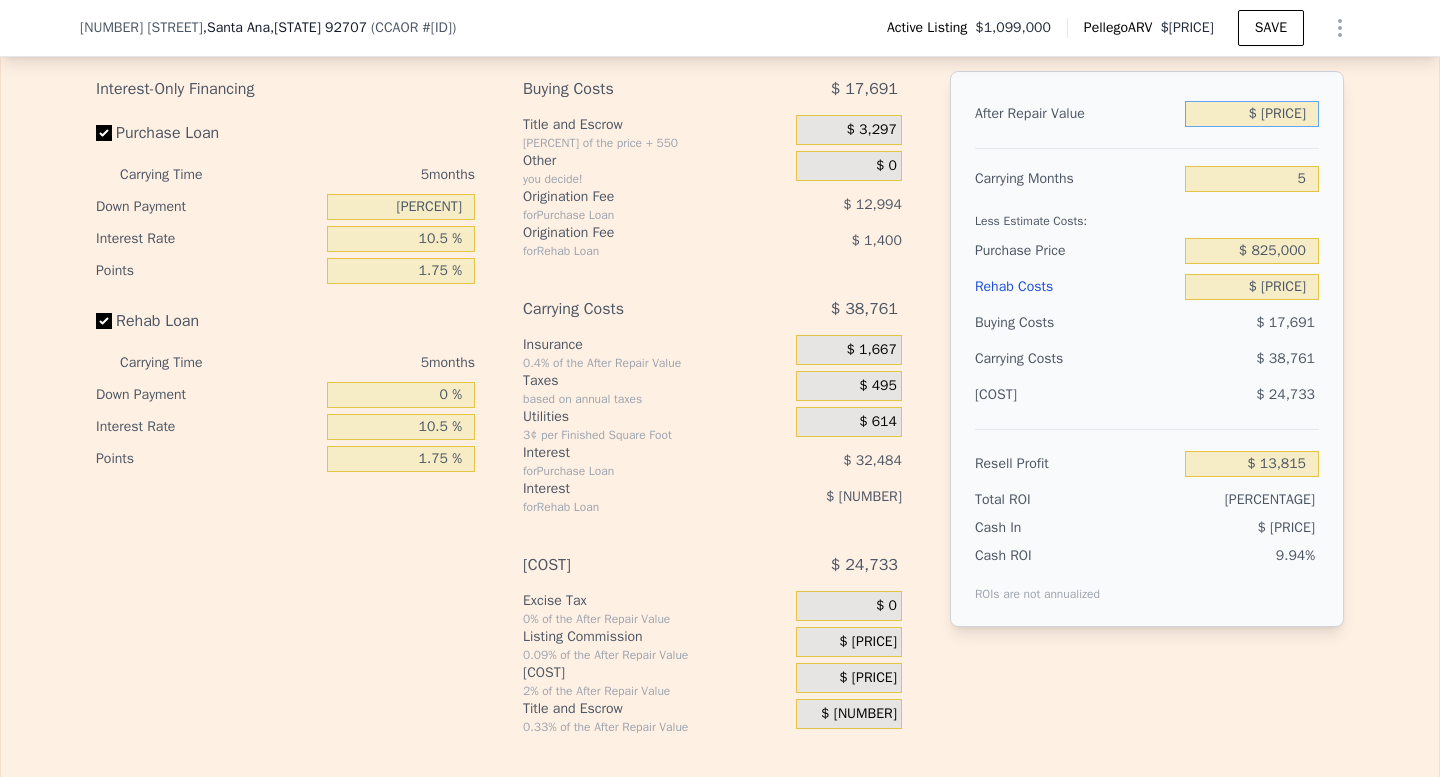 type on "$ [NUMBER]" 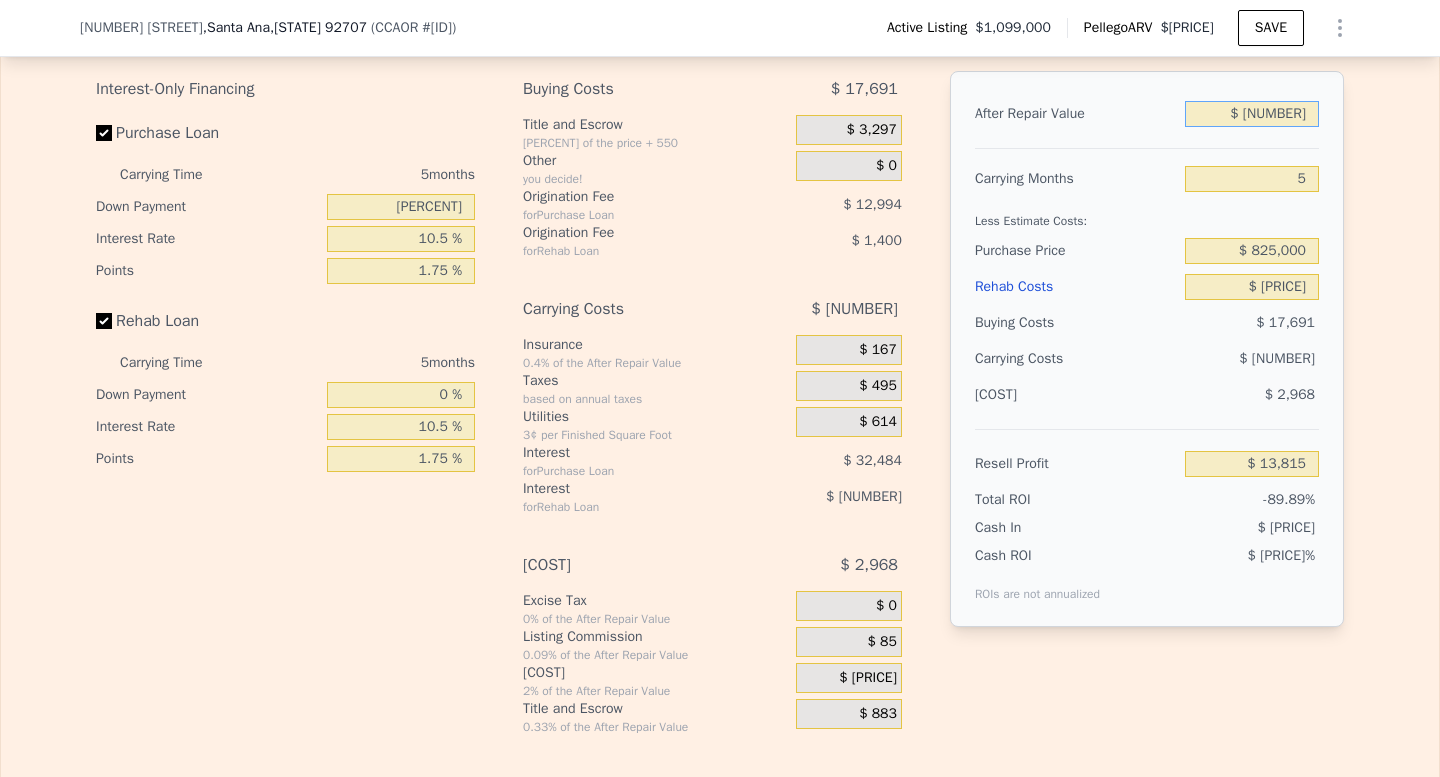 type on "-$ 862,920" 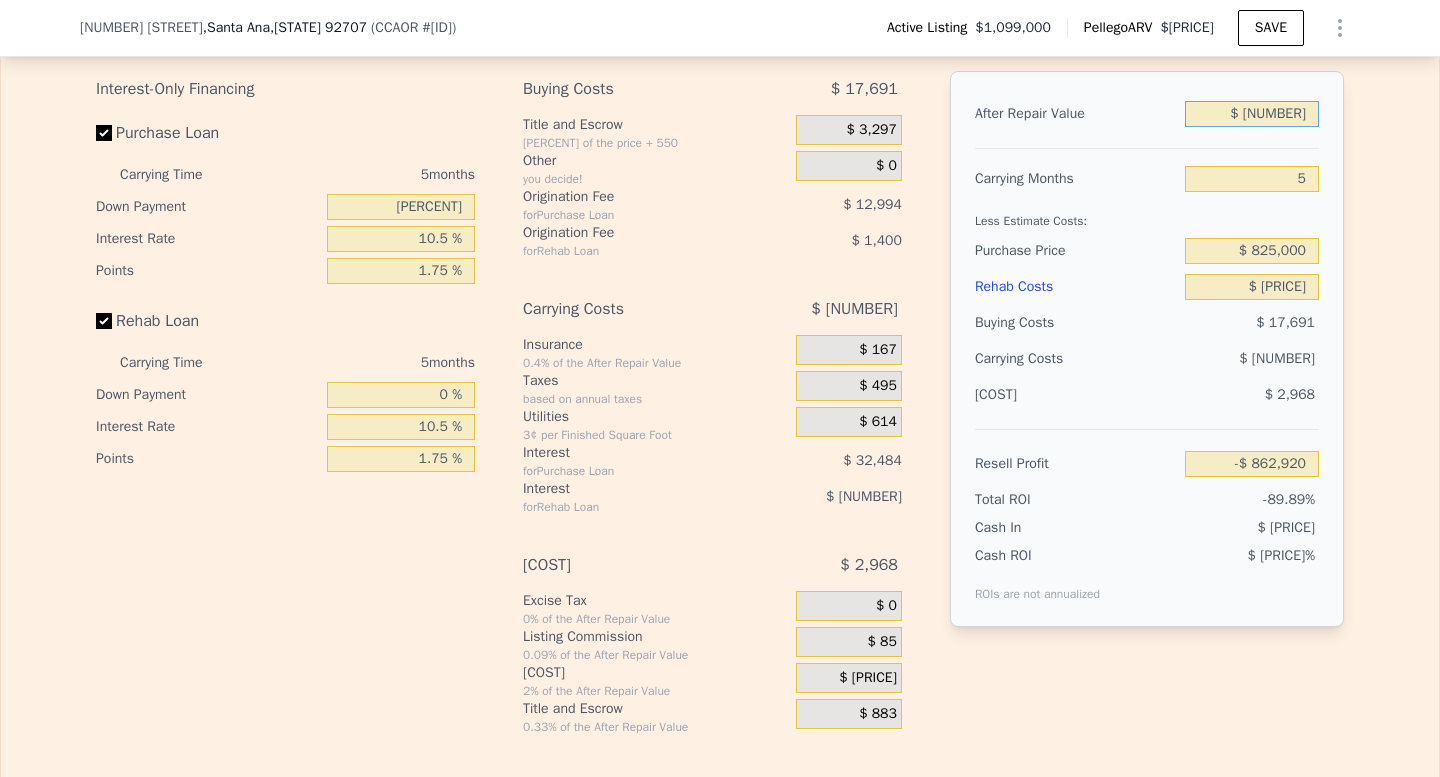 type on "$ 10,000" 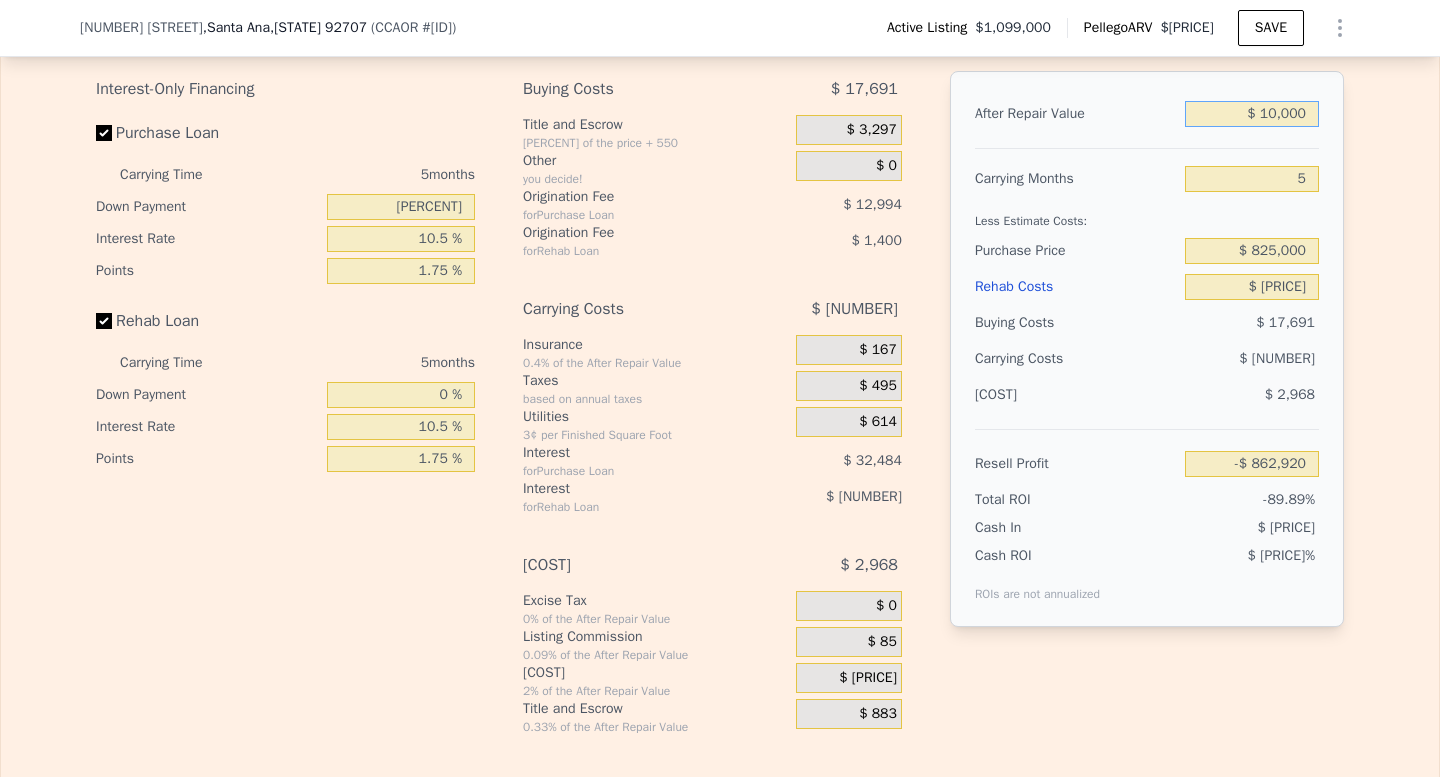 type on "-$ [PRICE]" 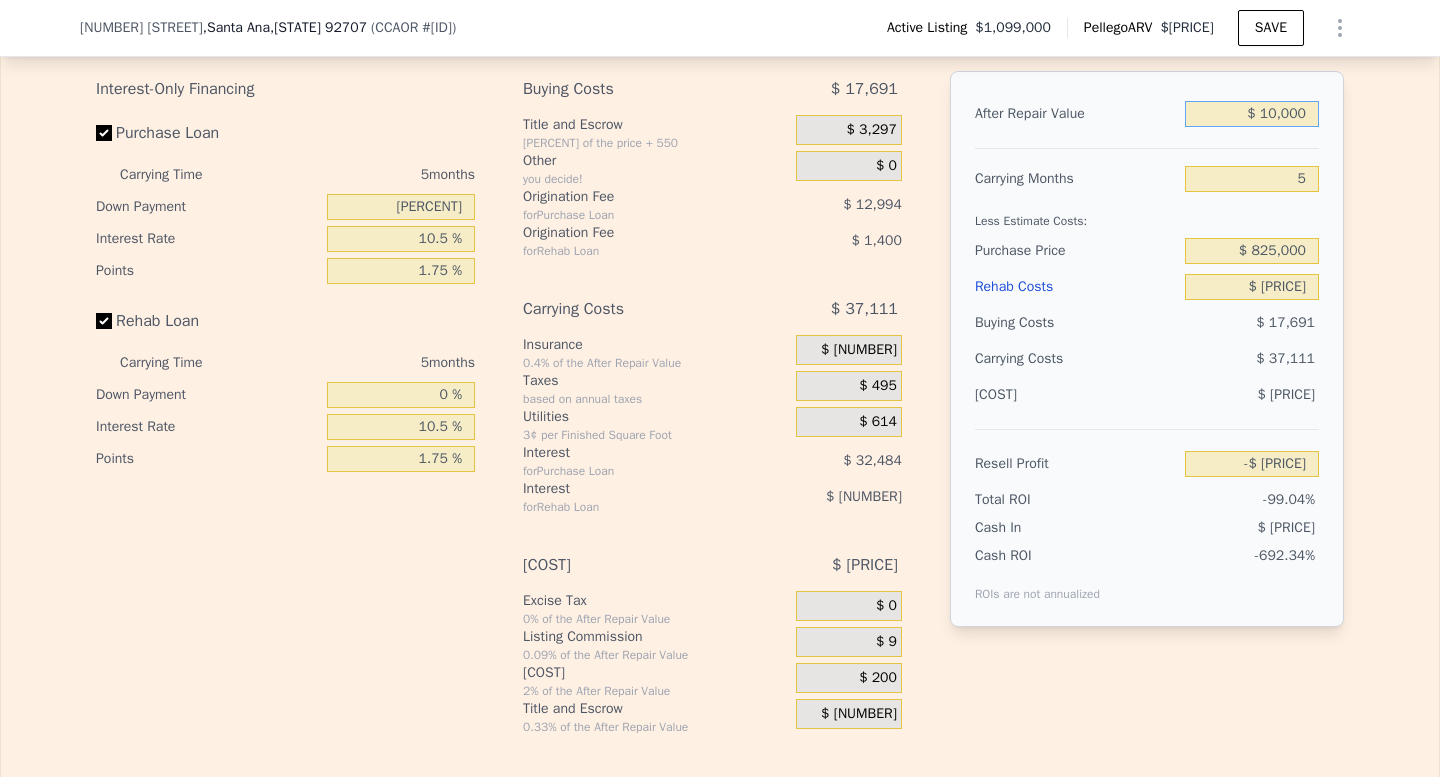 type on "$ [PRICE]" 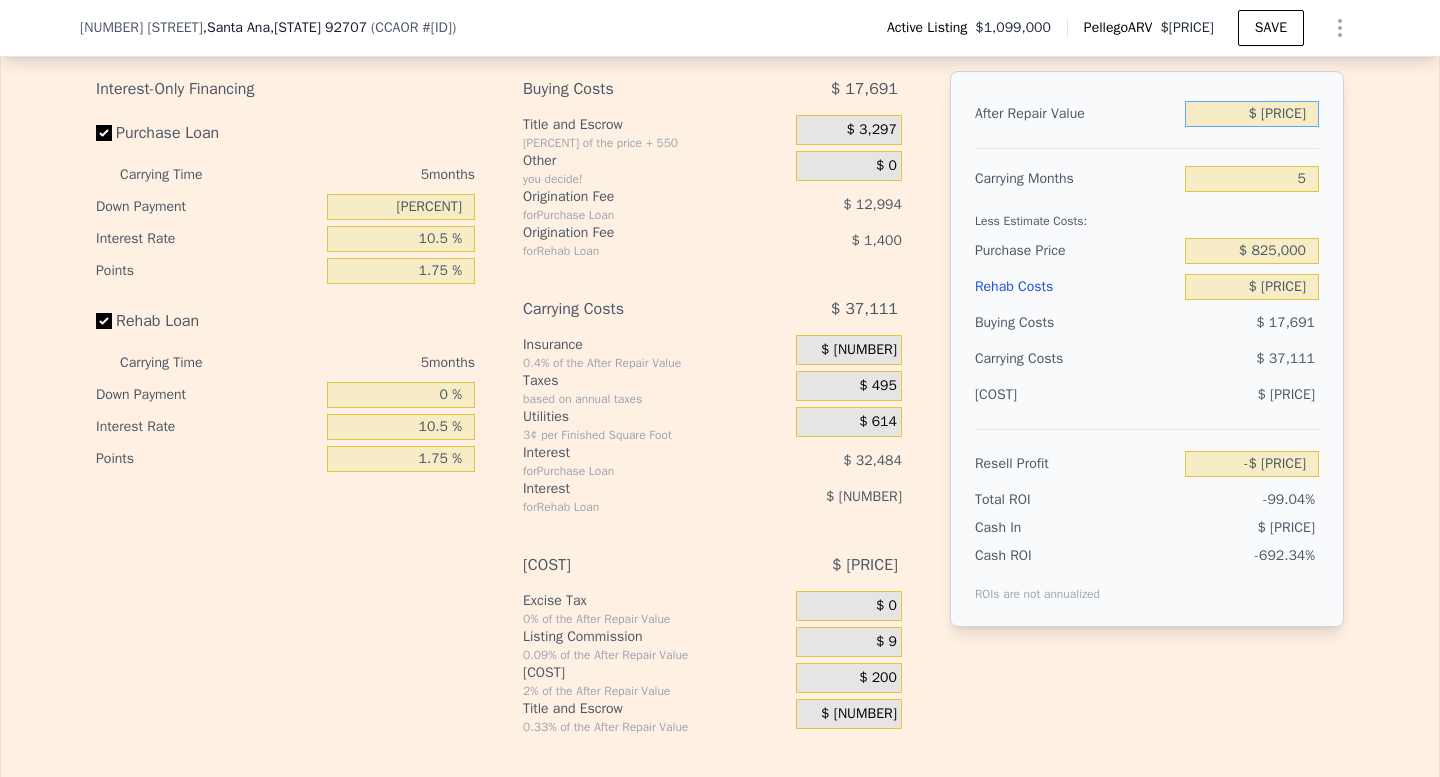 type on "-$ [PRICE]" 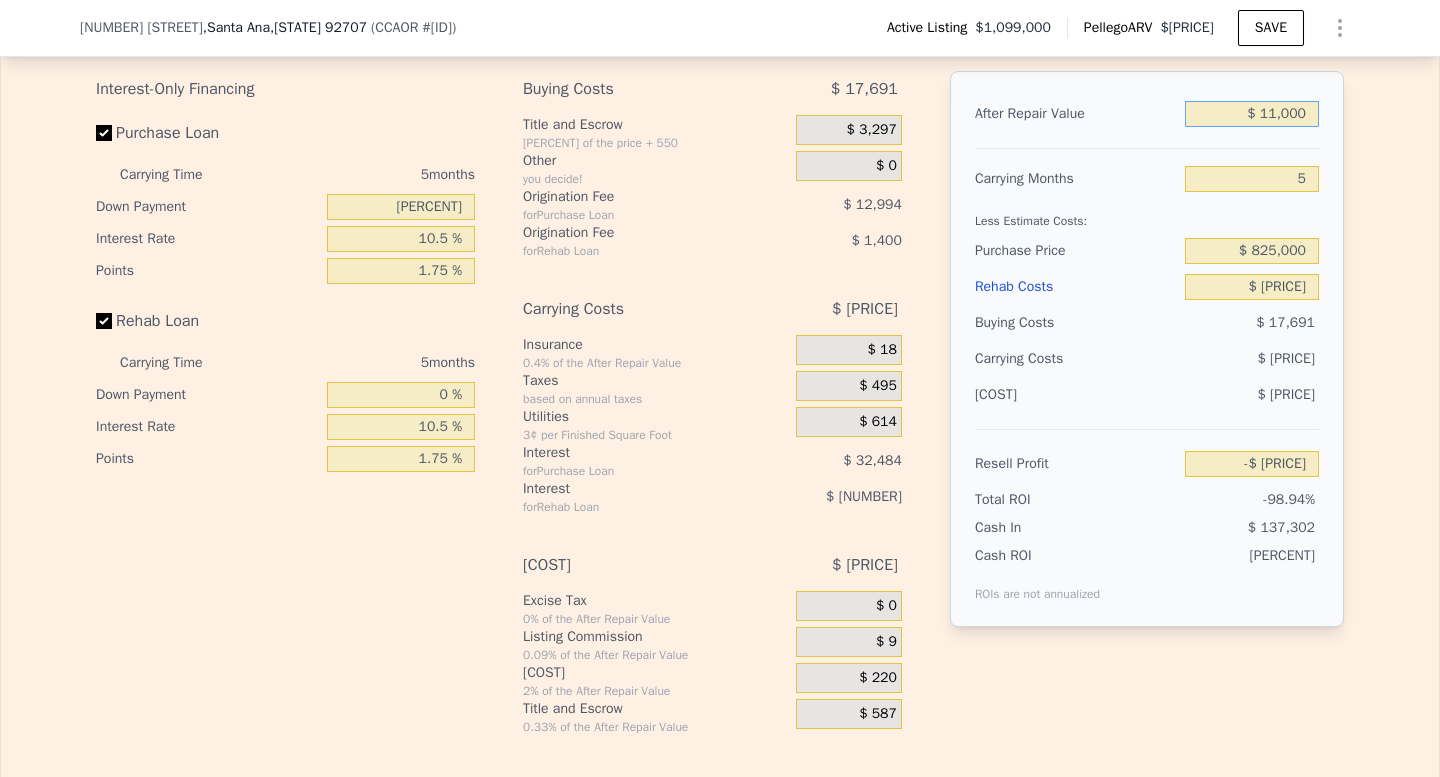type on "-$ [NUMBER]" 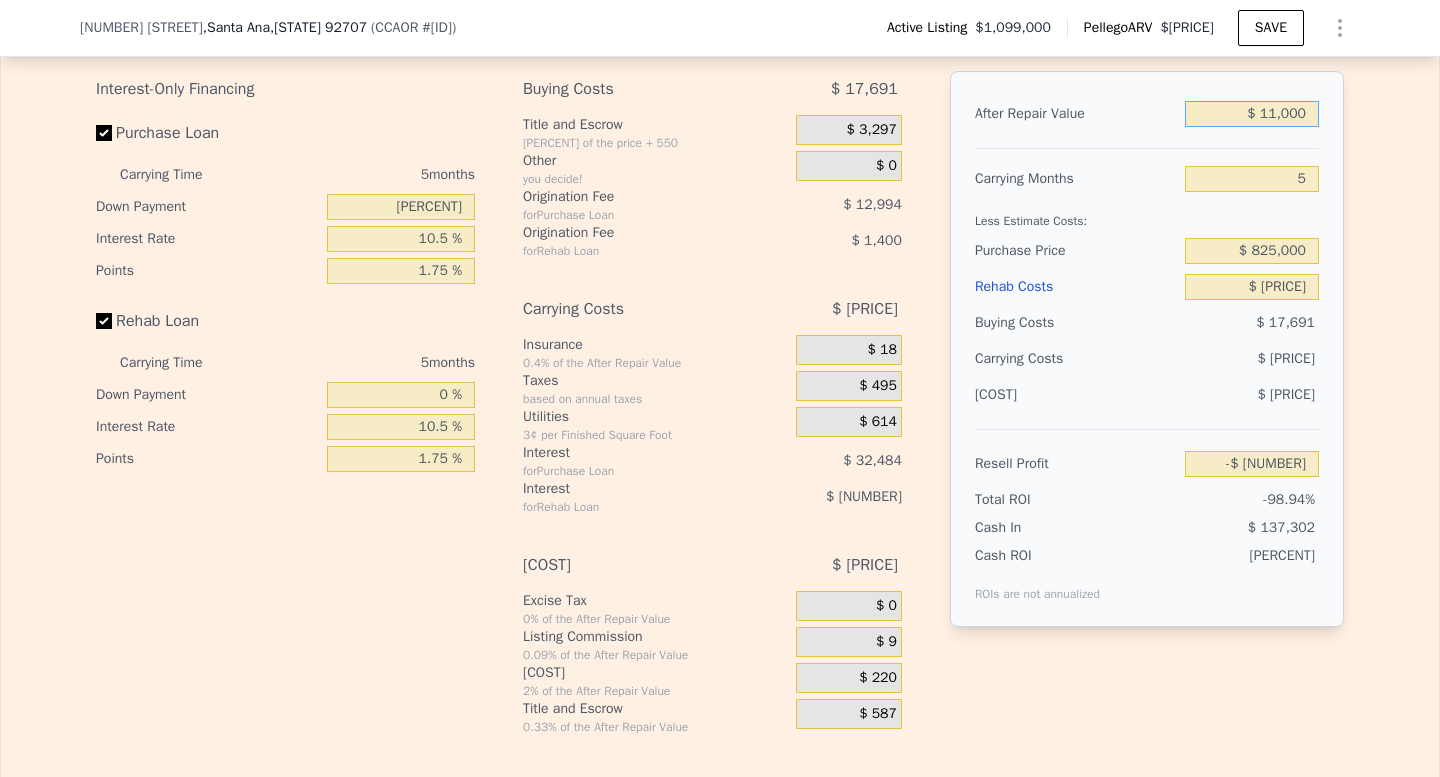 type on "$ 110,000" 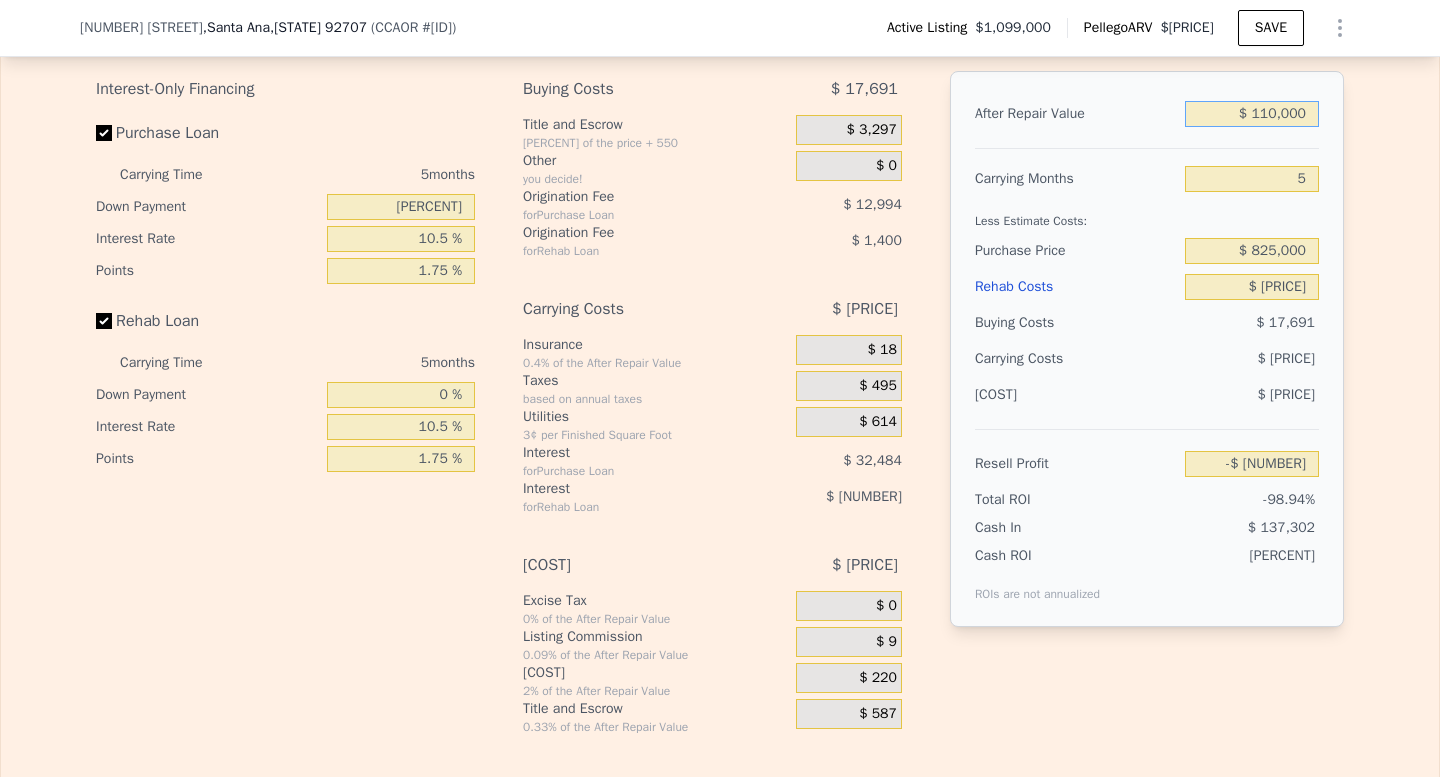 type on "-$ 853,178" 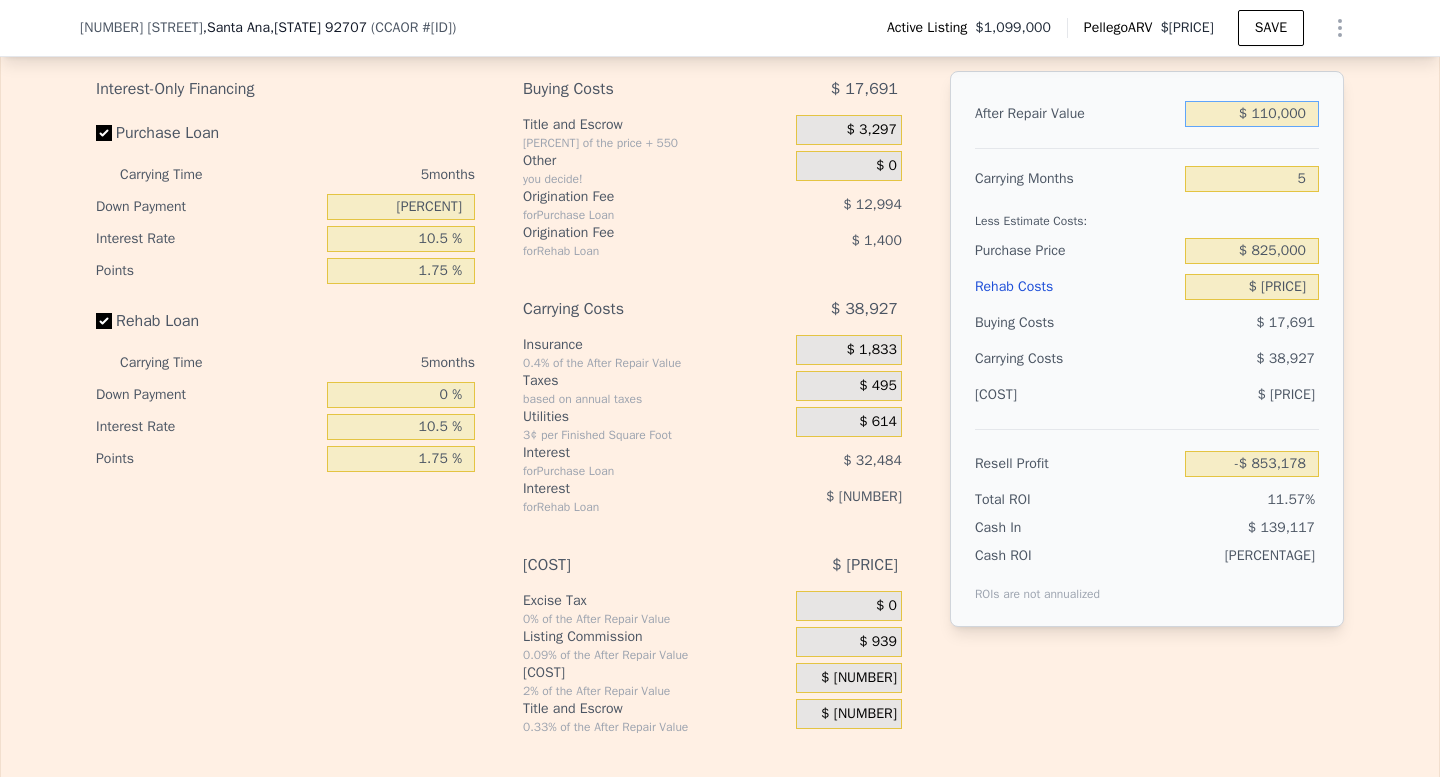 type on "$ [PRICE]" 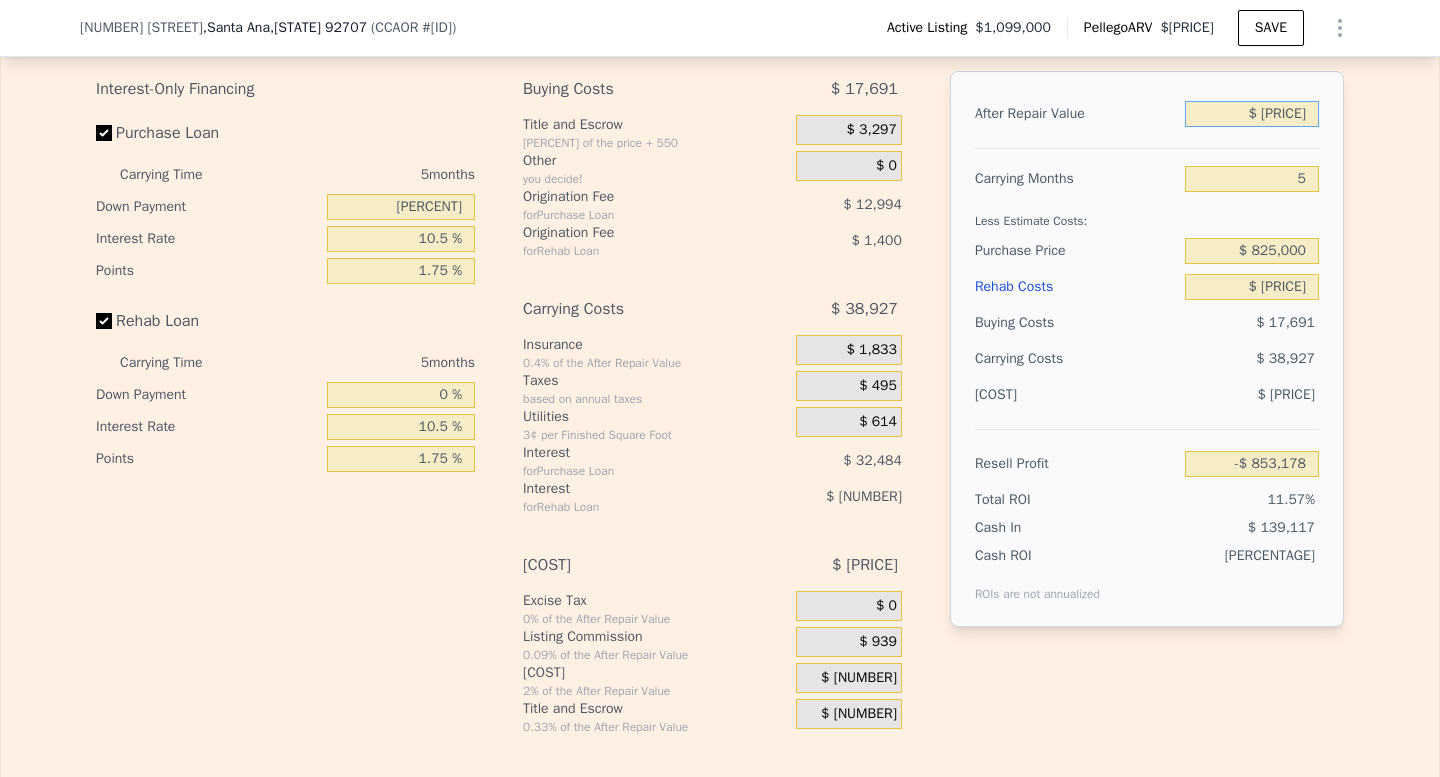 type on "$ 111,230" 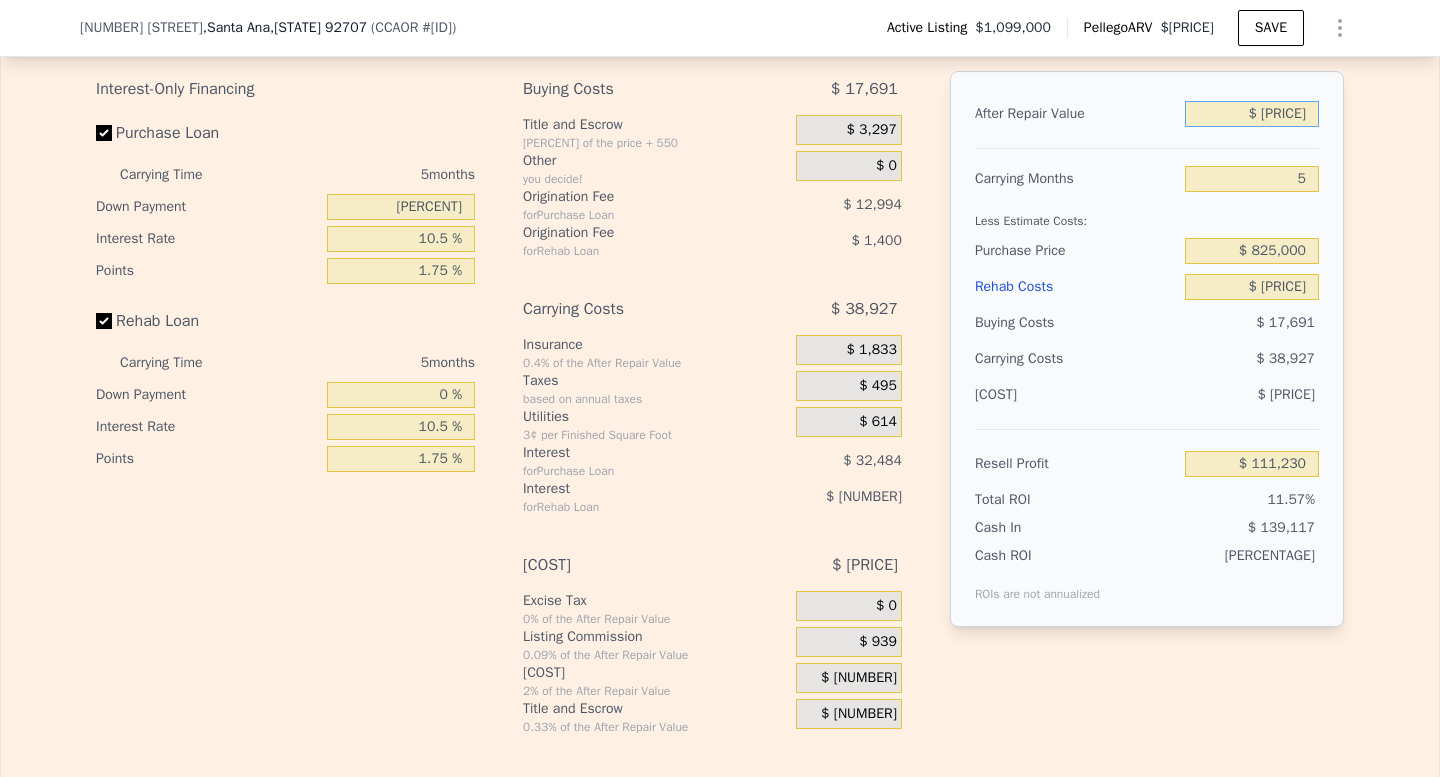 type on "$ [PRICE]" 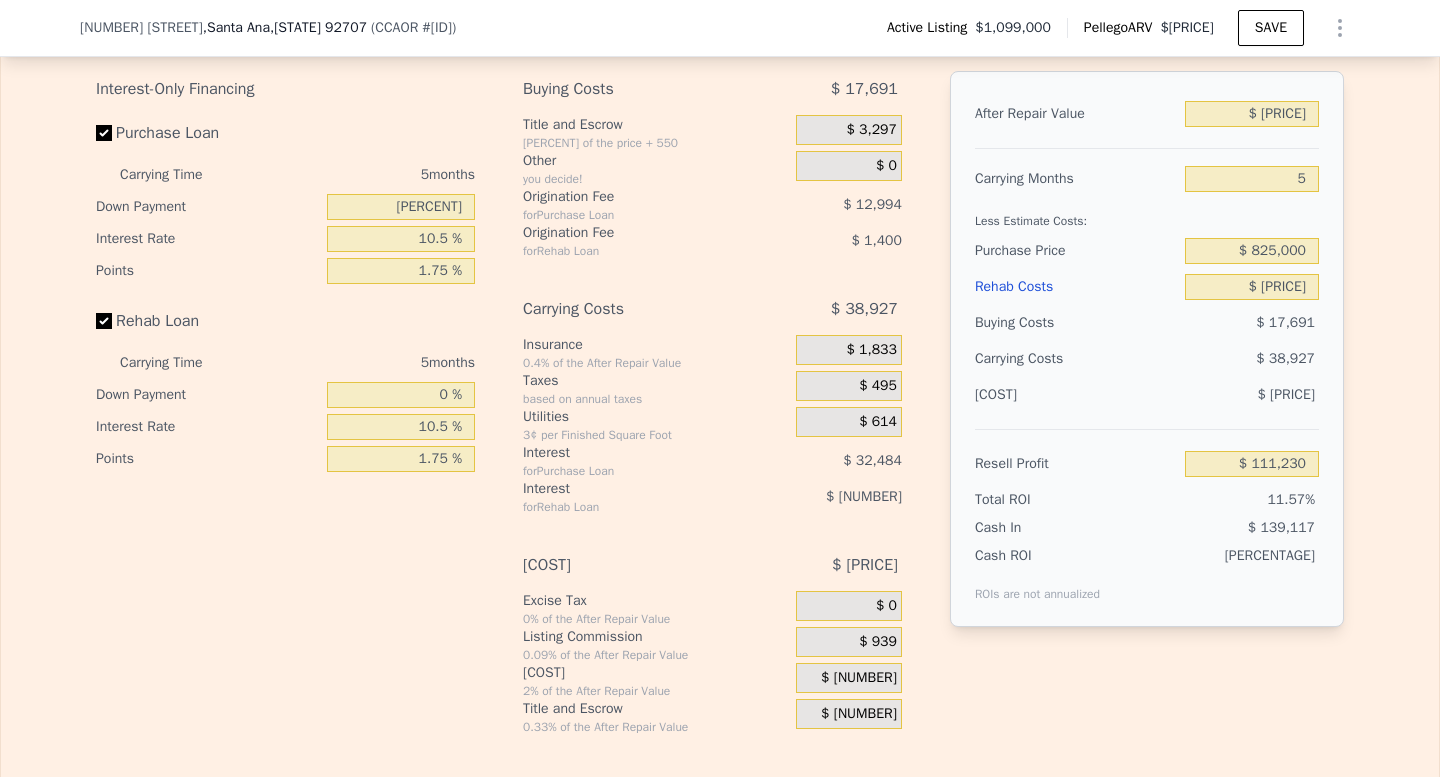 click on "Buying Costs" at bounding box center (1076, 323) 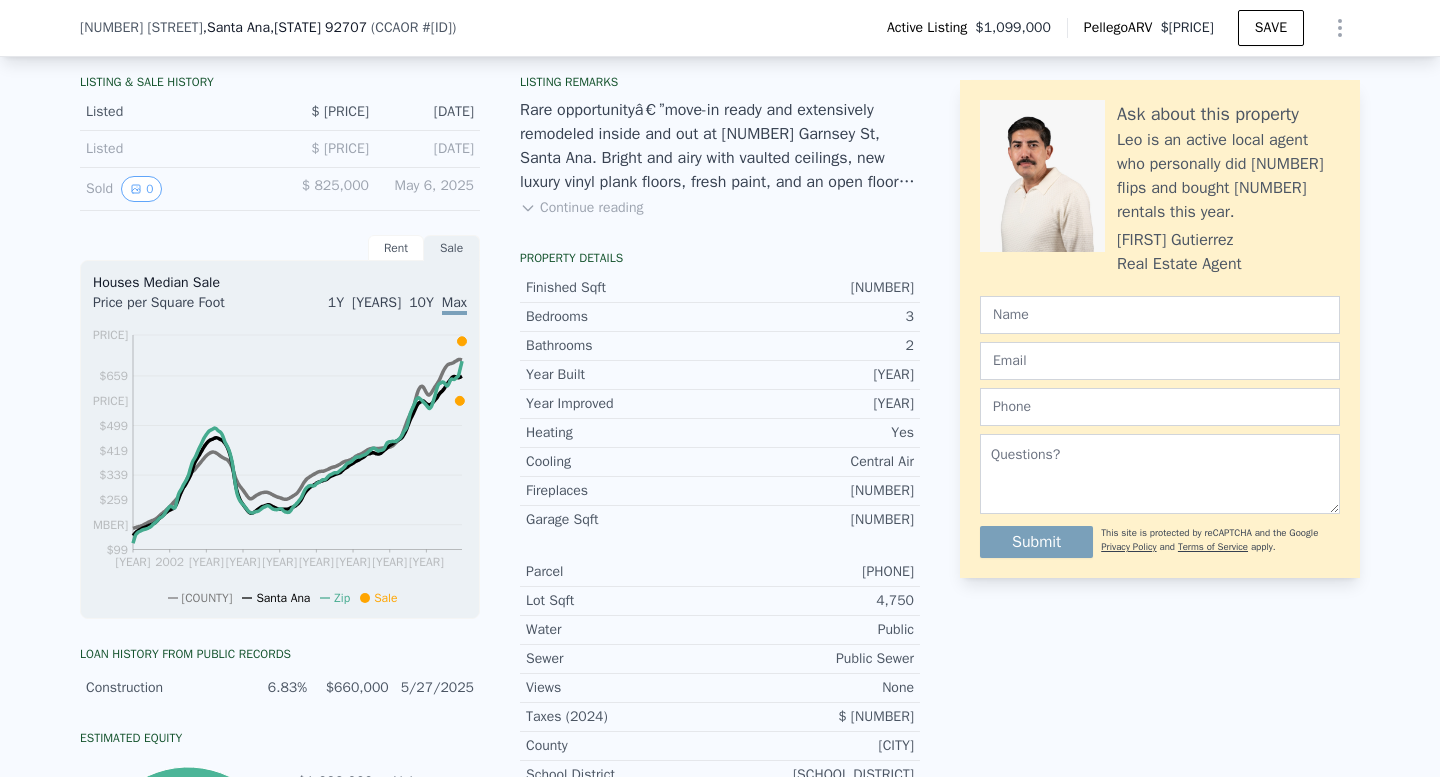 scroll, scrollTop: 505, scrollLeft: 0, axis: vertical 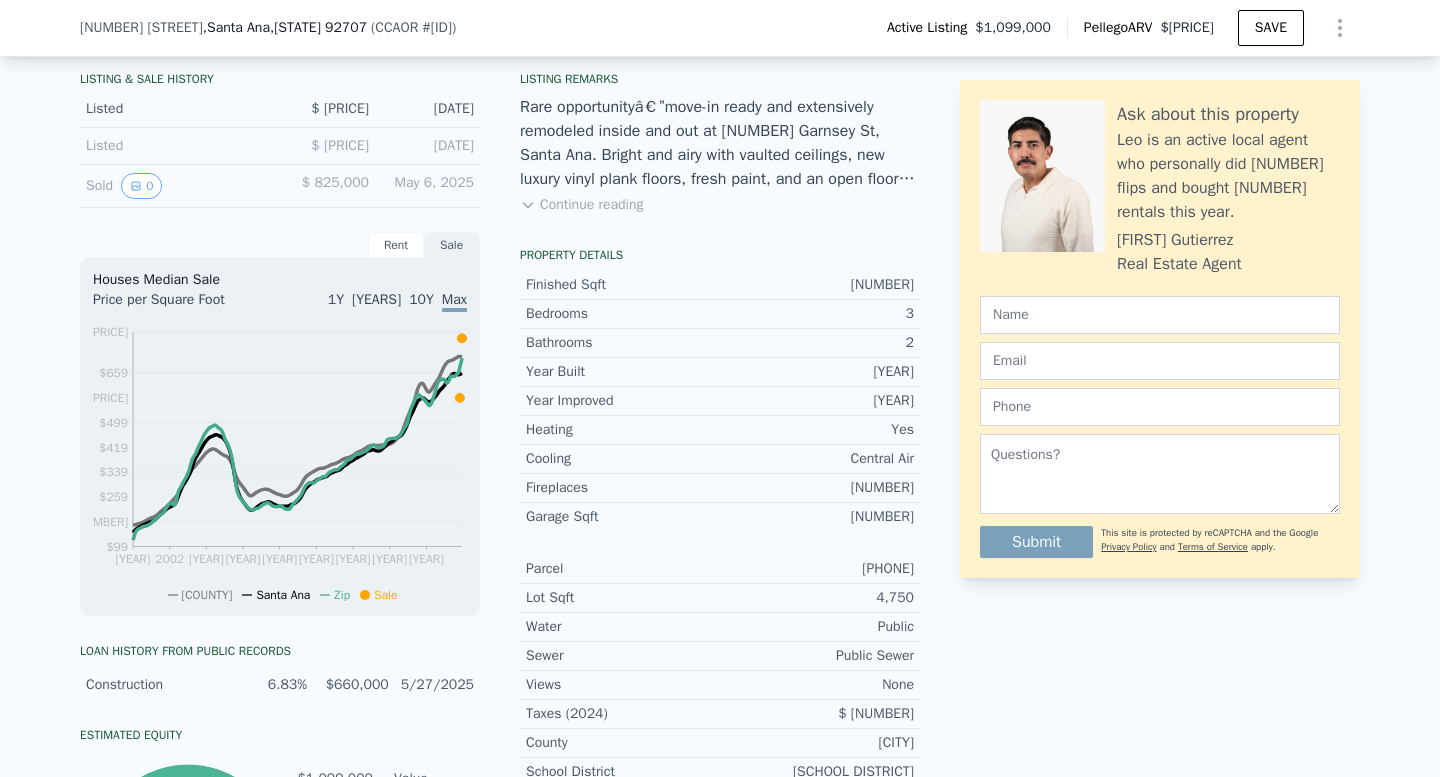 click on "Central Air" at bounding box center (817, 459) 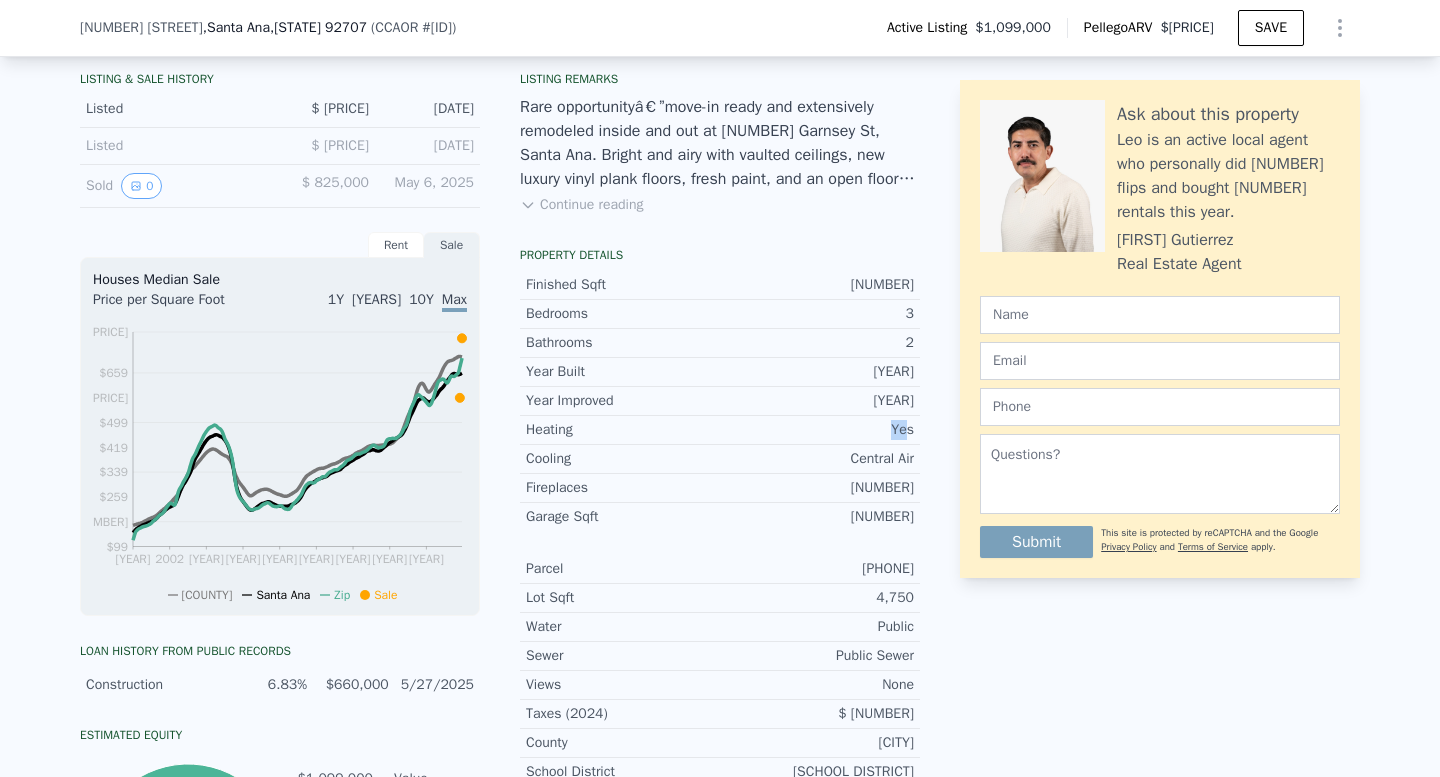 drag, startPoint x: 885, startPoint y: 442, endPoint x: 897, endPoint y: 442, distance: 12 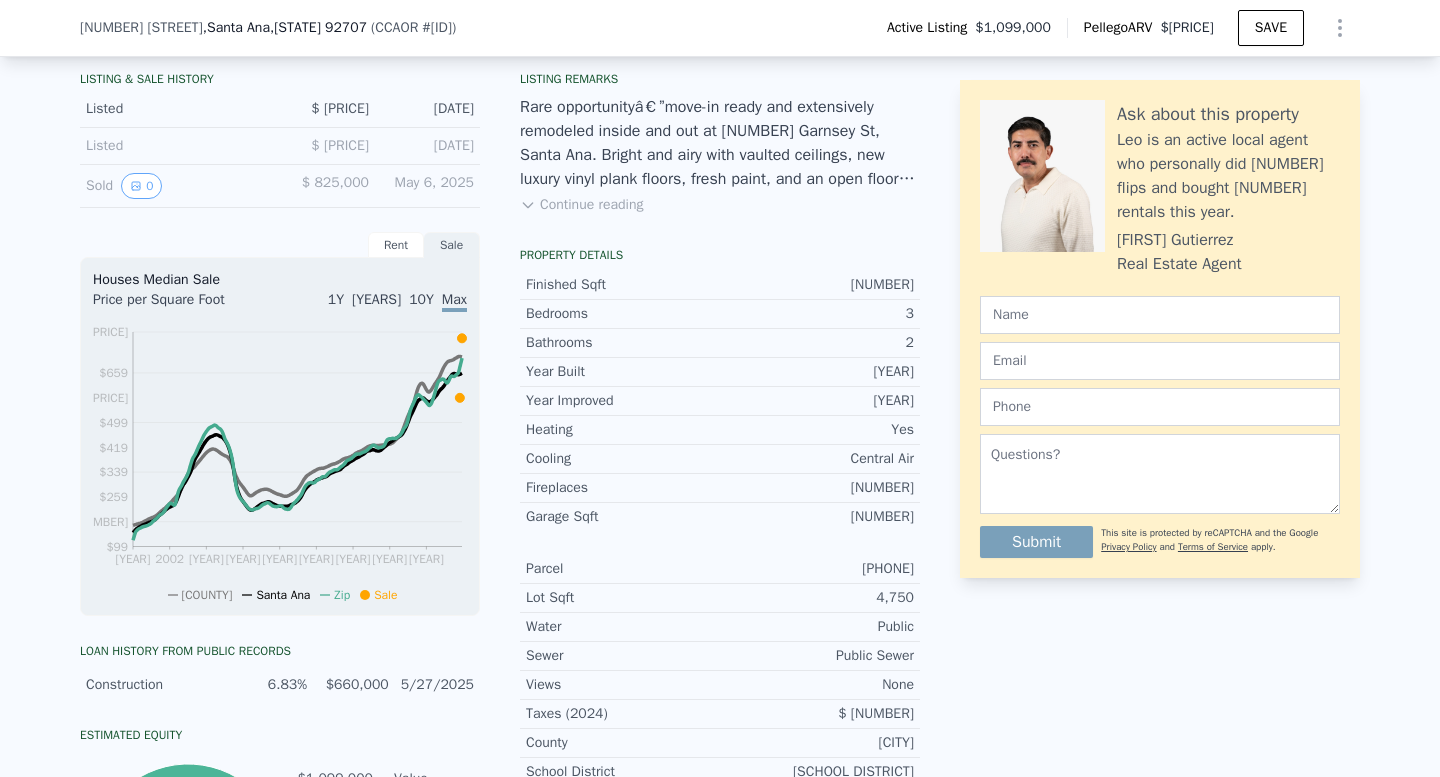 click on "Central Air" at bounding box center [817, 459] 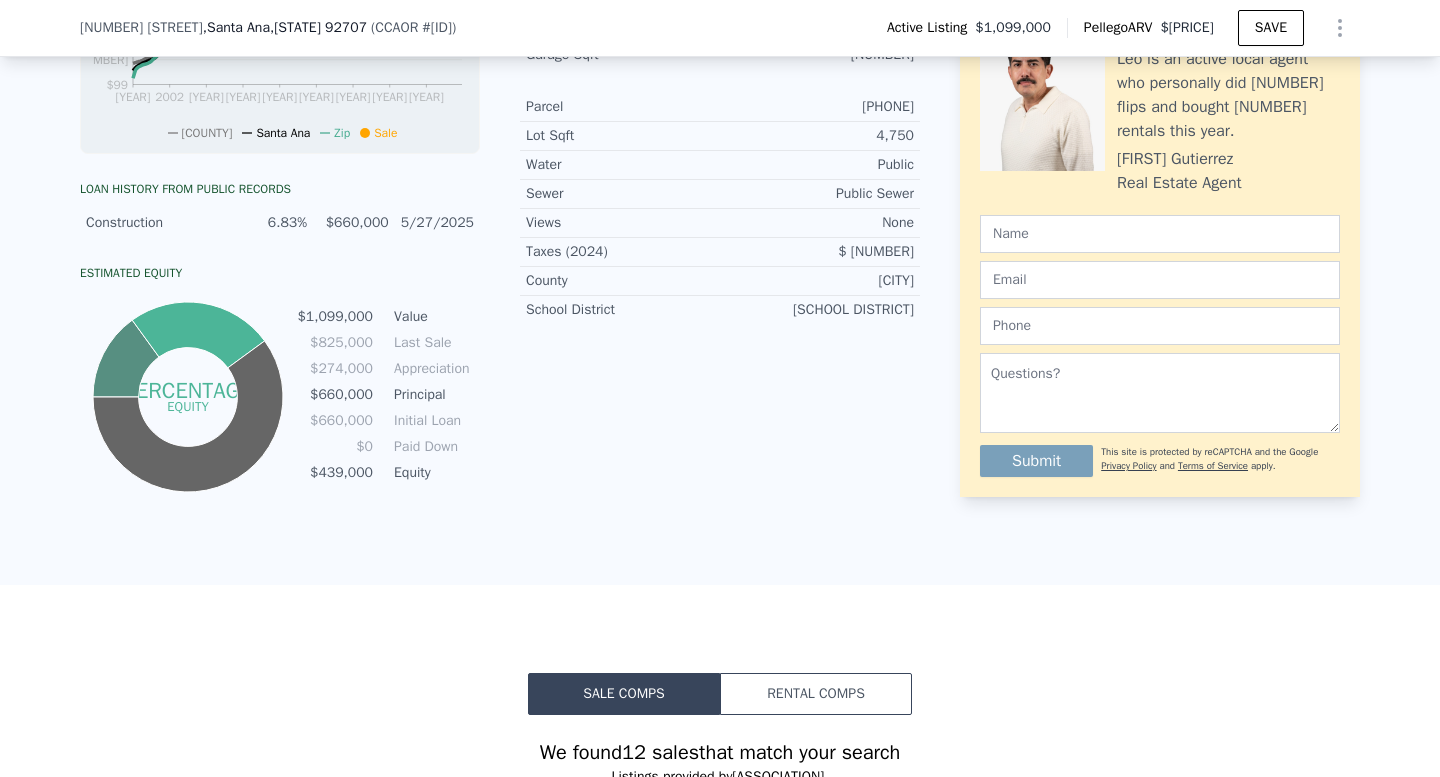 scroll, scrollTop: 971, scrollLeft: 0, axis: vertical 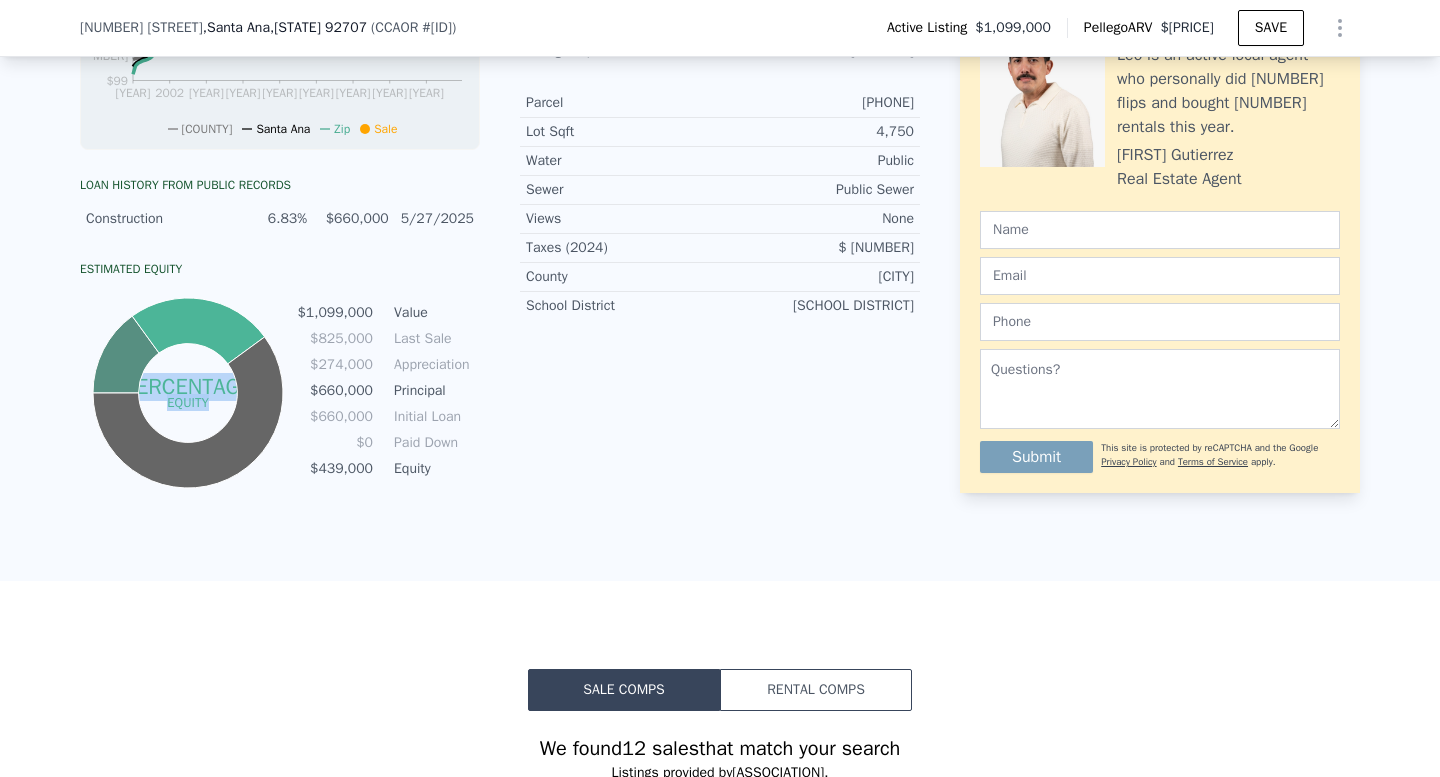 drag, startPoint x: 289, startPoint y: 499, endPoint x: 440, endPoint y: 499, distance: 151 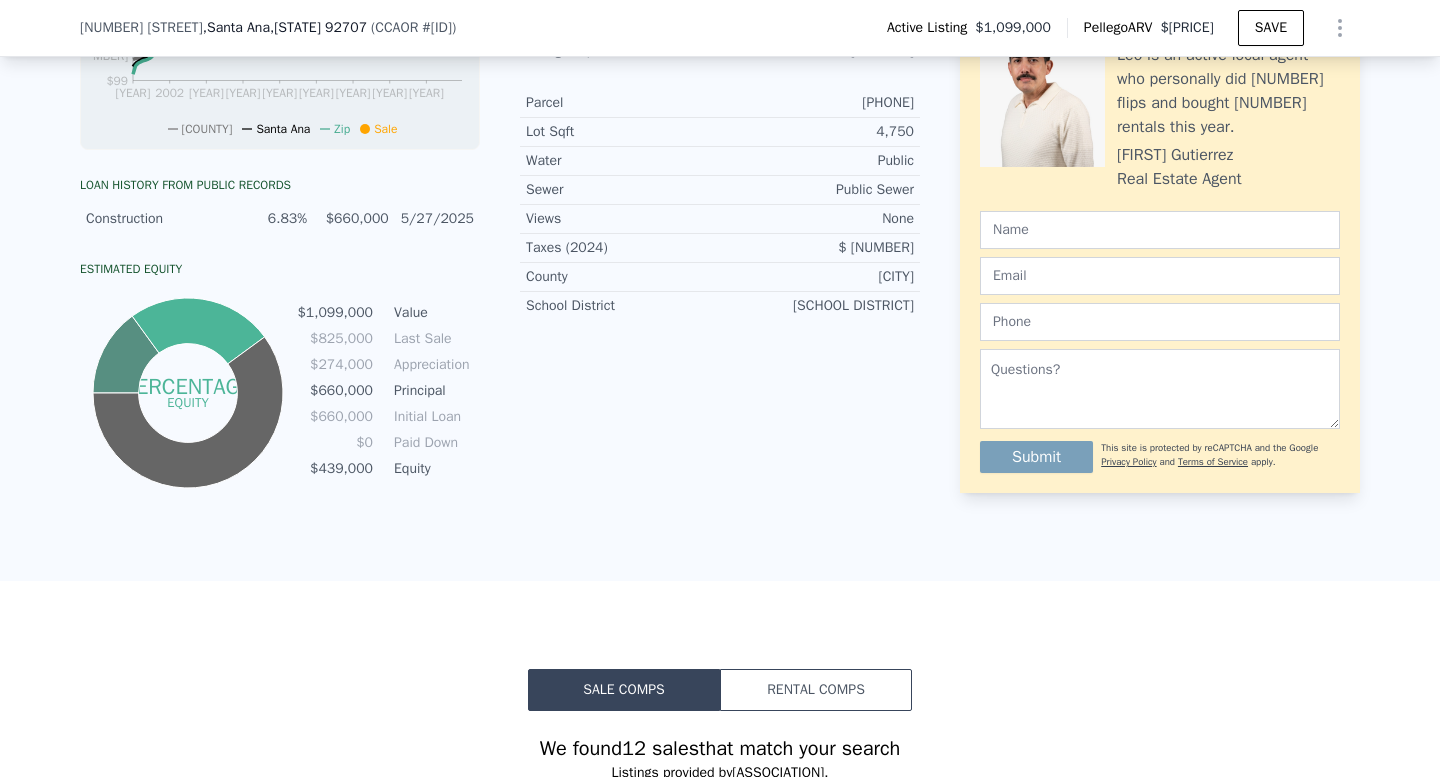 click on "$660,000" at bounding box center [335, 391] 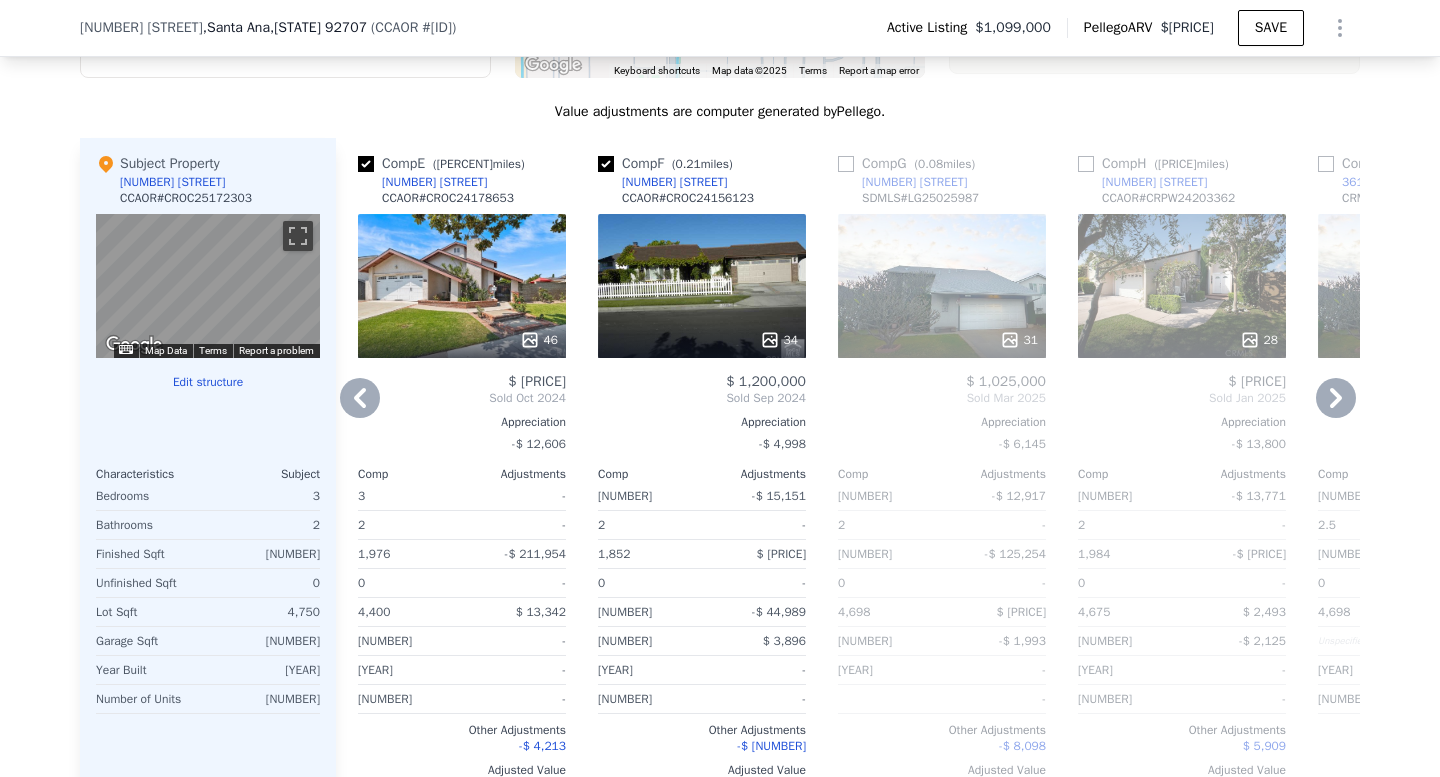 scroll, scrollTop: 2017, scrollLeft: 0, axis: vertical 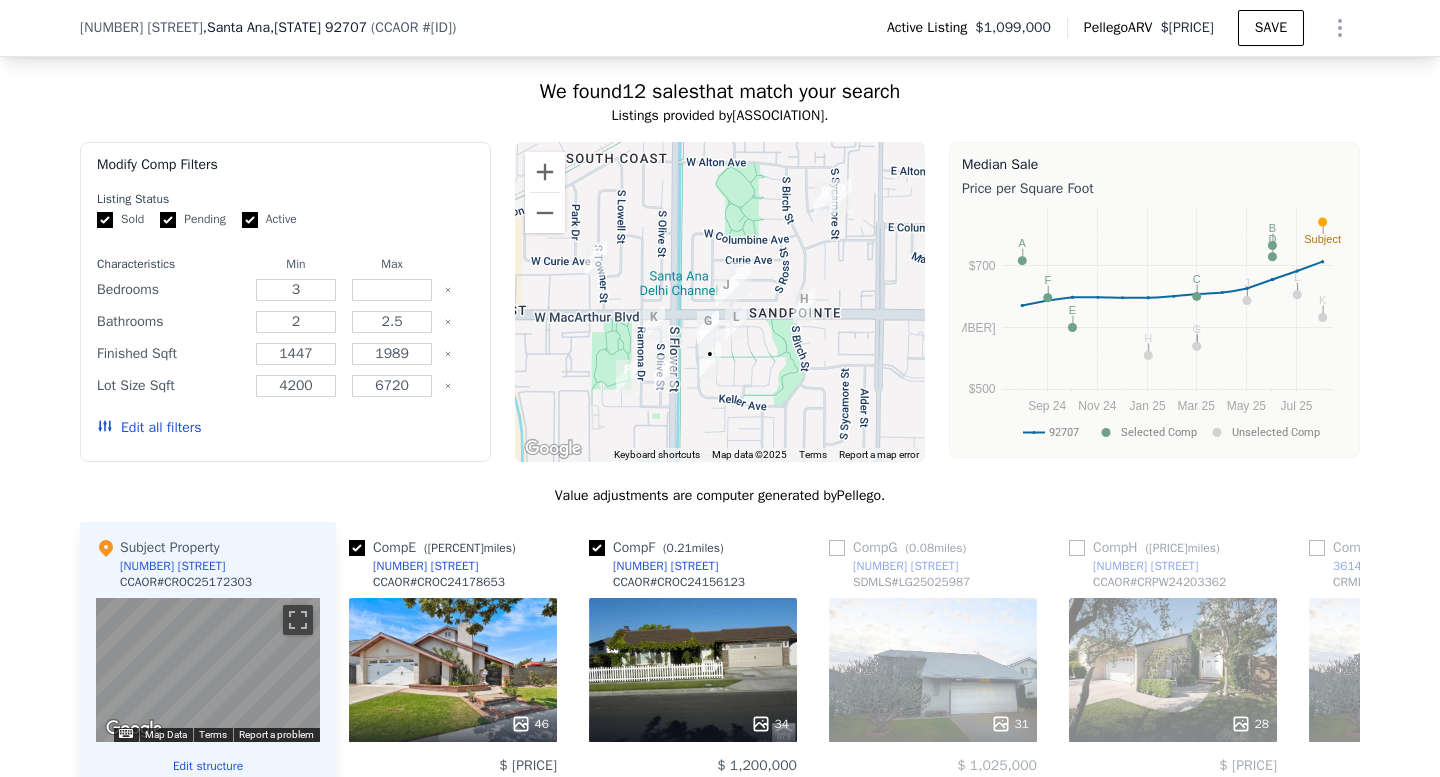 click on "Pending" at bounding box center [168, 220] 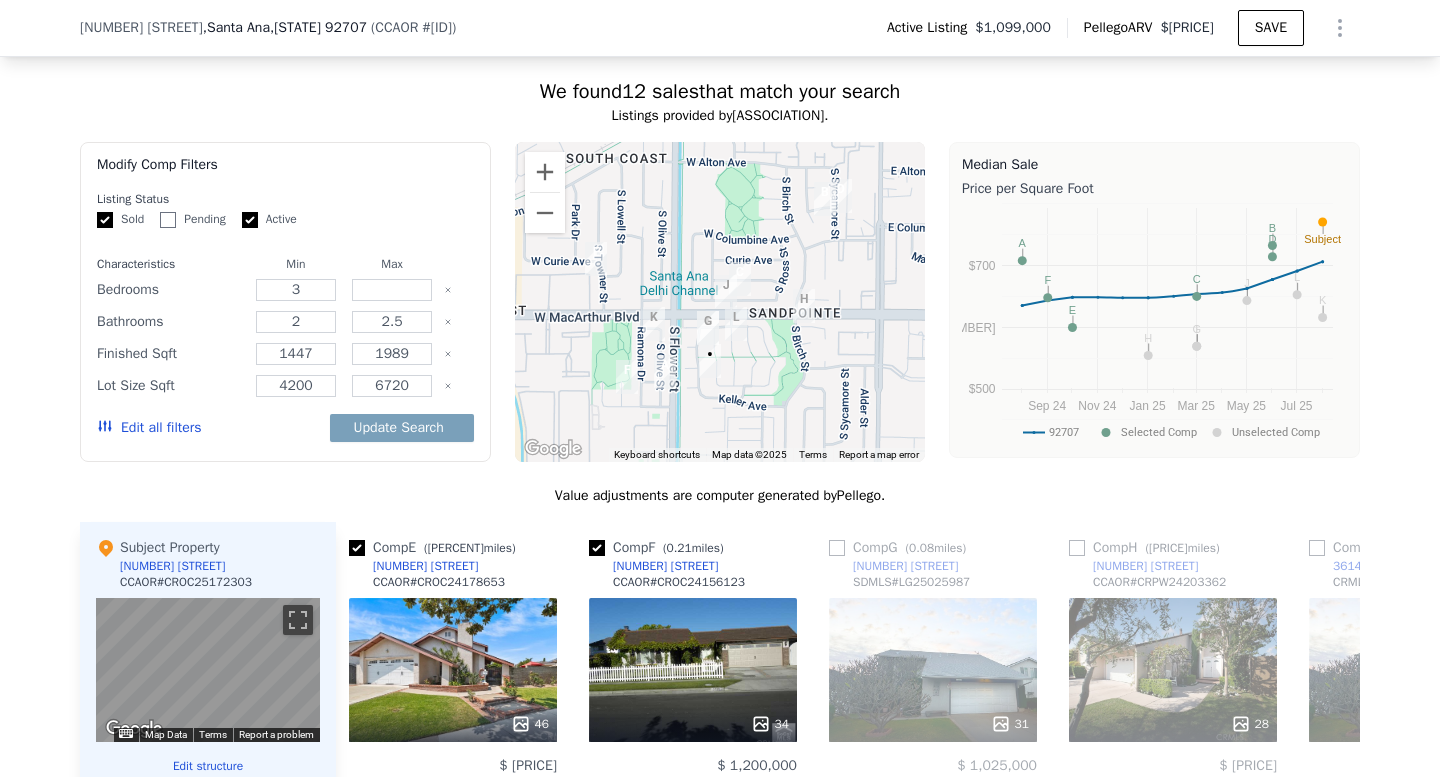 click on "Sold" at bounding box center (105, 220) 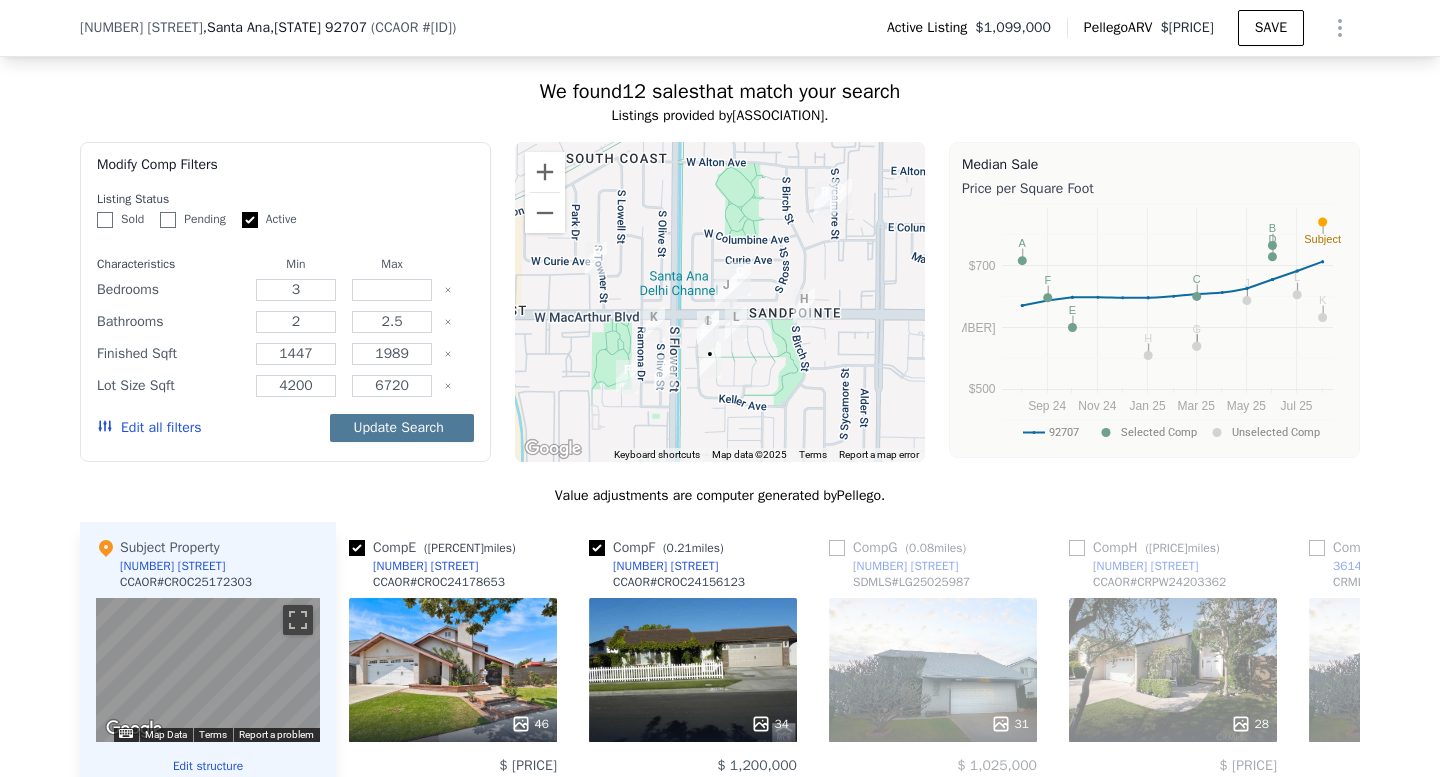 click on "Update Search" at bounding box center [402, 428] 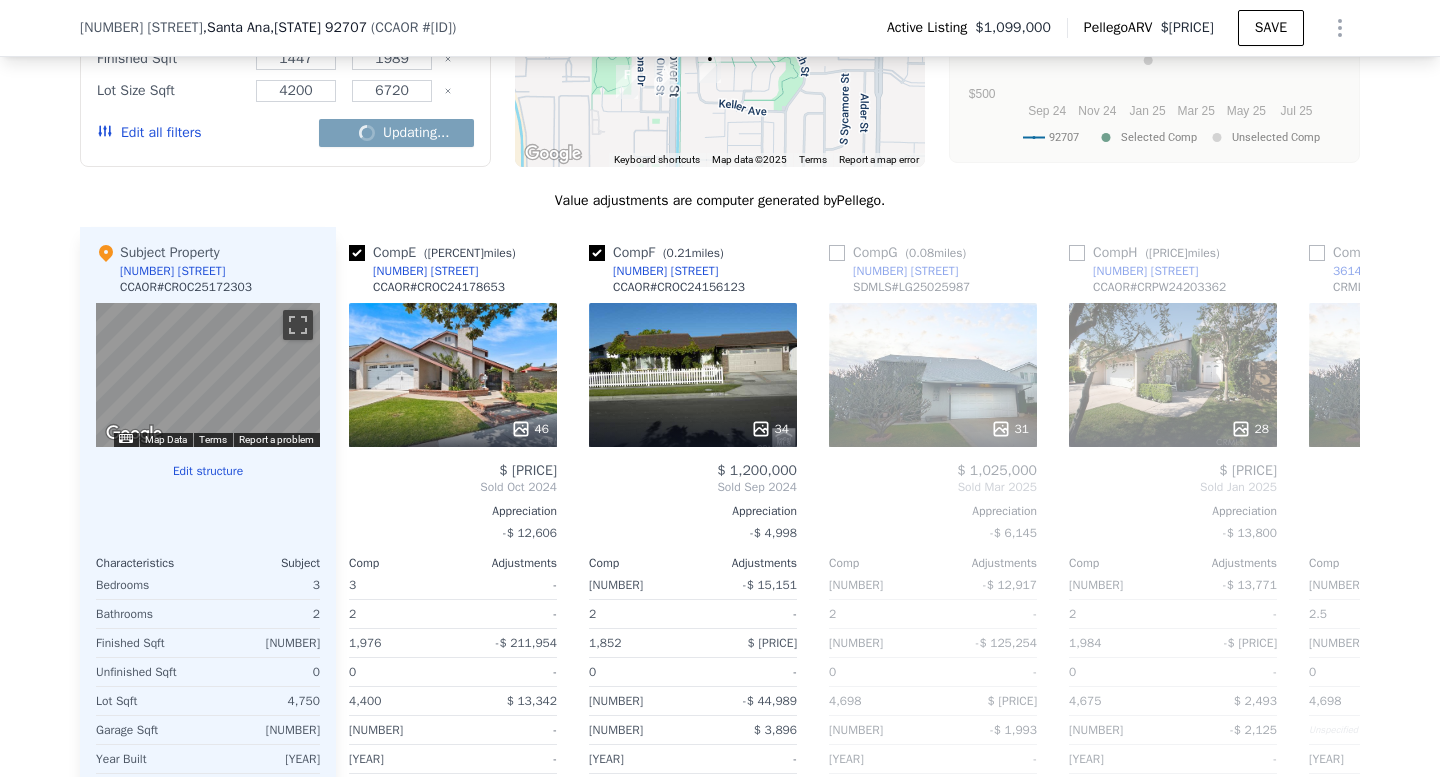 scroll, scrollTop: 1926, scrollLeft: 0, axis: vertical 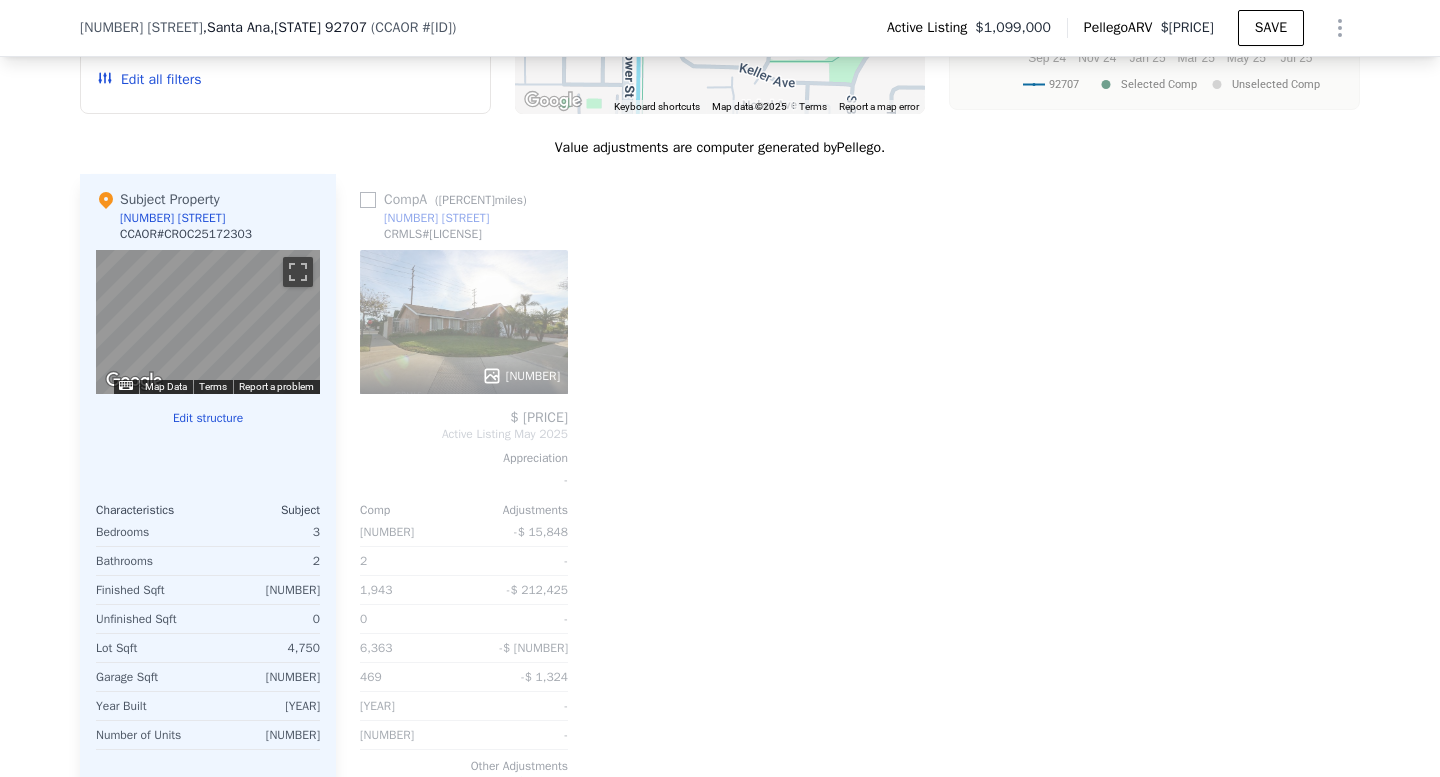 click on "Comp  A ( 0.17  miles)" at bounding box center [447, 200] 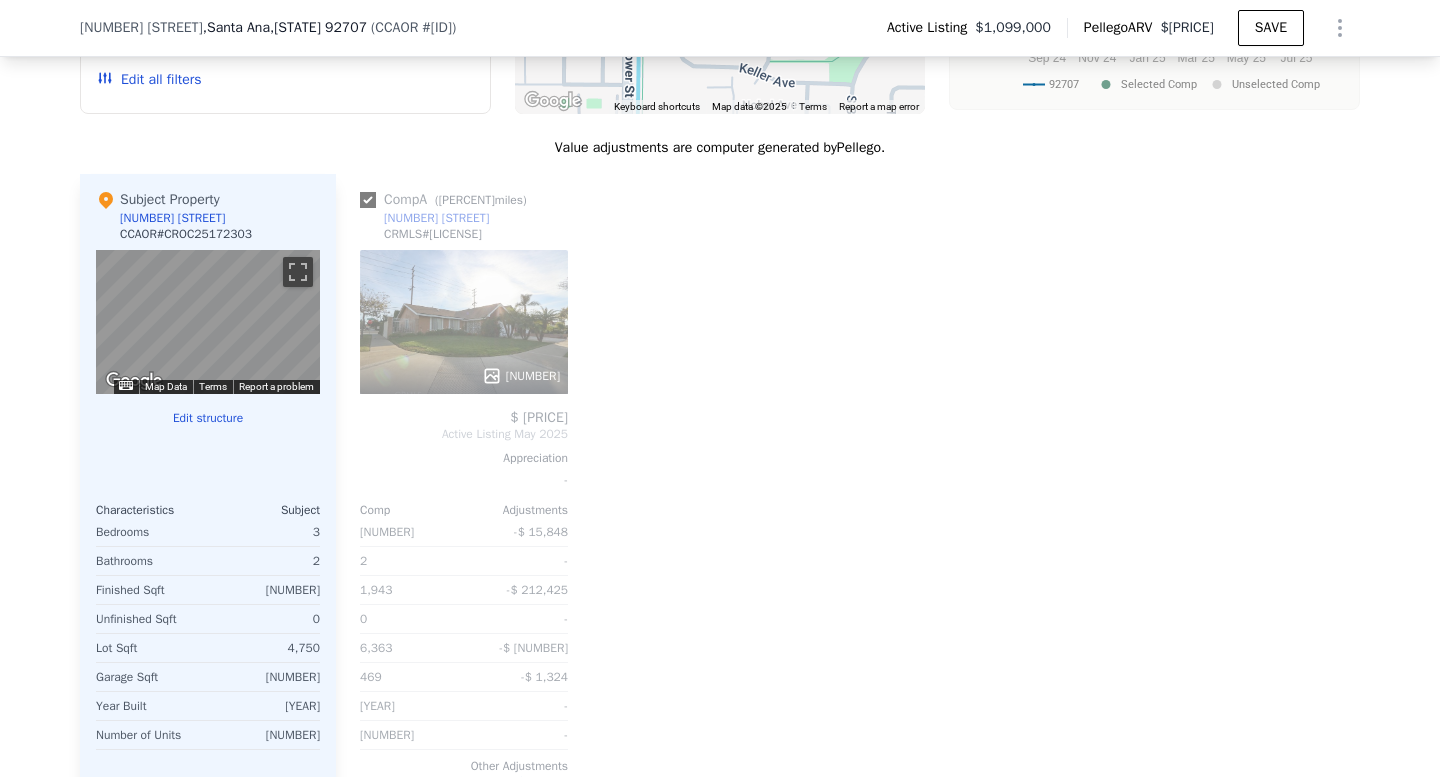 checkbox on "true" 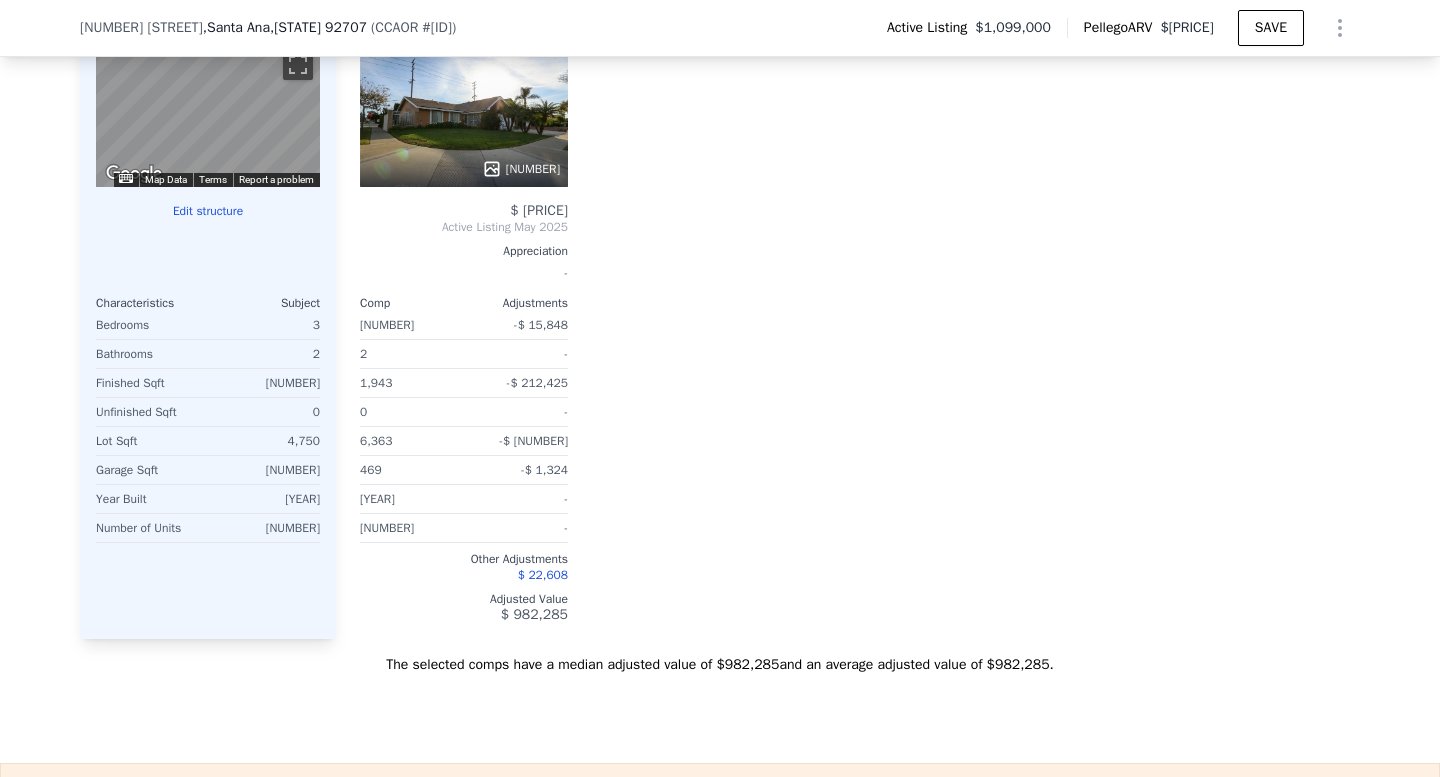 scroll, scrollTop: 2148, scrollLeft: 0, axis: vertical 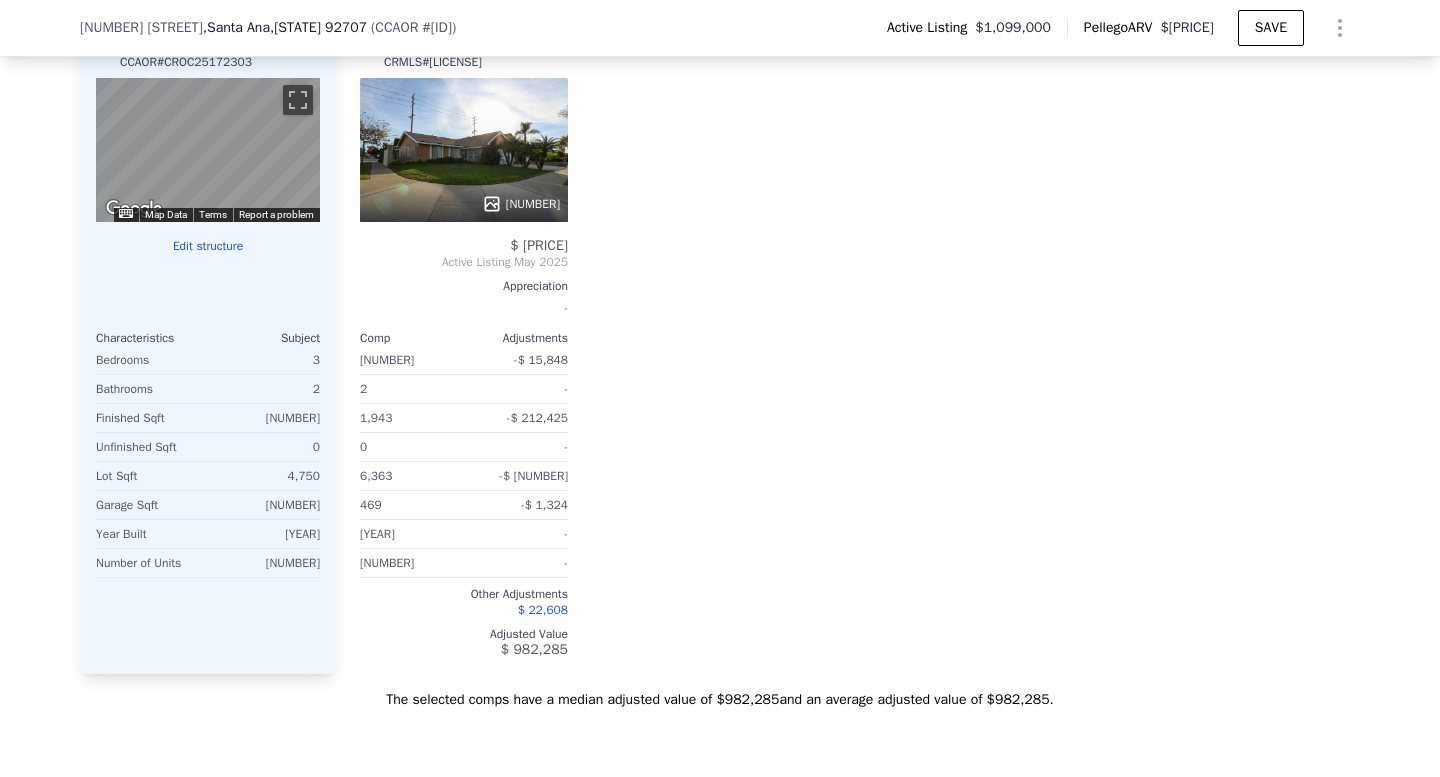 click on "[NUMBER]" at bounding box center (464, 150) 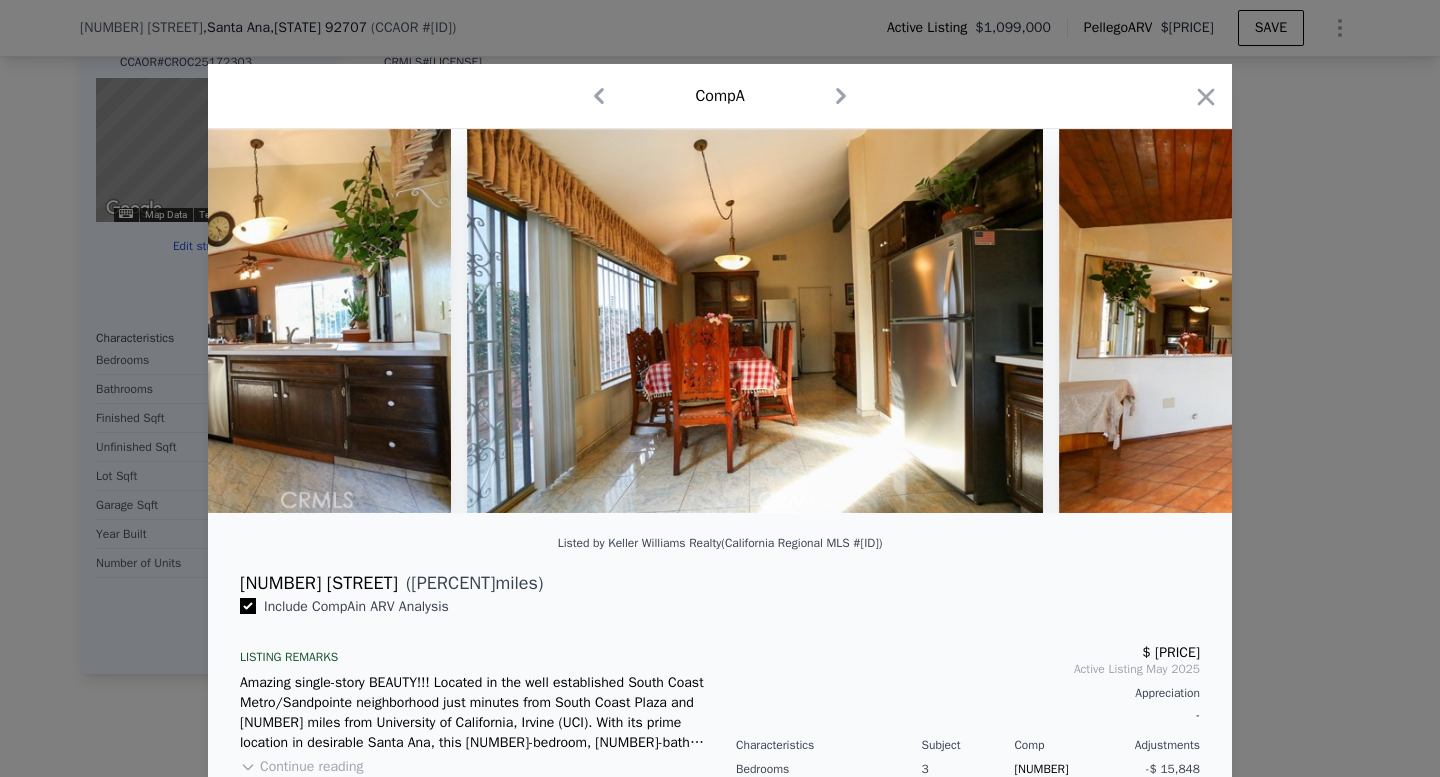 scroll, scrollTop: 0, scrollLeft: 3809, axis: horizontal 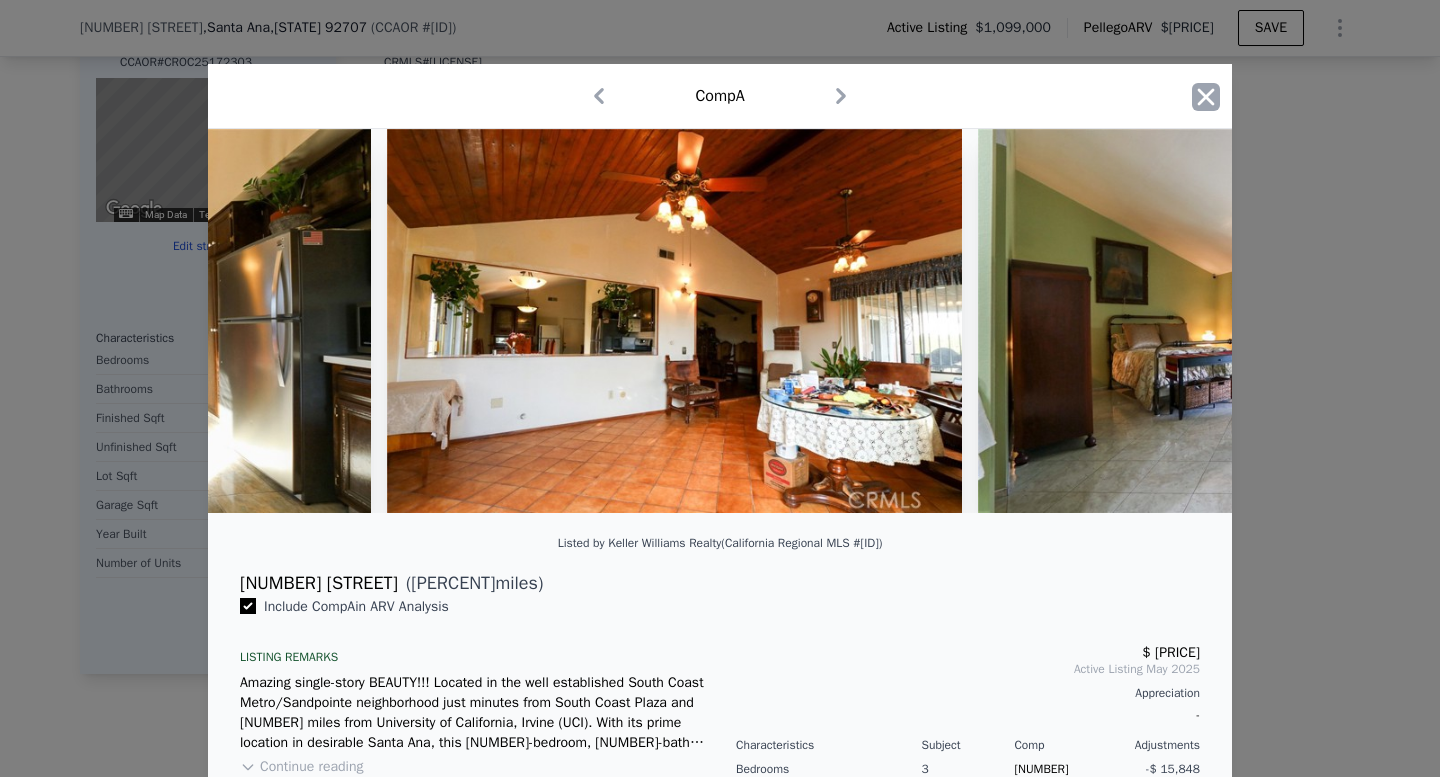 click 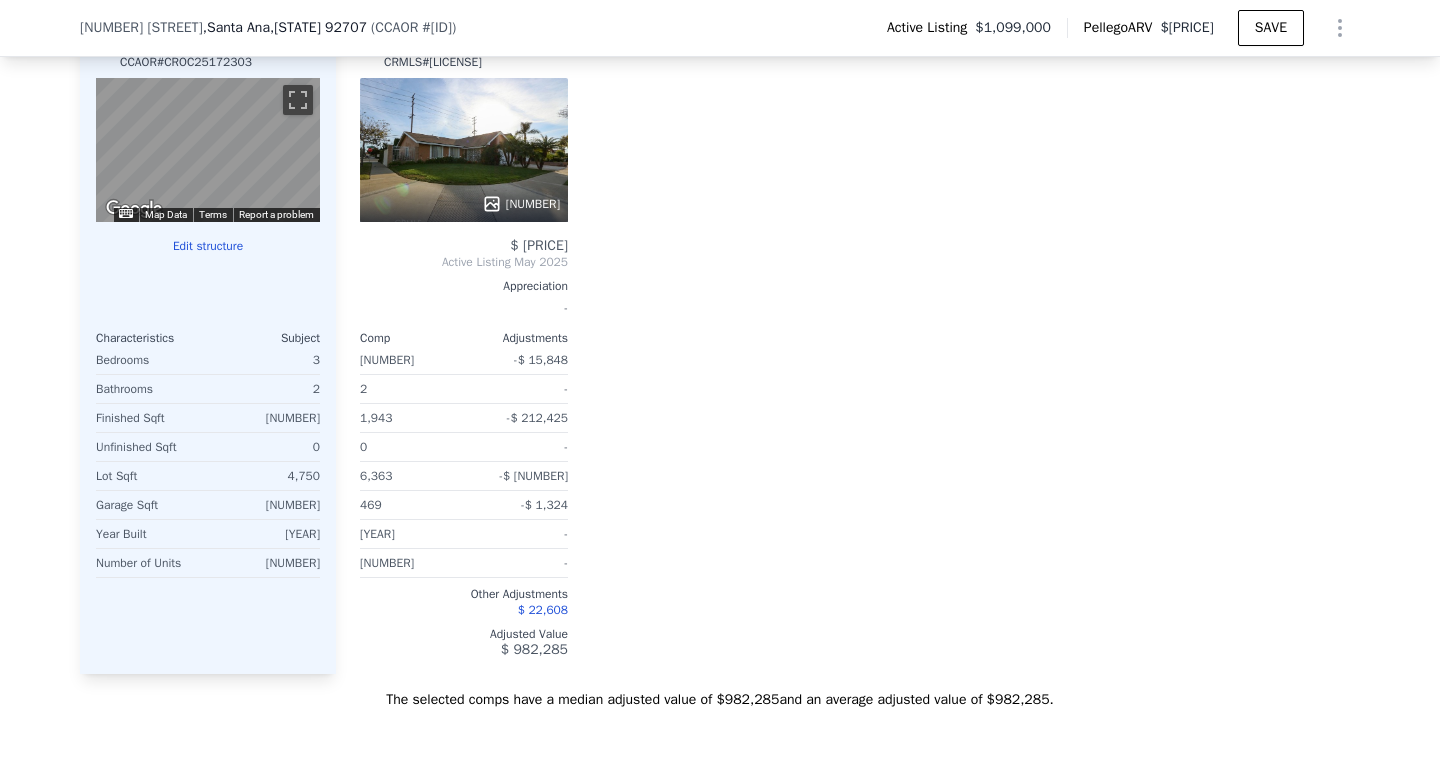 click on "Comp  A ( 0.17  miles) 602 W Alpine Ave CRMLS  # IG25032229 16 $ 1,250,000 Active Listing   May 2025 Appreciation - Comp Adjustments 4 -$ 15,848 2 - 1,943 -$ 212,425 0 - 6,363 -$ 60,725 469 -$ 1,324 1970 - 1 - Other Adjustments $ 22,608 Adjusted Value $ 982,285" at bounding box center [848, 338] 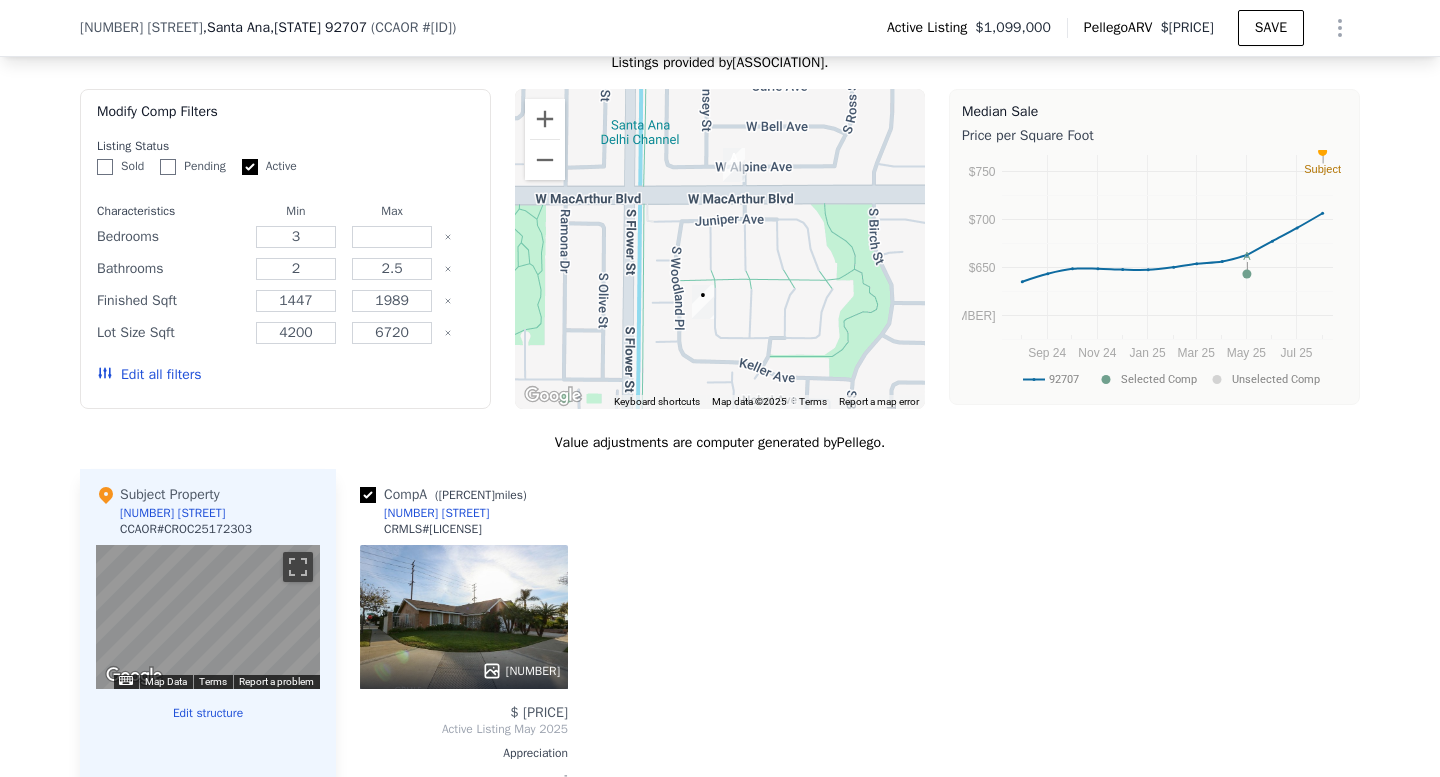 click on "Pending" at bounding box center (168, 167) 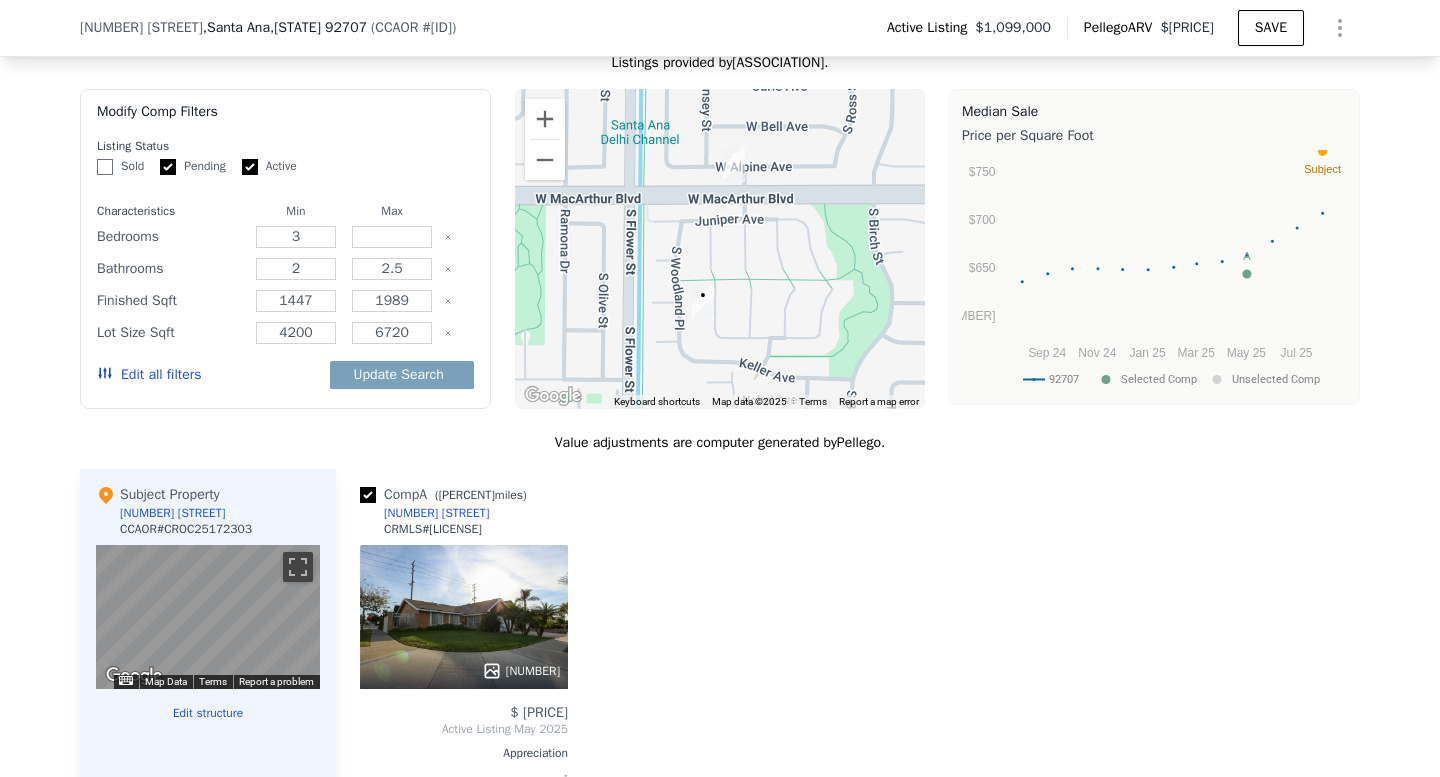 click on "Sold" at bounding box center [105, 167] 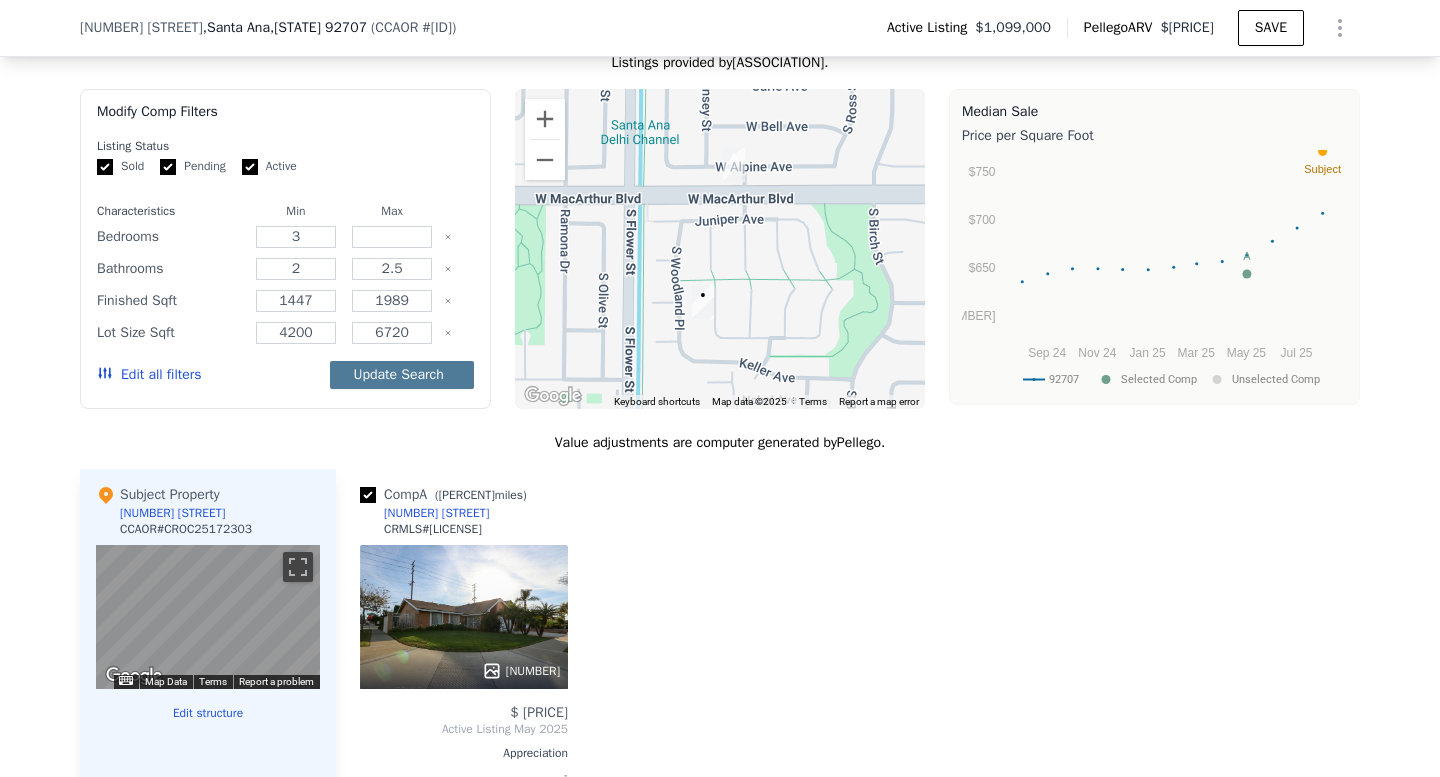 click on "Update Search" at bounding box center (402, 375) 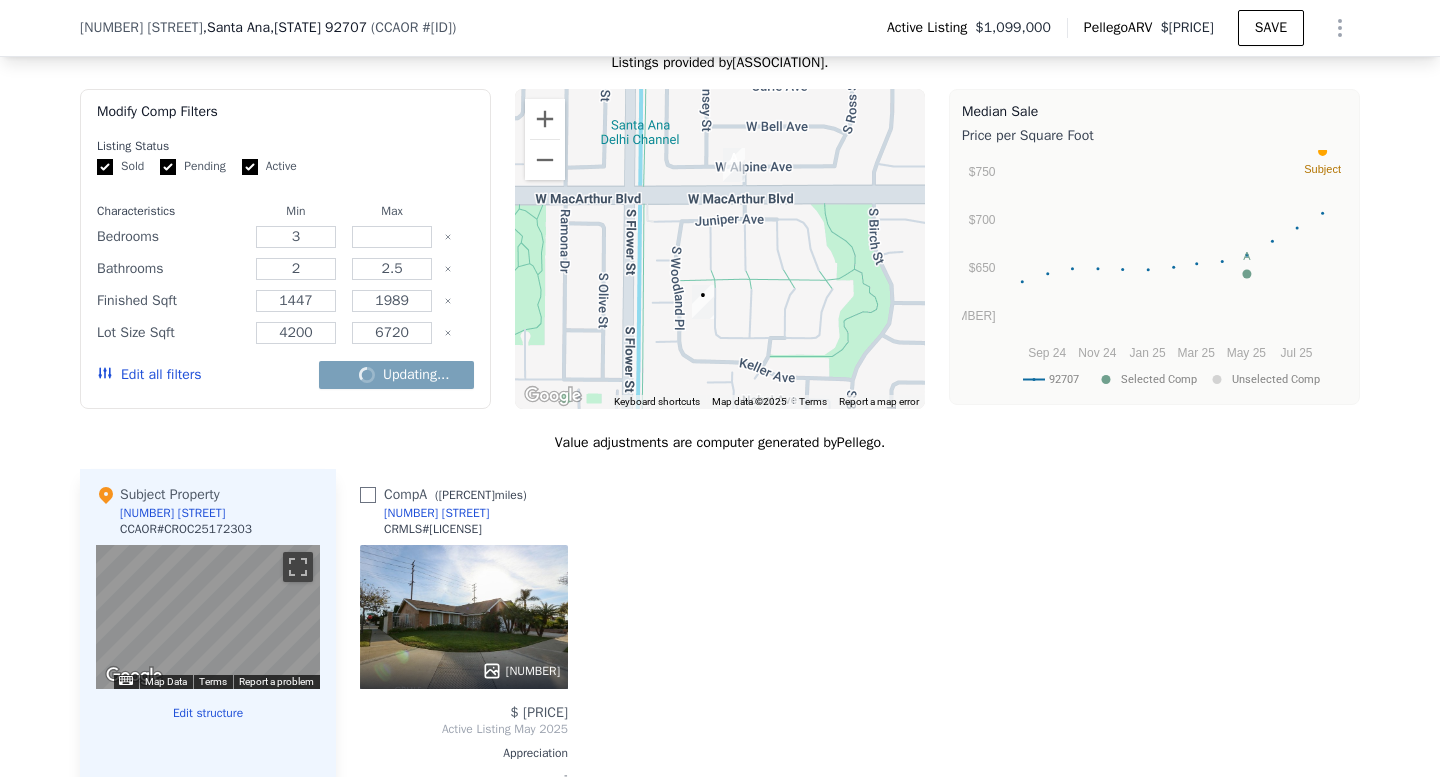 checkbox on "false" 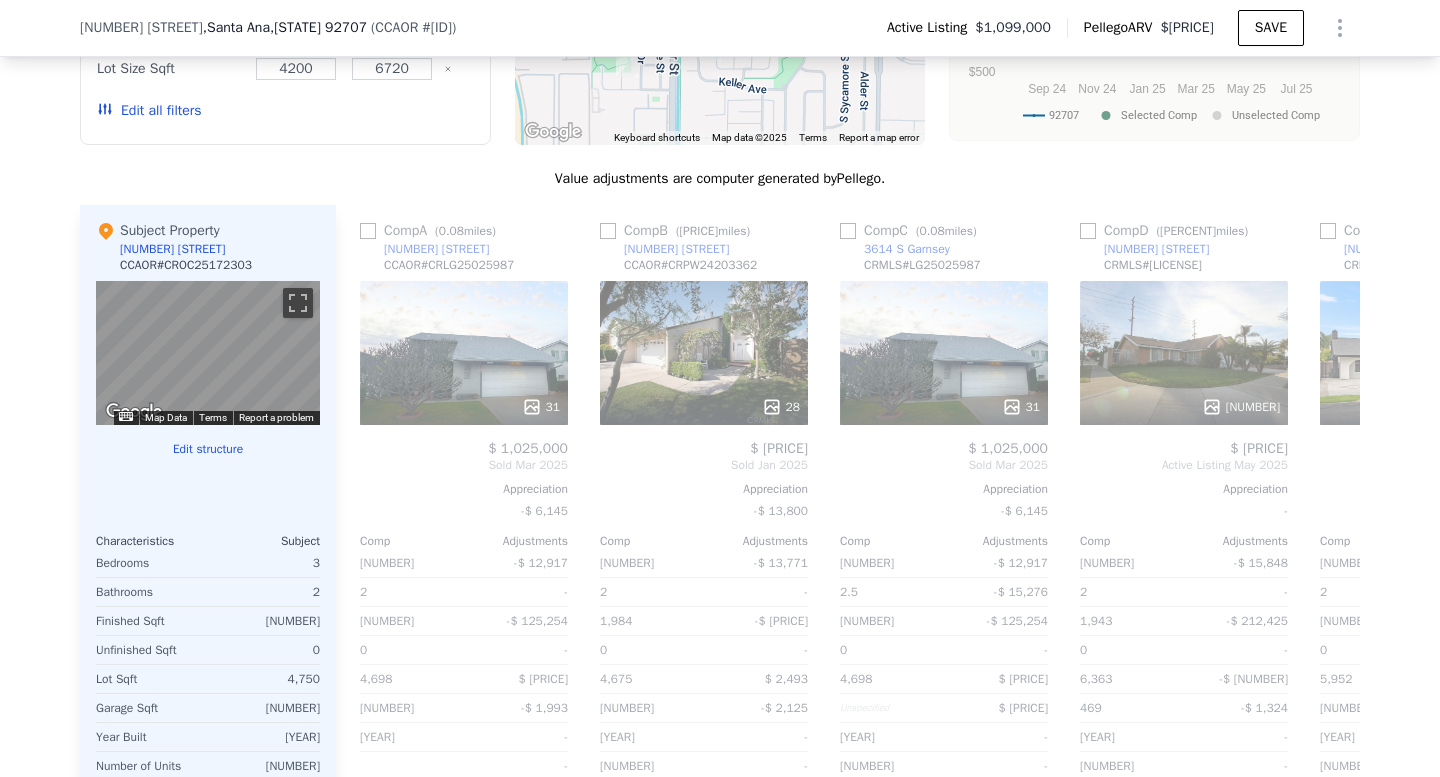 scroll, scrollTop: 1946, scrollLeft: 0, axis: vertical 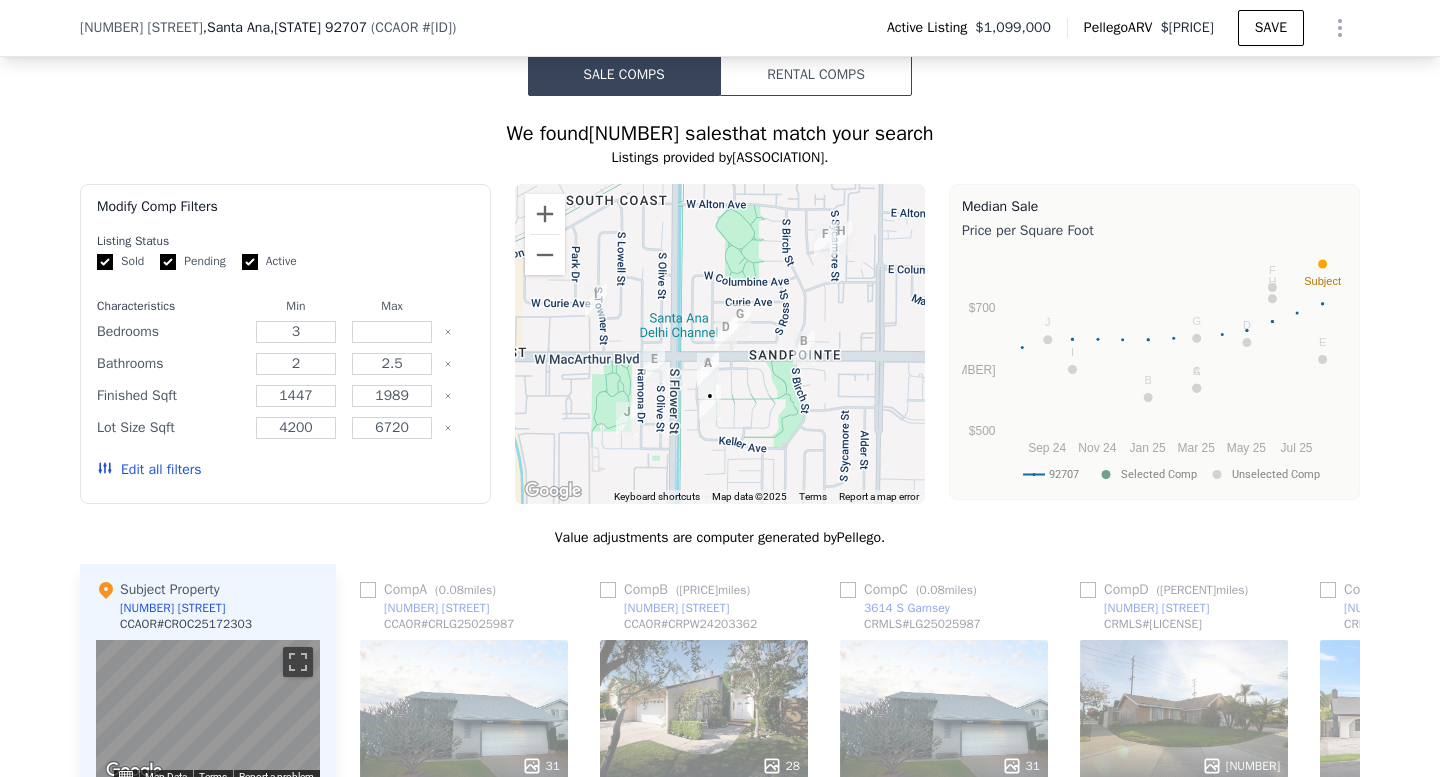 click at bounding box center (720, 344) 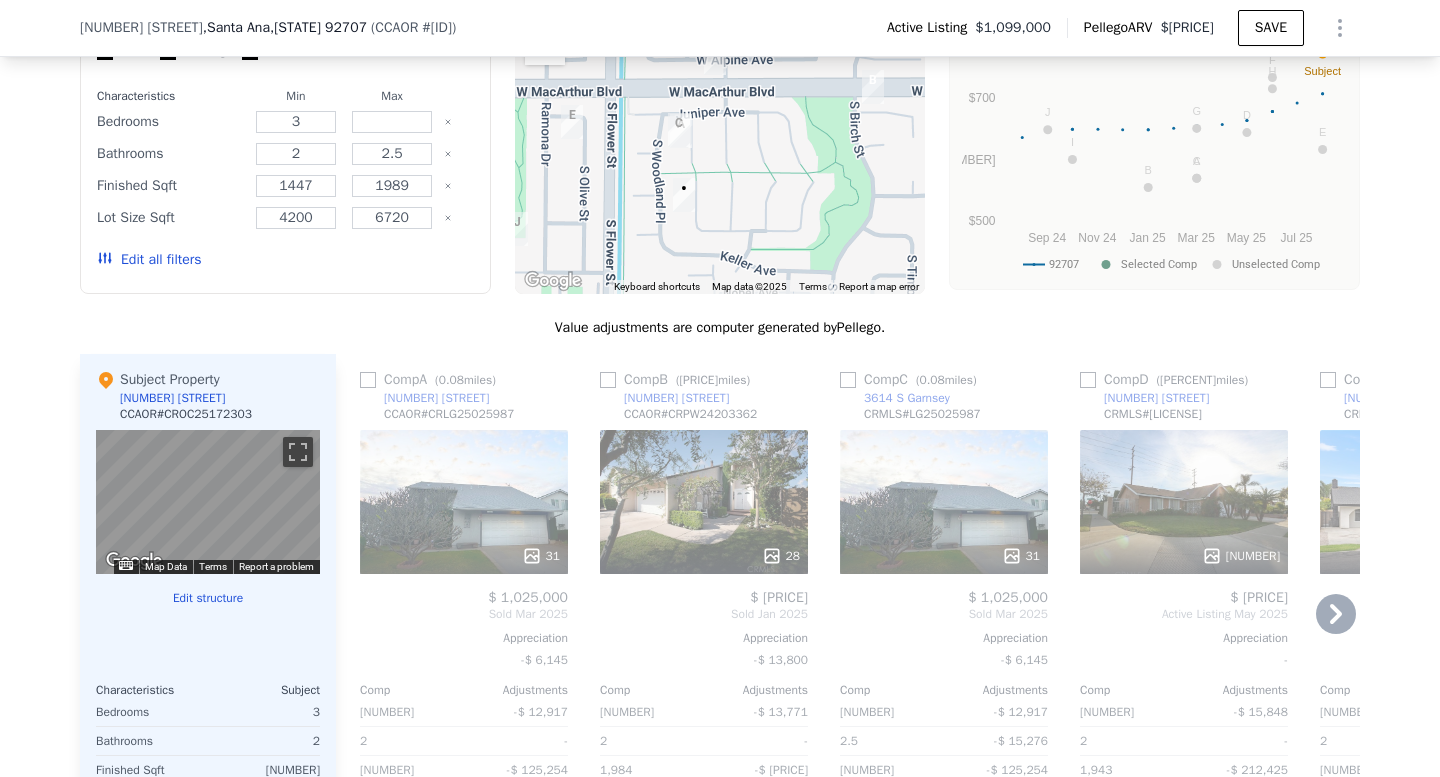 scroll, scrollTop: 1824, scrollLeft: 0, axis: vertical 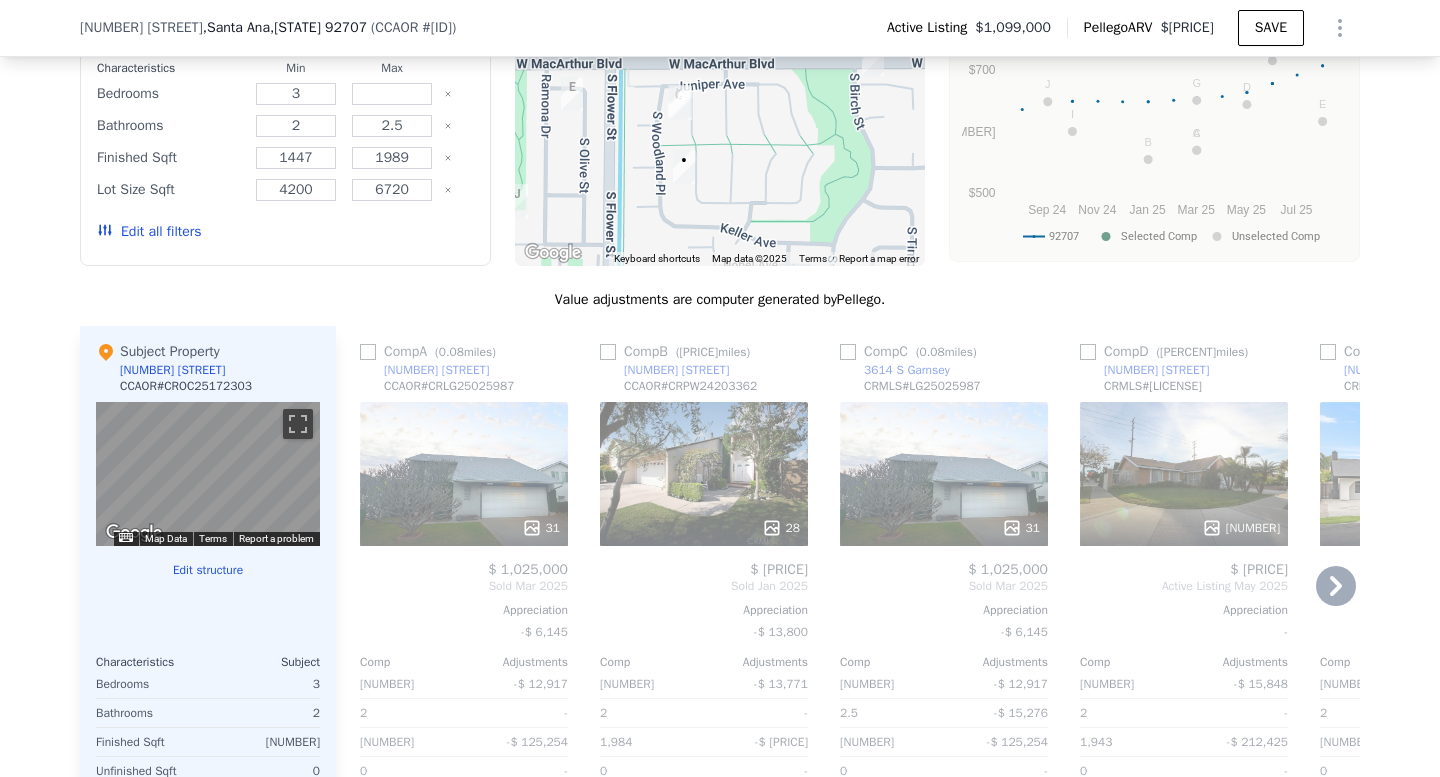 click at bounding box center (368, 352) 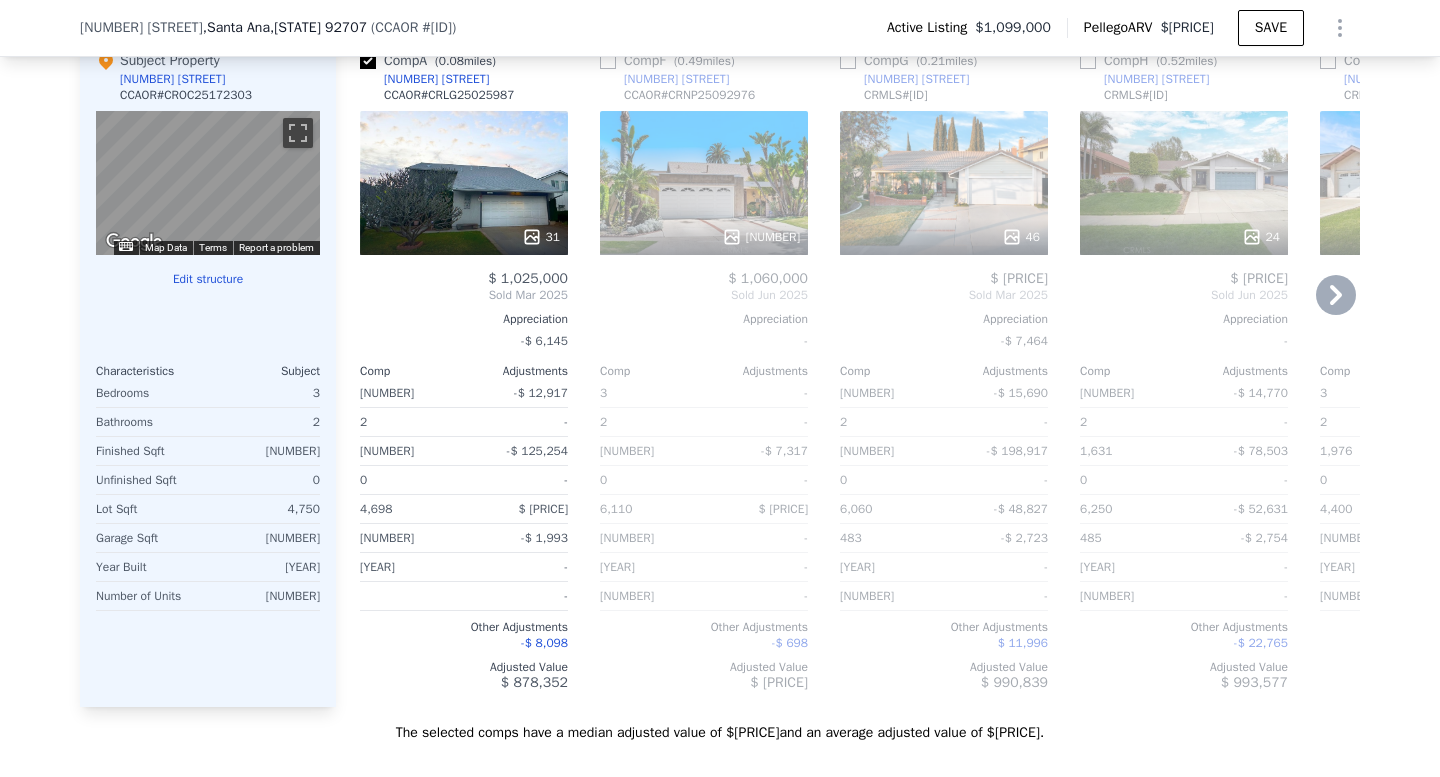 scroll, scrollTop: 2116, scrollLeft: 0, axis: vertical 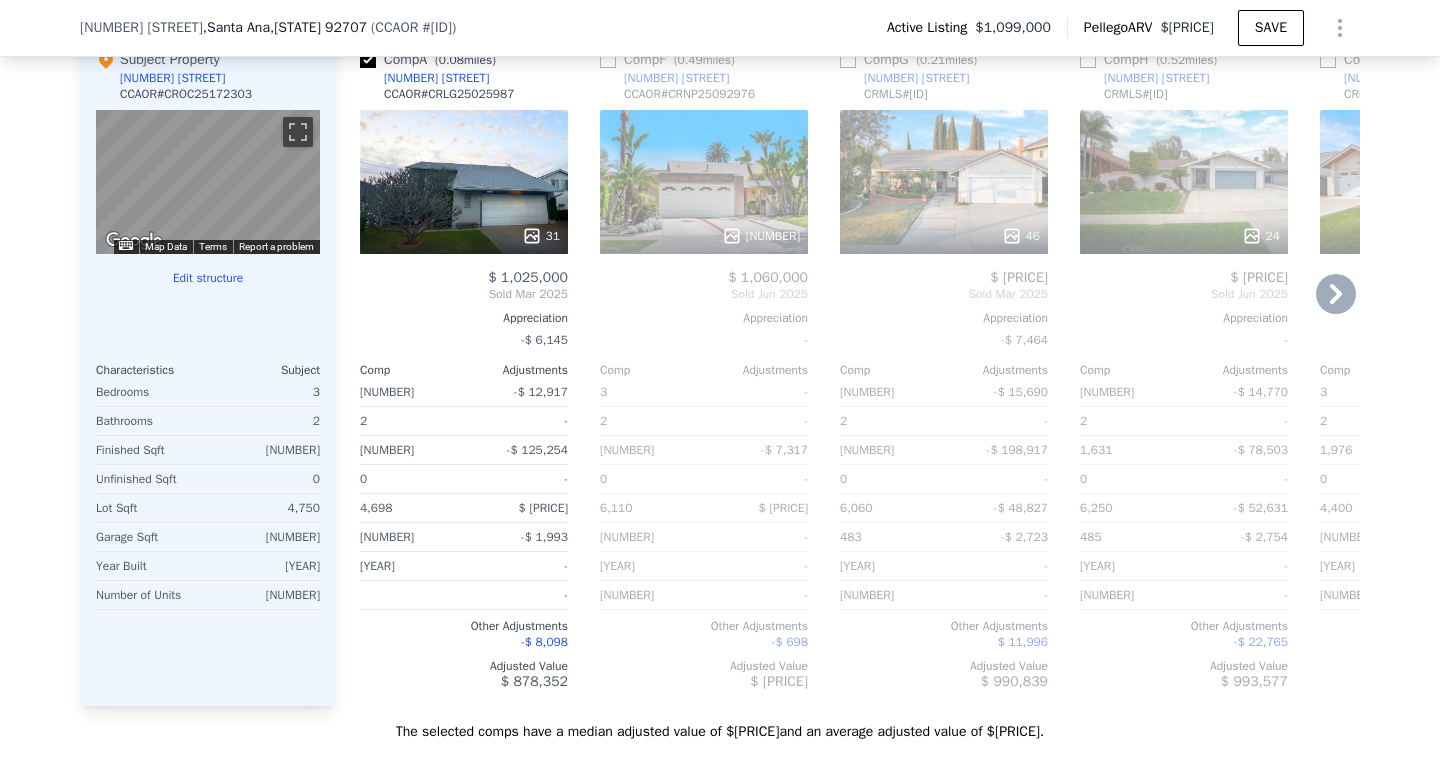 click on "31" at bounding box center [464, 182] 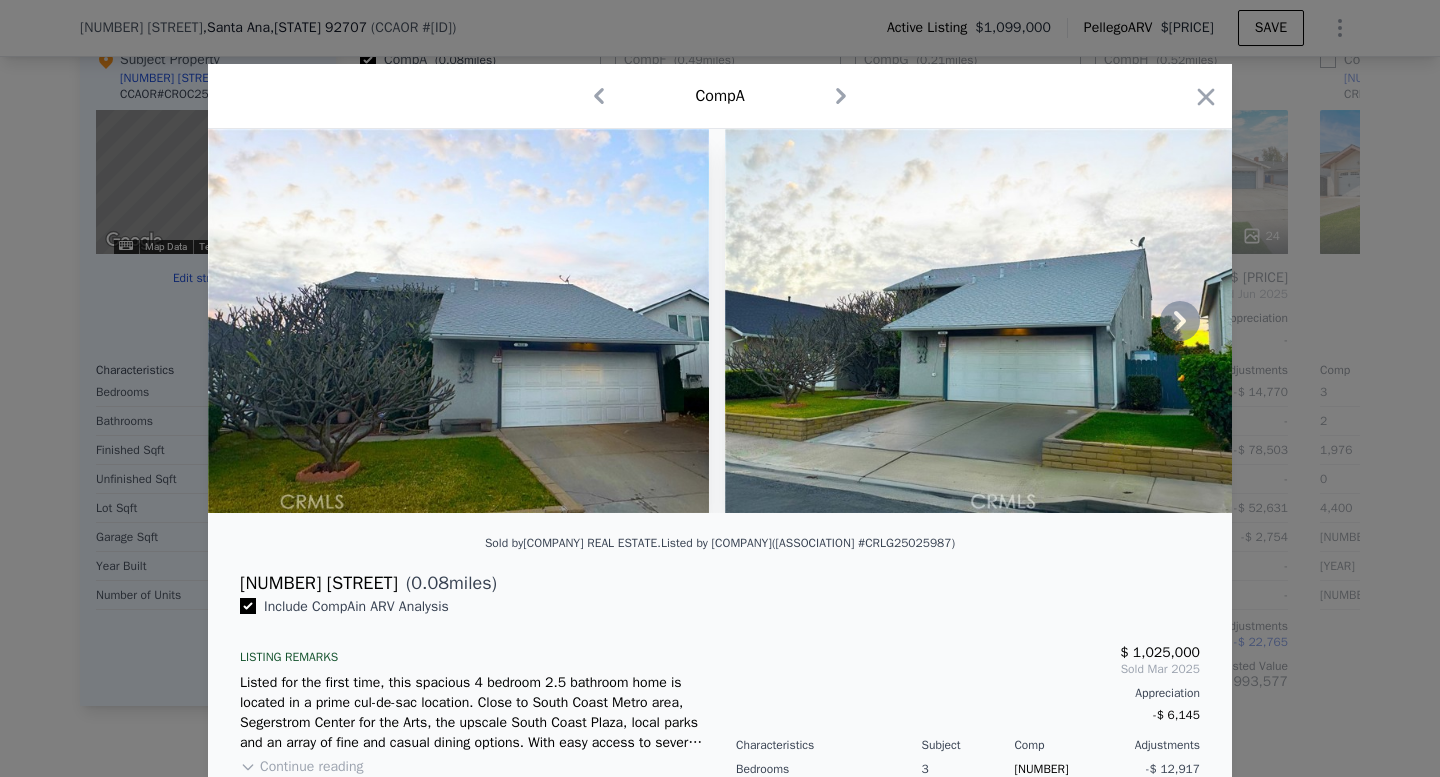 click 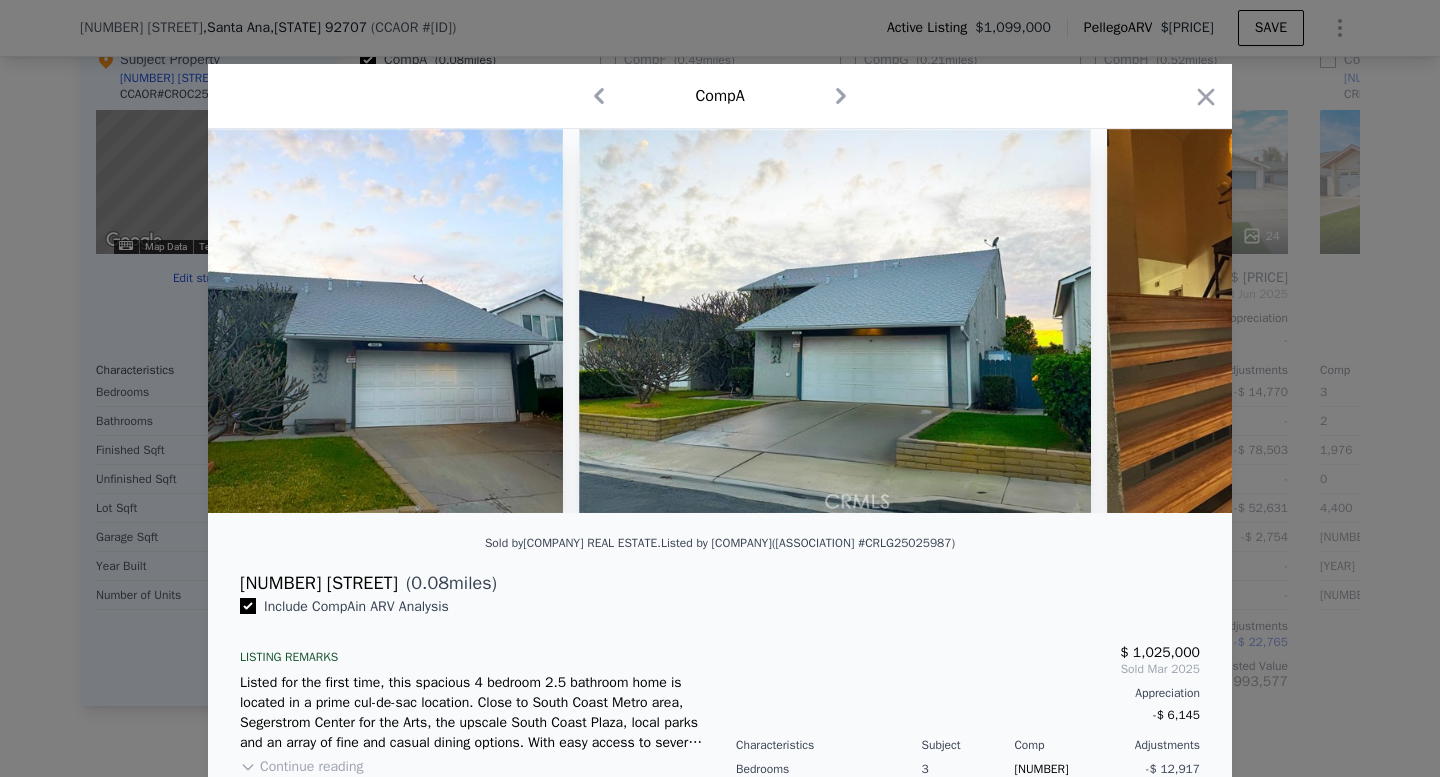 click at bounding box center (1363, 321) 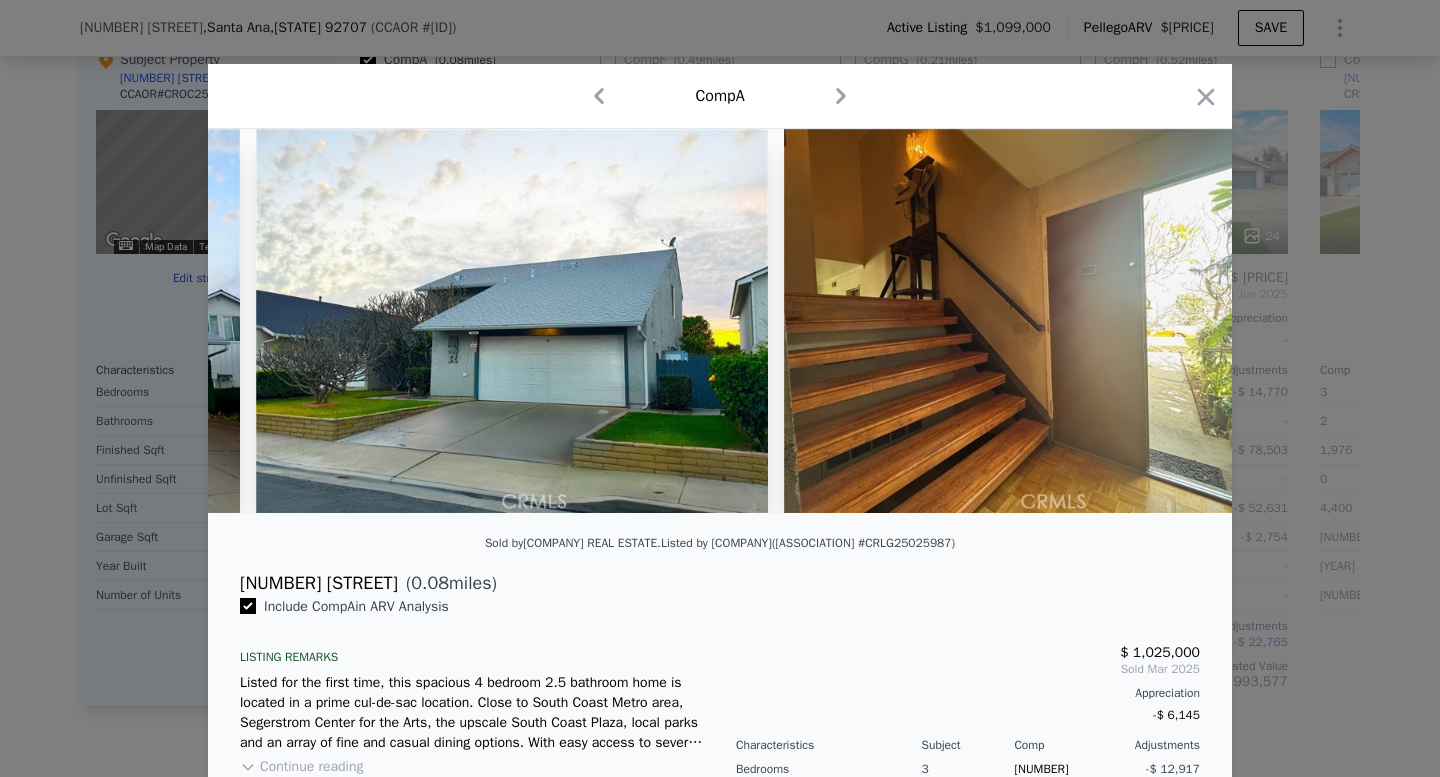 click at bounding box center [1040, 321] 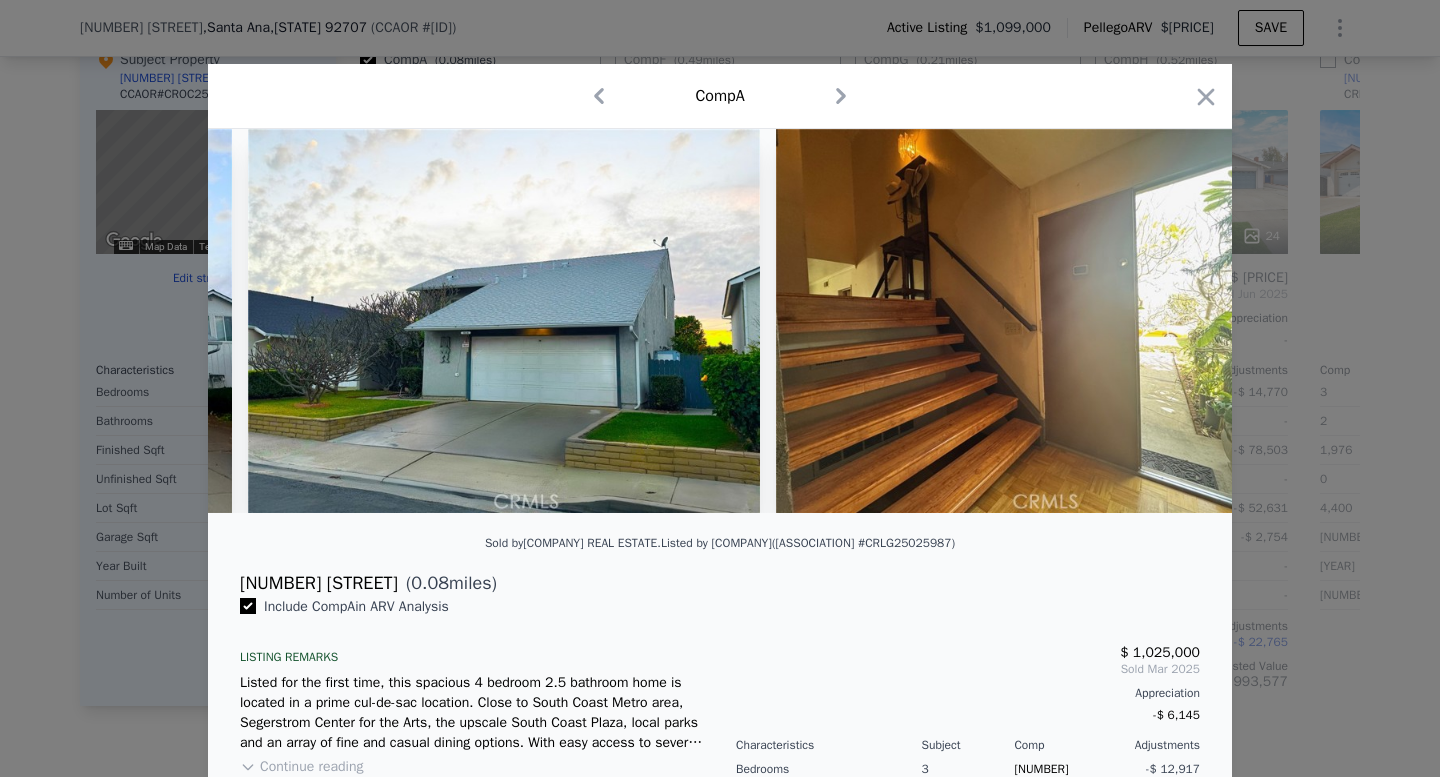 scroll, scrollTop: 0, scrollLeft: 480, axis: horizontal 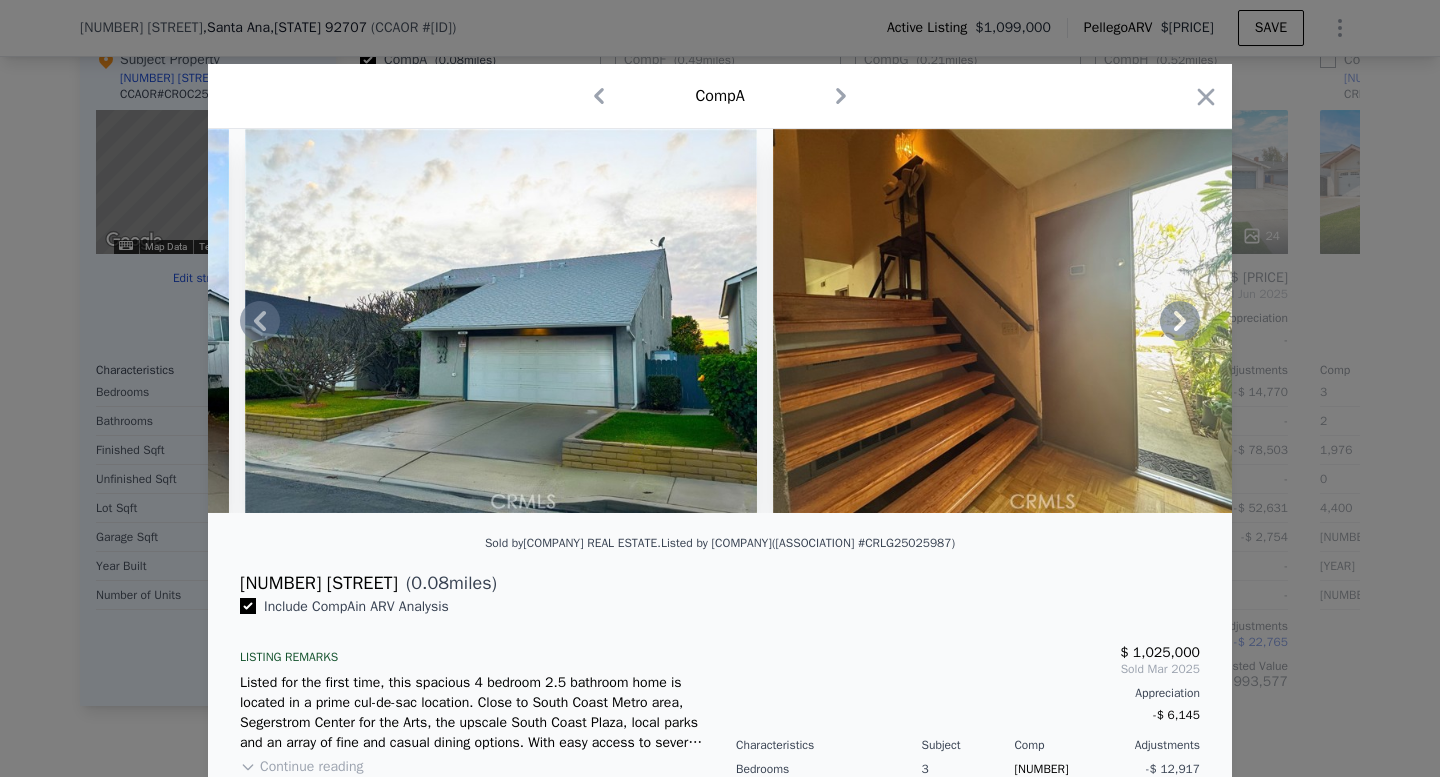 click at bounding box center [720, 388] 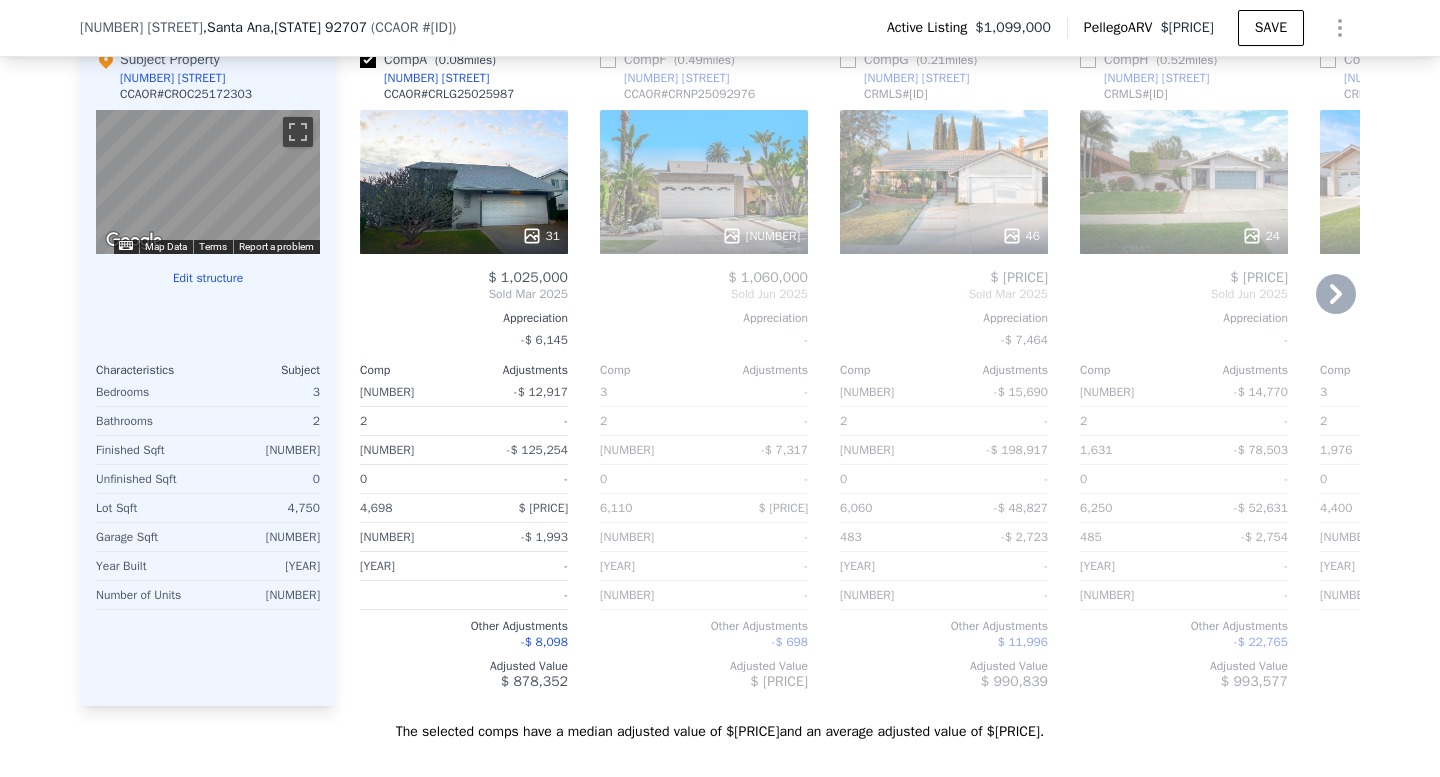 click on "31" at bounding box center (464, 182) 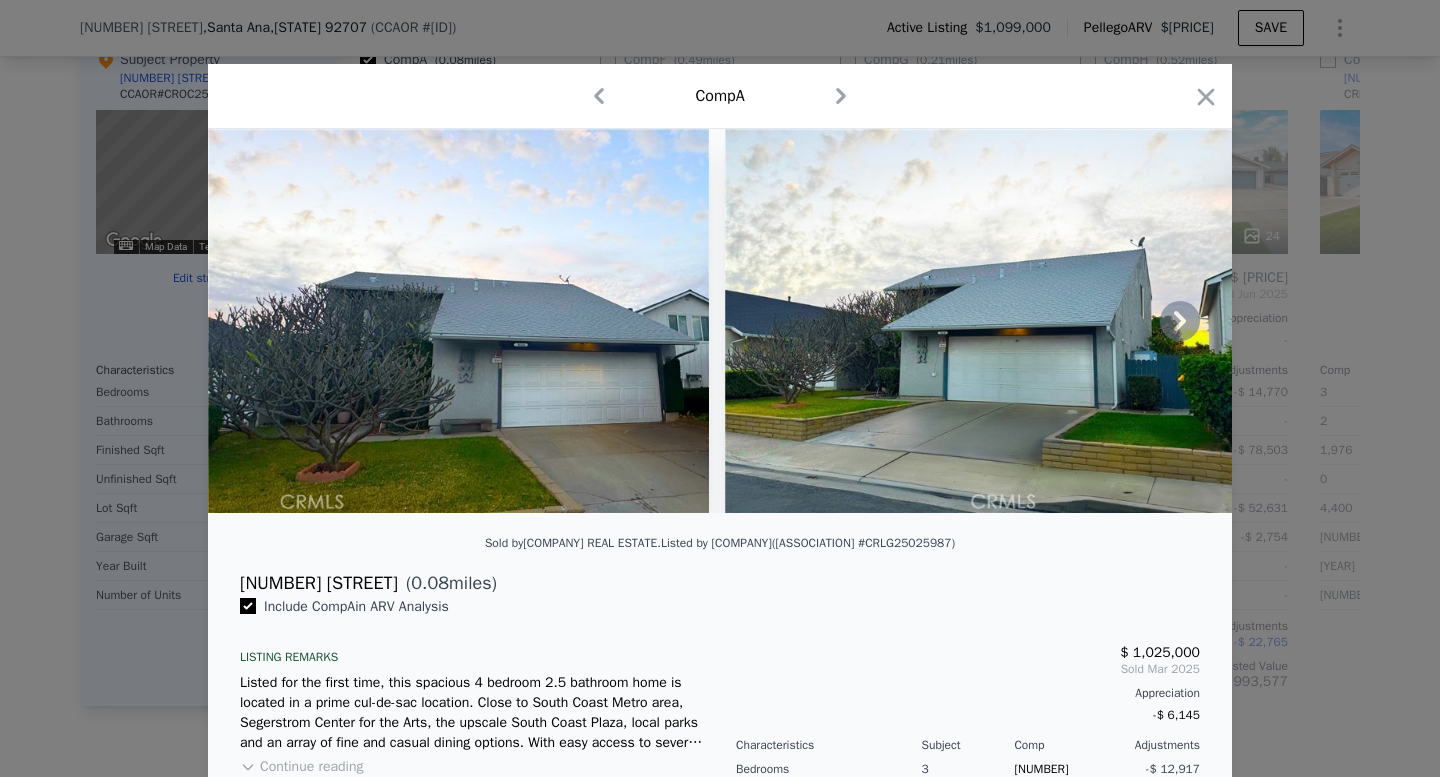 click 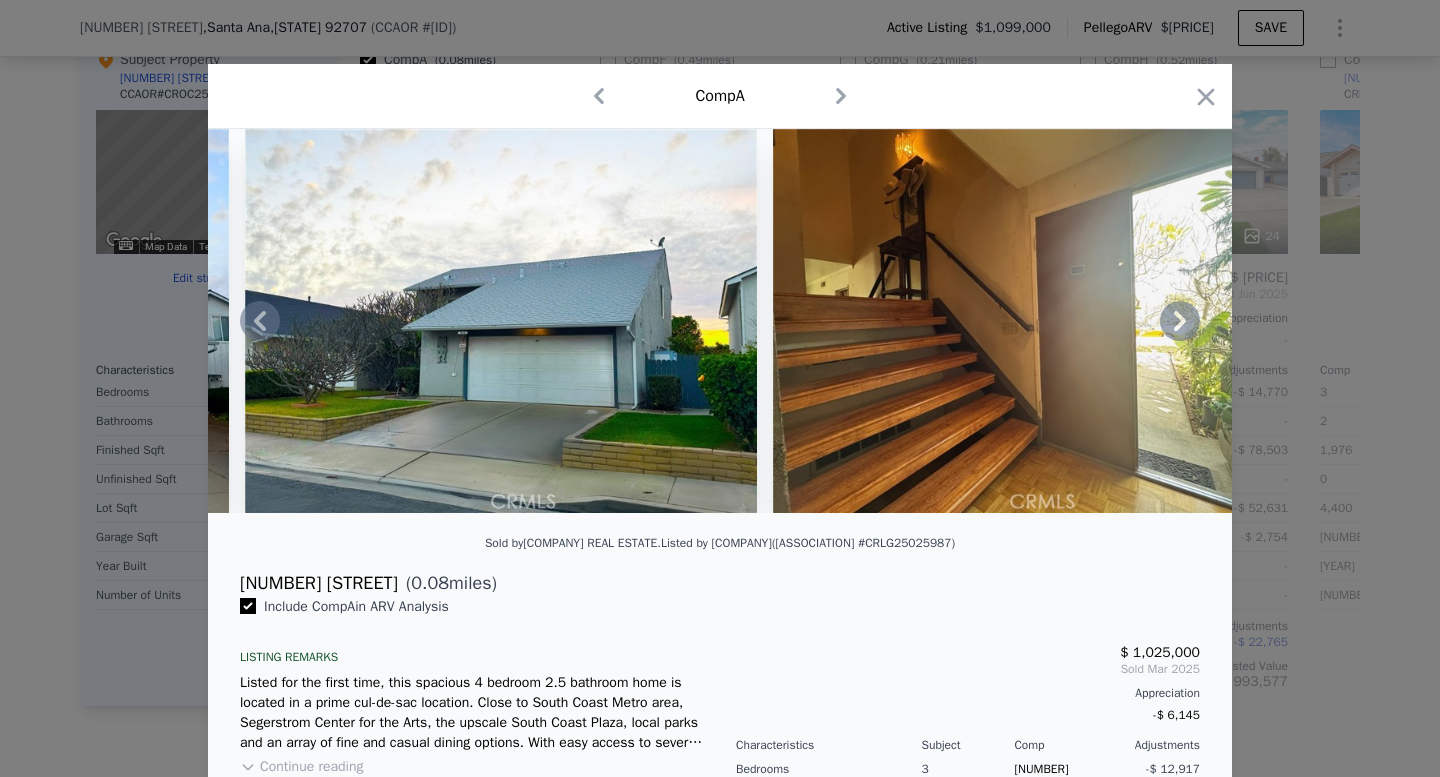 click 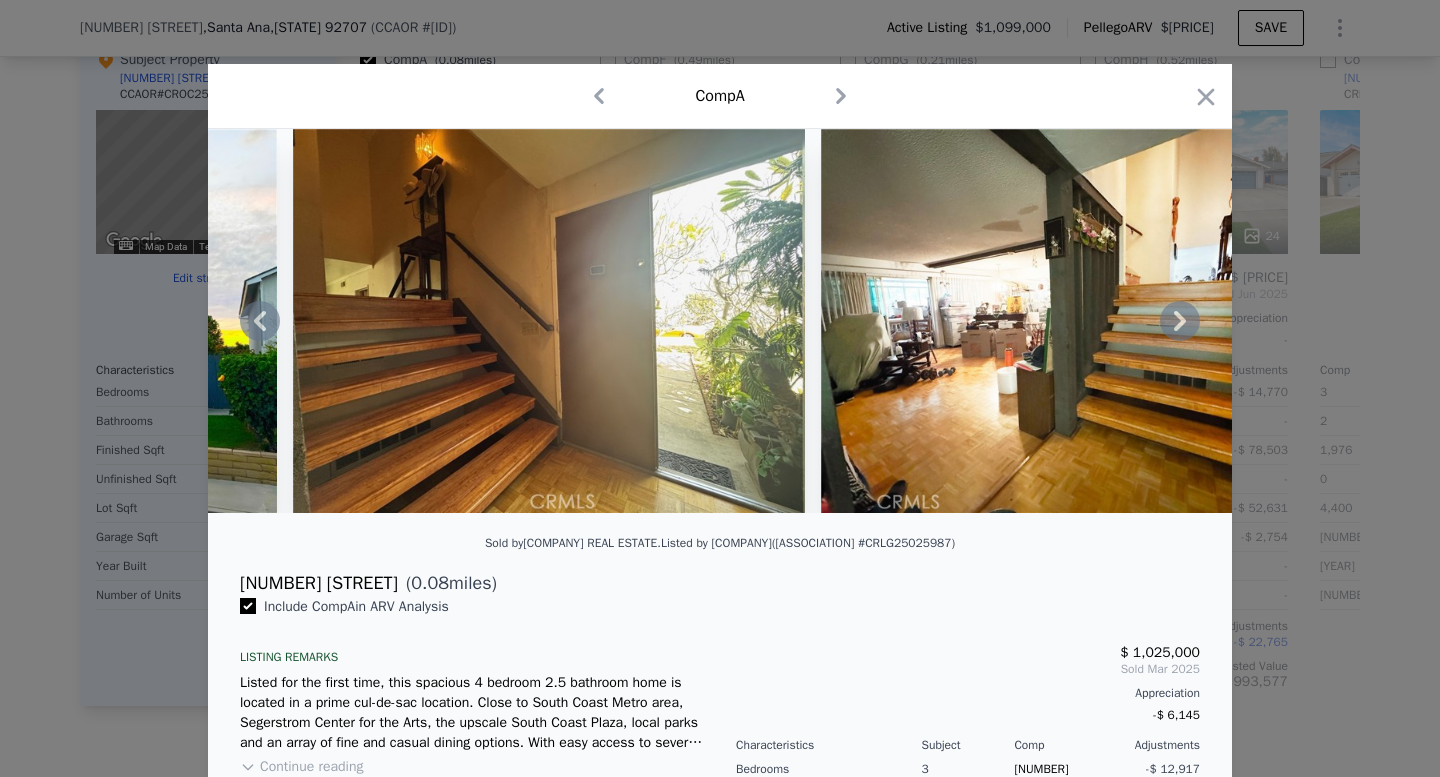 click 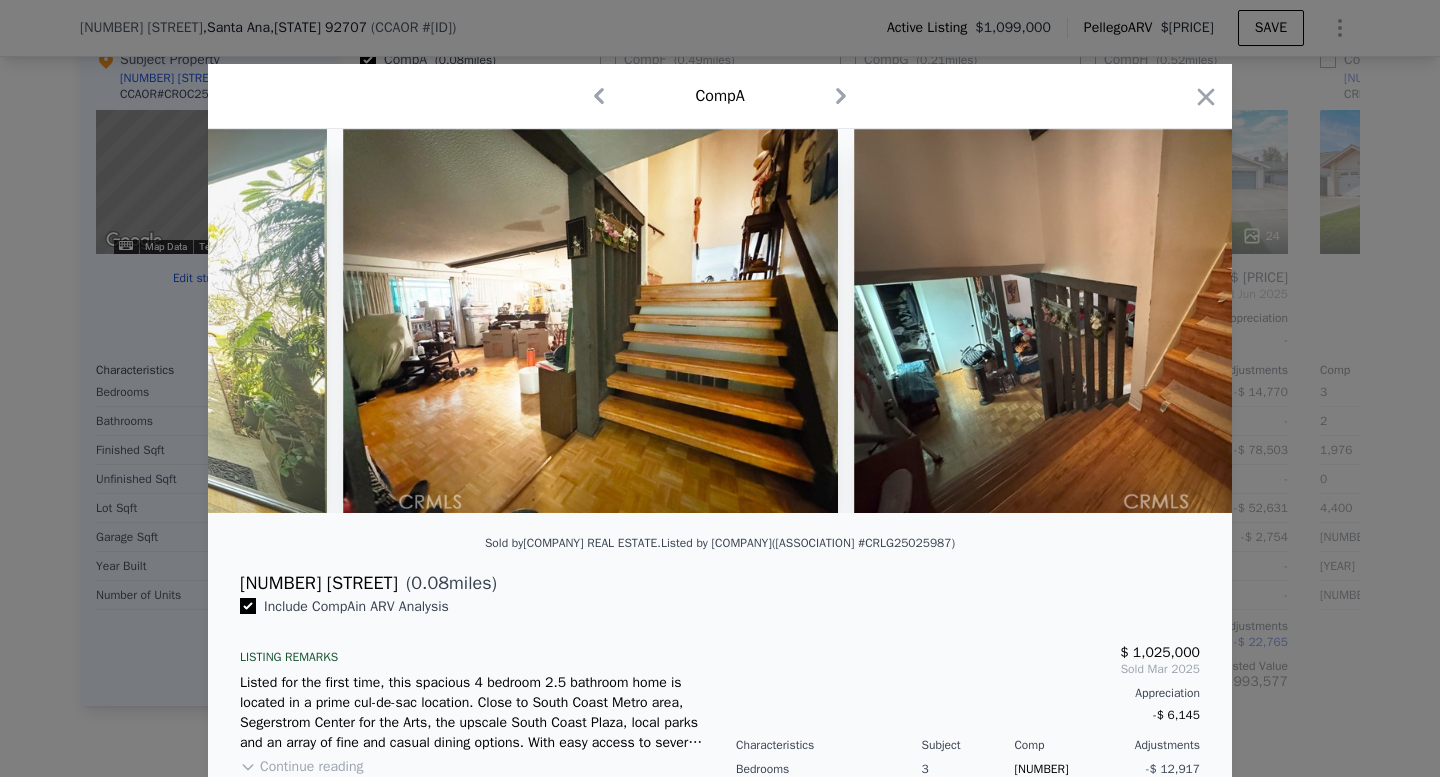 scroll, scrollTop: 0, scrollLeft: 1440, axis: horizontal 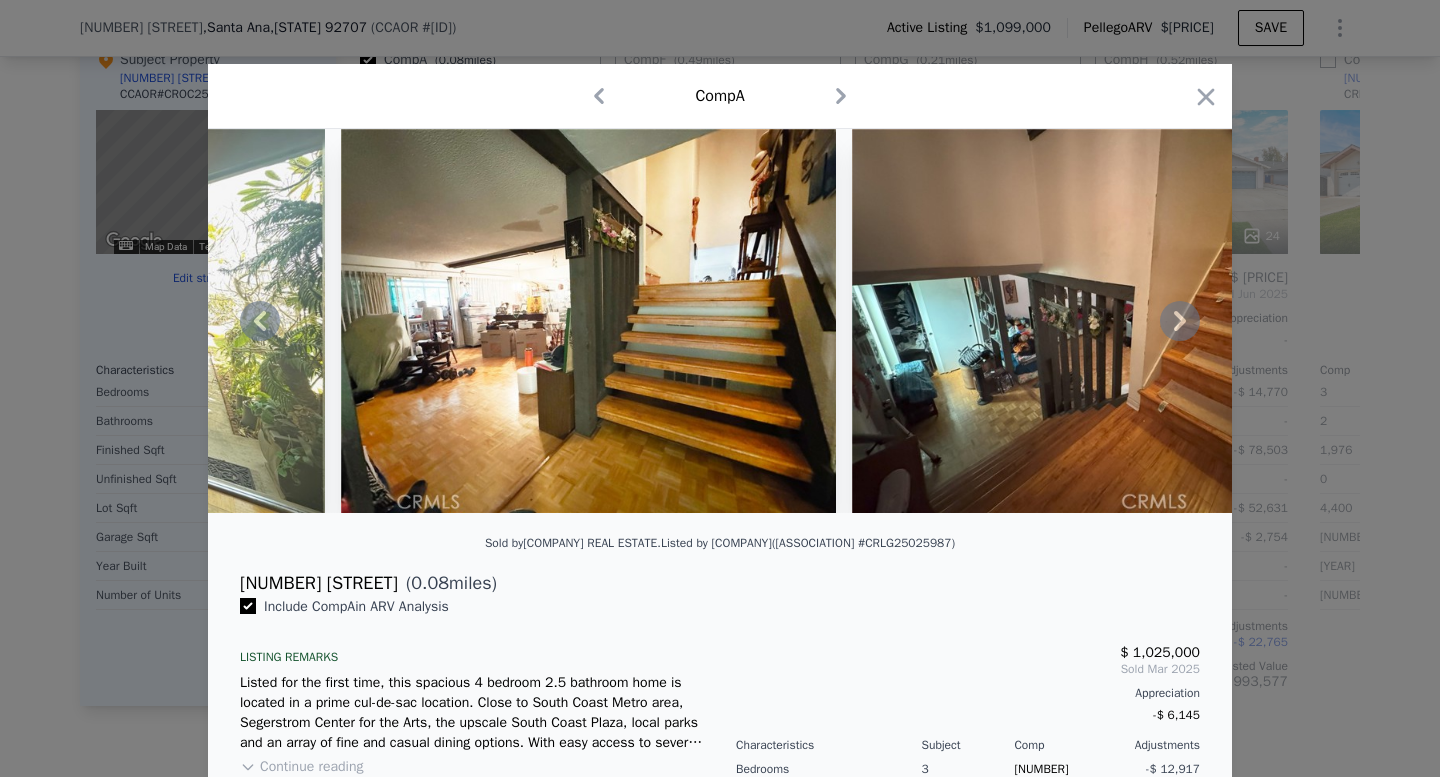click at bounding box center [720, 388] 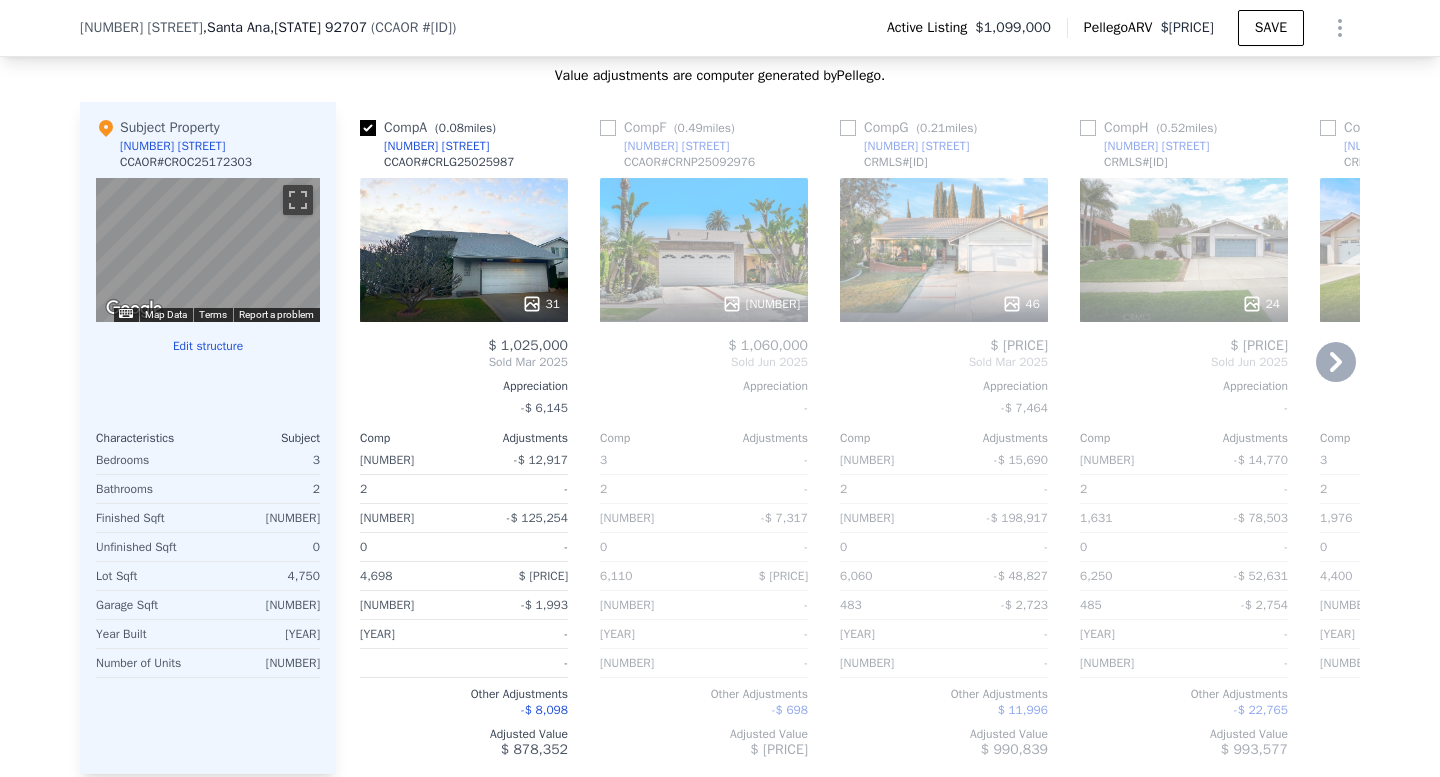 scroll, scrollTop: 2040, scrollLeft: 0, axis: vertical 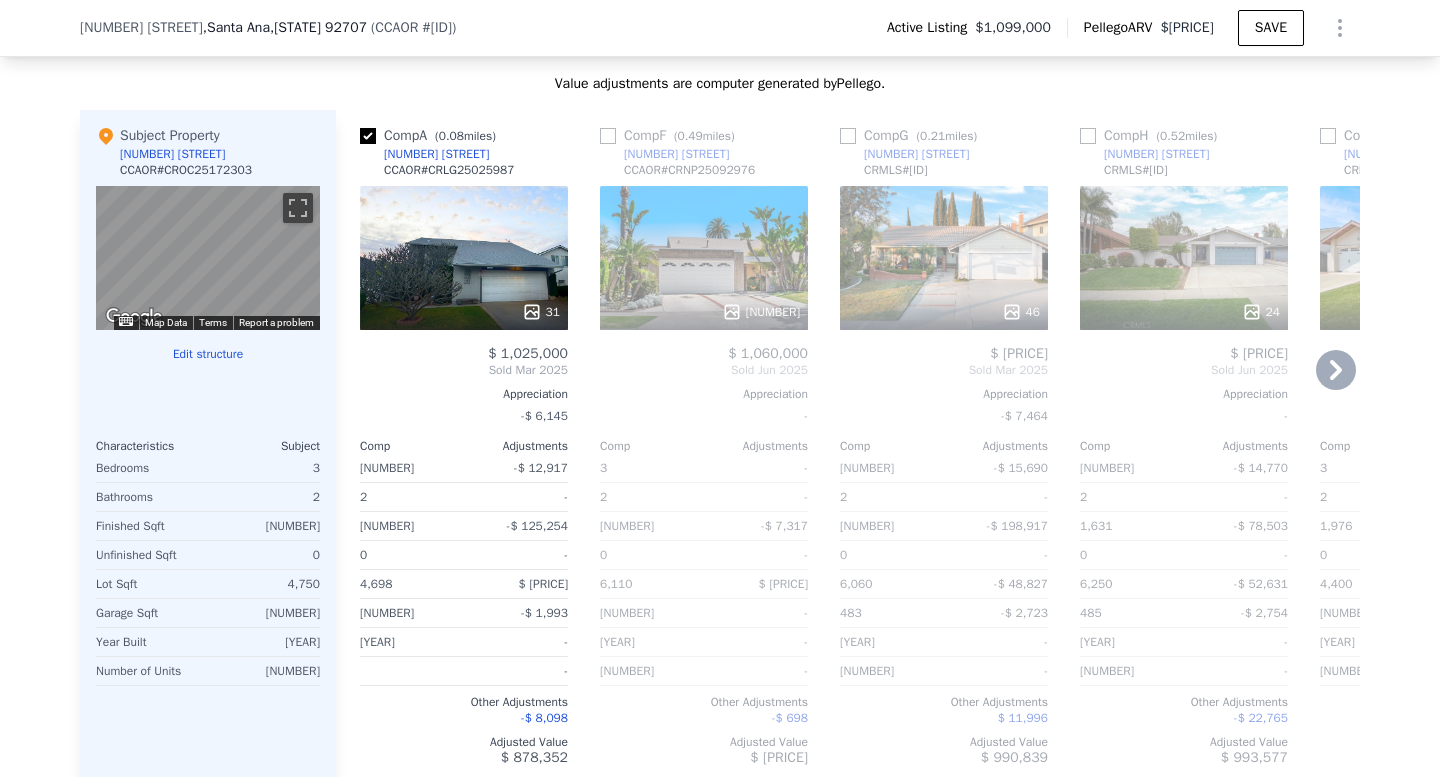 click at bounding box center (368, 136) 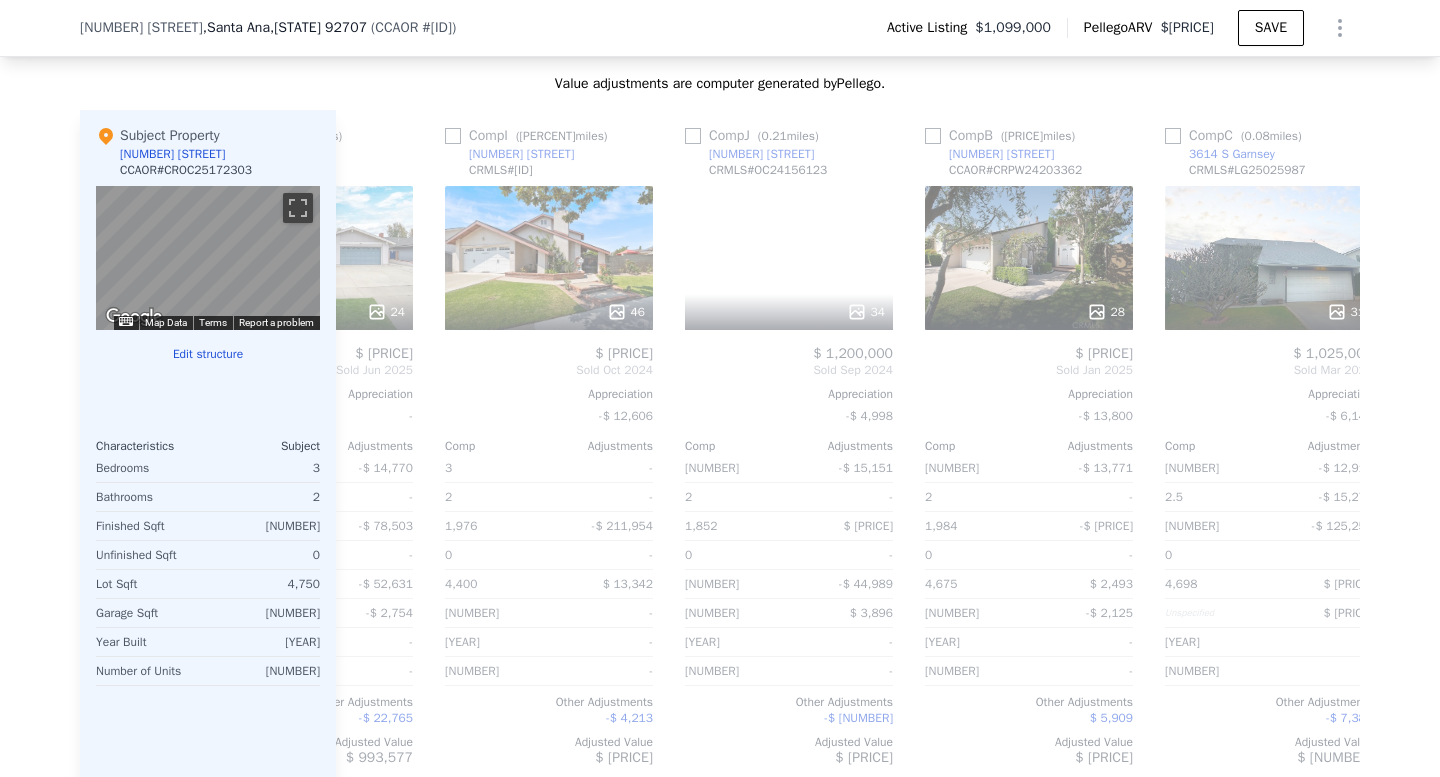 scroll, scrollTop: 0, scrollLeft: 897, axis: horizontal 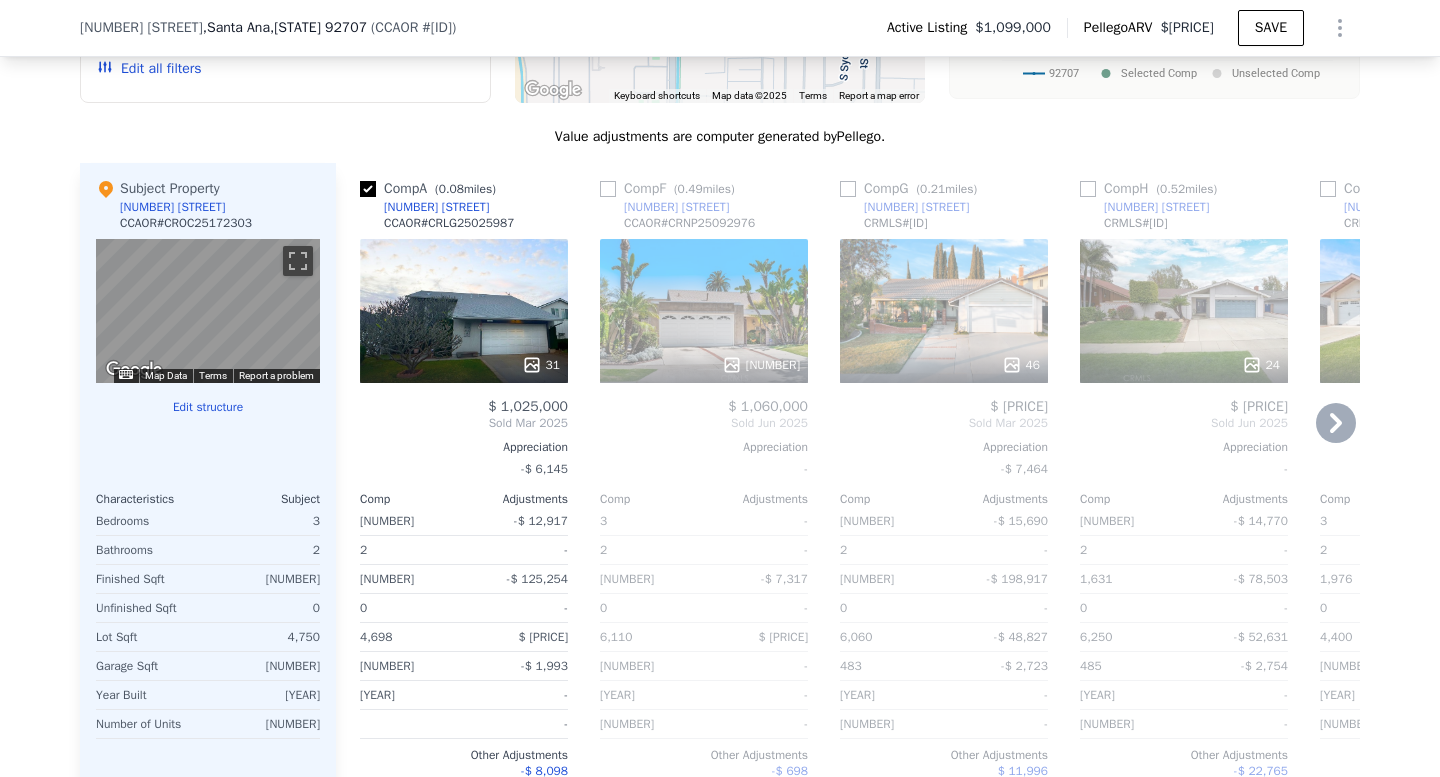 click on "[NUMBER]" at bounding box center [704, 311] 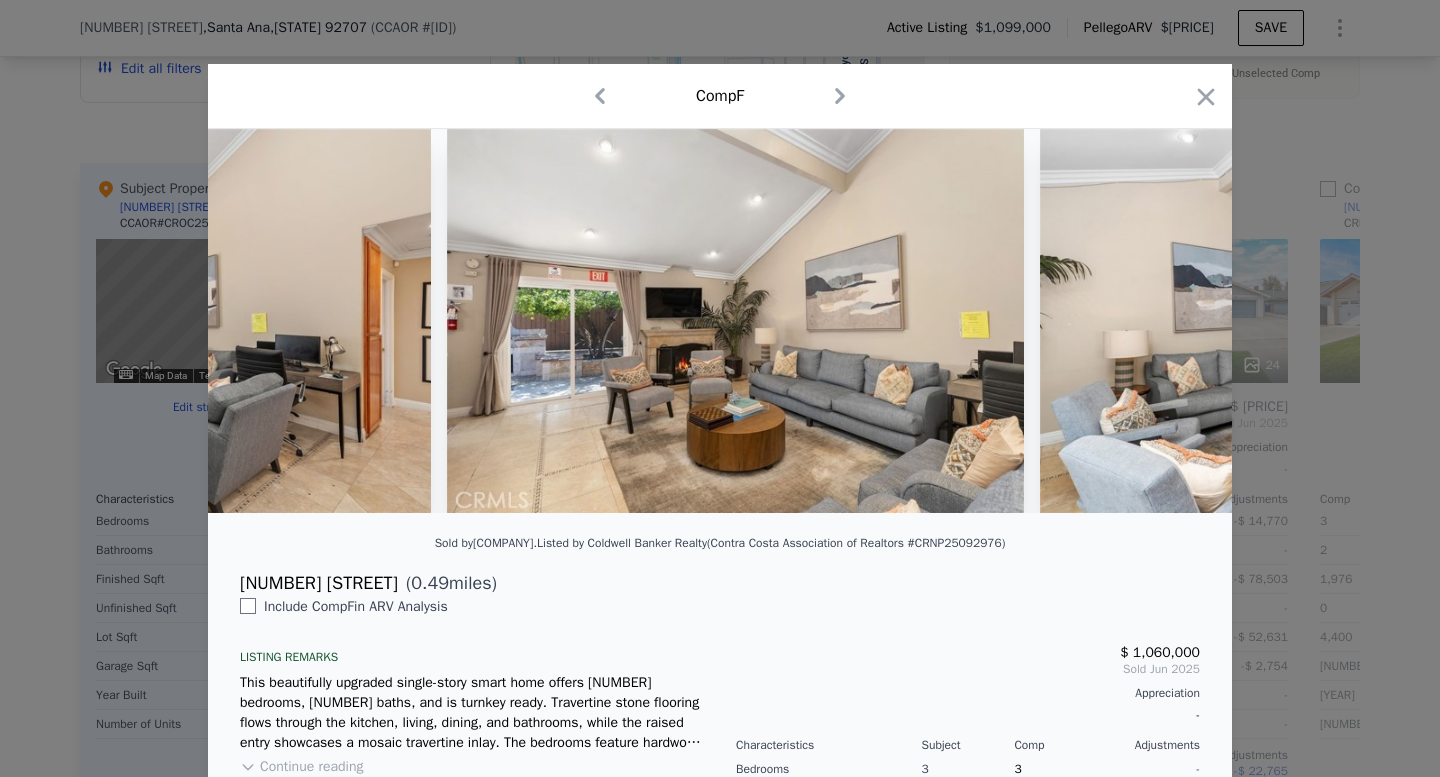 scroll, scrollTop: 0, scrollLeft: 4335, axis: horizontal 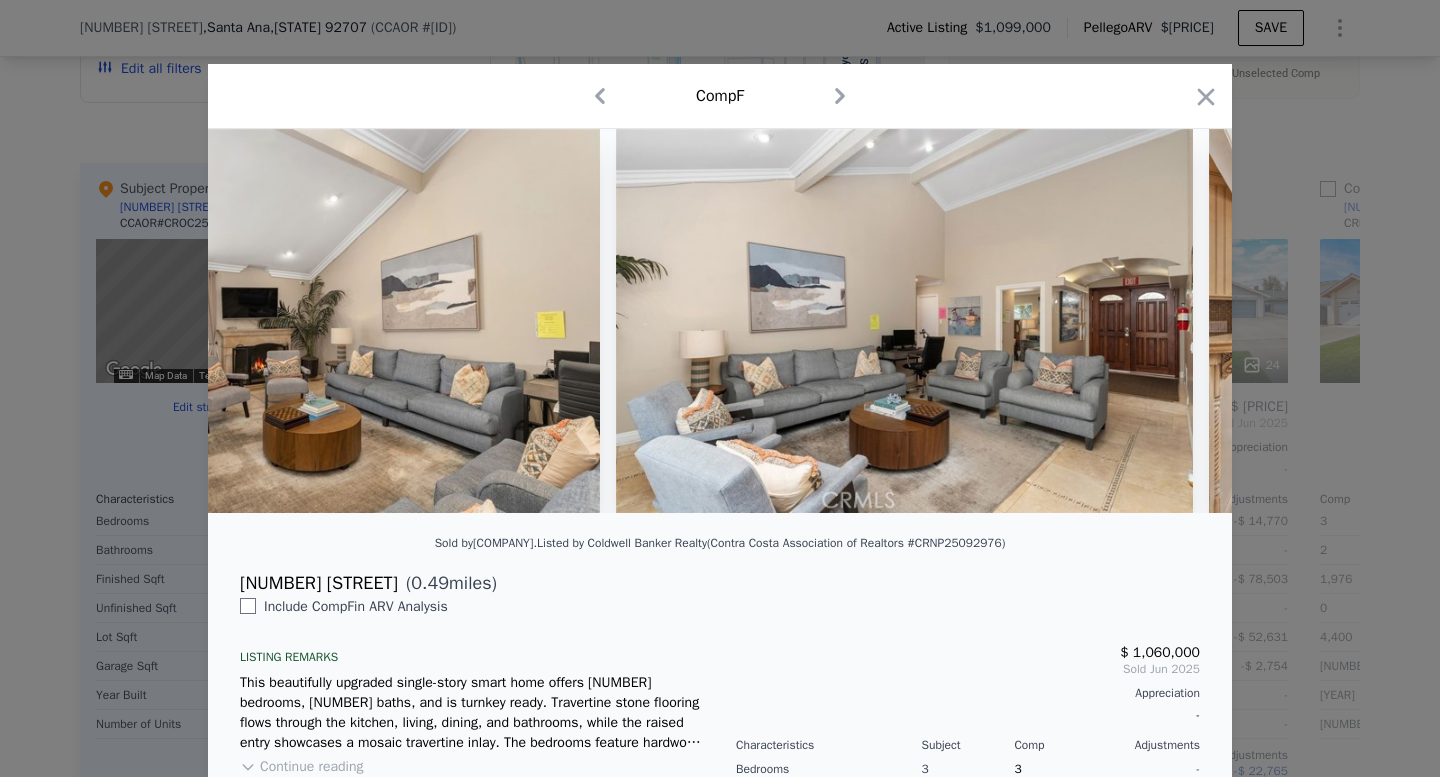 click at bounding box center [720, 388] 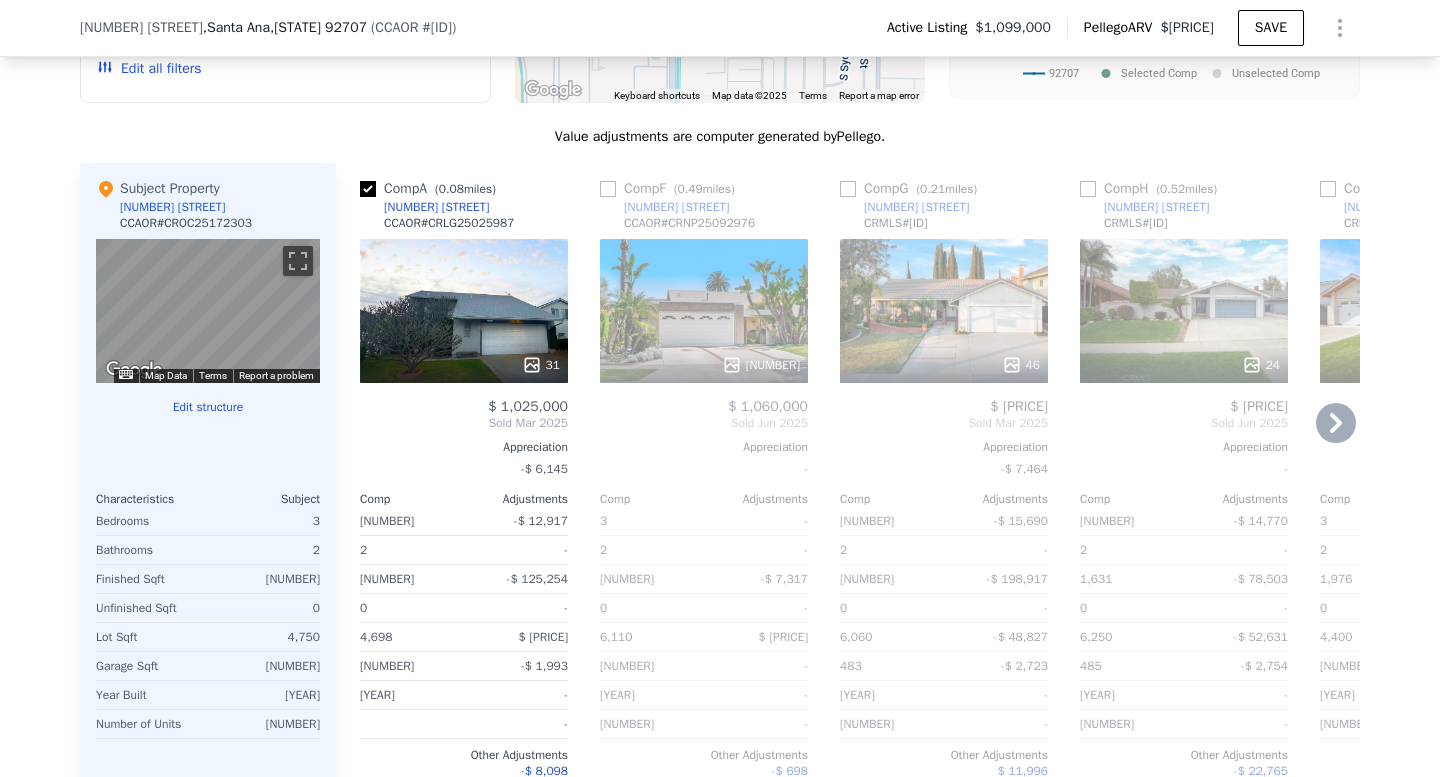 click on "46" at bounding box center [944, 311] 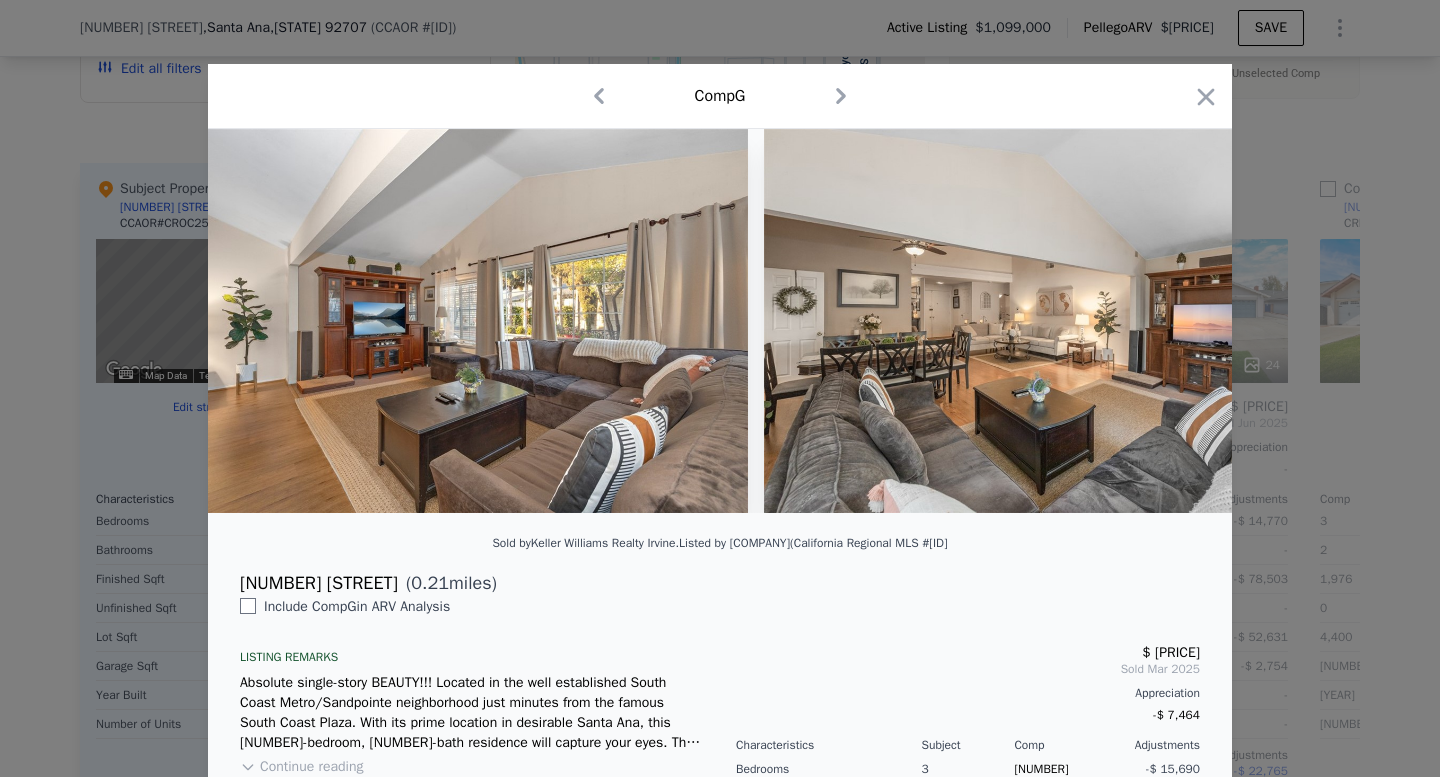 scroll, scrollTop: 0, scrollLeft: 1815, axis: horizontal 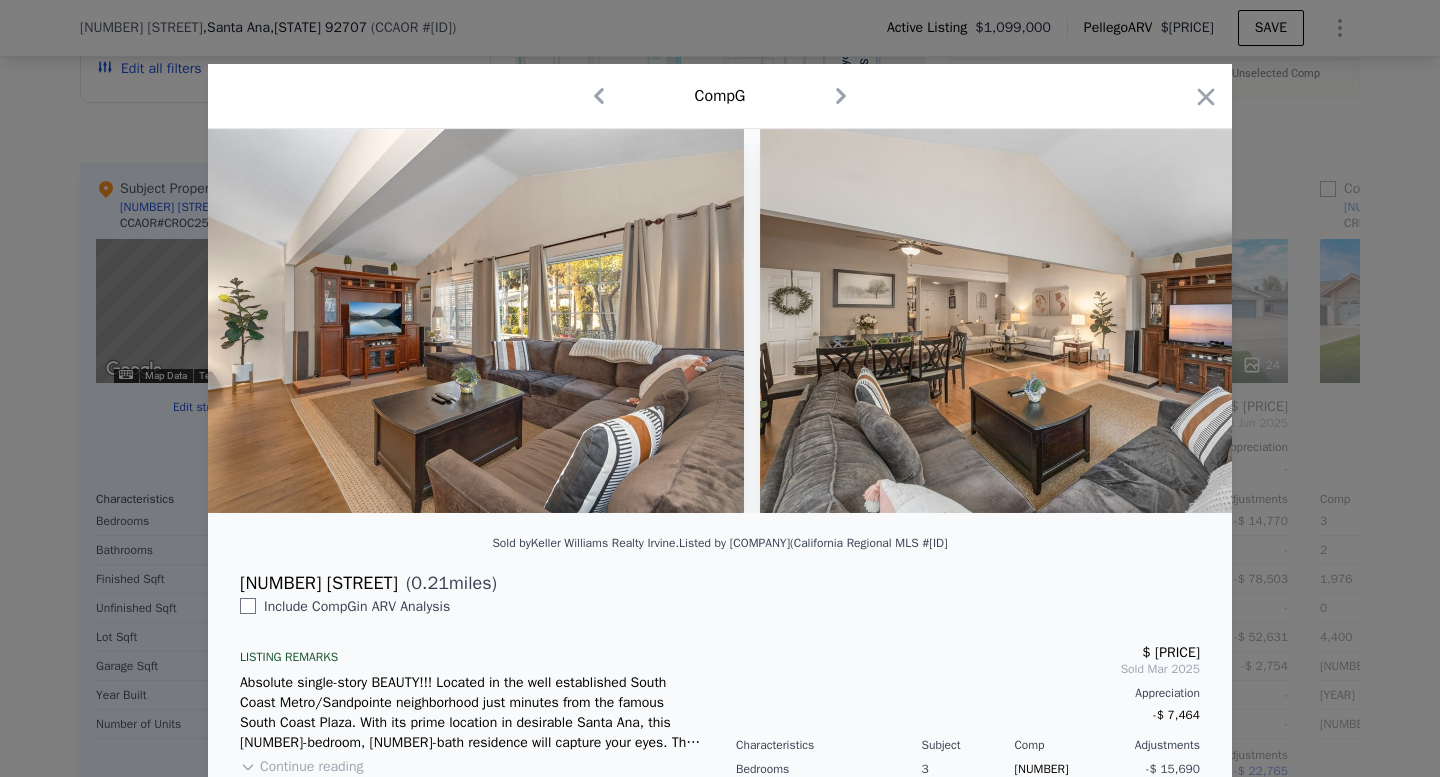 click at bounding box center (720, 388) 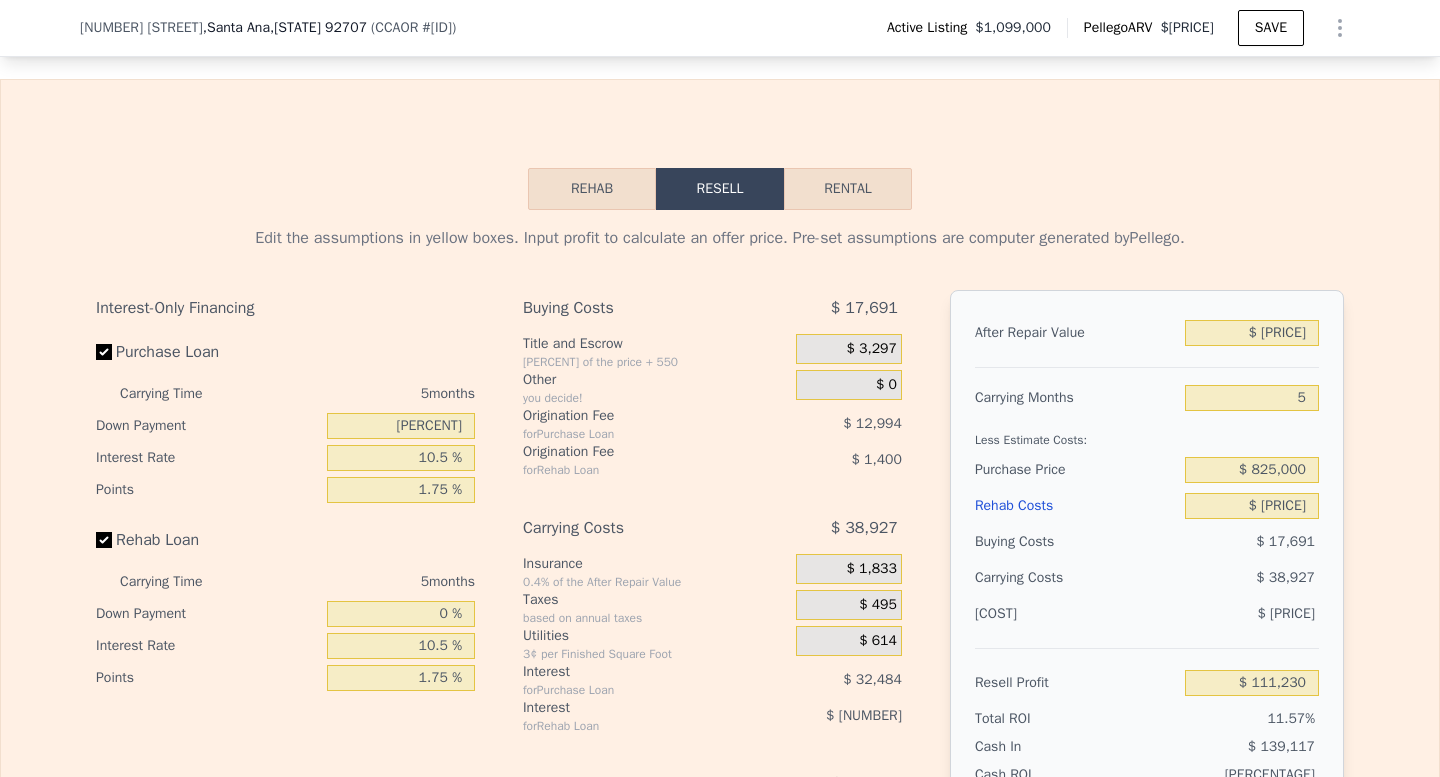 scroll, scrollTop: 2735, scrollLeft: 0, axis: vertical 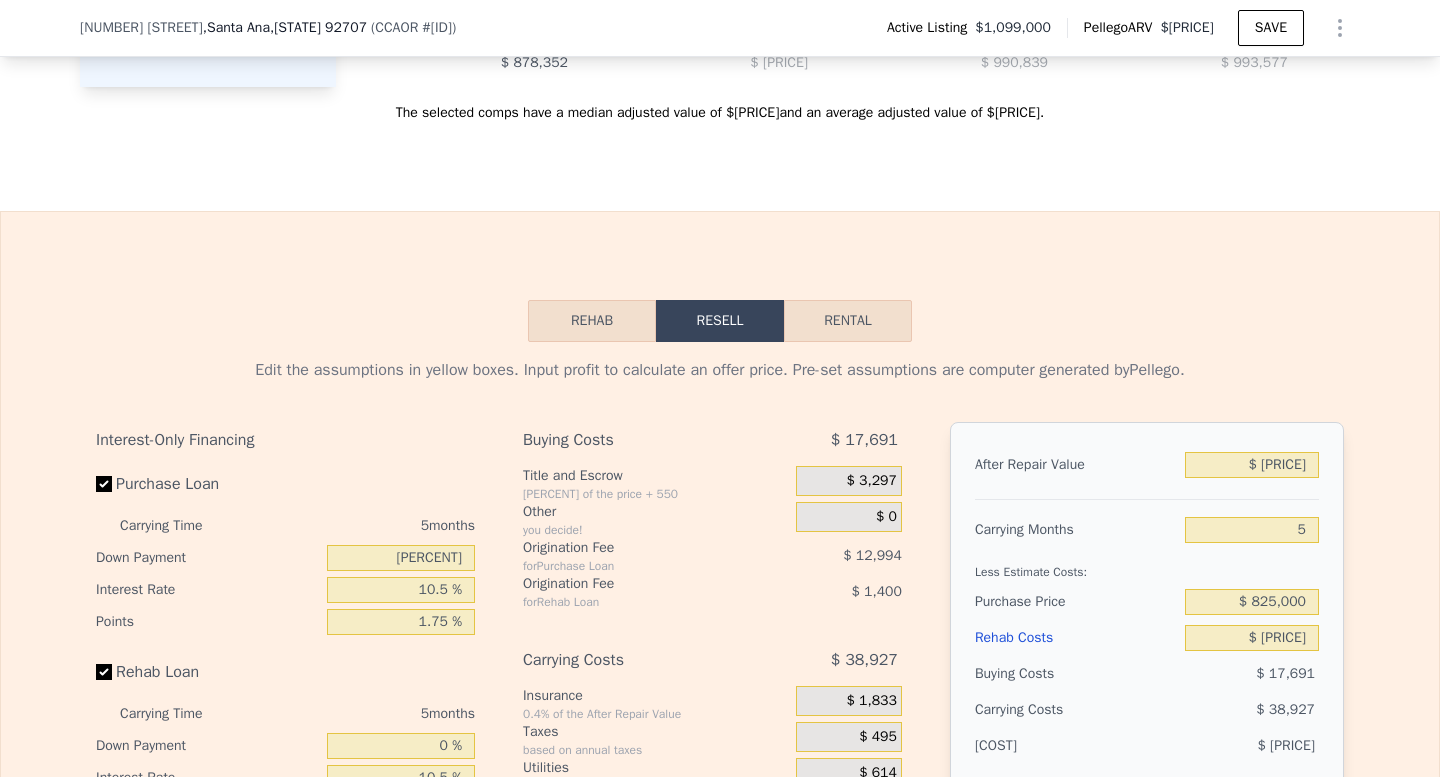 click on "Rehab" at bounding box center [592, 321] 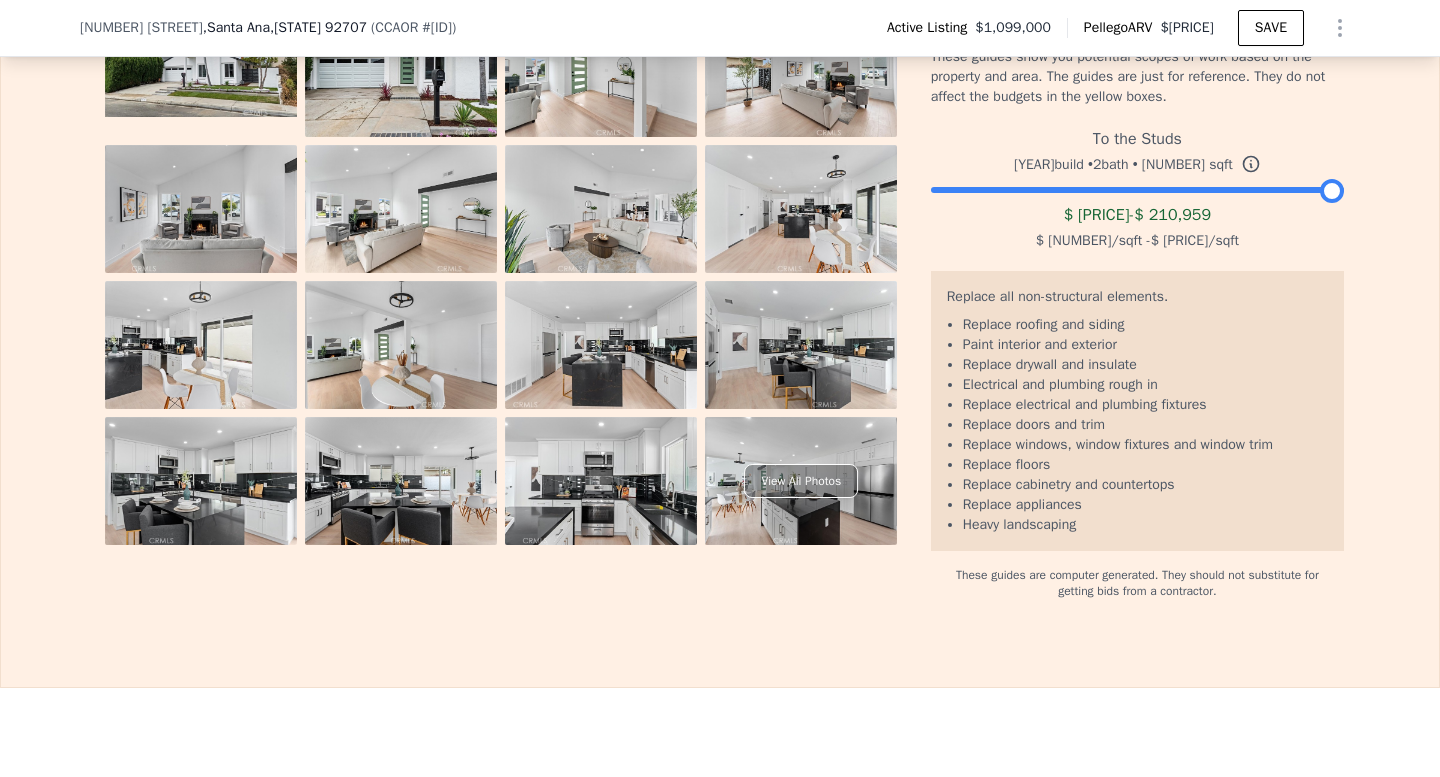 scroll, scrollTop: 3308, scrollLeft: 0, axis: vertical 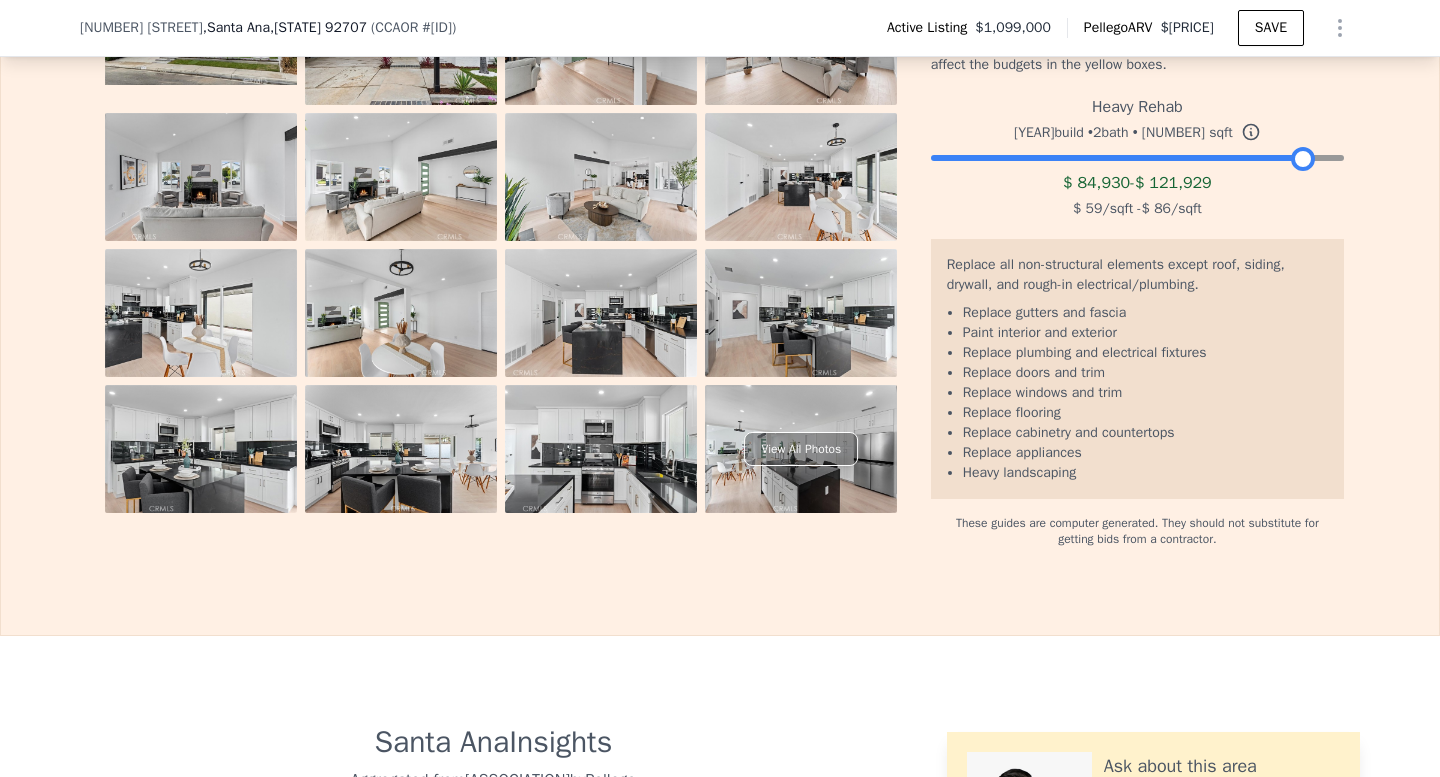 drag, startPoint x: 1331, startPoint y: 186, endPoint x: 1439, endPoint y: 229, distance: 116.24543 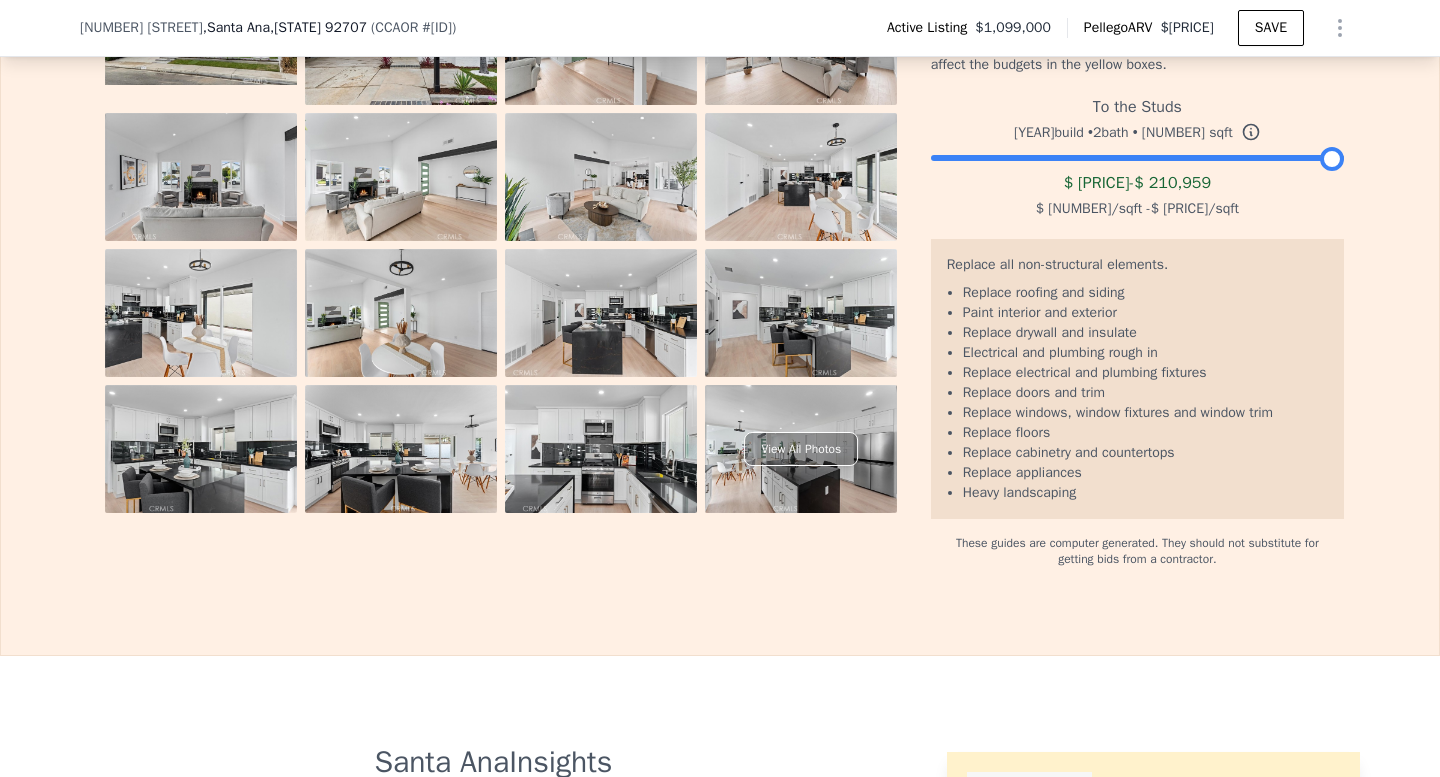 click on "Replace all non-structural elements. Replace roofing and siding Paint interior and exterior Replace drywall and insulate Electrical and plumbing rough in Replace electrical and plumbing fixtures Replace doors and trim Replace windows, window fixtures and window trim Replace floors Replace cabinetry and countertops Replace appliances Heavy landscaping" at bounding box center [1137, 379] 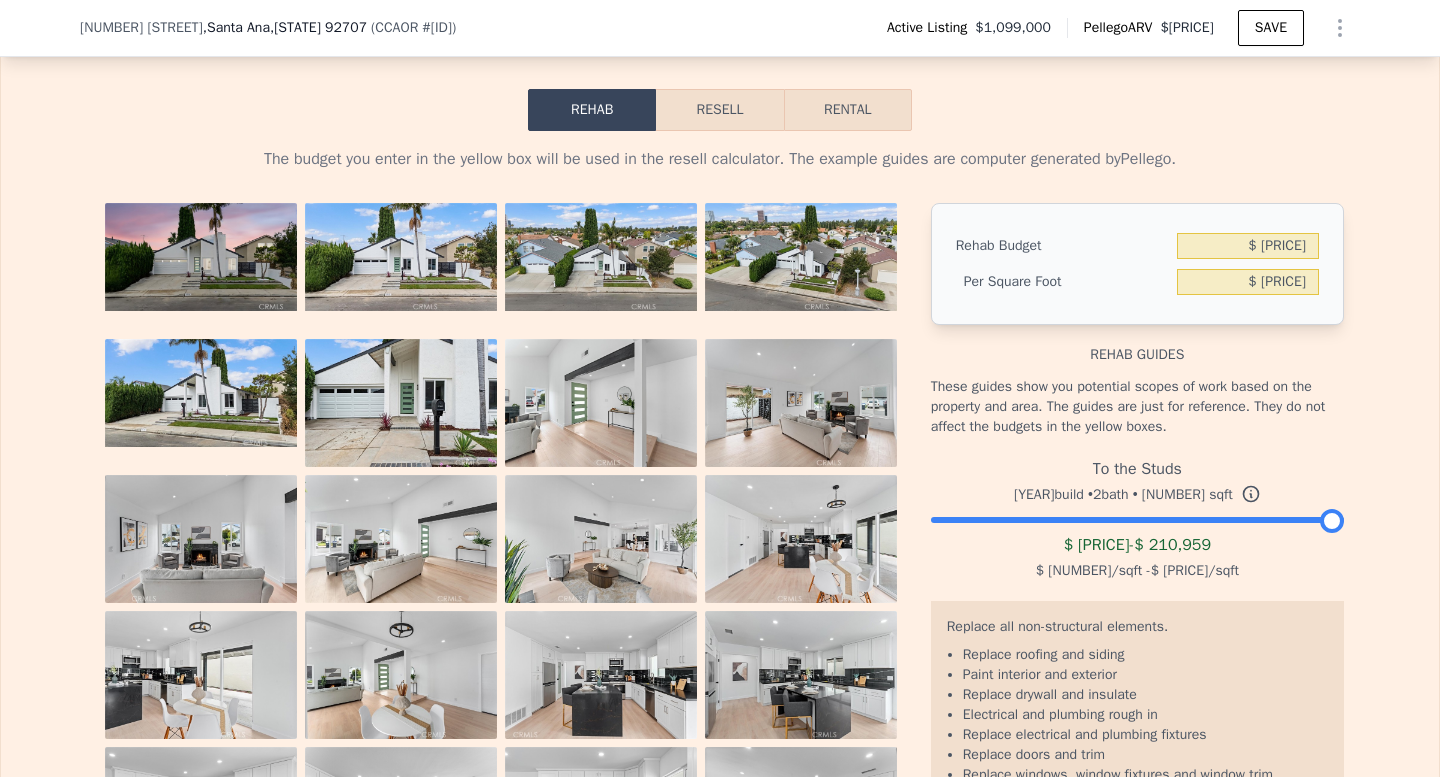 scroll, scrollTop: 2943, scrollLeft: 0, axis: vertical 